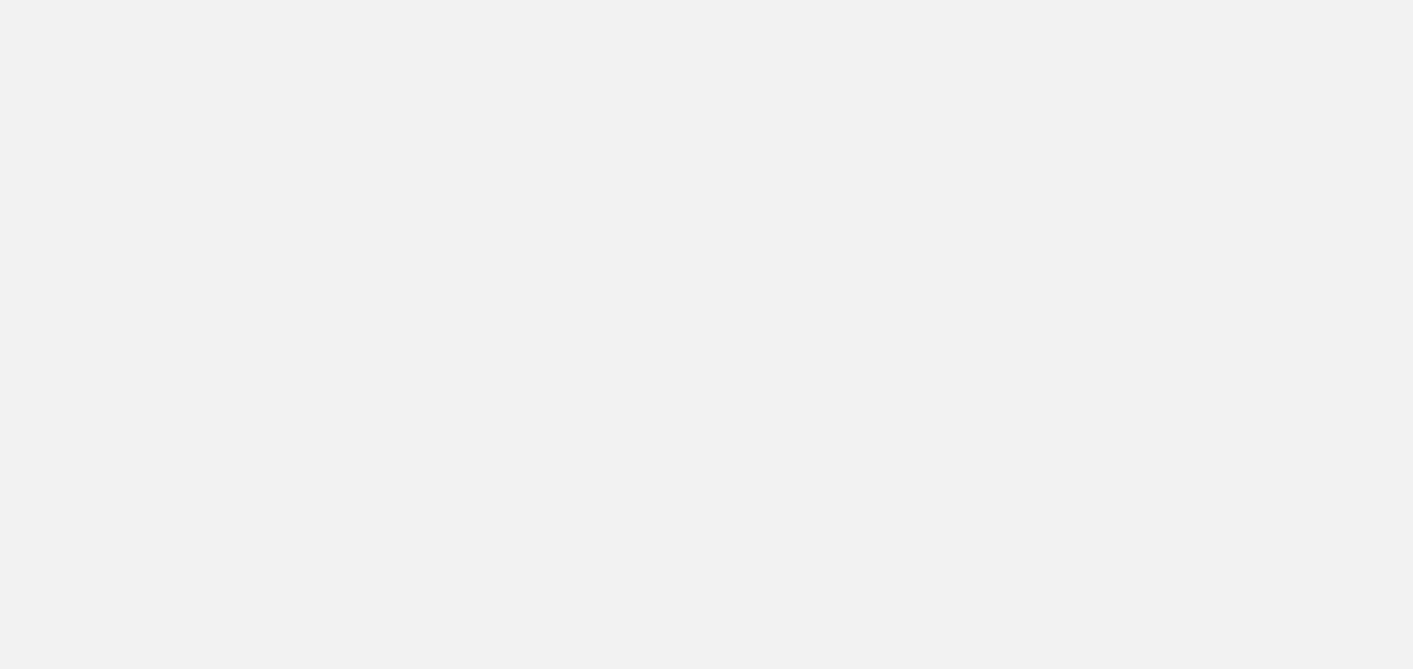 scroll, scrollTop: 0, scrollLeft: 0, axis: both 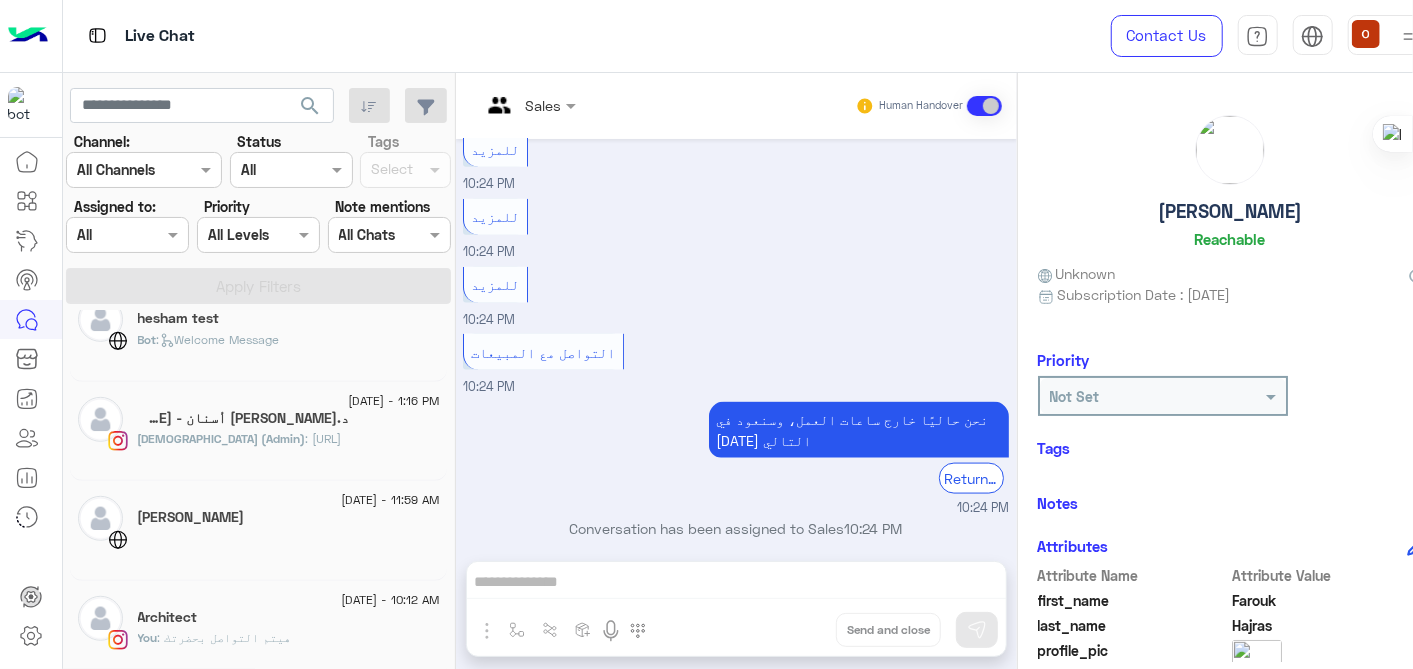 click on ": هيتم التواصل بحضرتك" 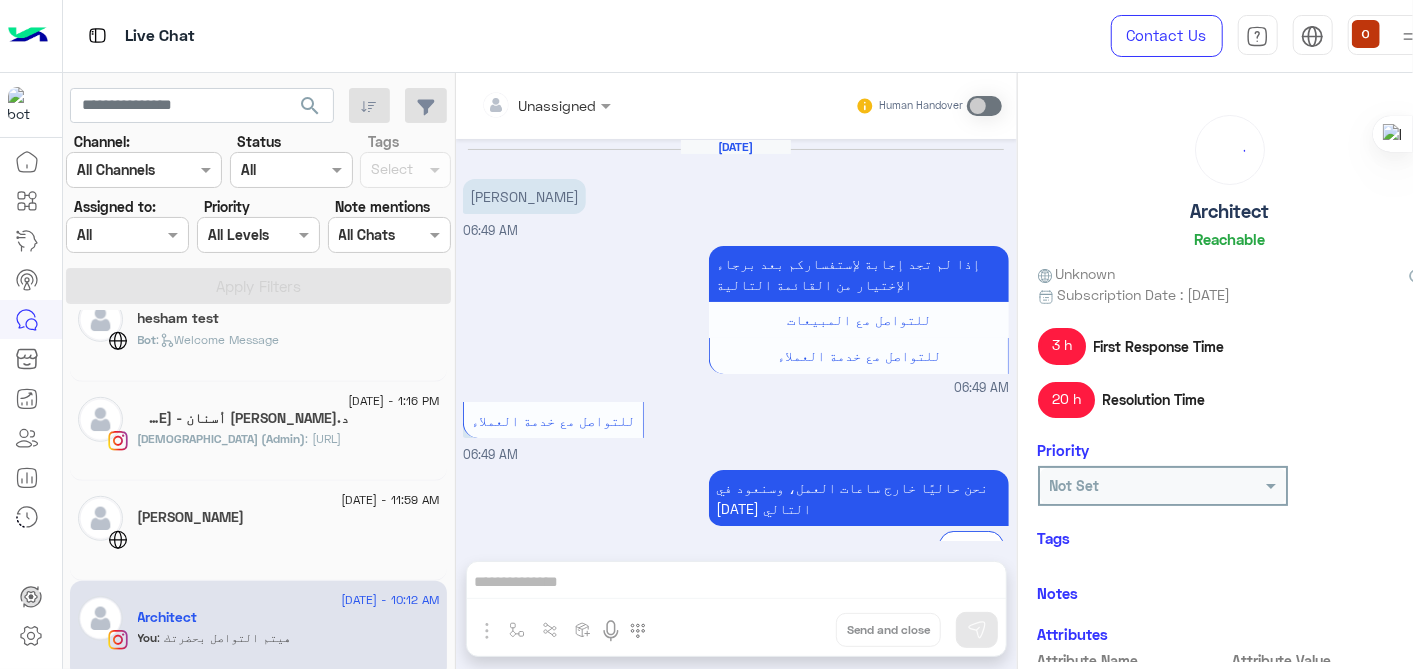 scroll, scrollTop: 351, scrollLeft: 0, axis: vertical 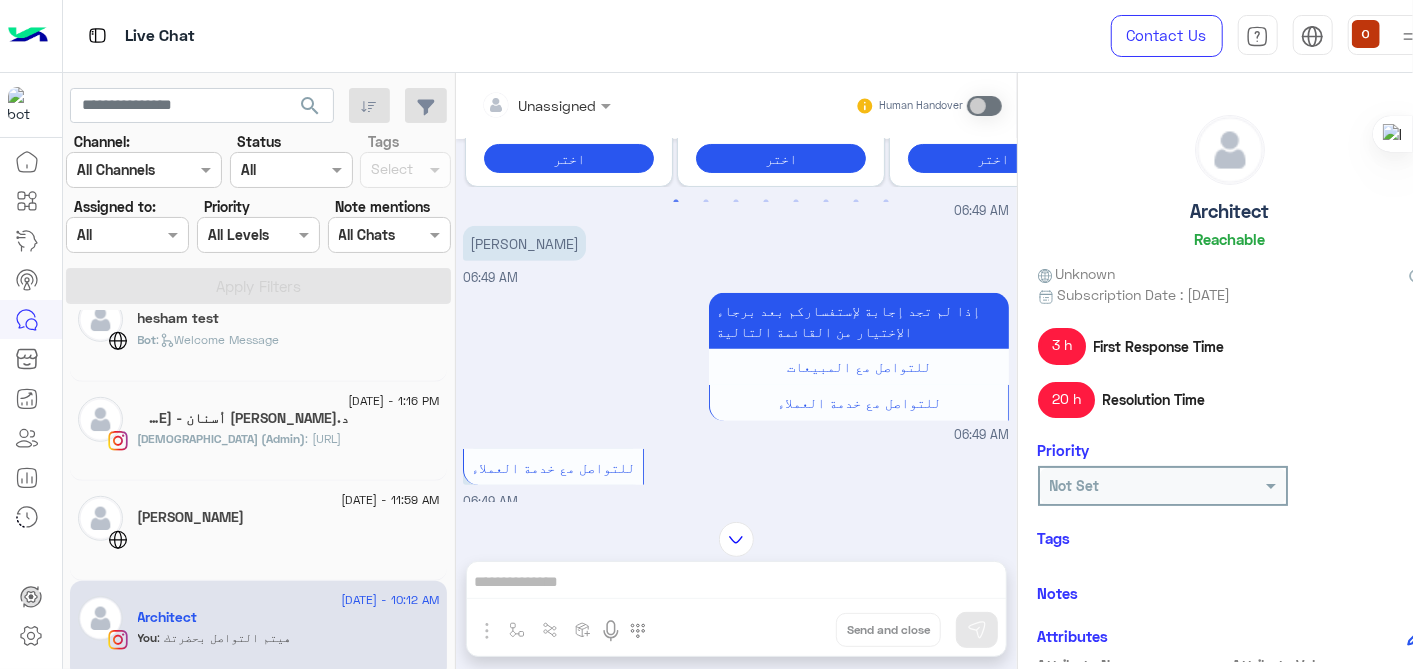 click on "د.[PERSON_NAME] أسنان - Dr [PERSON_NAME]" 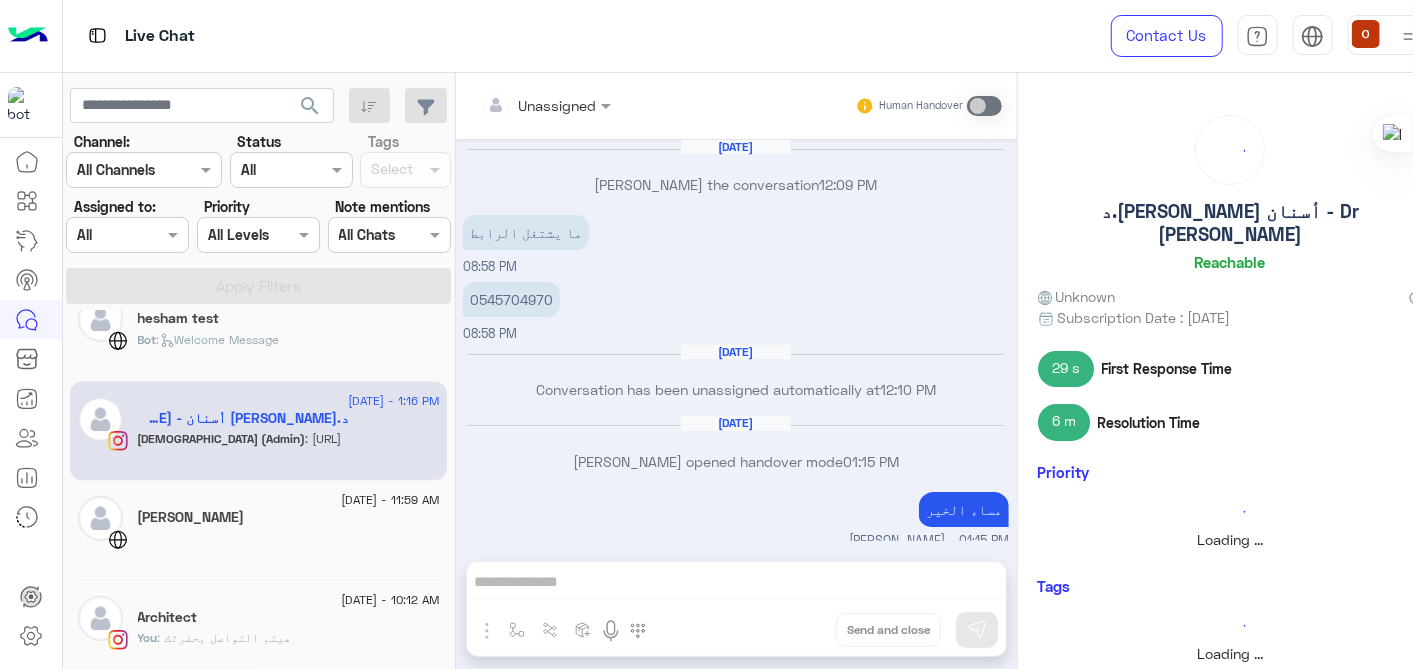 scroll, scrollTop: 208, scrollLeft: 0, axis: vertical 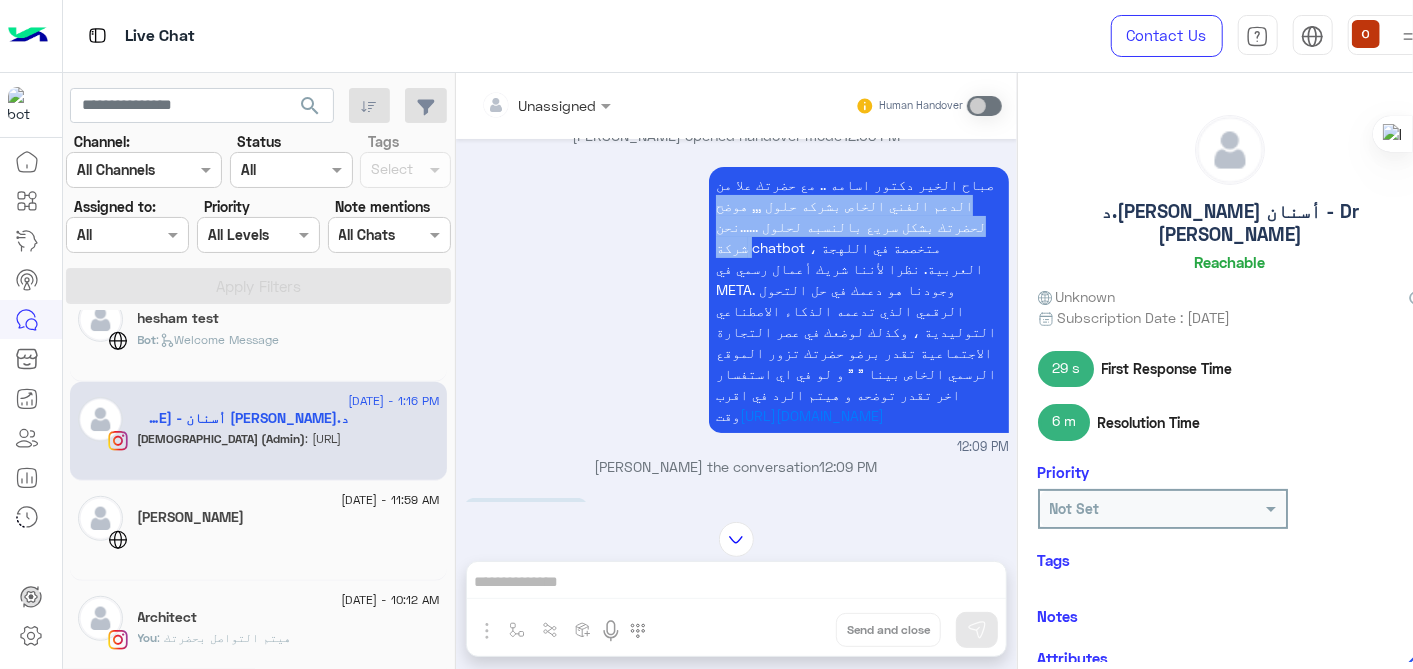 drag, startPoint x: 955, startPoint y: 174, endPoint x: 688, endPoint y: 242, distance: 275.52313 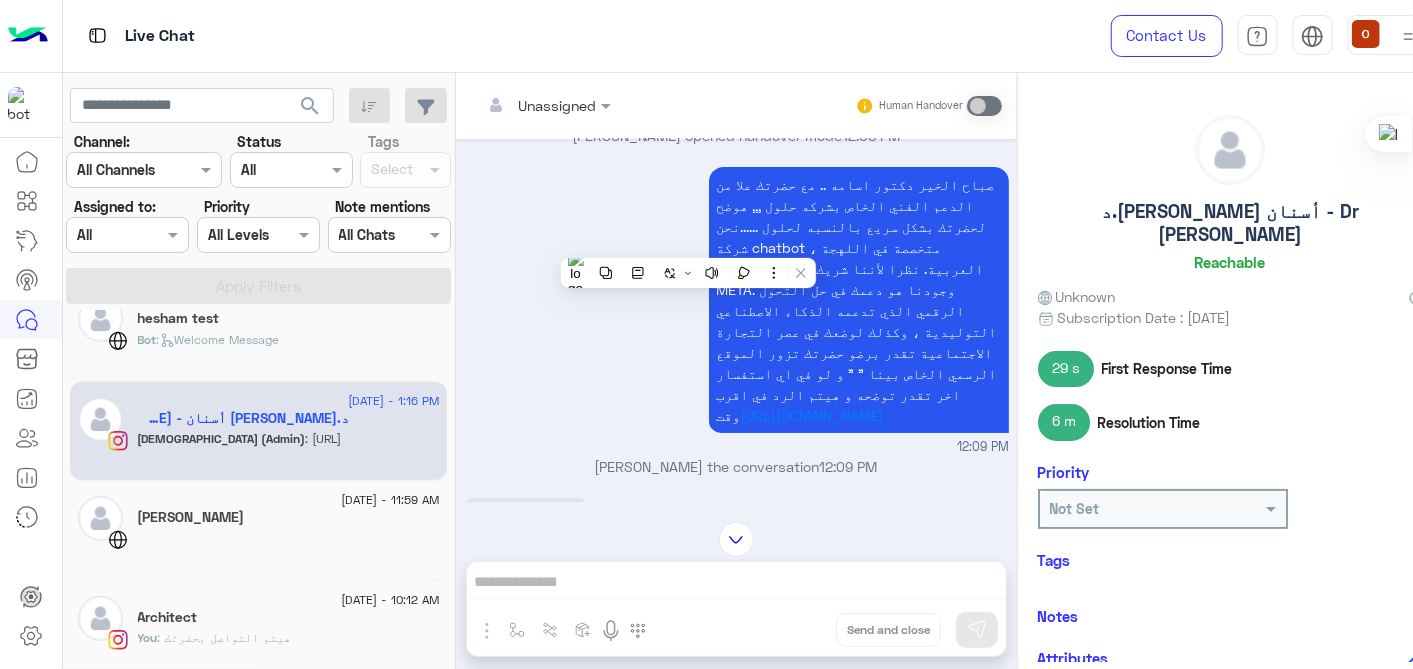 drag, startPoint x: 688, startPoint y: 242, endPoint x: 617, endPoint y: 178, distance: 95.587654 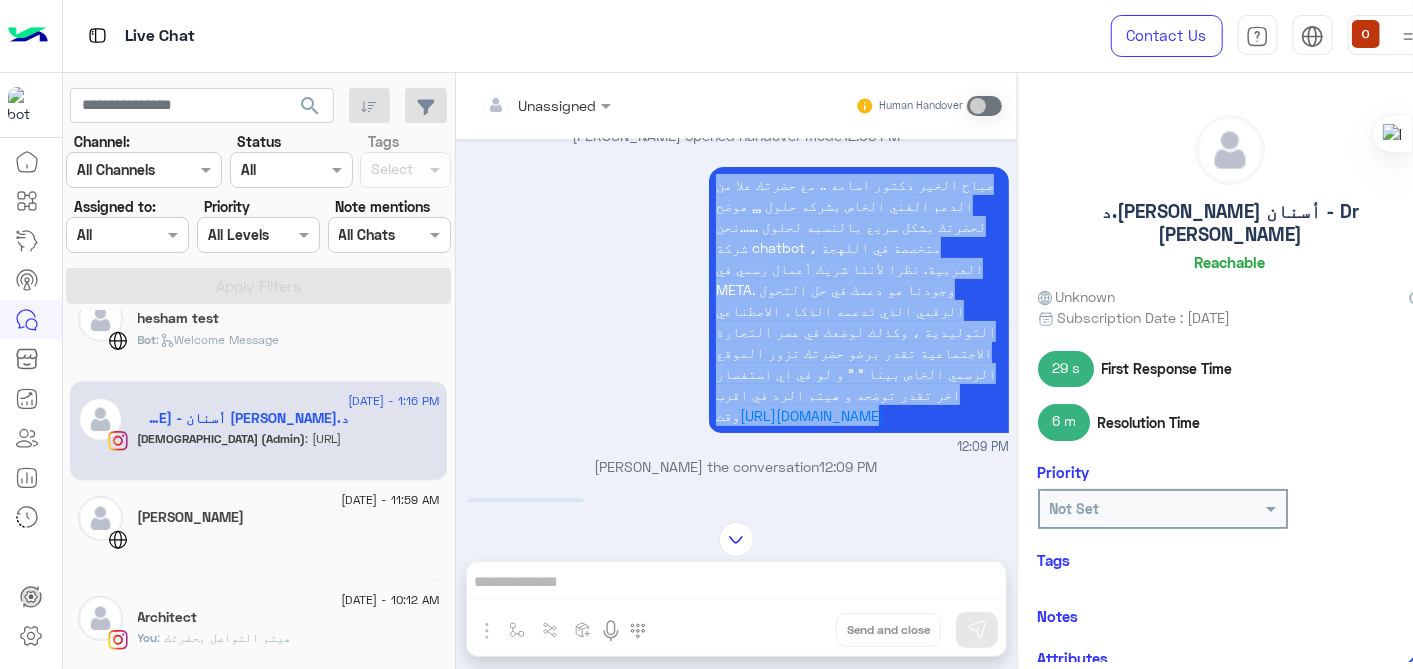 drag, startPoint x: 666, startPoint y: 167, endPoint x: 912, endPoint y: 396, distance: 336.09076 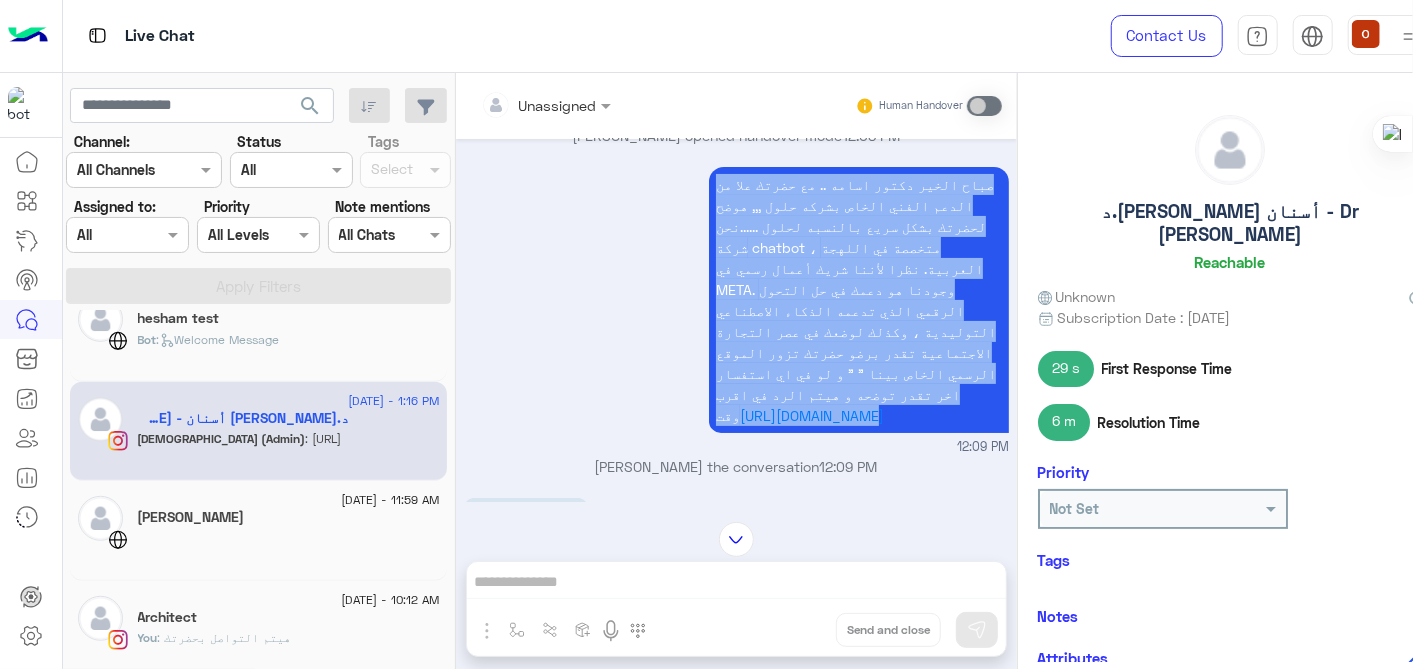 click on "صباح الخير دكتور اسامه  .. مع حضرتك علا من الدعم الفني الخاص بشركه حلول ,,, هوضح لحضرتك بشكل سريع بالنسبه لحلول ......نحن شركة chatbot ، متخصصة في اللهجة العربية. نظرا لأننا شريك أعمال رسمي في META. وجودنا هو دعمك في حل التحول الرقمي الذي تدعمه الذكاء الاصطناعي التوليدية ، وكذلك لوضعك في عصر التجارة الاجتماعية تقدر برضو حضرتك تزور الموقع الرسمي الخاص بينا " " و لو في اي استفسار اخر تقدر توضحه و هيتم الرد في اقرب وقت   https://hulul.ne    12:09 PM" at bounding box center [736, 309] 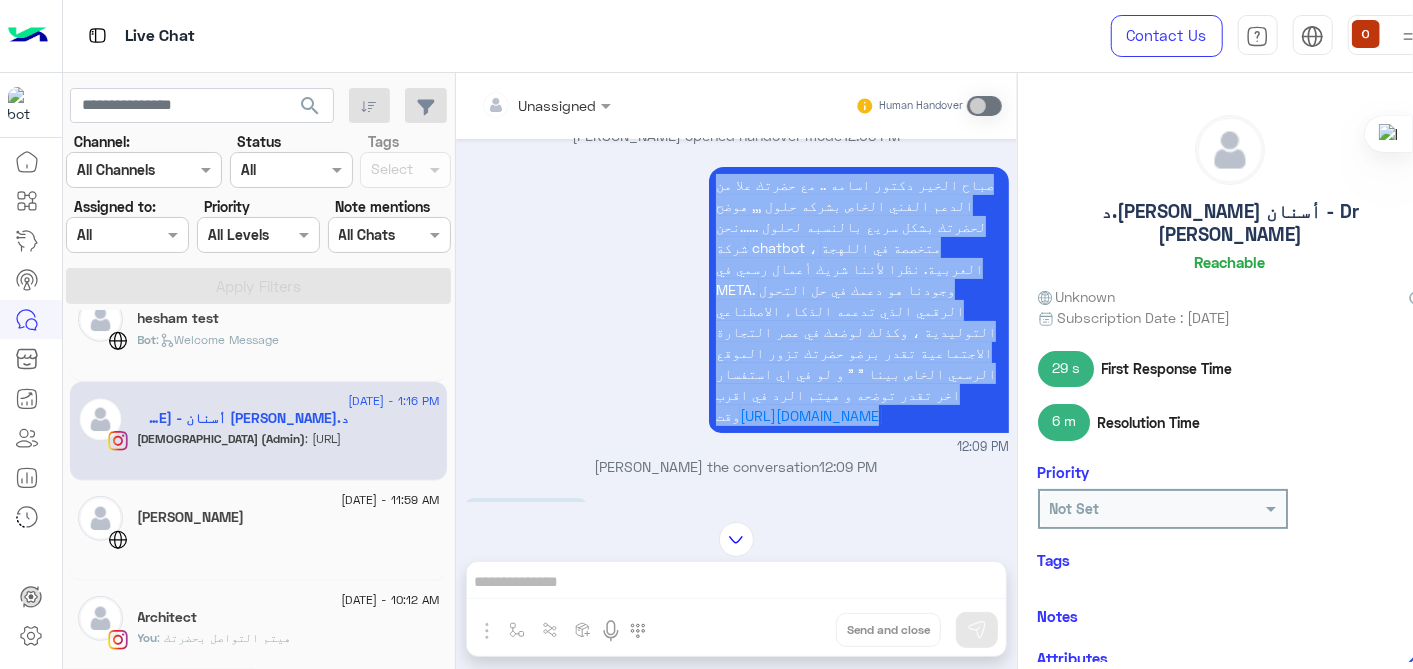 copy on "صباح الخير دكتور اسامه  .. مع حضرتك علا من الدعم الفني الخاص بشركه حلول ,,, هوضح لحضرتك بشكل سريع بالنسبه لحلول ......نحن شركة chatbot ، متخصصة في اللهجة العربية. نظرا لأننا شريك أعمال رسمي في META. وجودنا هو دعمك في حل التحول الرقمي الذي تدعمه الذكاء الاصطناعي التوليدية ، وكذلك لوضعك في عصر التجارة الاجتماعية تقدر برضو حضرتك تزور الموقع الرسمي الخاص بينا " " و لو في اي استفسار اخر تقدر توضحه و هيتم الرد في اقرب وقت   https://hulul.ne" 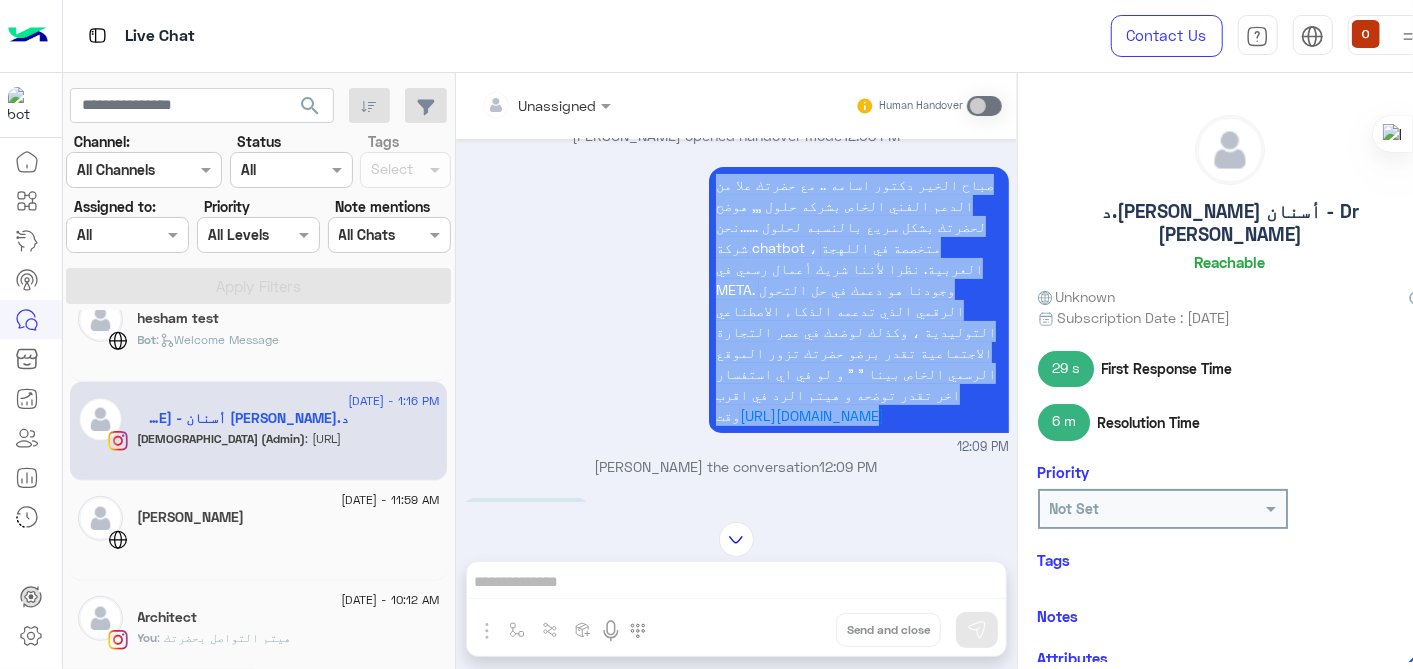 scroll, scrollTop: 0, scrollLeft: 0, axis: both 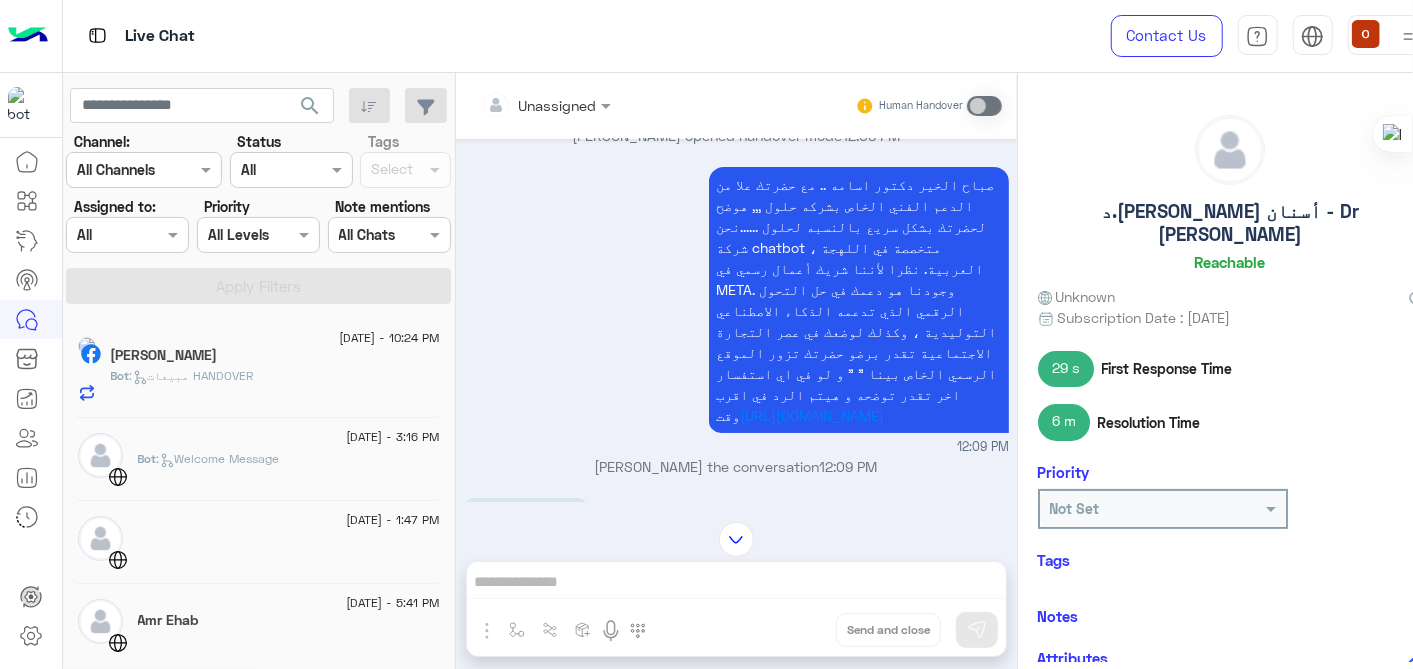 click on "[PERSON_NAME]" 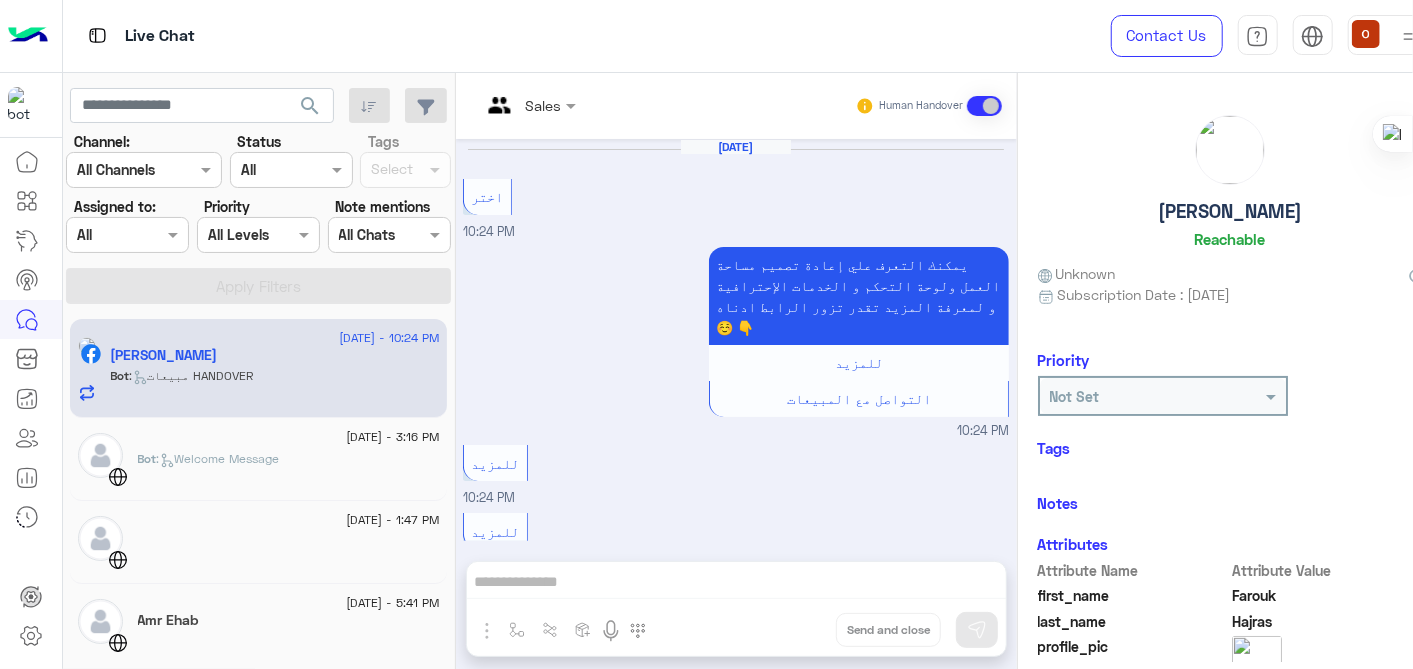 scroll, scrollTop: 407, scrollLeft: 0, axis: vertical 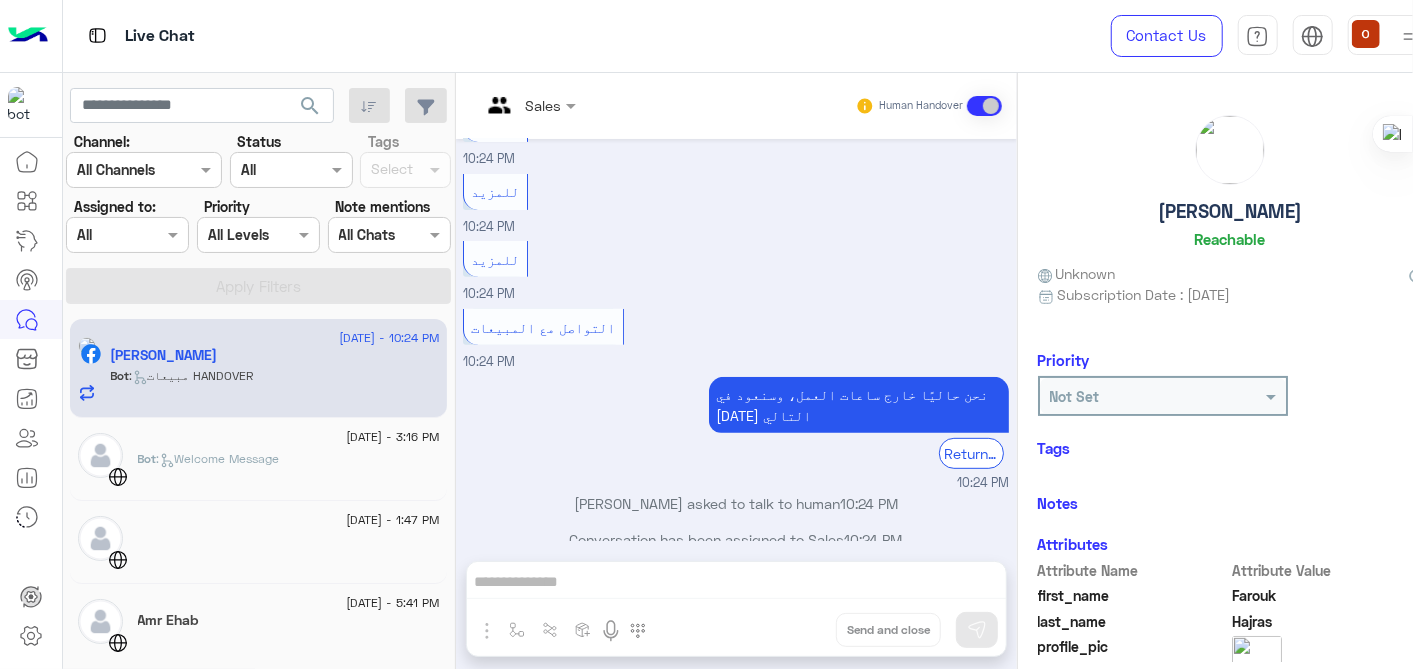 click on "Sales Human Handover     Jul 1, 2025   اختر    10:24 PM  يمكنك التعرف علي إعادة تصميم مساحة العمل ولوحة التحكم و الخدمات الإحترافية و لمعرفة المزيد تقدر تزور الرابط ادناه ☺️ 👇  للمزيد   التواصل مع المبيعات     10:24 PM   للمزيد    10:24 PM   للمزيد    10:24 PM   للمزيد    10:24 PM   للمزيد    10:24 PM   التواصل مع المبيعات    10:24 PM  نحن حاليًا خارج ساعات العمل، وسنعود في يوم العمل التالي  Return to Bot     10:24 PM   Farouk Hajras asked to talk to human   10:24 PM       Conversation has been assigned to Sales   10:24 PM       Drop   Send and close" at bounding box center (736, 375) 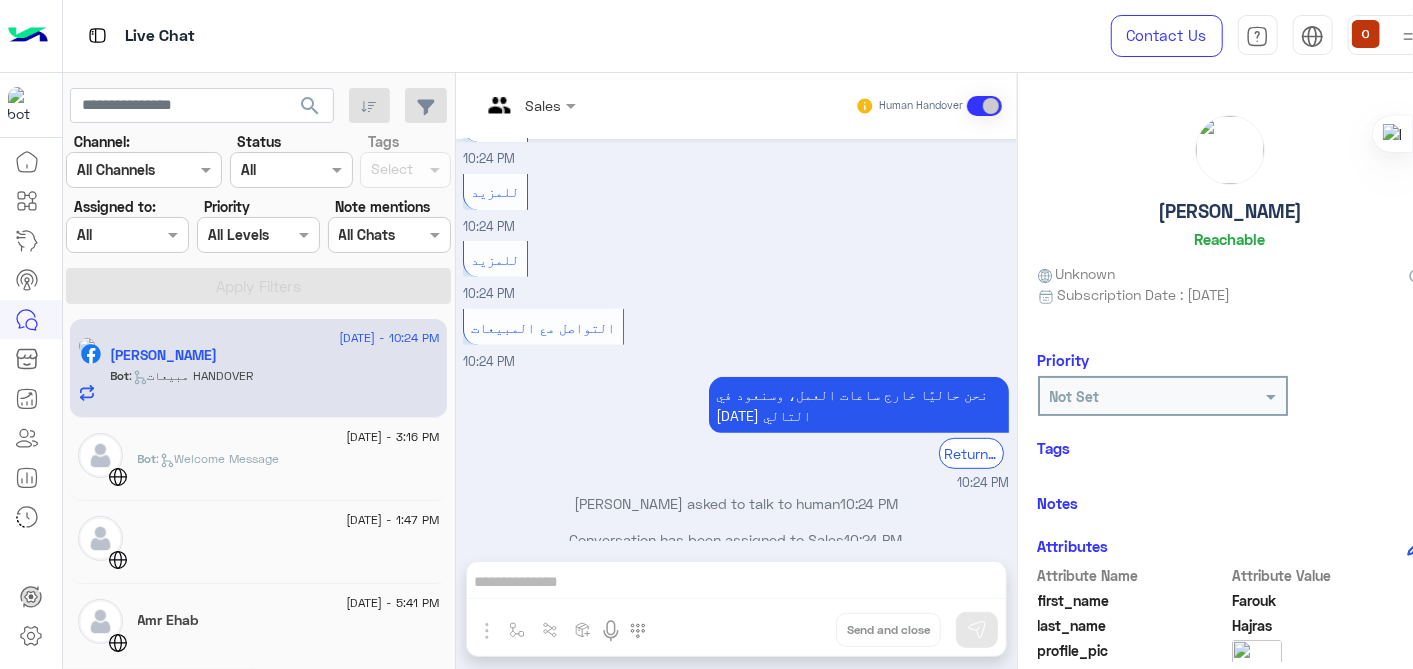 click on "Sales Human Handover     Jul 1, 2025   اختر    10:24 PM  يمكنك التعرف علي إعادة تصميم مساحة العمل ولوحة التحكم و الخدمات الإحترافية و لمعرفة المزيد تقدر تزور الرابط ادناه ☺️ 👇  للمزيد   التواصل مع المبيعات     10:24 PM   للمزيد    10:24 PM   للمزيد    10:24 PM   للمزيد    10:24 PM   للمزيد    10:24 PM   التواصل مع المبيعات    10:24 PM  نحن حاليًا خارج ساعات العمل، وسنعود في يوم العمل التالي  Return to Bot     10:24 PM   Farouk Hajras asked to talk to human   10:24 PM       Conversation has been assigned to Sales   10:24 PM       Drop   Send and close" at bounding box center [736, 375] 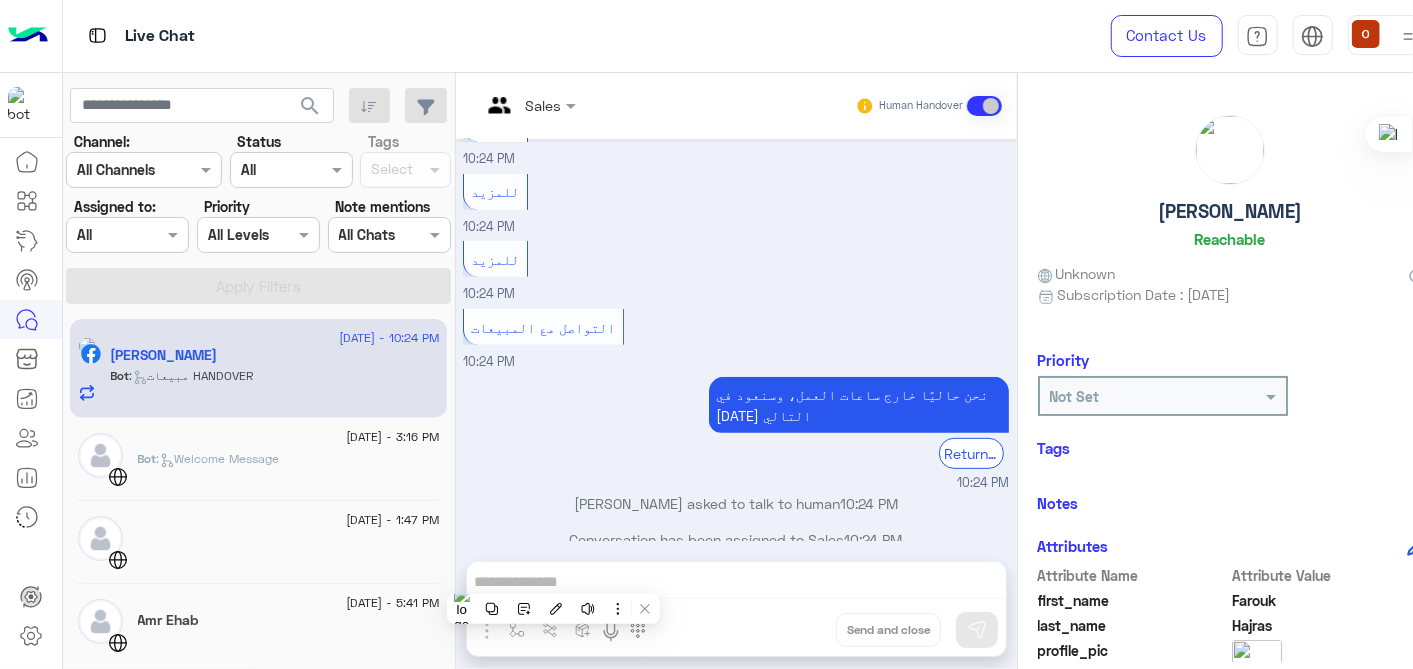 click on "Sales Human Handover     Jul 1, 2025   اختر    10:24 PM  يمكنك التعرف علي إعادة تصميم مساحة العمل ولوحة التحكم و الخدمات الإحترافية و لمعرفة المزيد تقدر تزور الرابط ادناه ☺️ 👇  للمزيد   التواصل مع المبيعات     10:24 PM   للمزيد    10:24 PM   للمزيد    10:24 PM   للمزيد    10:24 PM   للمزيد    10:24 PM   التواصل مع المبيعات    10:24 PM  نحن حاليًا خارج ساعات العمل، وسنعود في يوم العمل التالي  Return to Bot     10:24 PM   Farouk Hajras asked to talk to human   10:24 PM       Conversation has been assigned to Sales   10:24 PM       Drop   Send and close" at bounding box center (736, 375) 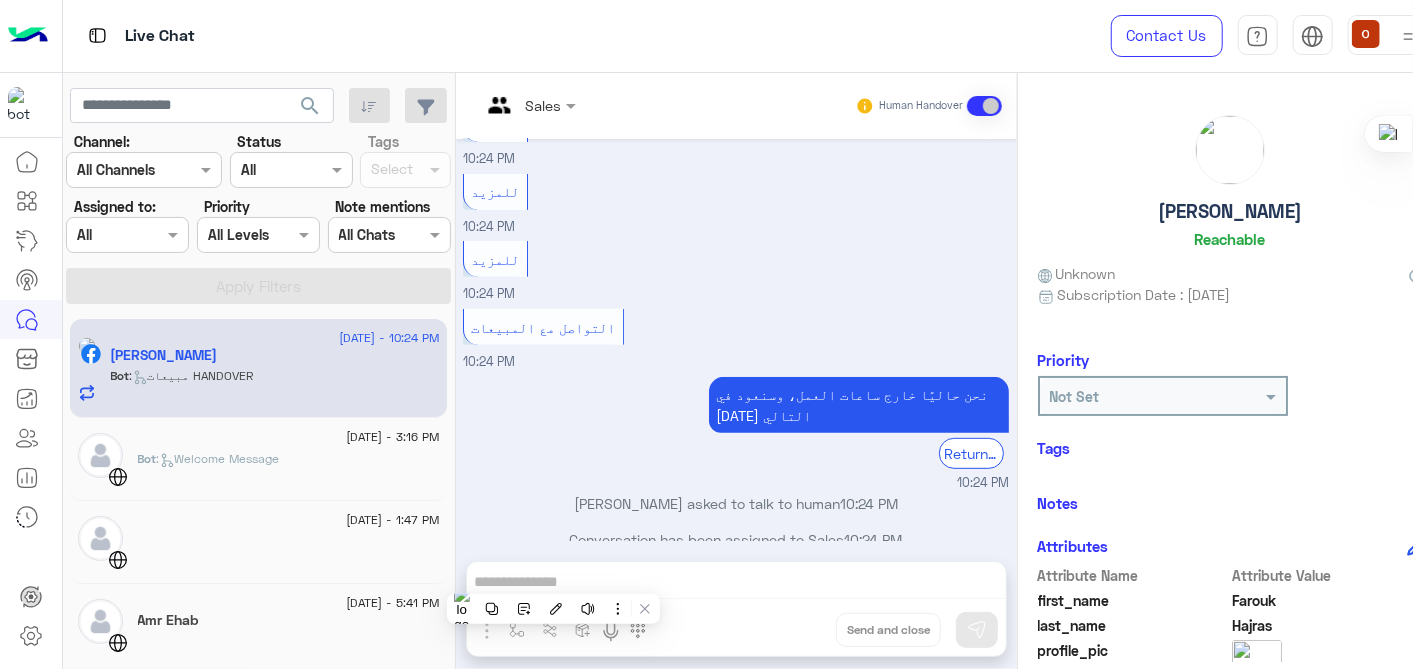 click on "Sales Human Handover     Jul 1, 2025   اختر    10:24 PM  يمكنك التعرف علي إعادة تصميم مساحة العمل ولوحة التحكم و الخدمات الإحترافية و لمعرفة المزيد تقدر تزور الرابط ادناه ☺️ 👇  للمزيد   التواصل مع المبيعات     10:24 PM   للمزيد    10:24 PM   للمزيد    10:24 PM   للمزيد    10:24 PM   للمزيد    10:24 PM   التواصل مع المبيعات    10:24 PM  نحن حاليًا خارج ساعات العمل، وسنعود في يوم العمل التالي  Return to Bot     10:24 PM   Farouk Hajras asked to talk to human   10:24 PM       Conversation has been assigned to Sales   10:24 PM       Drop   Send and close" at bounding box center (736, 375) 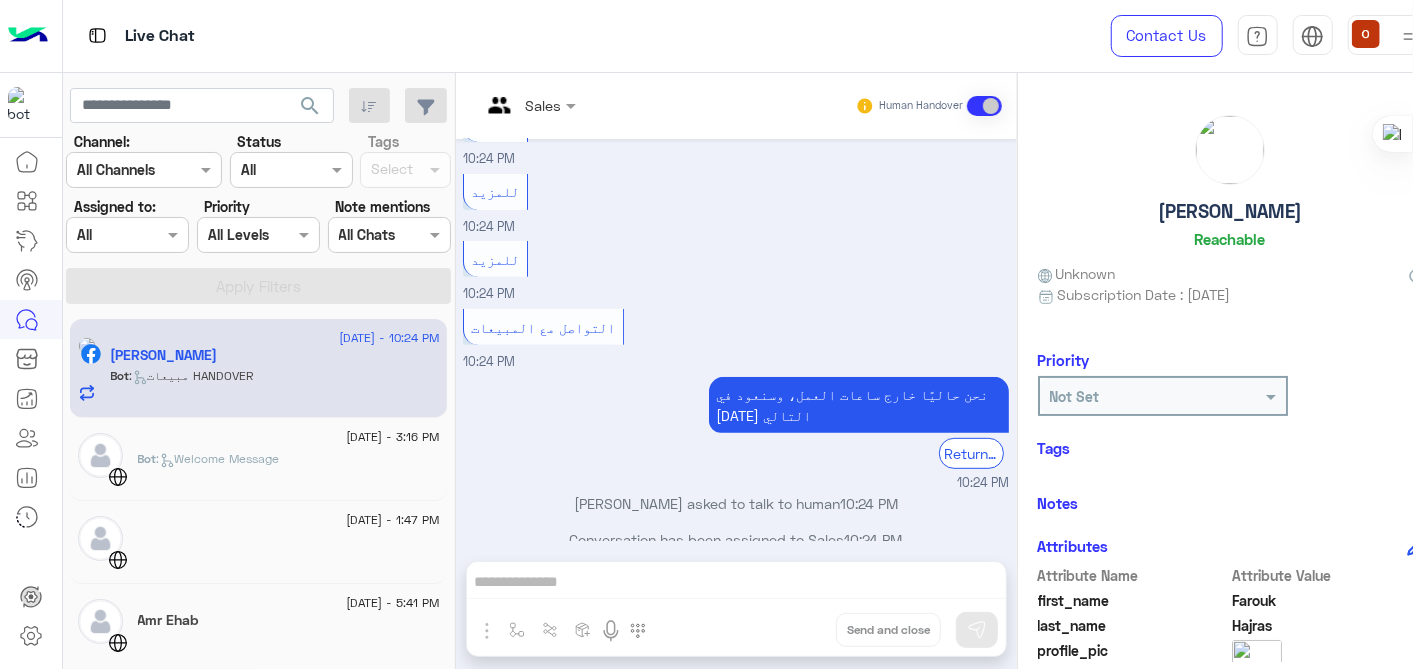 click on "نحن حاليًا خارج ساعات العمل، وسنعود في يوم العمل التالي  Return to Bot     10:24 PM" at bounding box center (736, 432) 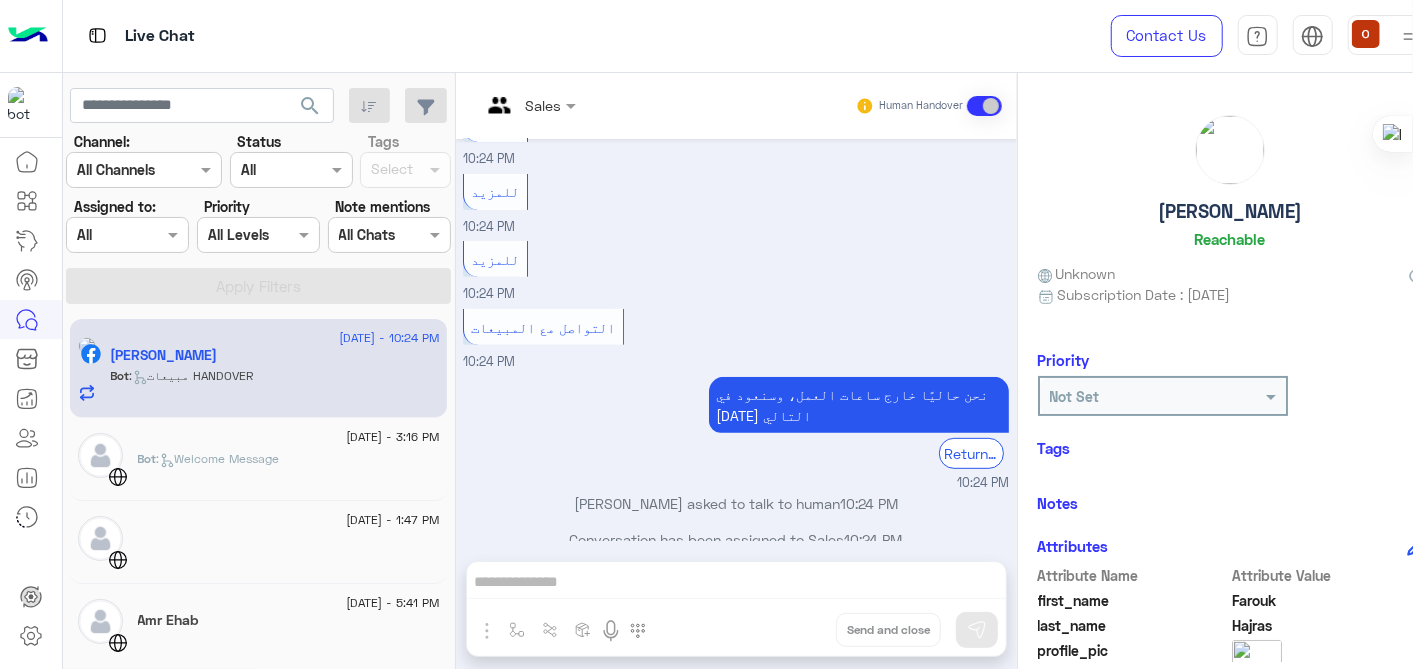 drag, startPoint x: 512, startPoint y: 572, endPoint x: 492, endPoint y: 582, distance: 22.36068 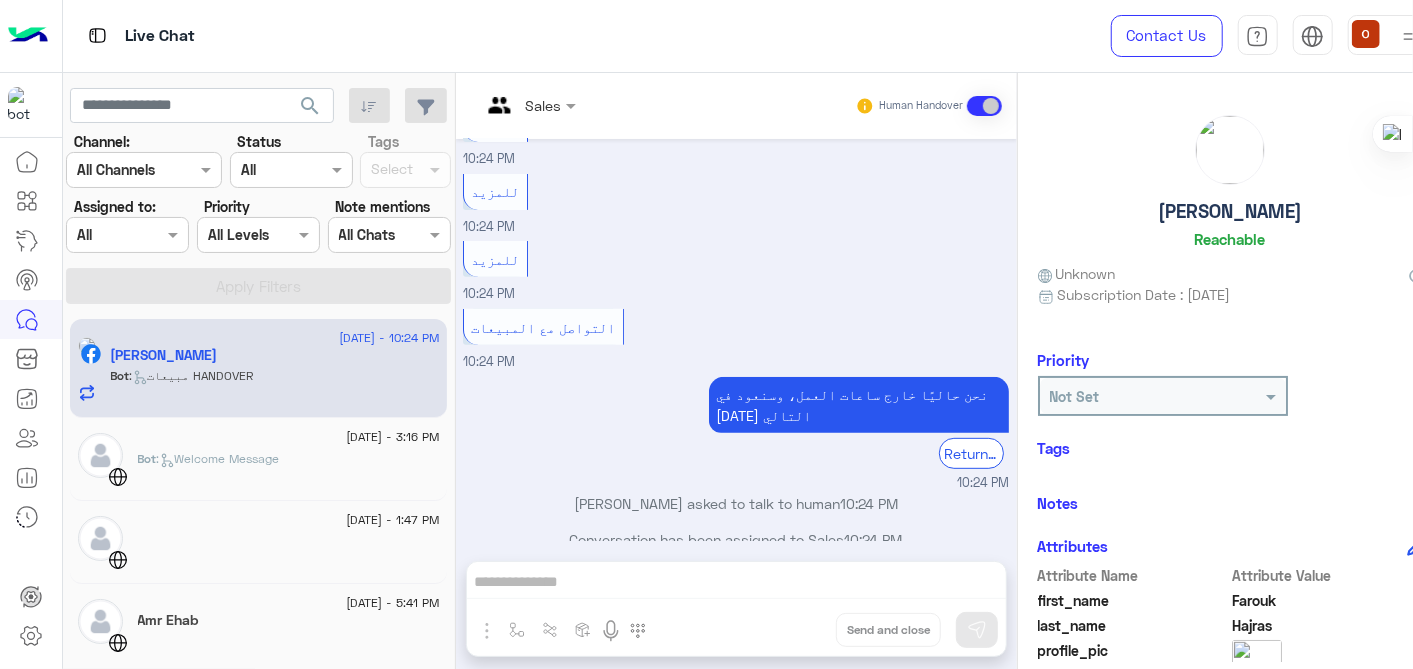 click on "Sales Human Handover     Jul 1, 2025   اختر    10:24 PM  يمكنك التعرف علي إعادة تصميم مساحة العمل ولوحة التحكم و الخدمات الإحترافية و لمعرفة المزيد تقدر تزور الرابط ادناه ☺️ 👇  للمزيد   التواصل مع المبيعات     10:24 PM   للمزيد    10:24 PM   للمزيد    10:24 PM   للمزيد    10:24 PM   للمزيد    10:24 PM   التواصل مع المبيعات    10:24 PM  نحن حاليًا خارج ساعات العمل، وسنعود في يوم العمل التالي  Return to Bot     10:24 PM   Farouk Hajras asked to talk to human   10:24 PM       Conversation has been assigned to Sales   10:24 PM       Drop   Send and close" at bounding box center (736, 375) 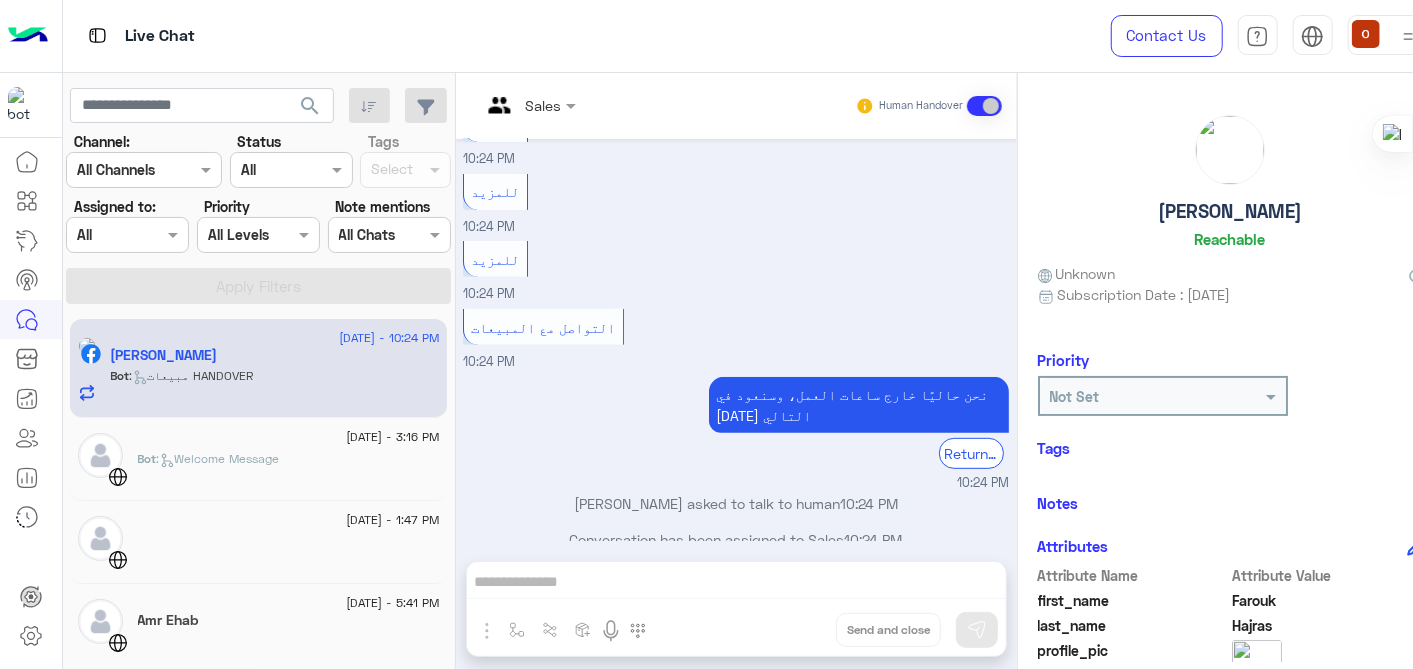 click on "Sales Human Handover     Jul 1, 2025   اختر    10:24 PM  يمكنك التعرف علي إعادة تصميم مساحة العمل ولوحة التحكم و الخدمات الإحترافية و لمعرفة المزيد تقدر تزور الرابط ادناه ☺️ 👇  للمزيد   التواصل مع المبيعات     10:24 PM   للمزيد    10:24 PM   للمزيد    10:24 PM   للمزيد    10:24 PM   للمزيد    10:24 PM   التواصل مع المبيعات    10:24 PM  نحن حاليًا خارج ساعات العمل، وسنعود في يوم العمل التالي  Return to Bot     10:24 PM   Farouk Hajras asked to talk to human   10:24 PM       Conversation has been assigned to Sales   10:24 PM       Drop   Send and close" at bounding box center [736, 375] 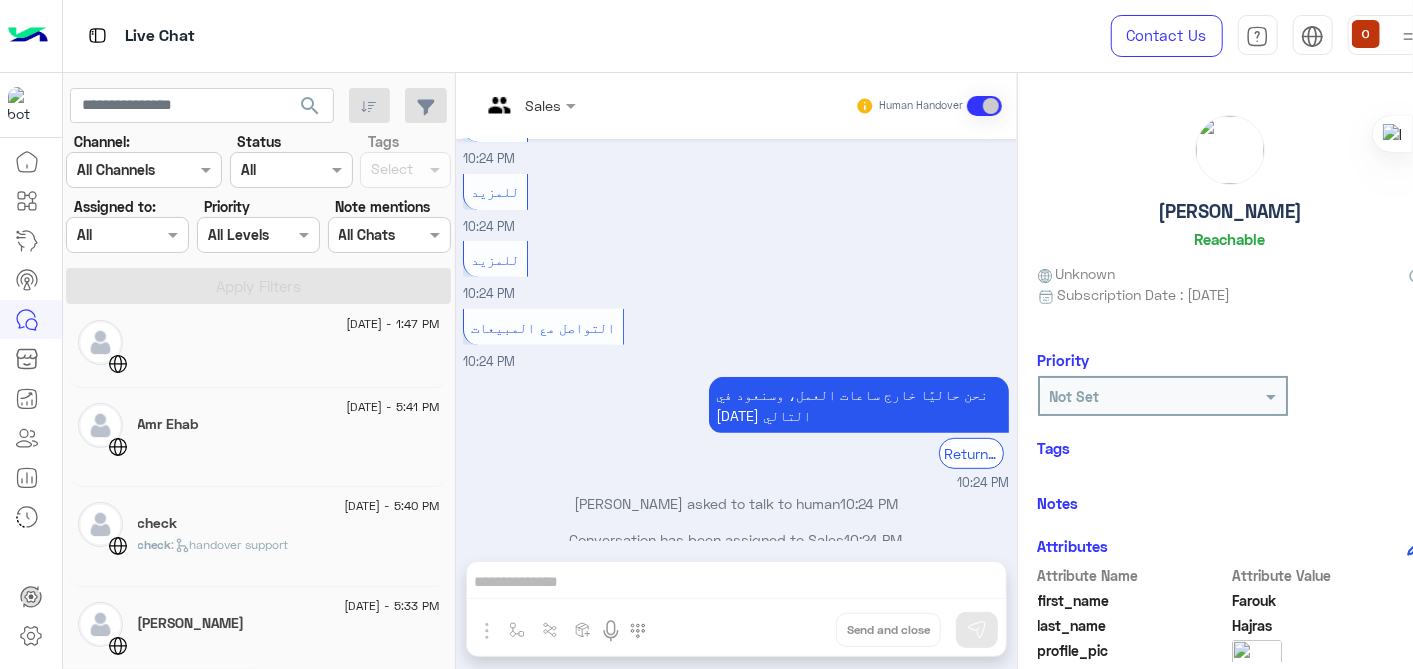 scroll, scrollTop: 0, scrollLeft: 0, axis: both 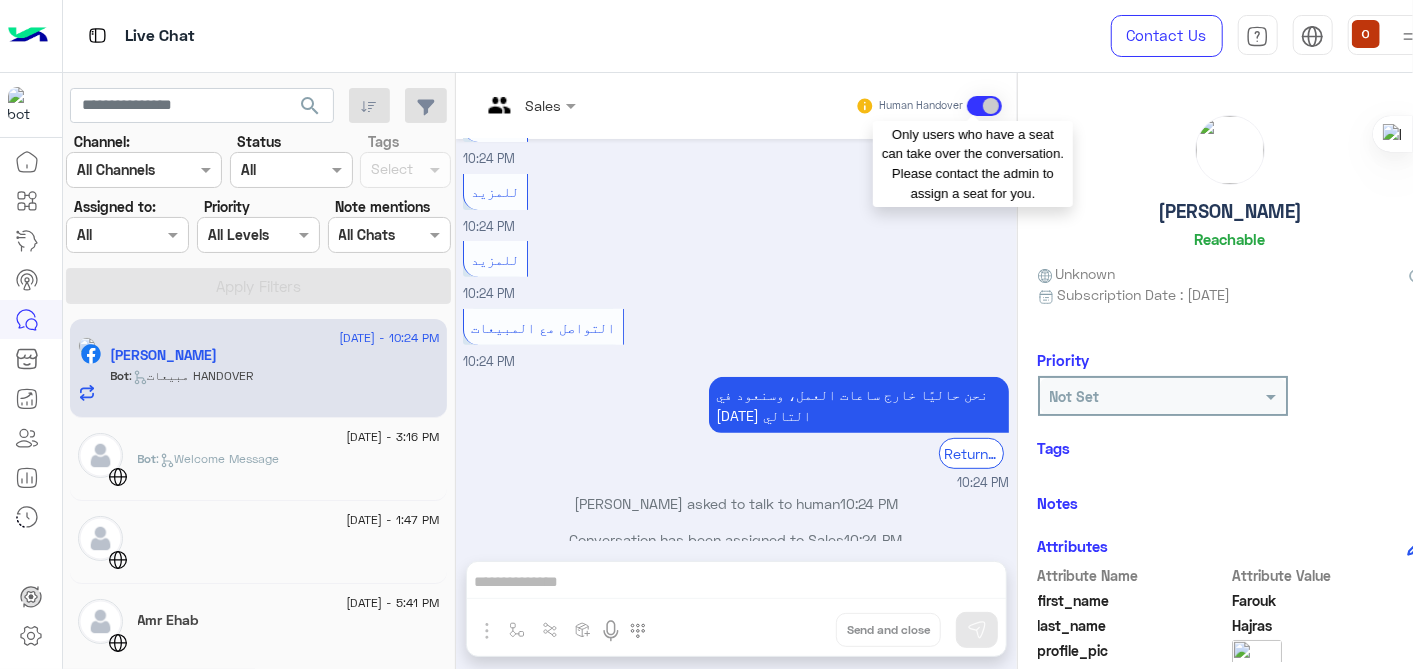 click at bounding box center [984, 106] 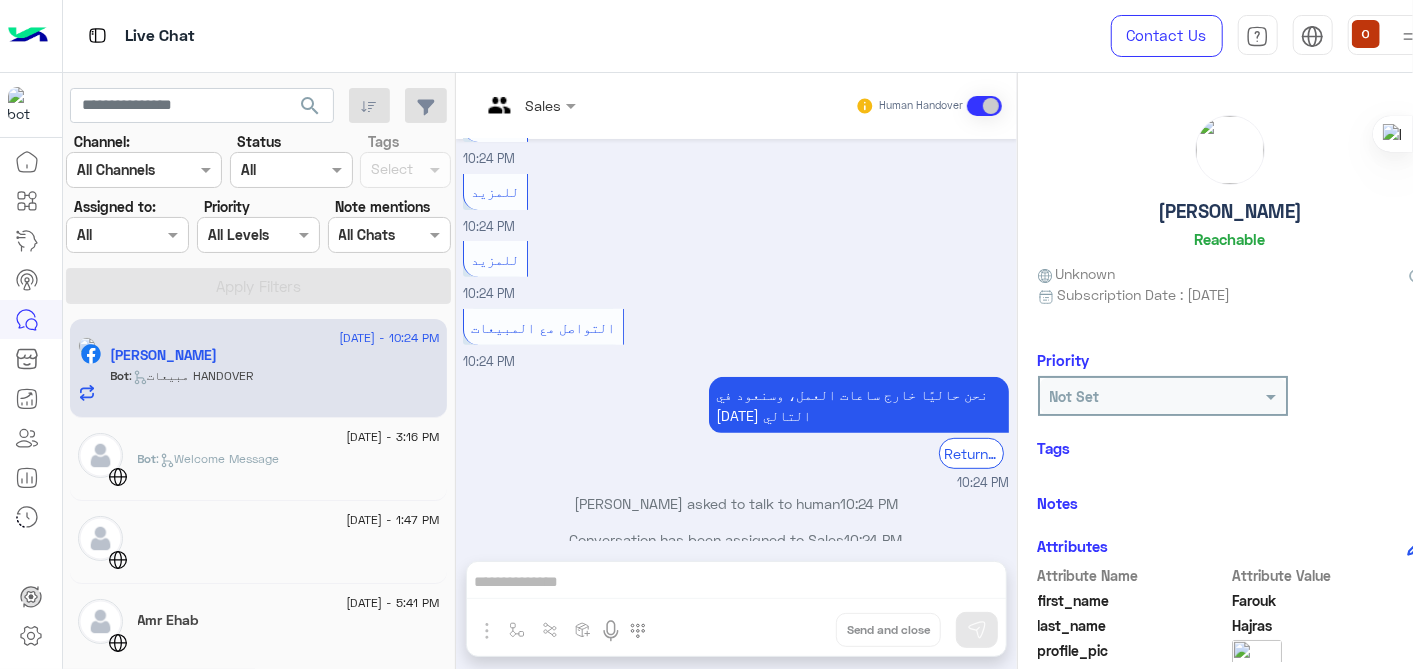 click on "التواصل مع المبيعات    10:24 PM" at bounding box center (736, 338) 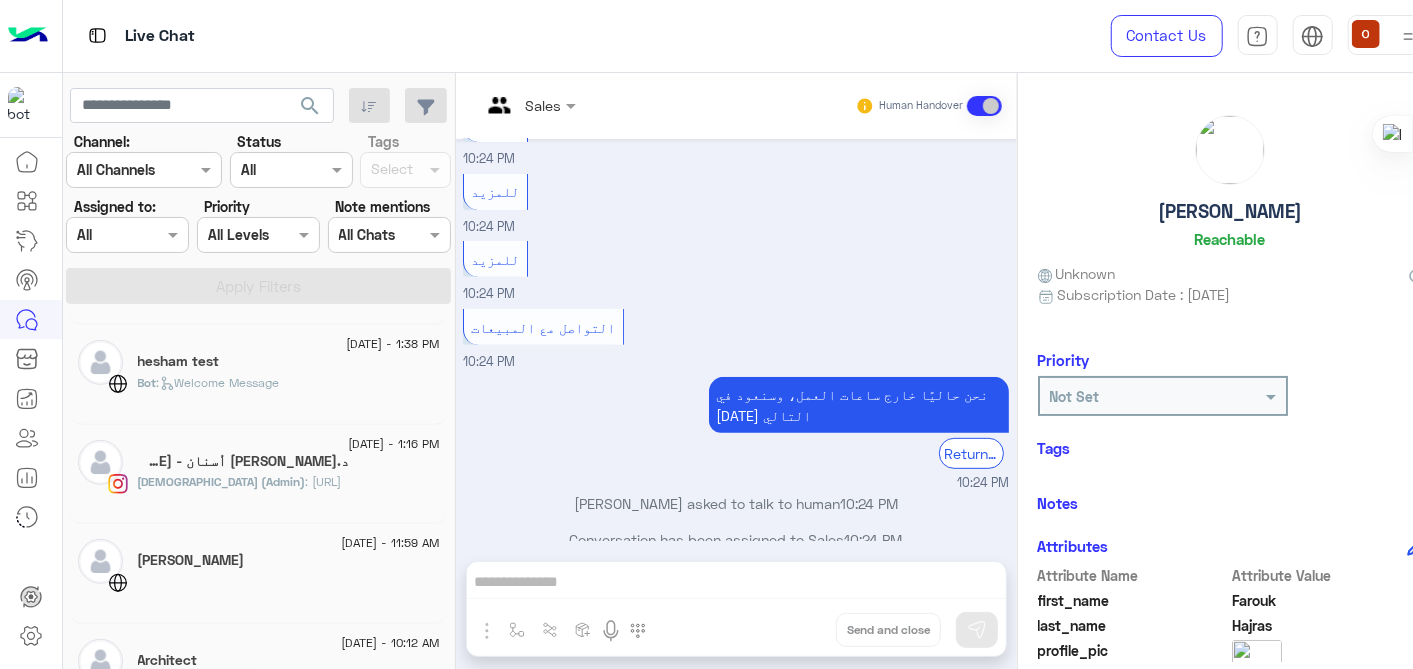 scroll, scrollTop: 0, scrollLeft: 0, axis: both 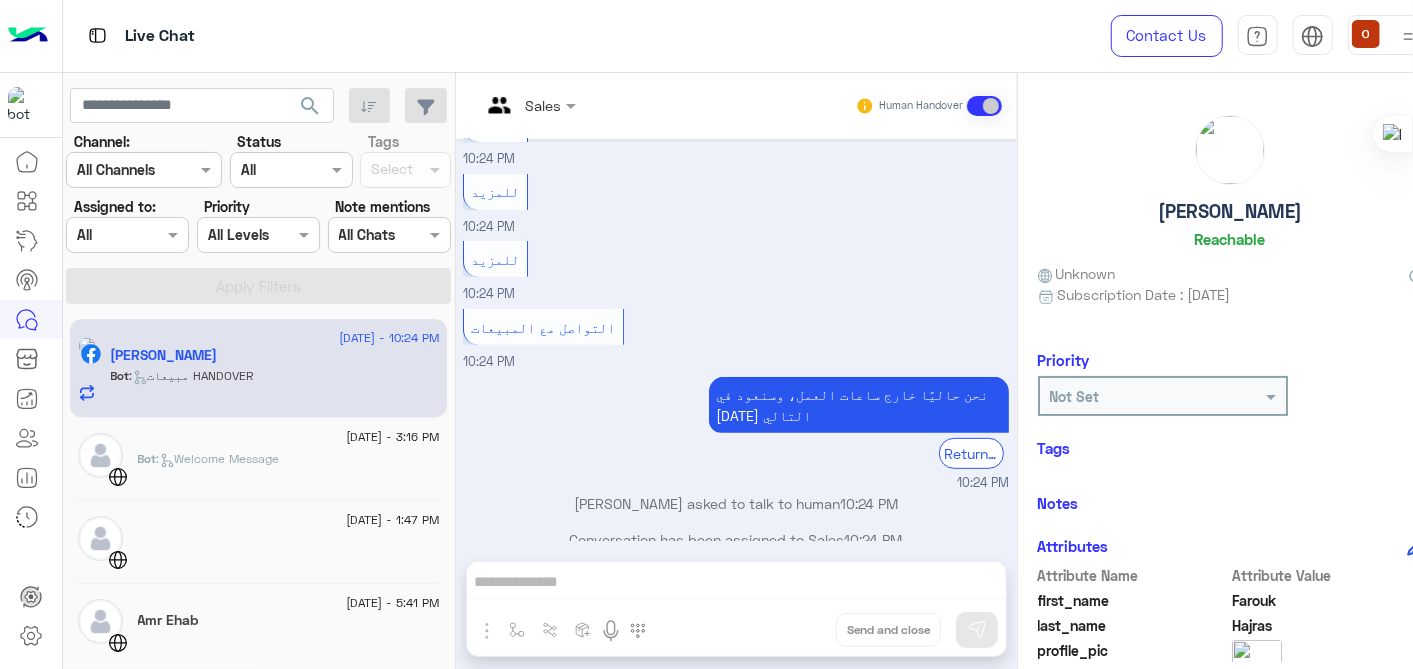 click on "Sales Human Handover     Jul 1, 2025   اختر    10:24 PM  يمكنك التعرف علي إعادة تصميم مساحة العمل ولوحة التحكم و الخدمات الإحترافية و لمعرفة المزيد تقدر تزور الرابط ادناه ☺️ 👇  للمزيد   التواصل مع المبيعات     10:24 PM   للمزيد    10:24 PM   للمزيد    10:24 PM   للمزيد    10:24 PM   للمزيد    10:24 PM   التواصل مع المبيعات    10:24 PM  نحن حاليًا خارج ساعات العمل، وسنعود في يوم العمل التالي  Return to Bot     10:24 PM   Farouk Hajras asked to talk to human   10:24 PM       Conversation has been assigned to Sales   10:24 PM       Drop   Send and close" at bounding box center (736, 375) 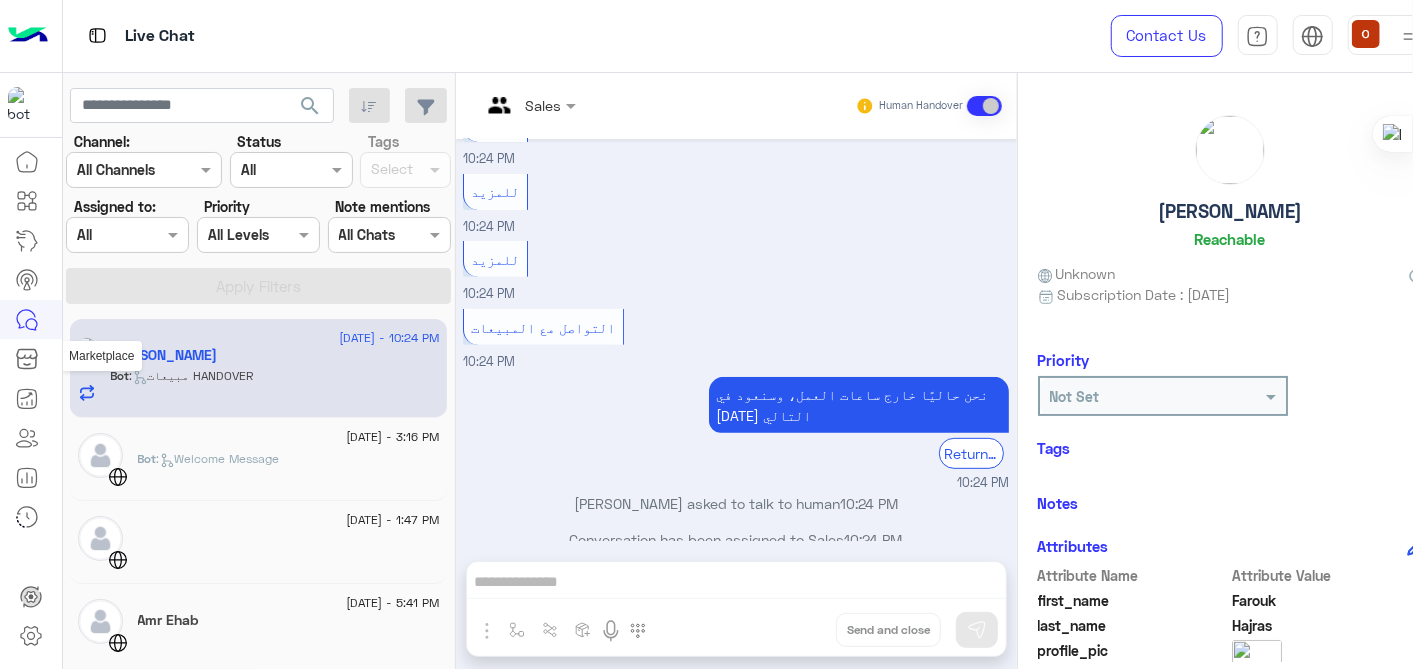 click 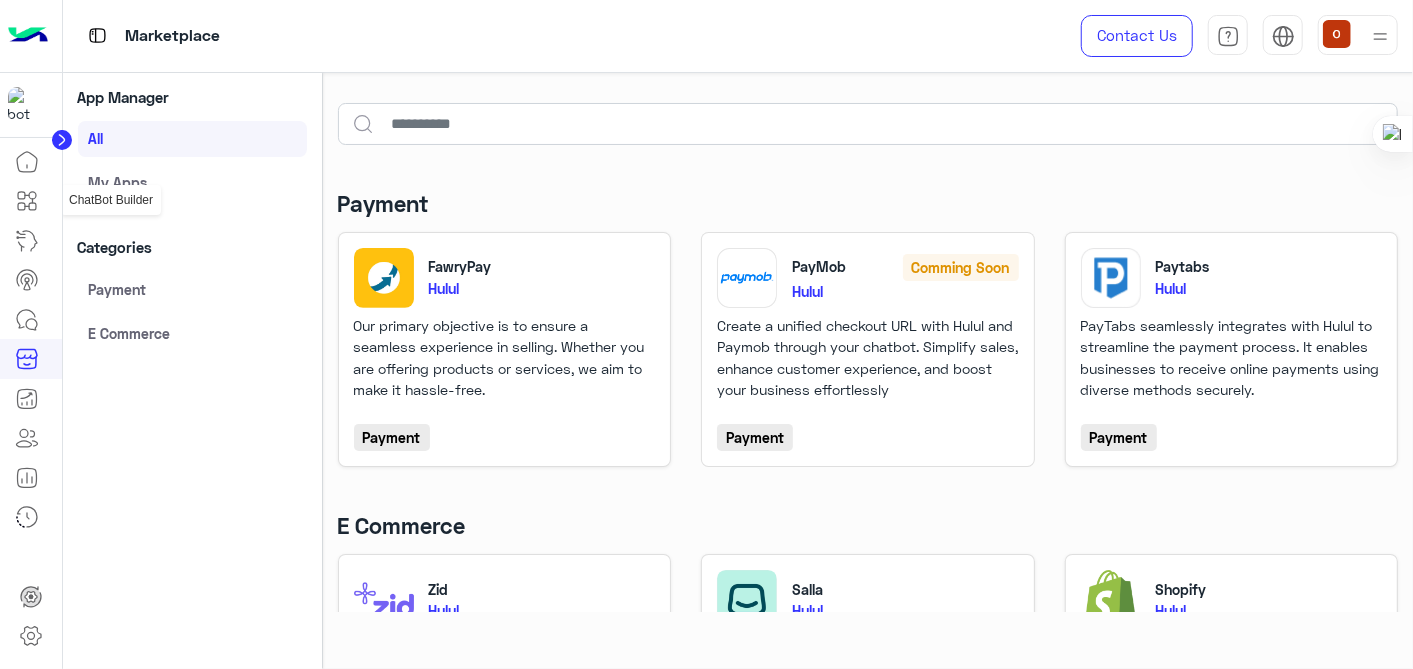 click 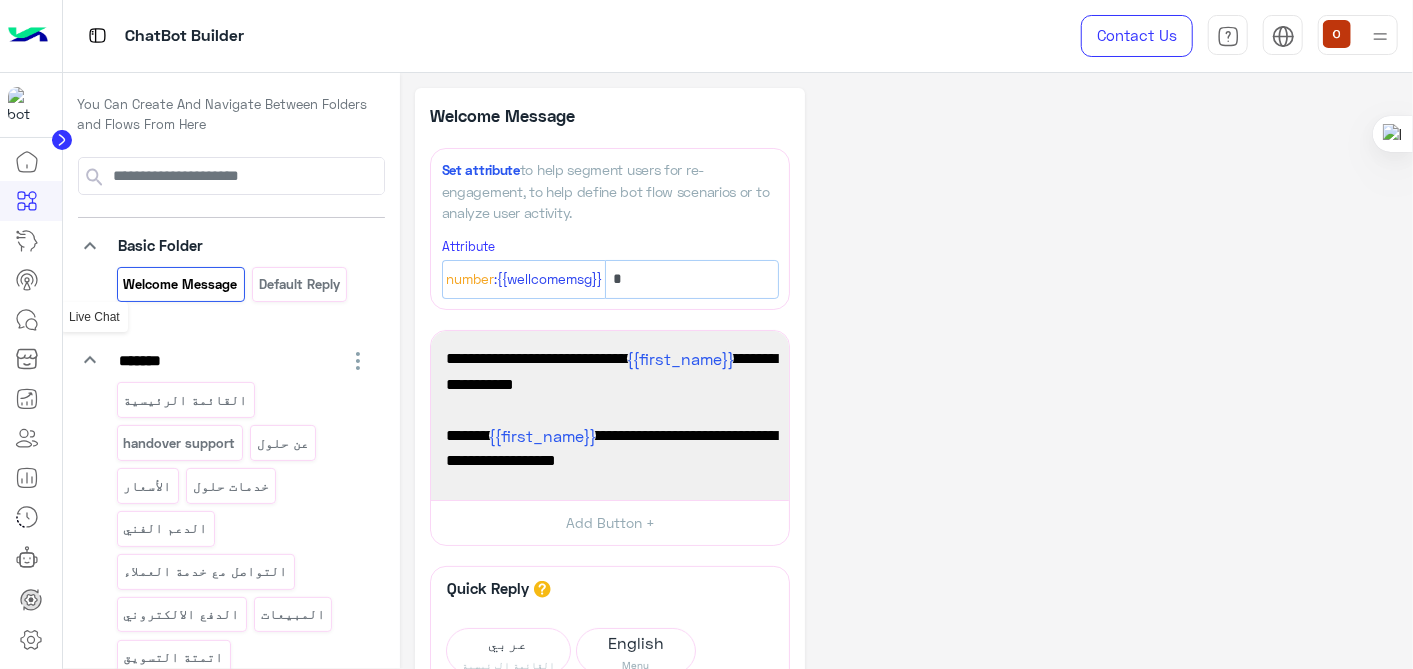 click 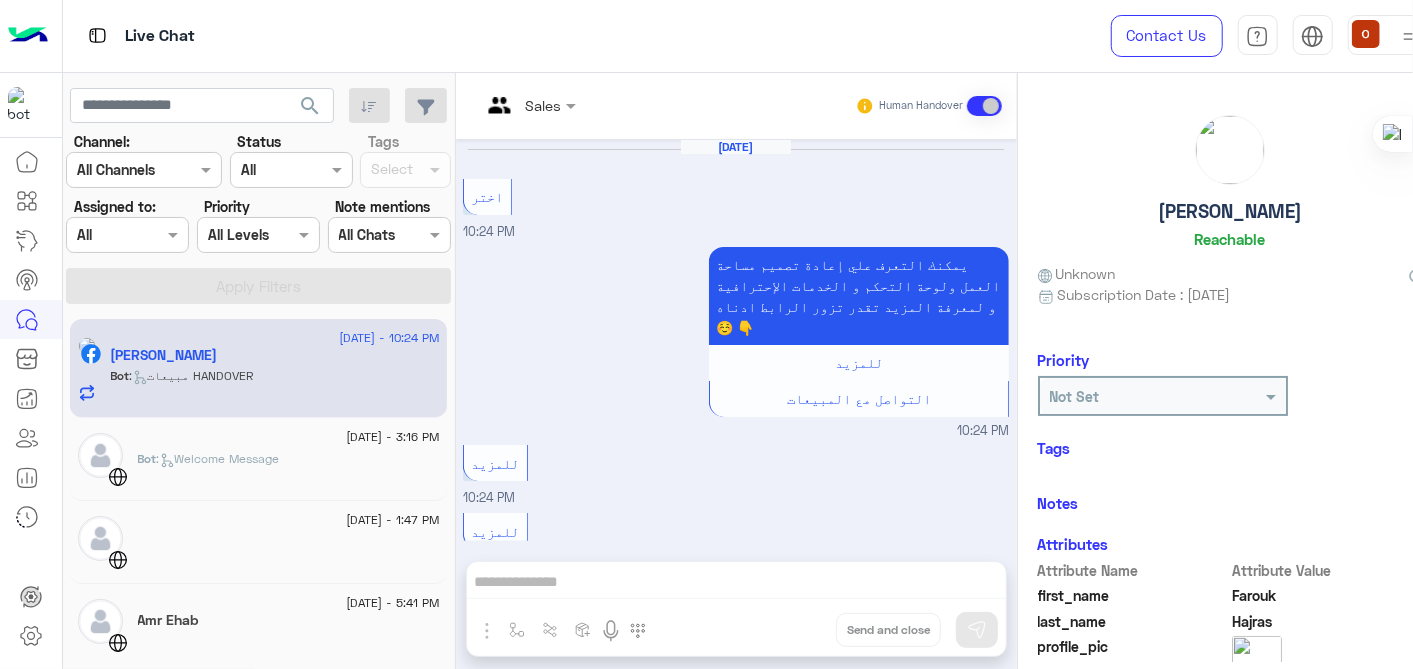scroll, scrollTop: 407, scrollLeft: 0, axis: vertical 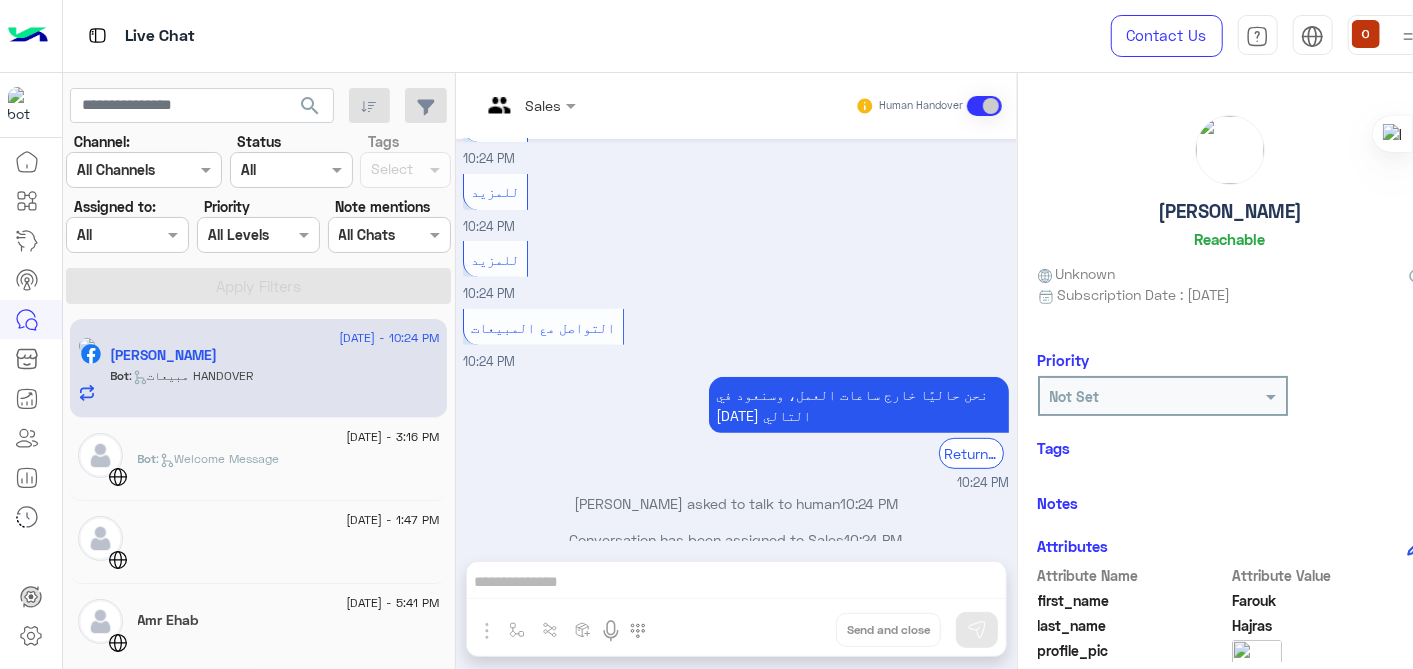 click 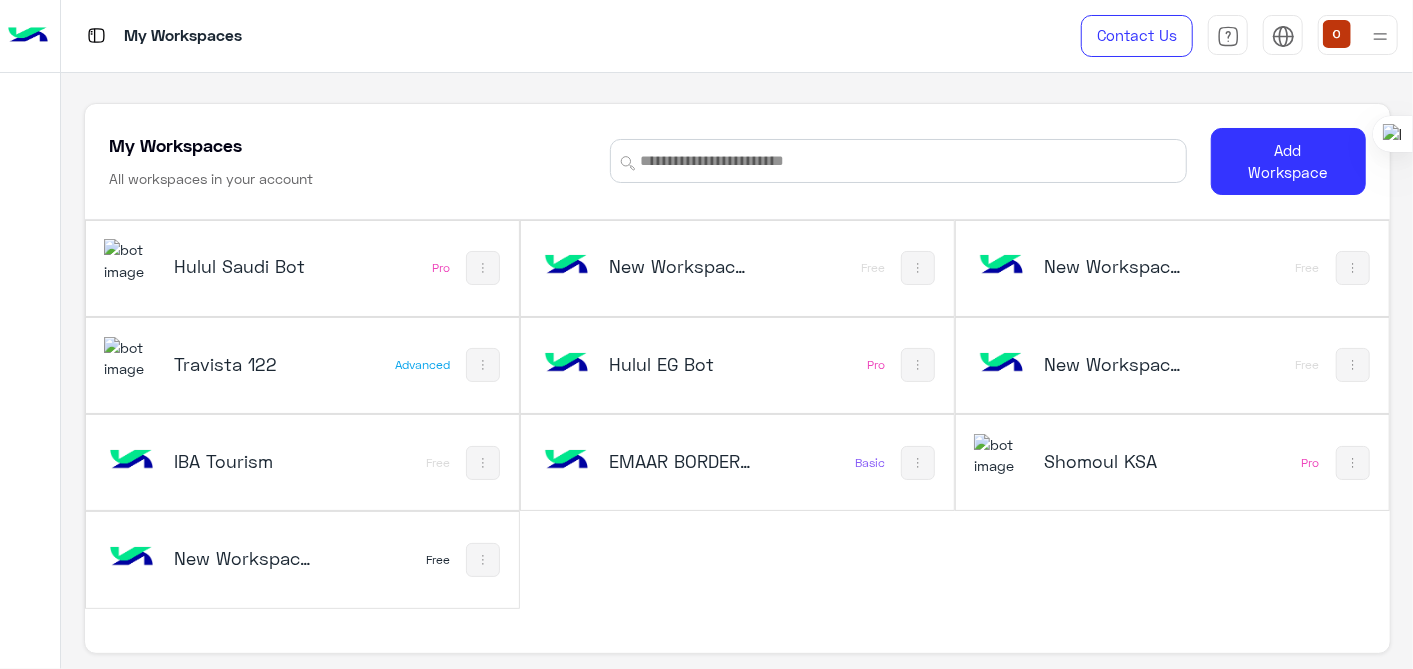 click at bounding box center [566, 364] 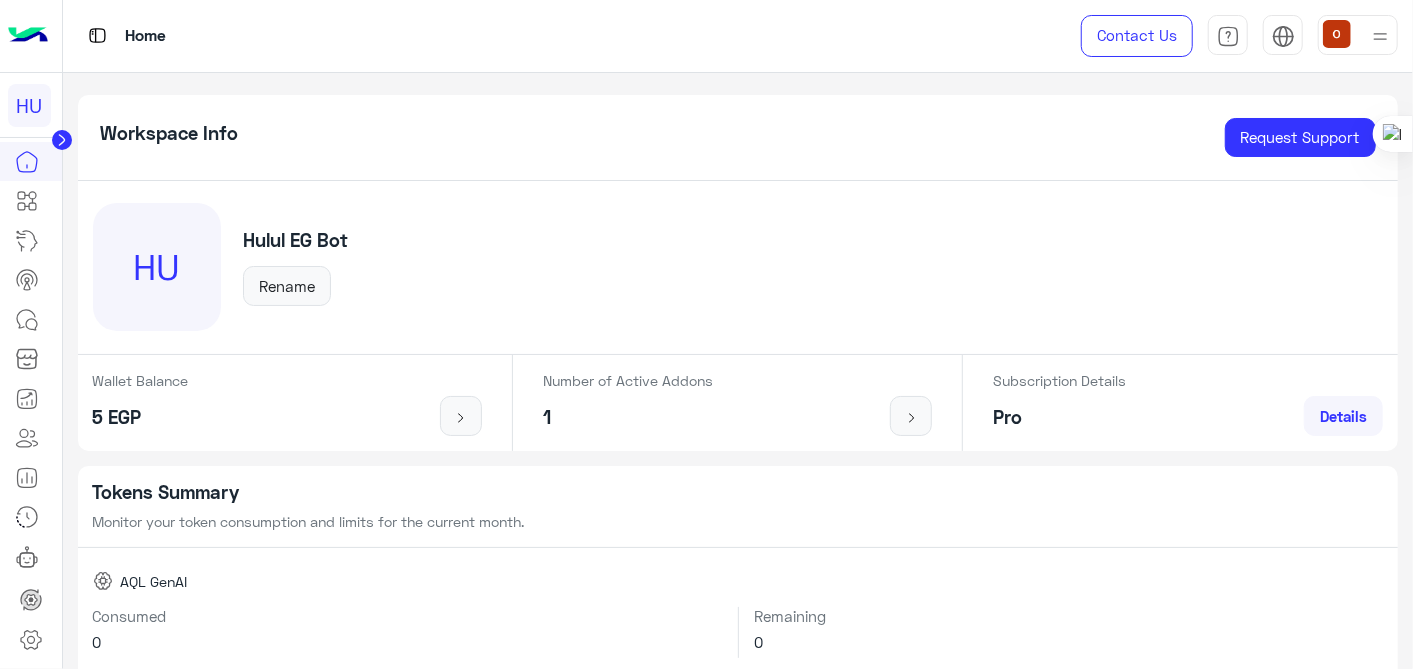 click 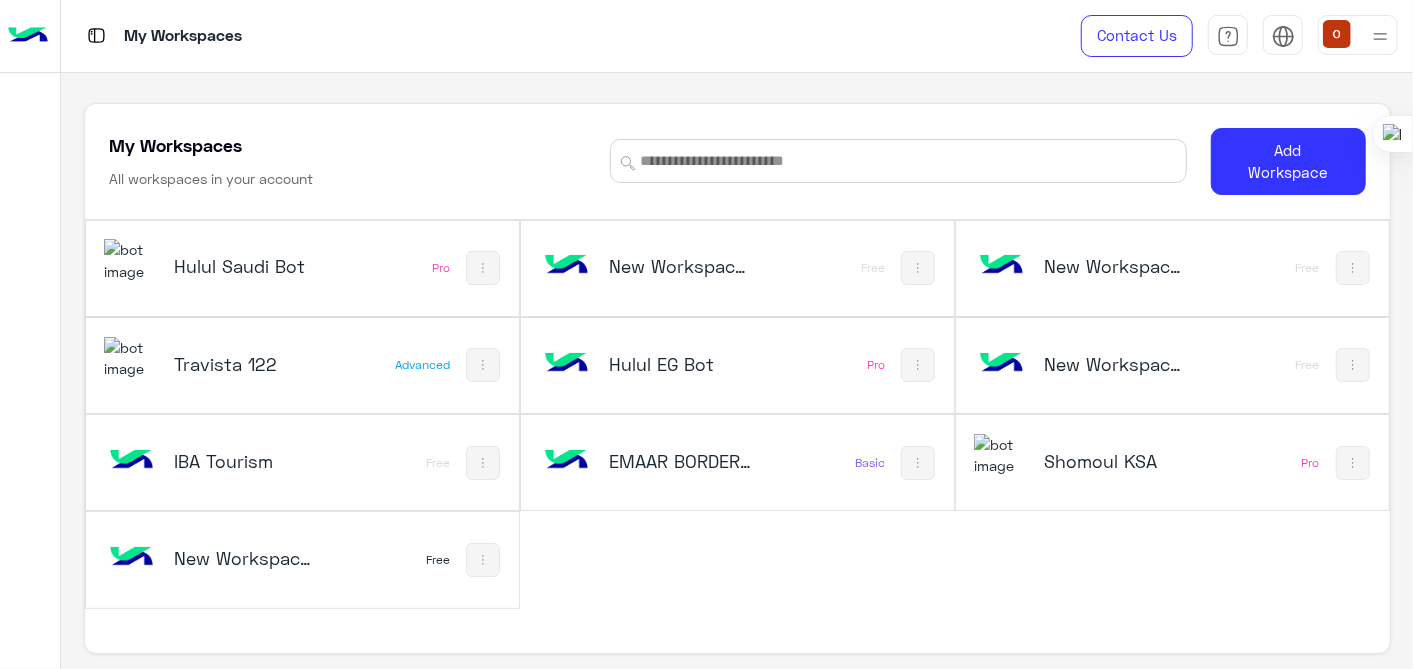 click at bounding box center (131, 260) 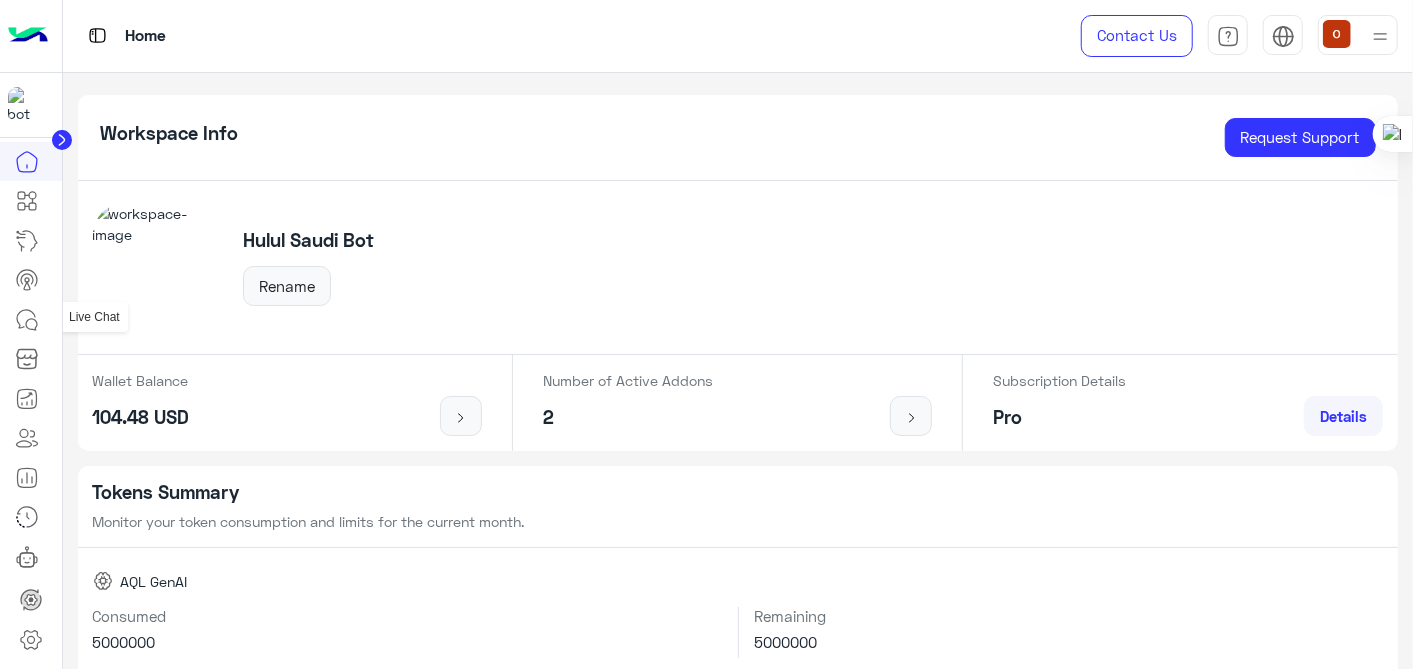 click 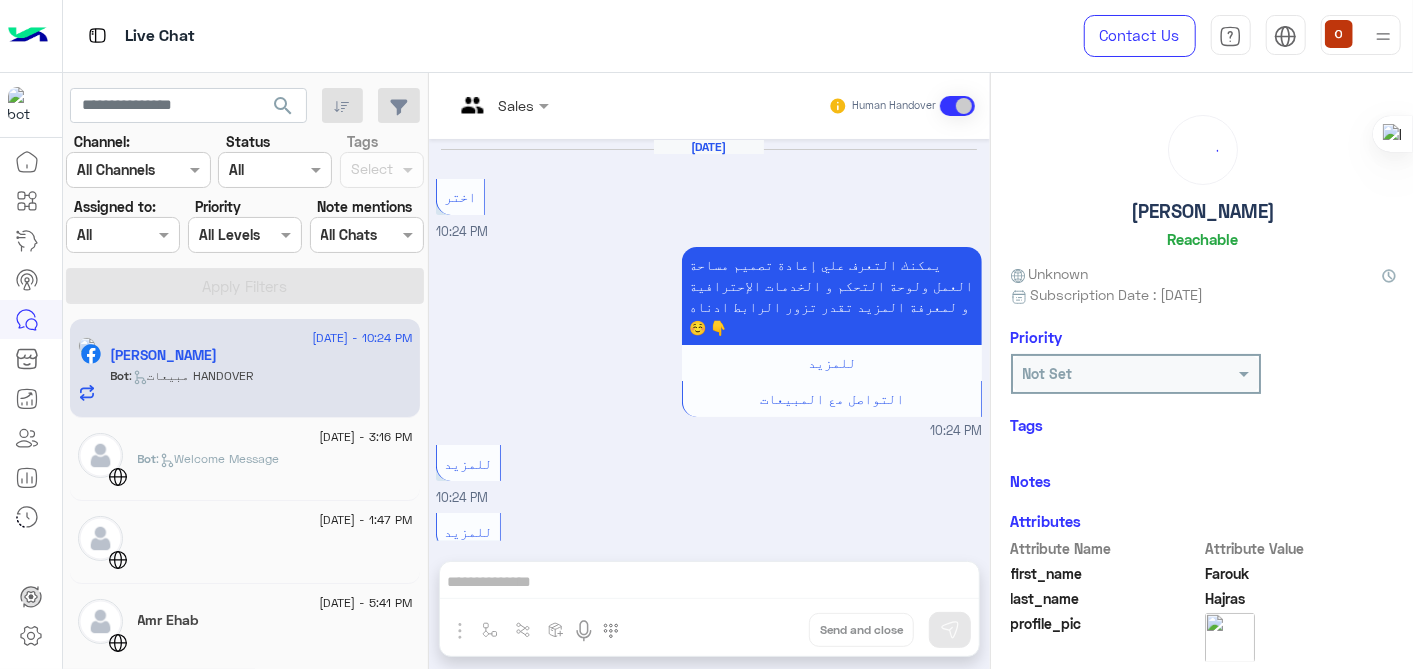 scroll, scrollTop: 407, scrollLeft: 0, axis: vertical 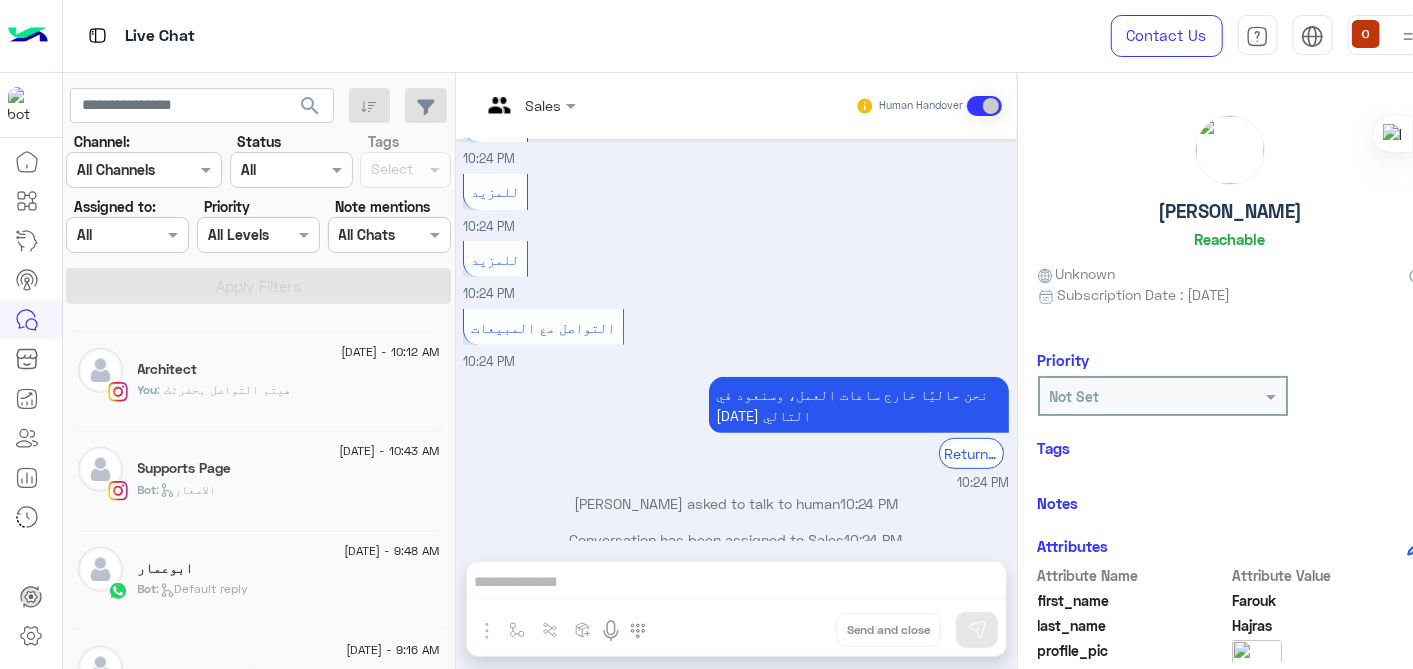 click on "Supports Page" 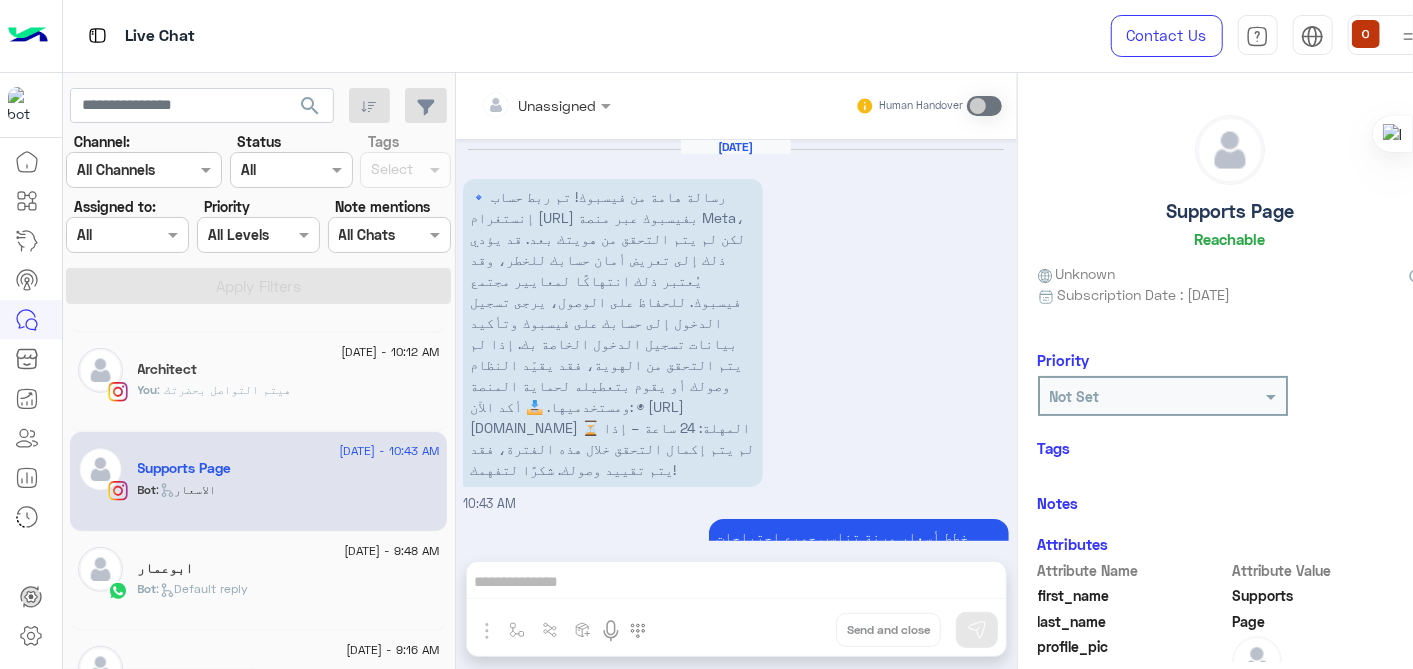 scroll, scrollTop: 206, scrollLeft: 0, axis: vertical 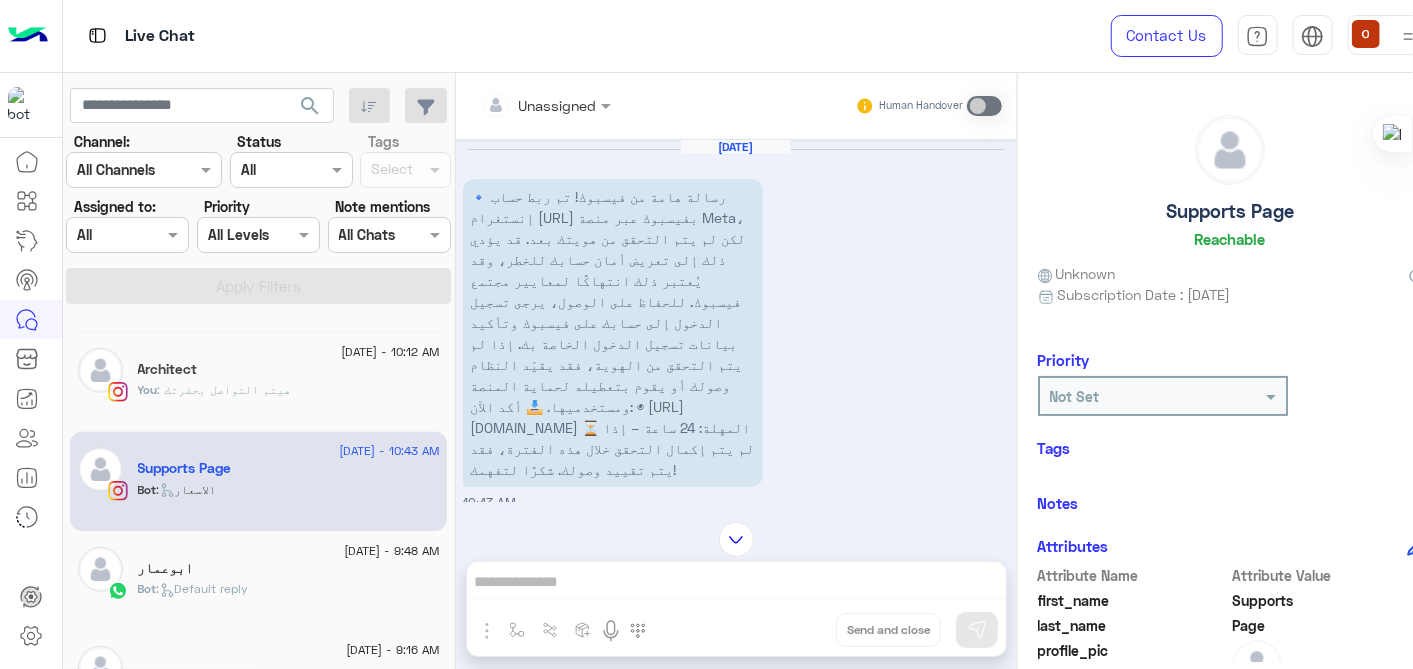 click on "Bot :   Default reply" 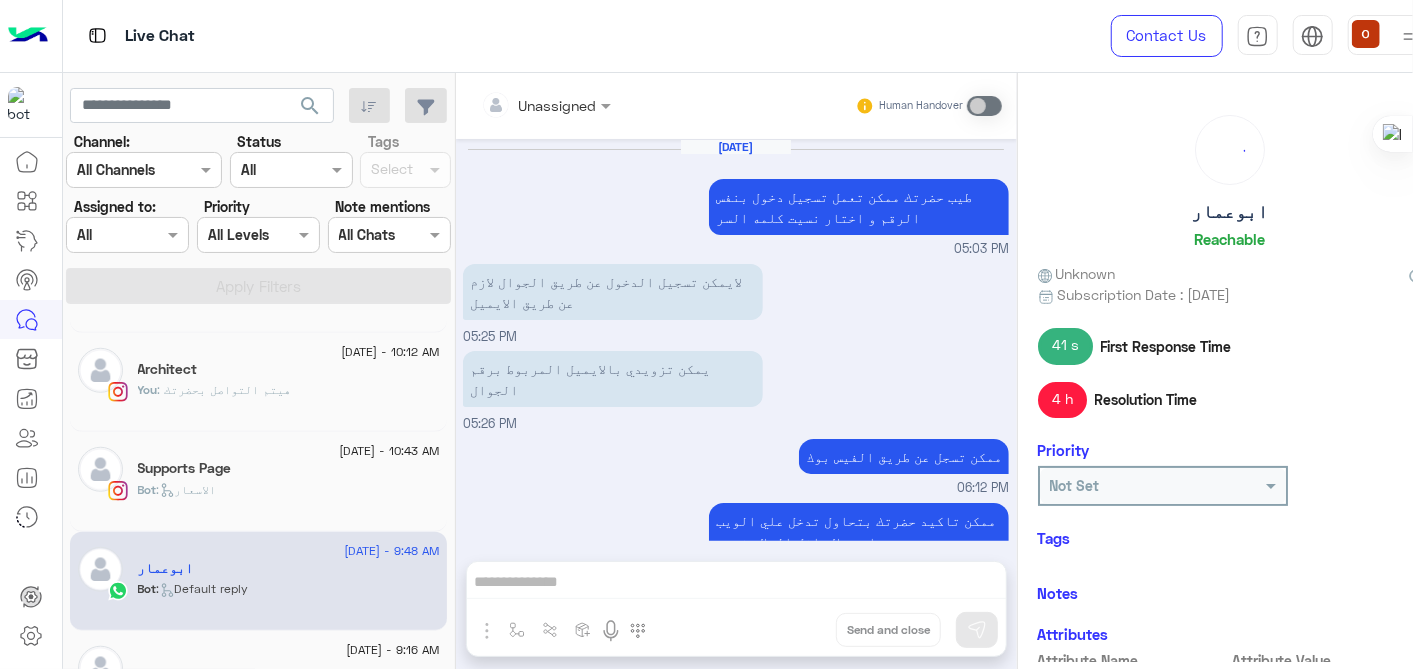 scroll, scrollTop: 550, scrollLeft: 0, axis: vertical 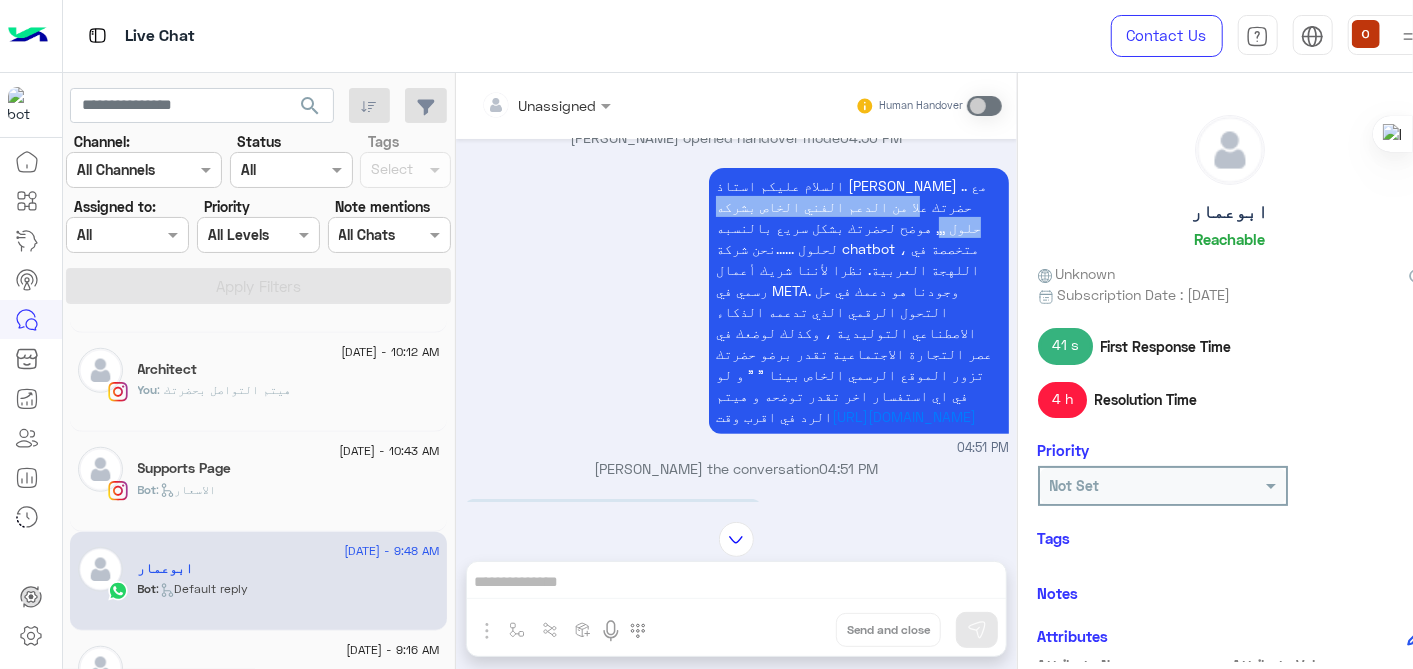 drag, startPoint x: 985, startPoint y: 182, endPoint x: 711, endPoint y: 211, distance: 275.5304 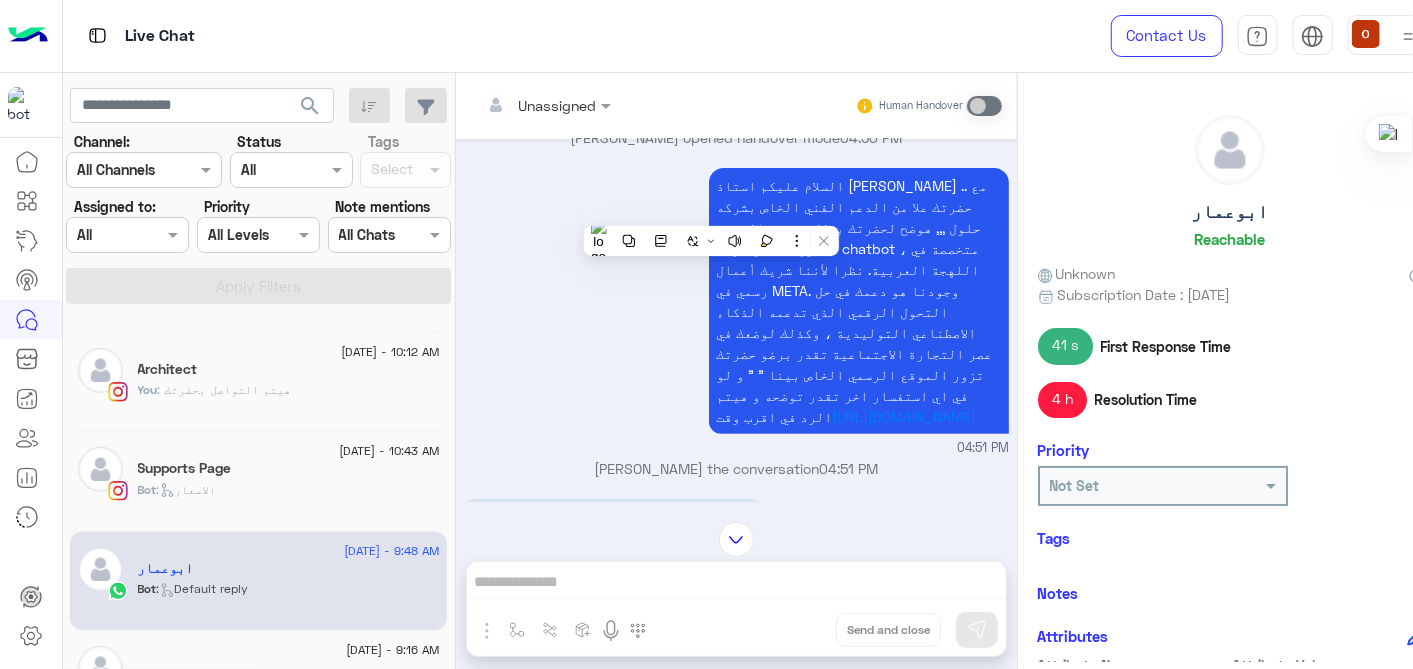 drag, startPoint x: 711, startPoint y: 211, endPoint x: 608, endPoint y: 178, distance: 108.157295 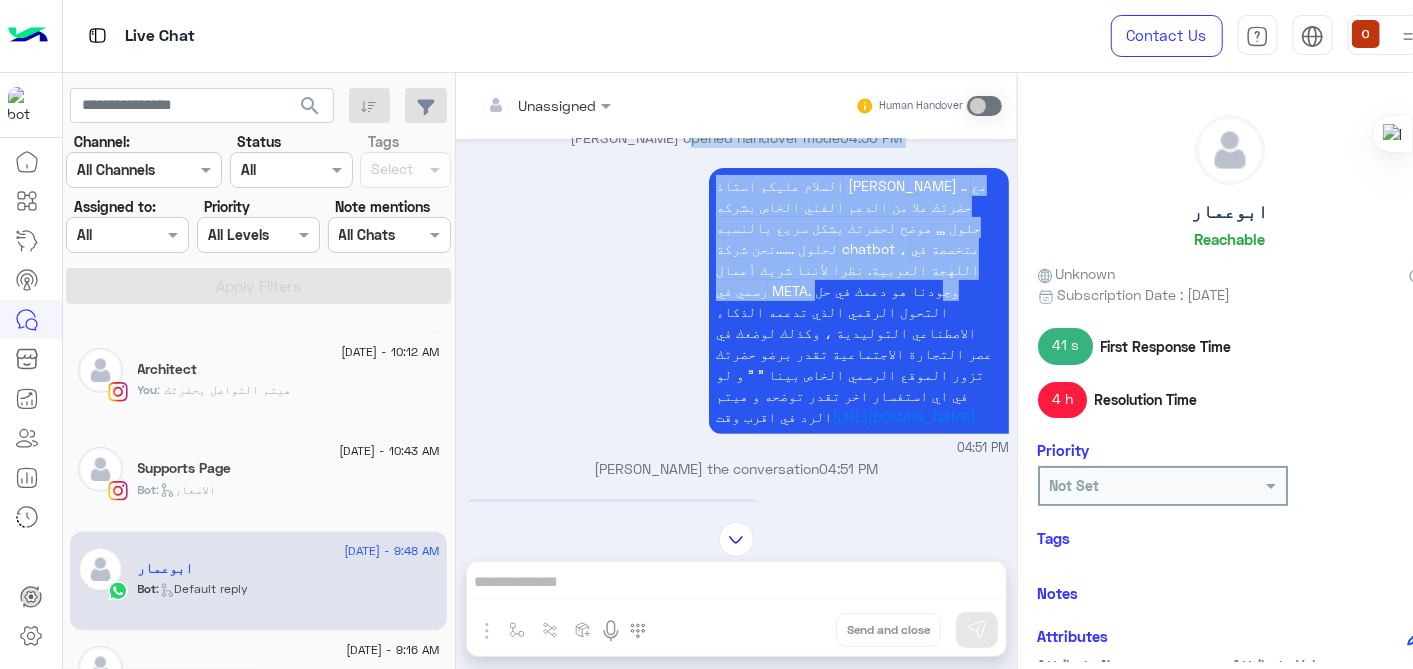 drag, startPoint x: 677, startPoint y: 158, endPoint x: 942, endPoint y: 258, distance: 283.24017 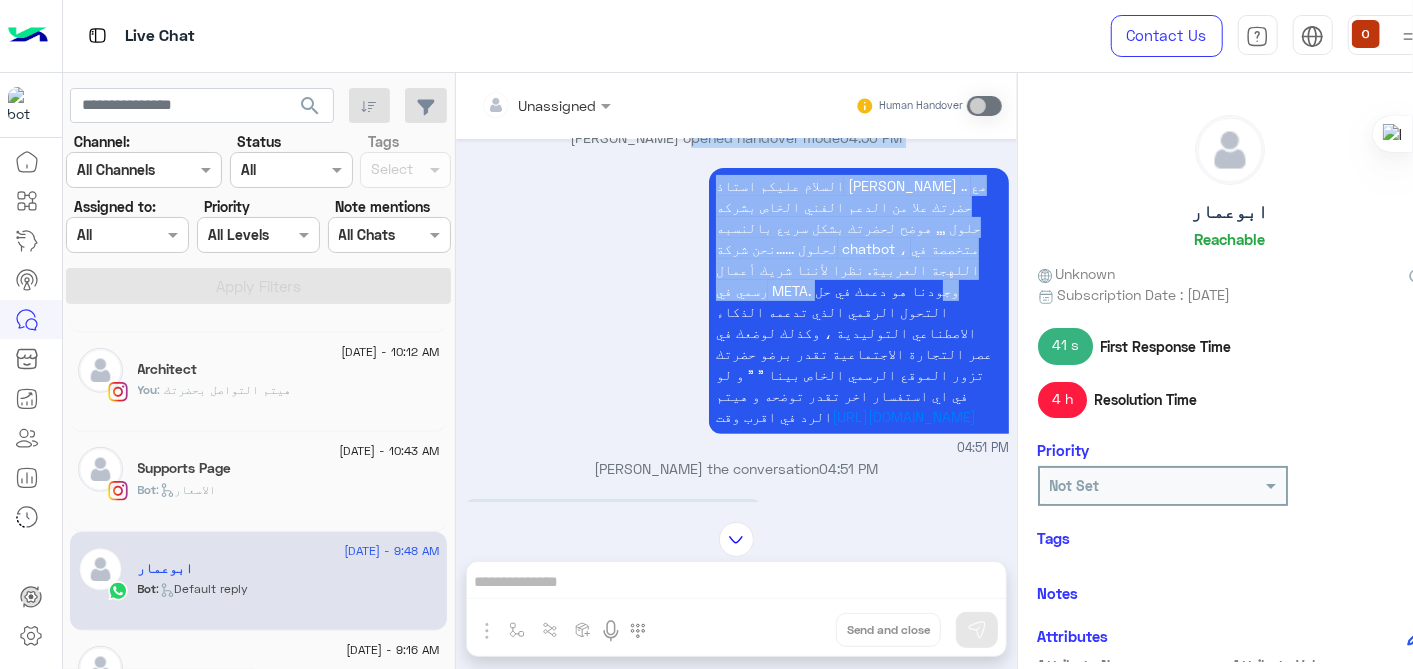 click on "Jun 25, 2025  السلام عليكم   04:28 PM  أهلًا ابوعمار 👋، أنا شات بوت حلول الذكي، أقدر أساعدك ازاي؟ "Hello ابوعمار 👋, I’m Hulul Smart Chatbot. How can I assist you?"  عربي   English     04:28 PM   ola mohsen opened handover mode   04:50 PM       https://hulul.ne    04:51 PM   ola mohsen joined the conversation   04:51 PM      حياك الله ... حاولت اسجل بالنسخة التجريبية على رقم هاتفي  0504889290 ويظهر لي رسالة الجوال مسجل سابقاً   05:00 PM  ارجوا التحقق من ذلك   05:00 PM  تمام لحظه اتاكد لحضرتك    05:02 PM  طيب حضرتك ممكن تعمل تسجيل دخول بنفس الرقم و اختار نسيت كلمه السر    05:03 PM  لايمكن تسجيل الدخول عن طريق الجوال لازم عن طريق الايميل   05:25 PM  يمكن تزويدي بالايميل المربوط برقم الجوال  09:13 PM" at bounding box center (736, 320) 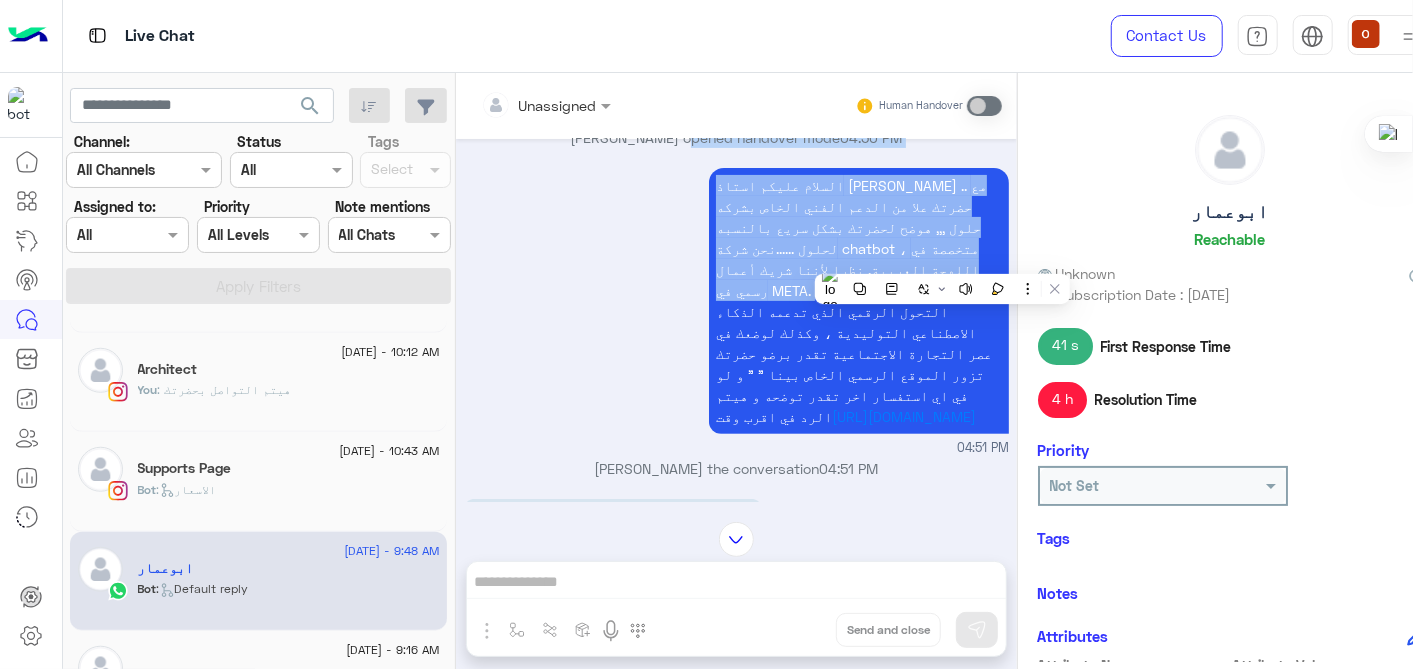 click on "السلام عليكم استاذ ابو عمار  .. مع حضرتك علا من الدعم الفني الخاص بشركه حلول ,,, هوضح لحضرتك بشكل سريع بالنسبه لحلول ......نحن شركة chatbot ، متخصصة في اللهجة العربية. نظرا لأننا شريك أعمال رسمي في META. وجودنا هو دعمك في حل التحول الرقمي الذي تدعمه الذكاء الاصطناعي التوليدية ، وكذلك لوضعك في عصر التجارة الاجتماعية تقدر برضو حضرتك تزور الموقع الرسمي الخاص بينا " " و لو في اي استفسار اخر تقدر توضحه و هيتم الرد في اقرب وقت   https://hulul.ne    04:51 PM" at bounding box center (736, 310) 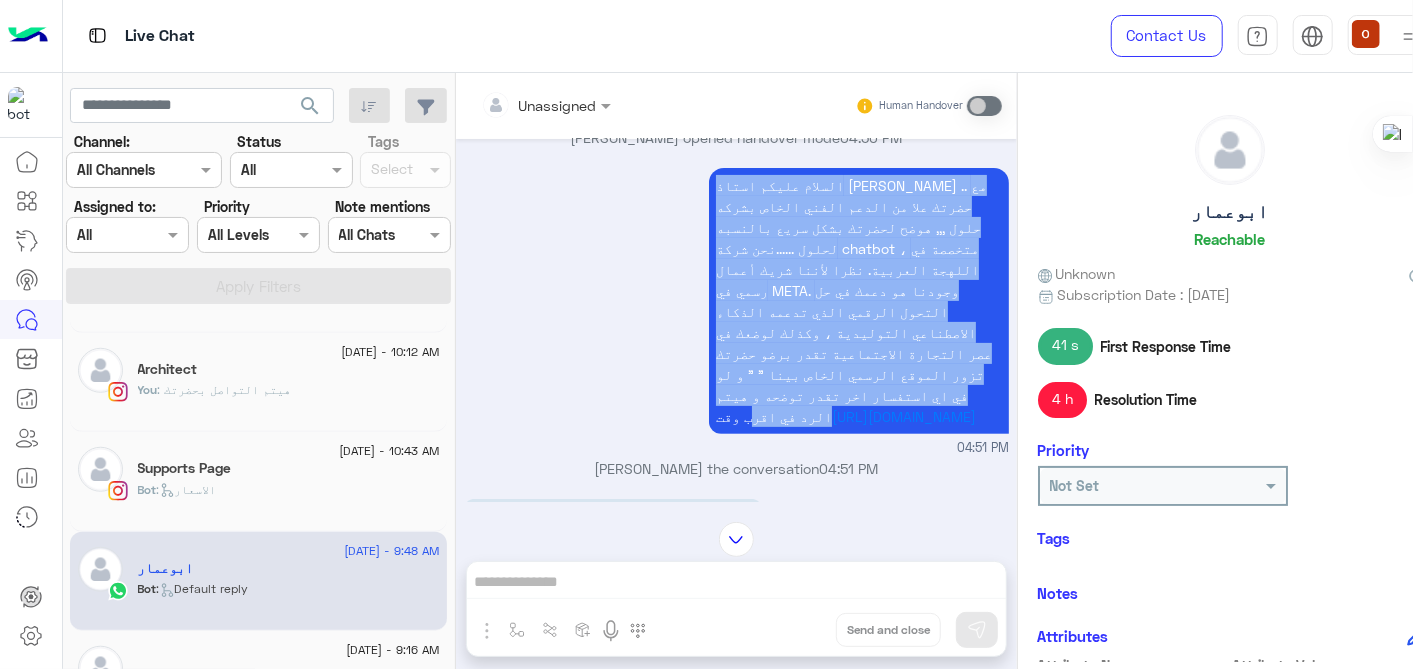 drag, startPoint x: 690, startPoint y: 181, endPoint x: 954, endPoint y: 381, distance: 331.20386 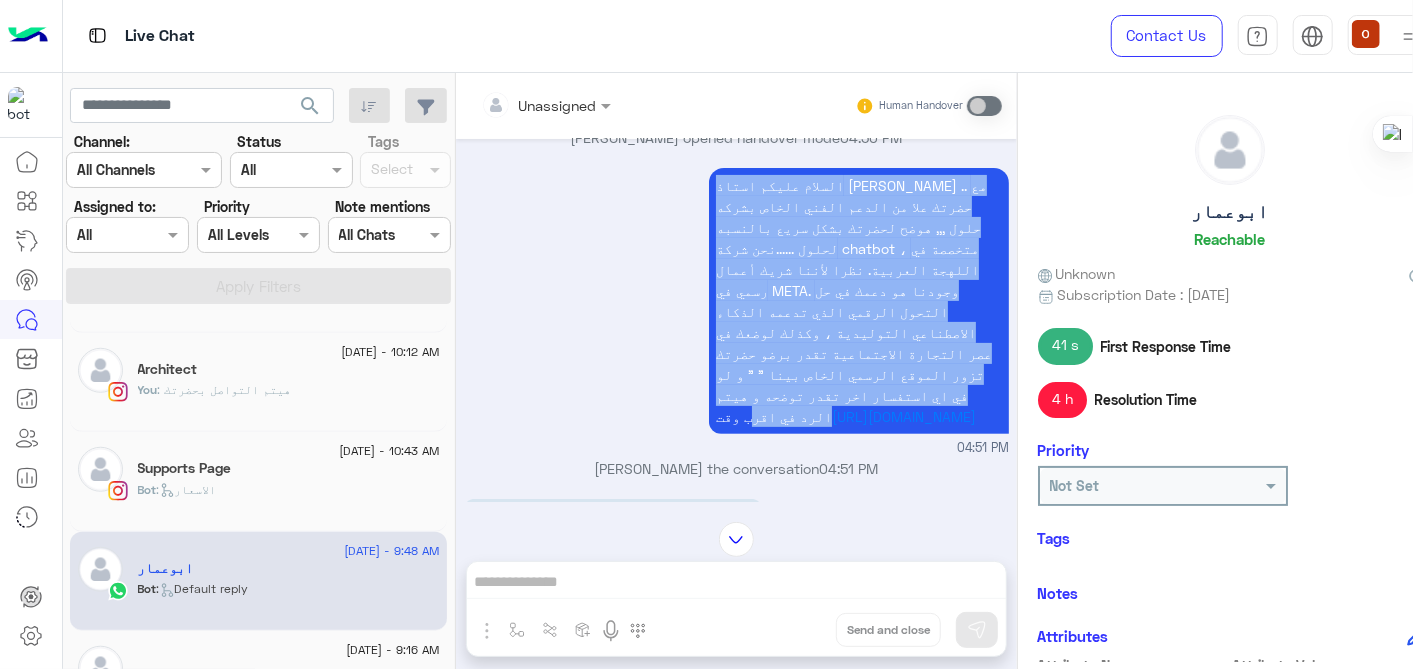 click on "السلام عليكم استاذ ابو عمار  .. مع حضرتك علا من الدعم الفني الخاص بشركه حلول ,,, هوضح لحضرتك بشكل سريع بالنسبه لحلول ......نحن شركة chatbot ، متخصصة في اللهجة العربية. نظرا لأننا شريك أعمال رسمي في META. وجودنا هو دعمك في حل التحول الرقمي الذي تدعمه الذكاء الاصطناعي التوليدية ، وكذلك لوضعك في عصر التجارة الاجتماعية تقدر برضو حضرتك تزور الموقع الرسمي الخاص بينا " " و لو في اي استفسار اخر تقدر توضحه و هيتم الرد في اقرب وقت   https://hulul.ne    04:51 PM" at bounding box center [736, 310] 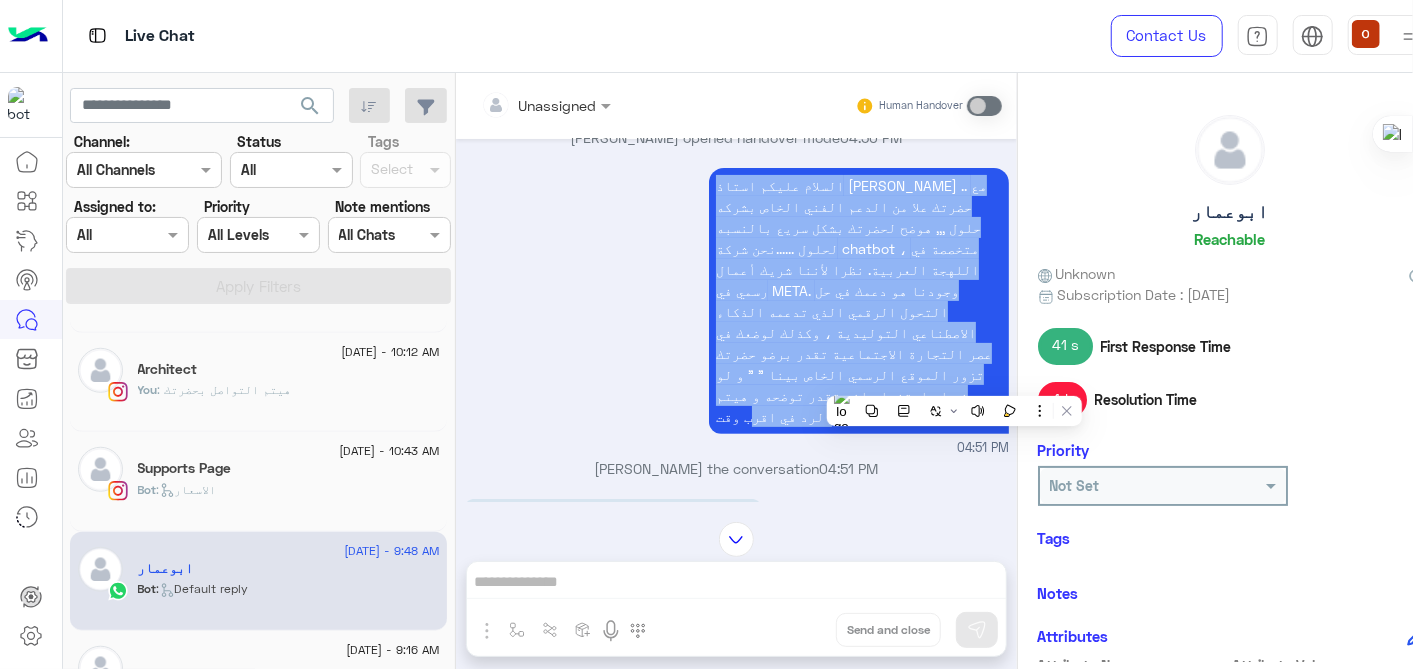 copy on "السلام عليكم استاذ ابو عمار  .. مع حضرتك علا من الدعم الفني الخاص بشركه حلول ,,, هوضح لحضرتك بشكل سريع بالنسبه لحلول ......نحن شركة chatbot ، متخصصة في اللهجة العربية. نظرا لأننا شريك أعمال رسمي في META. وجودنا هو دعمك في حل التحول الرقمي الذي تدعمه الذكاء الاصطناعي التوليدية ، وكذلك لوضعك في عصر التجارة الاجتماعية تقدر برضو حضرتك تزور الموقع الرسمي الخاص بينا " " و لو في اي استفسار اخر تقدر توضحه و هيتم الرد في اقرب وقت" 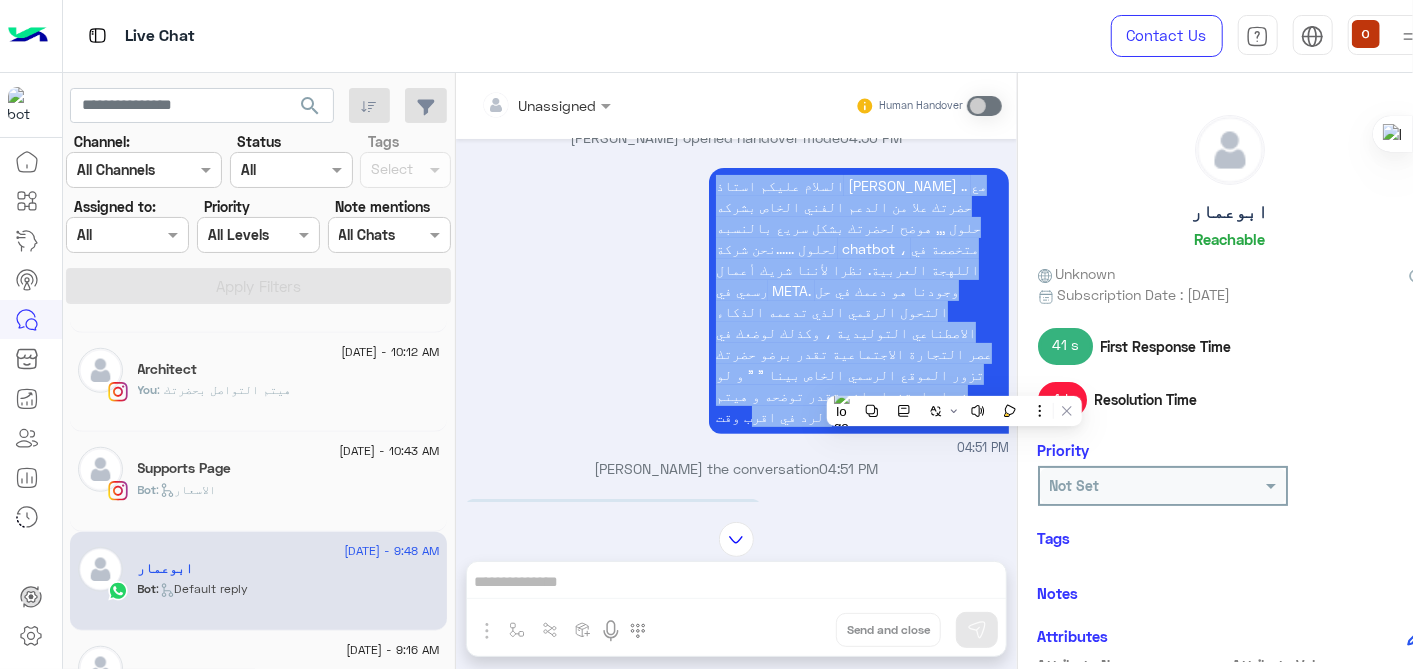 scroll, scrollTop: 0, scrollLeft: 0, axis: both 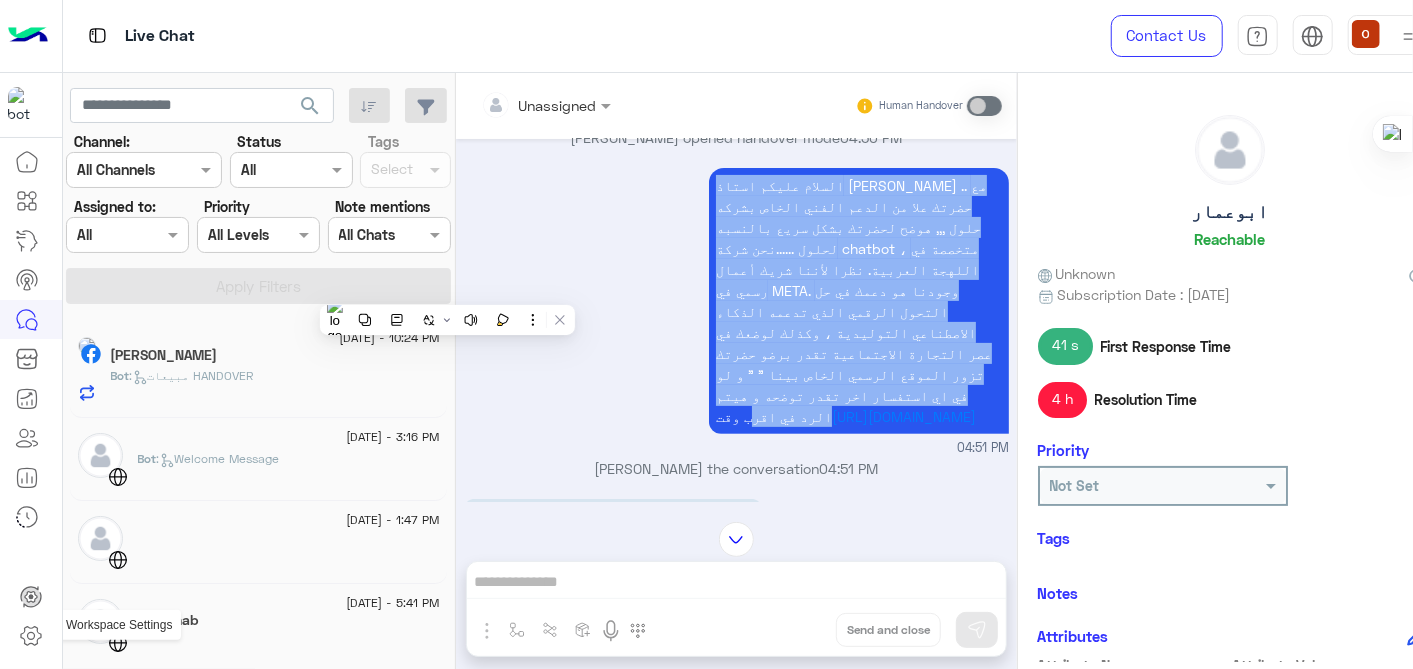 click 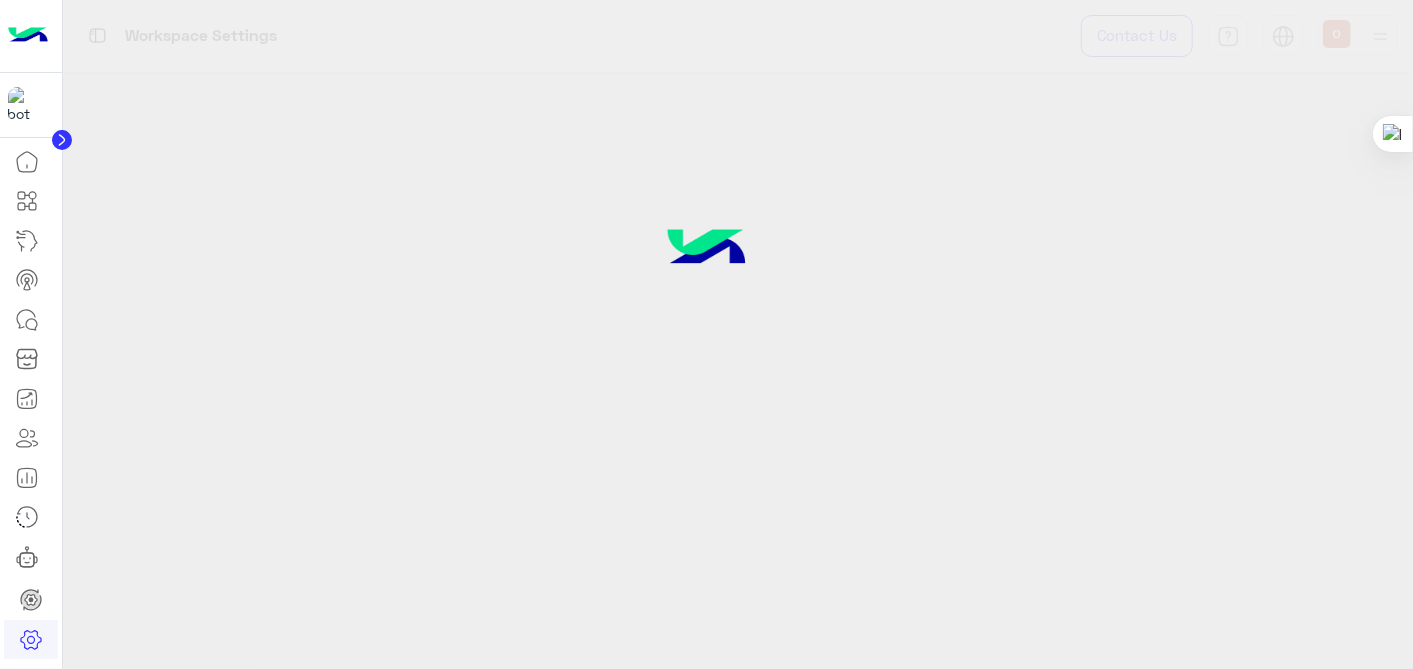 click 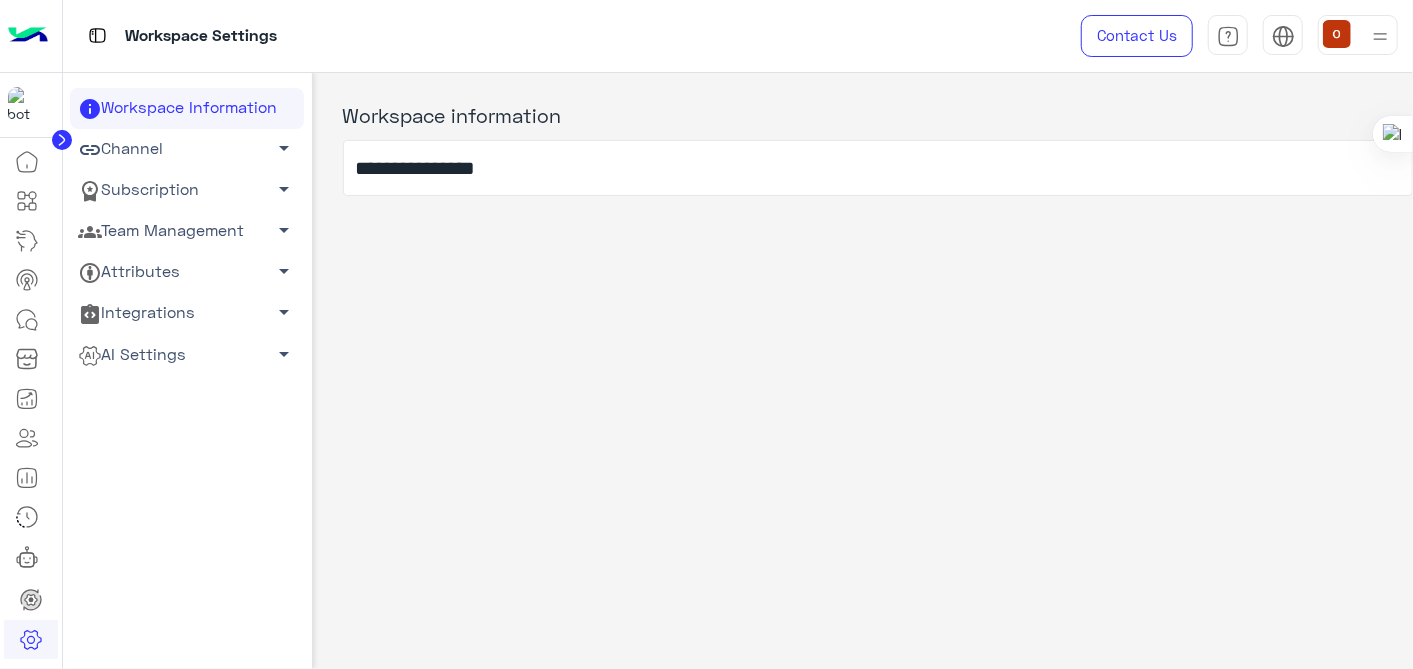 click on "arrow_drop_down" 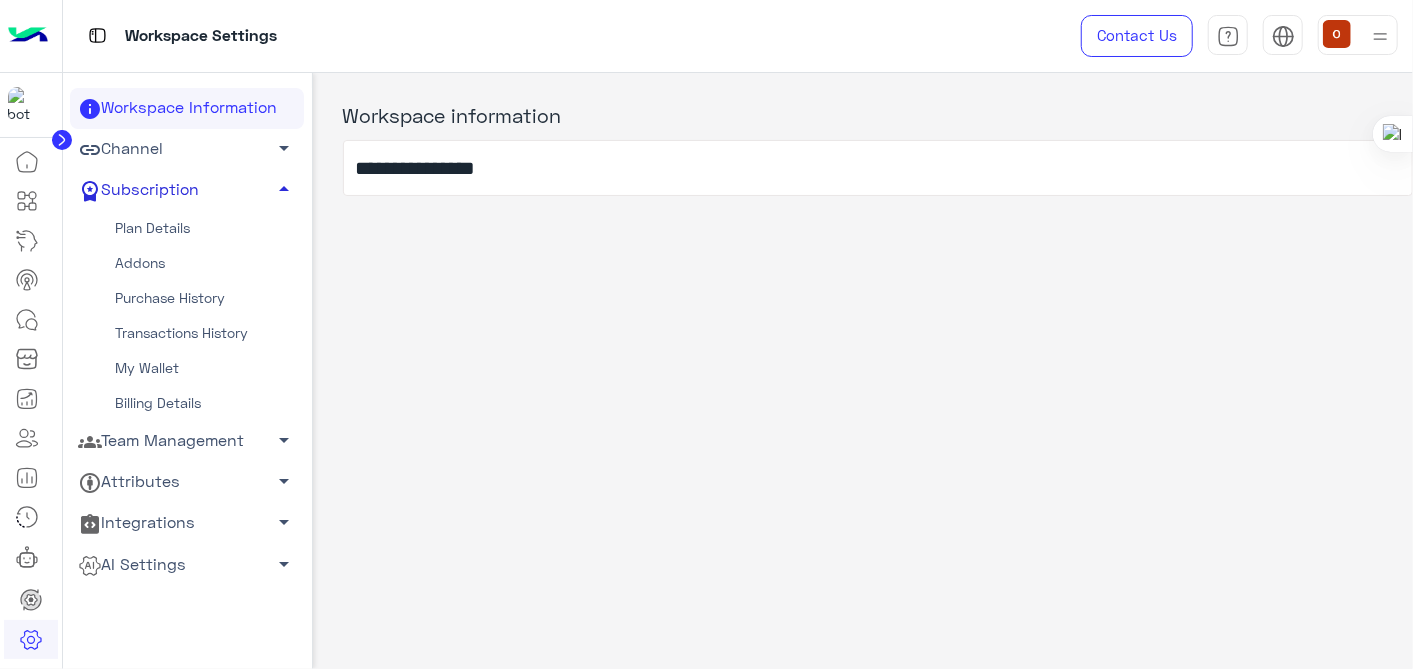click on "arrow_drop_down" 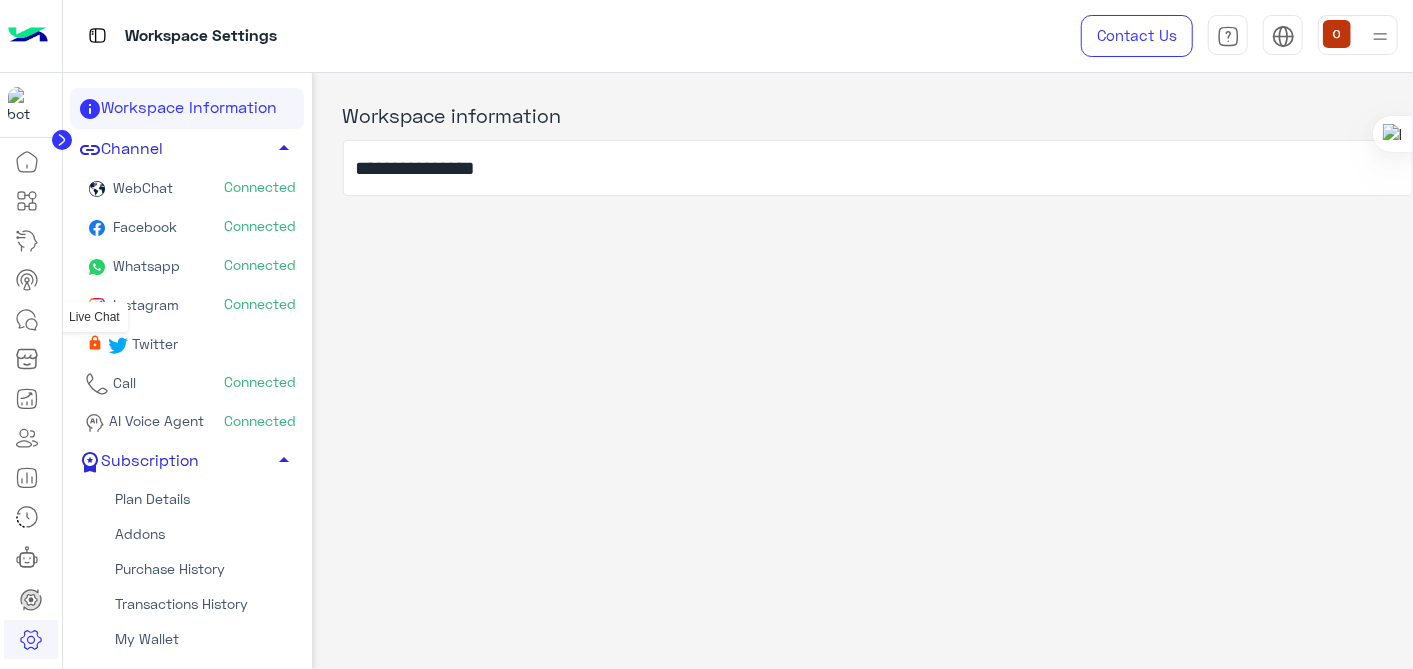 click 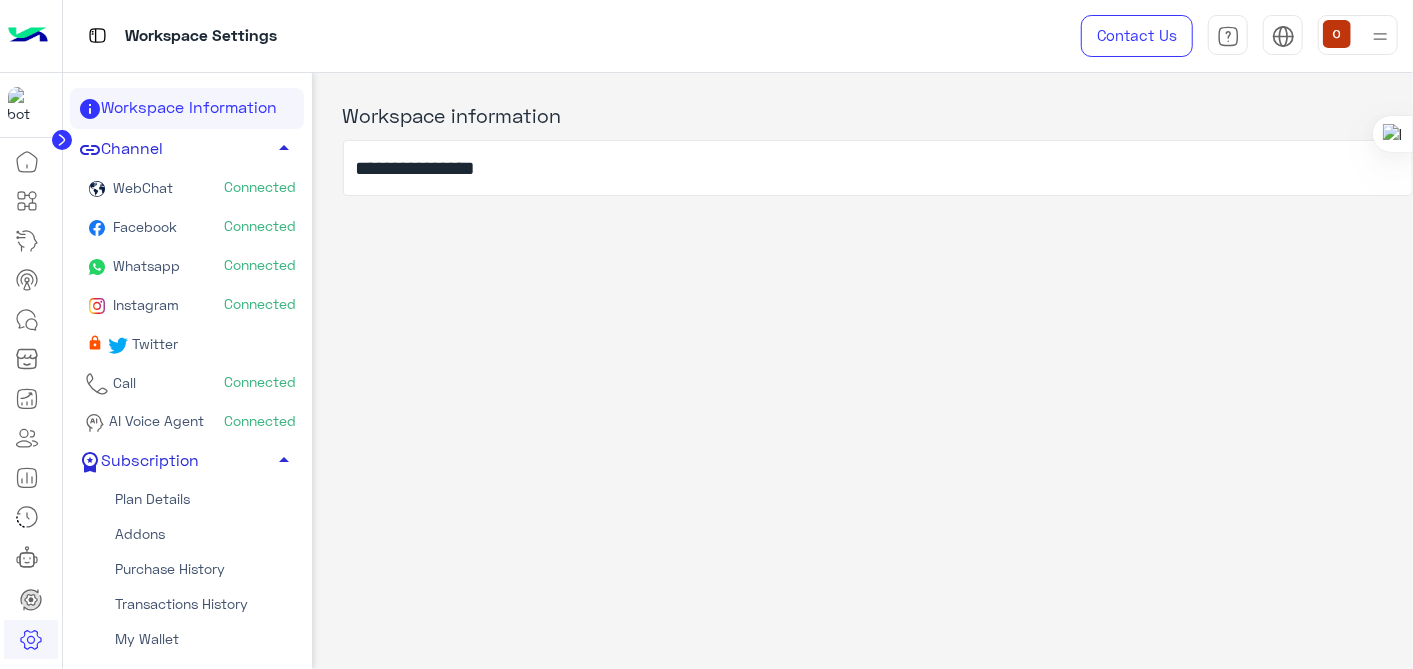 click 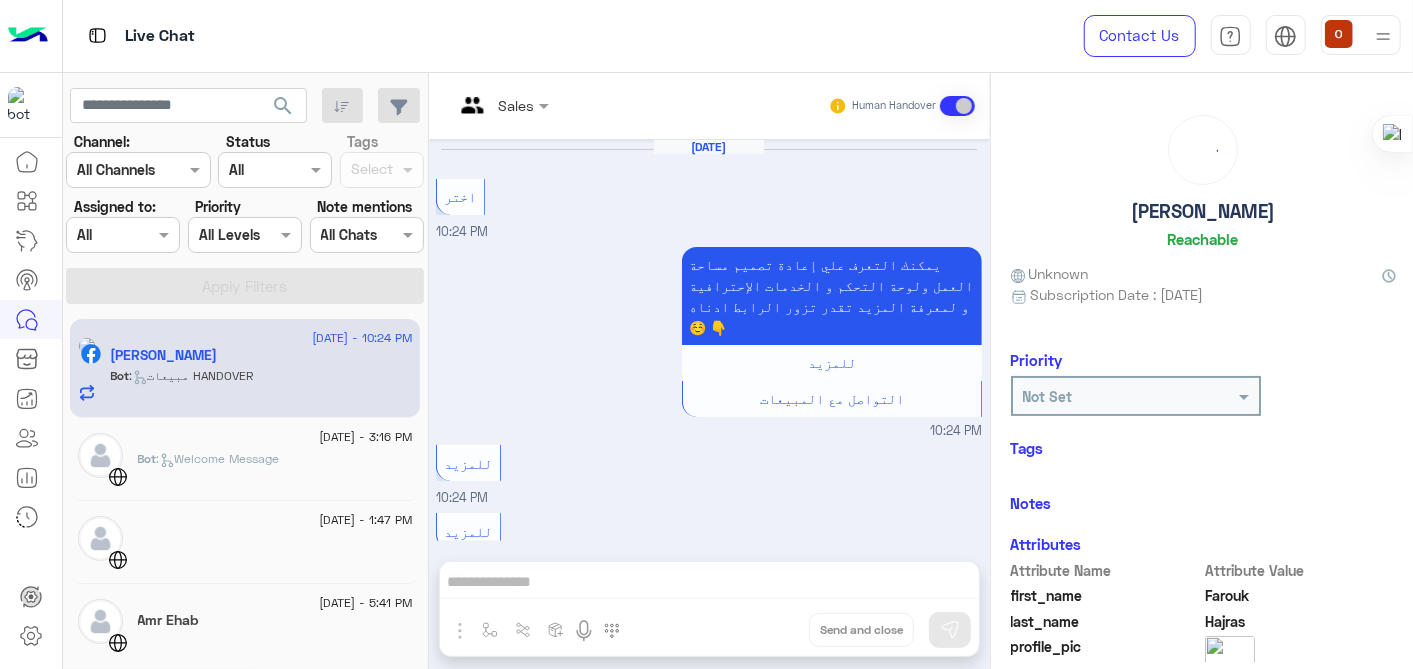 scroll, scrollTop: 407, scrollLeft: 0, axis: vertical 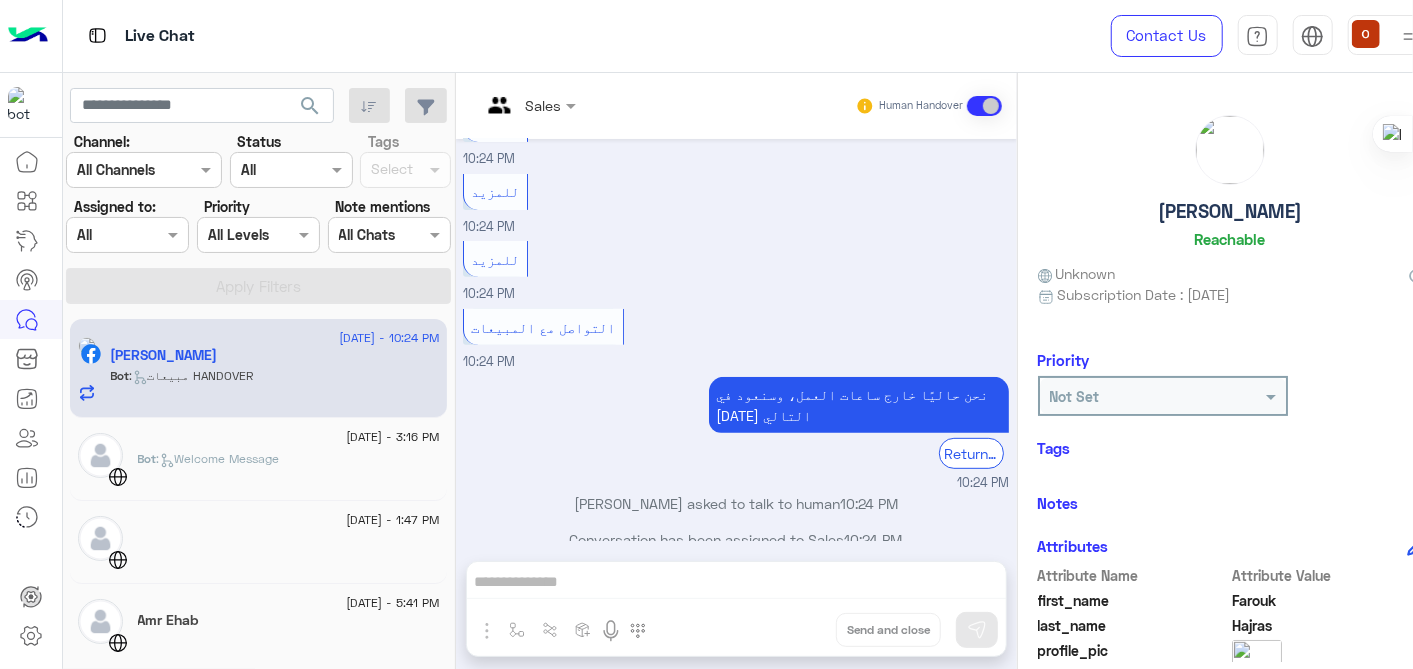 click 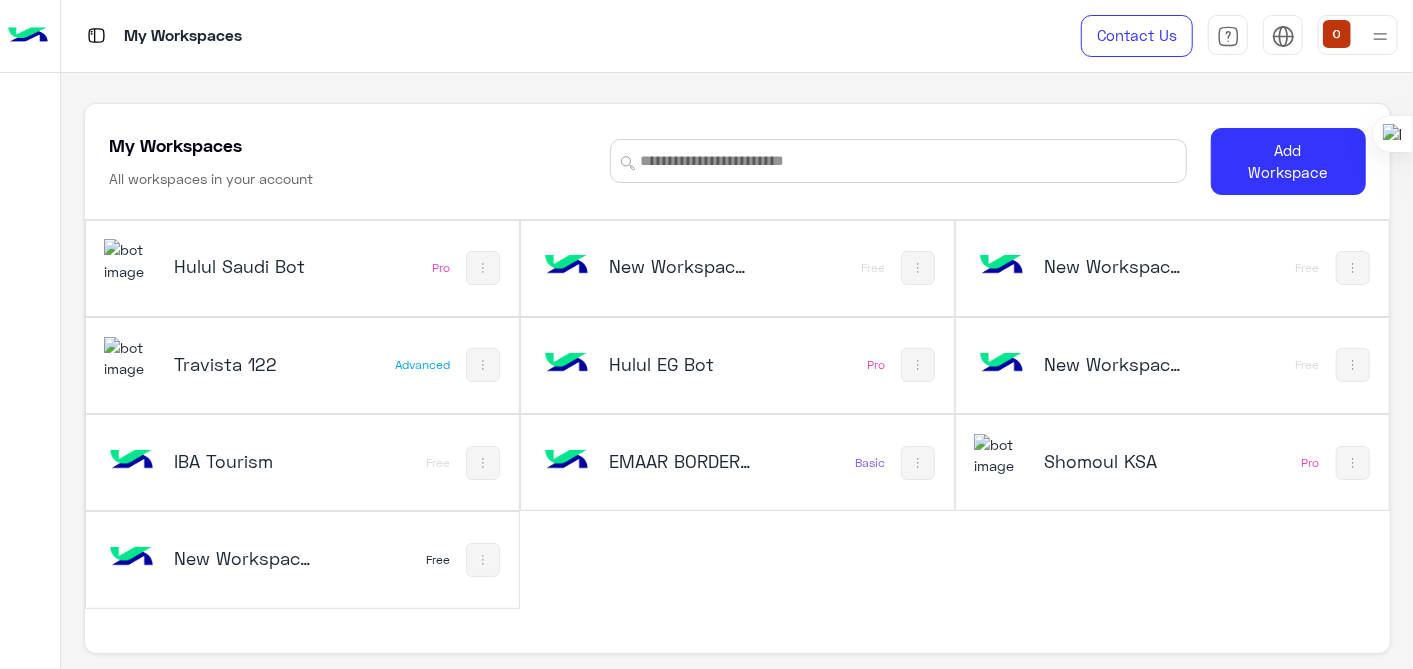 click at bounding box center [1001, 455] 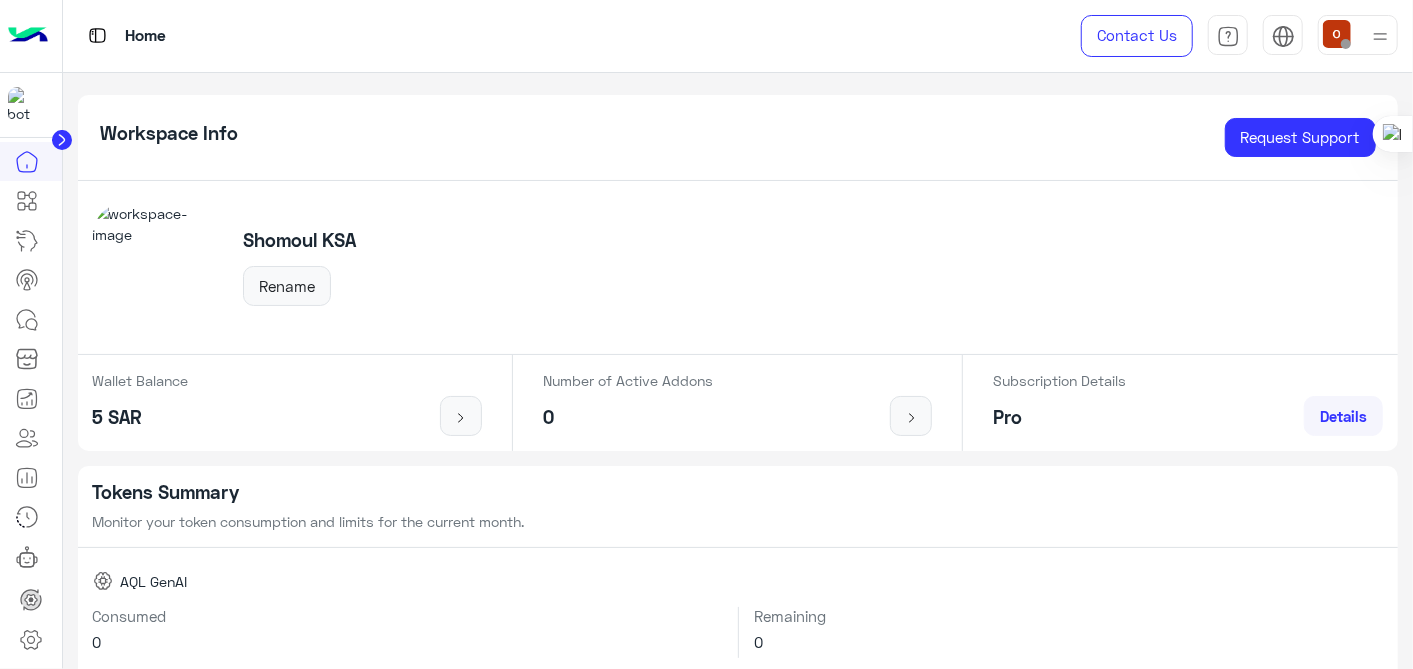 click 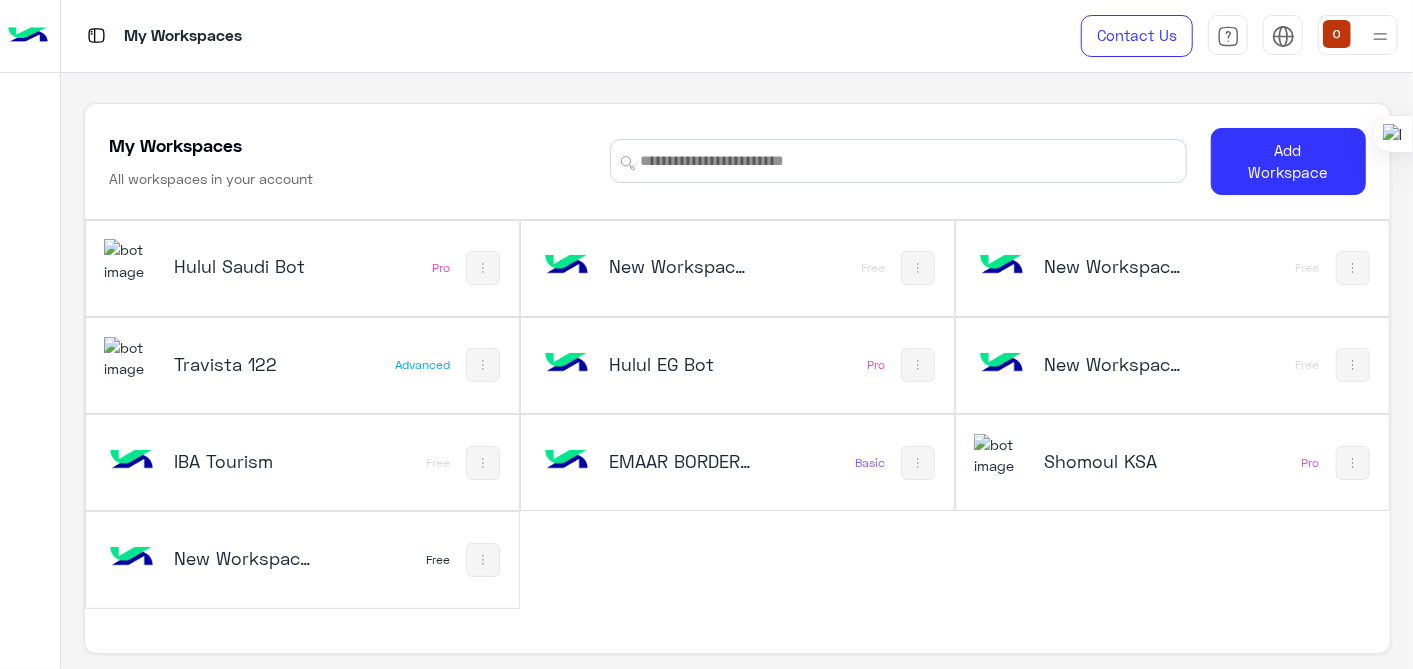 click at bounding box center [131, 558] 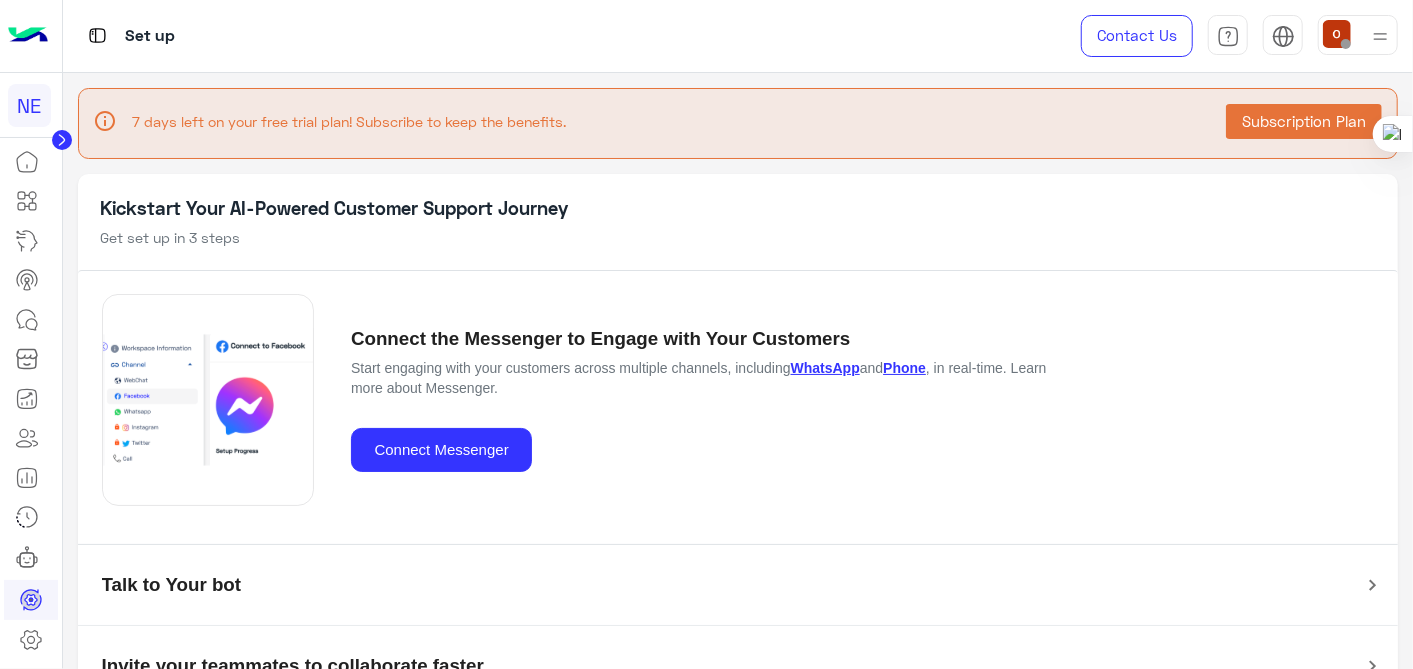 click 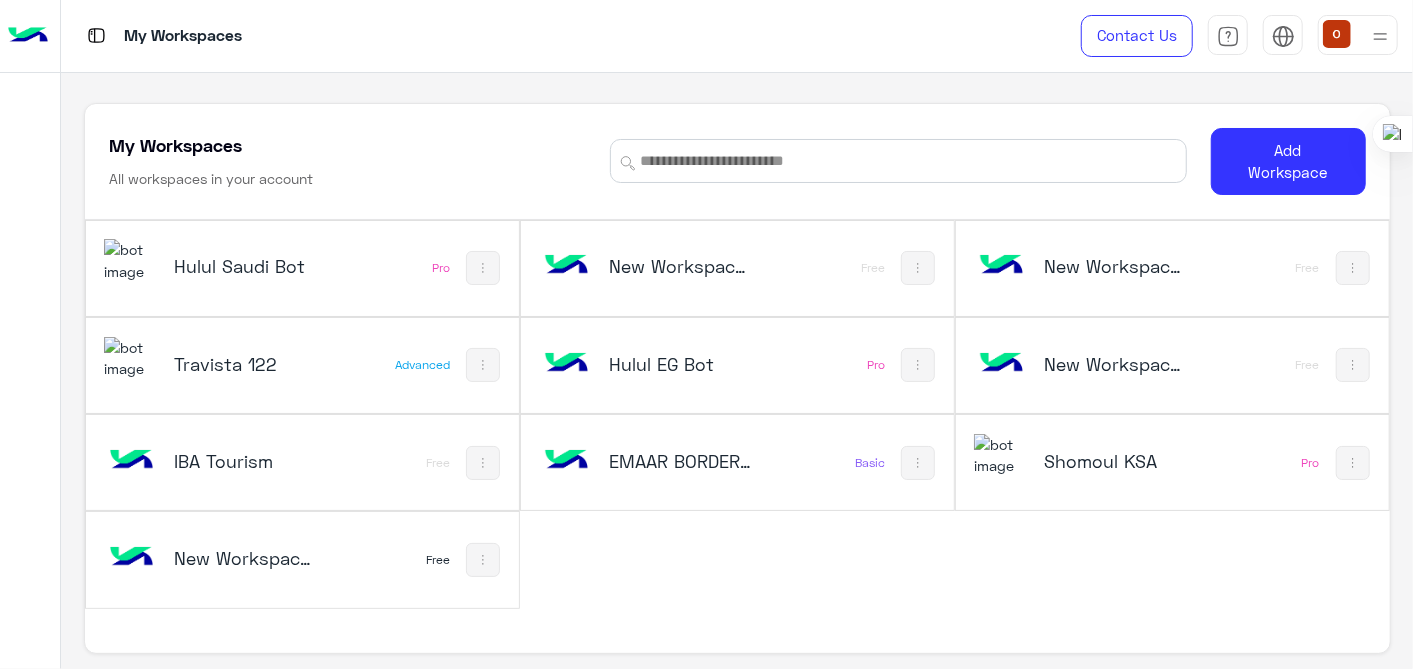 click 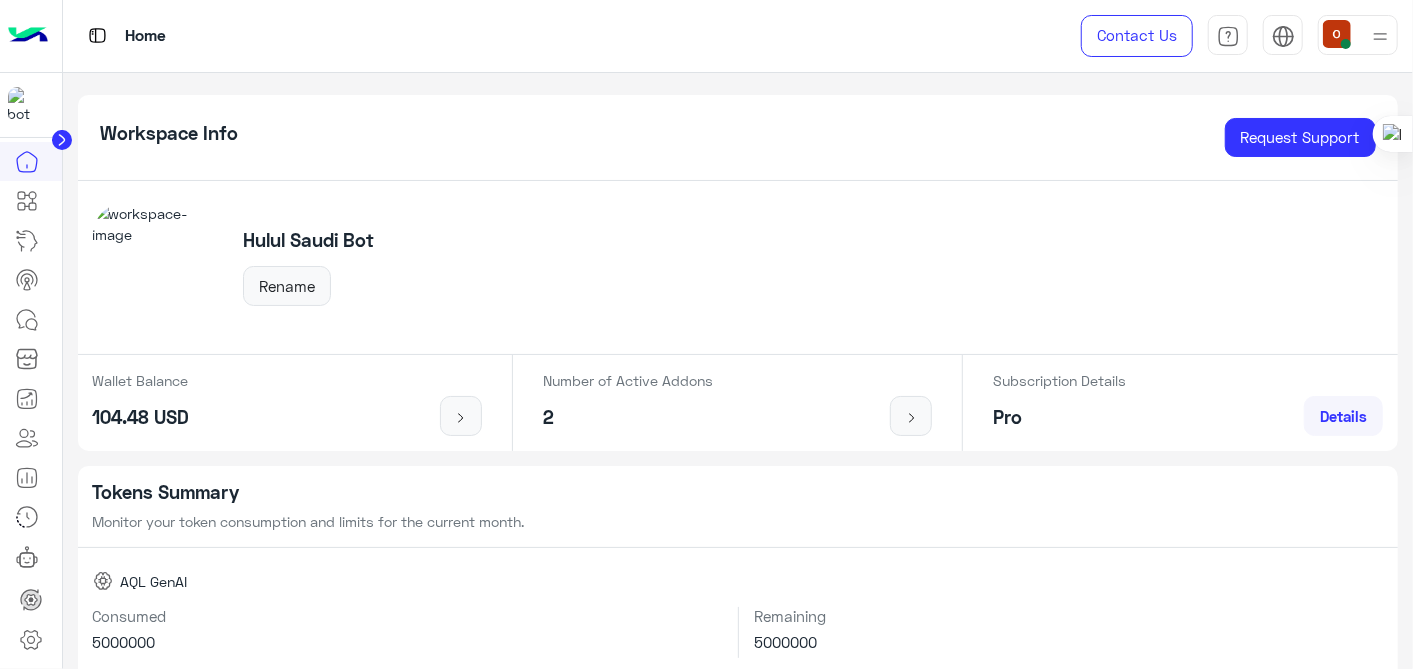 click 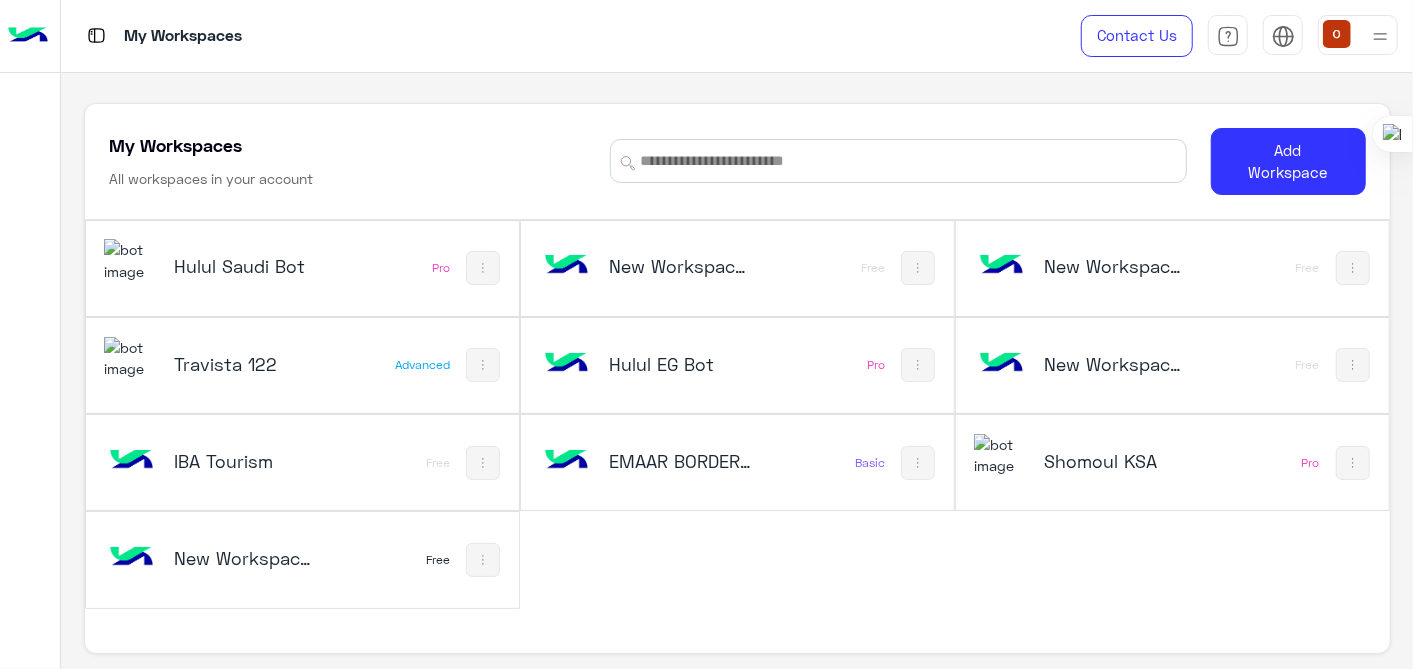 click at bounding box center [1001, 455] 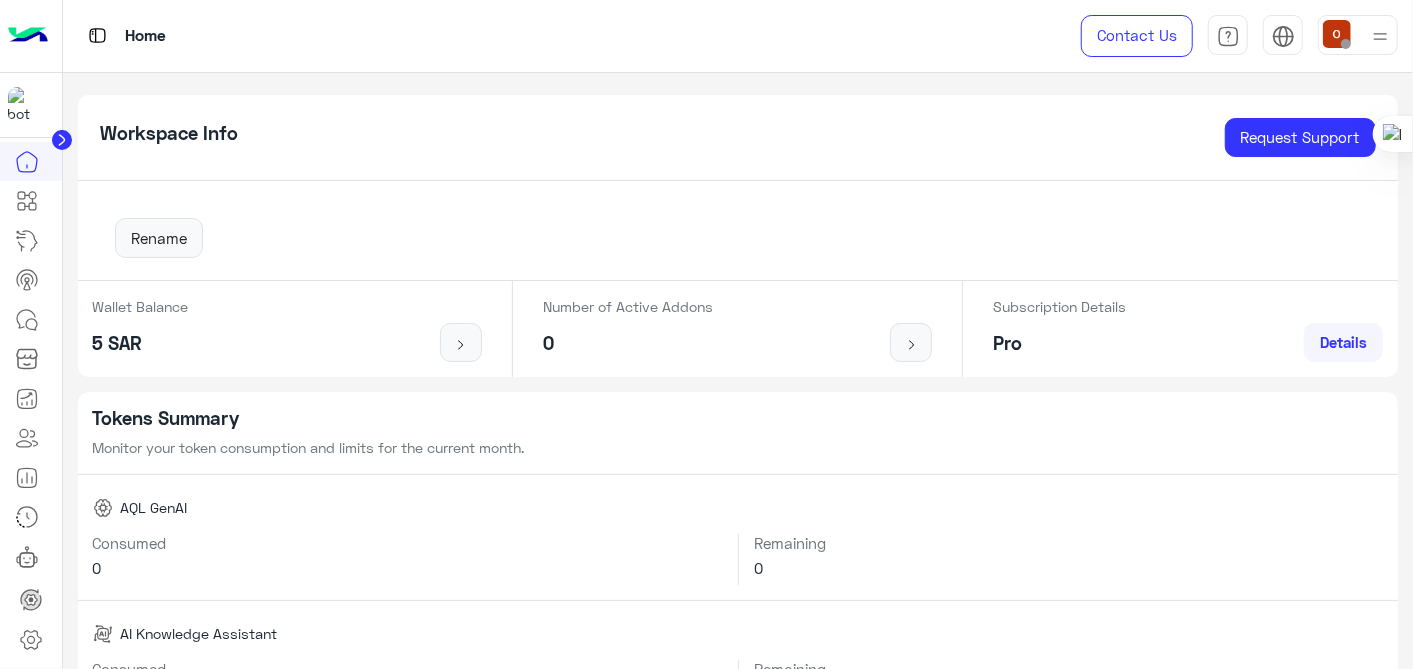 click 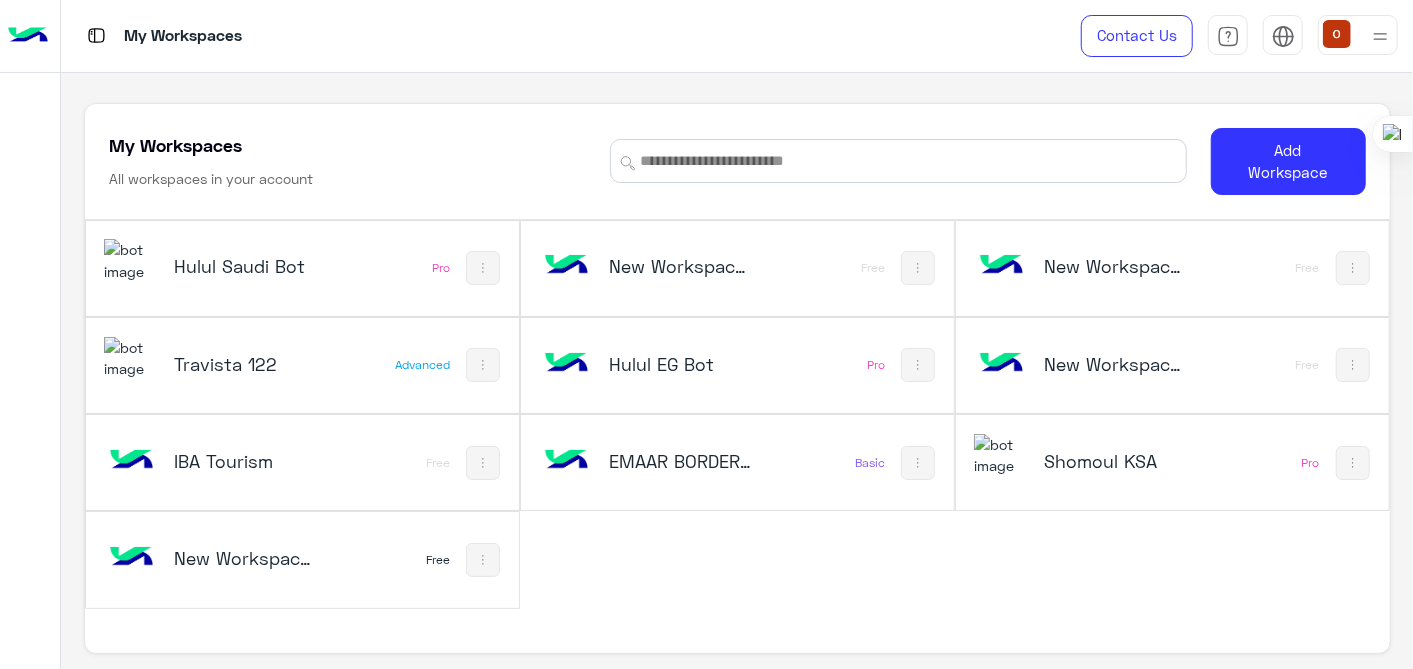 click at bounding box center [131, 260] 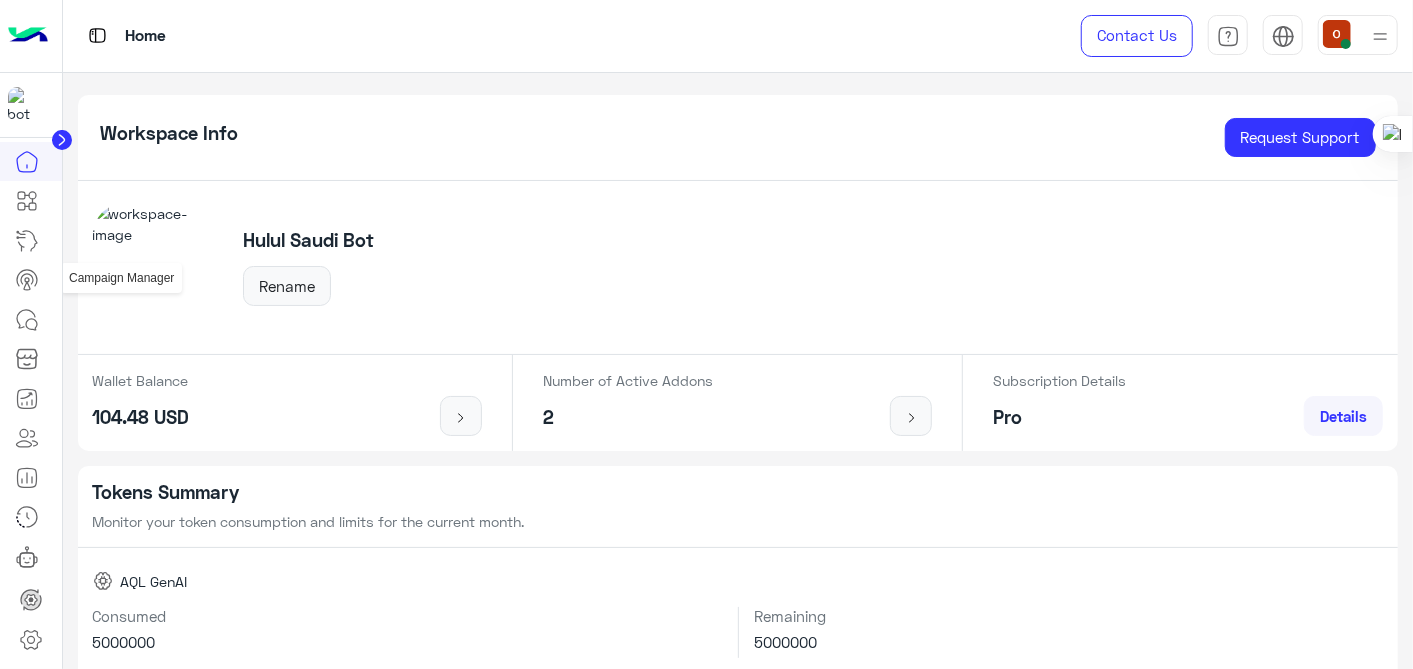 click 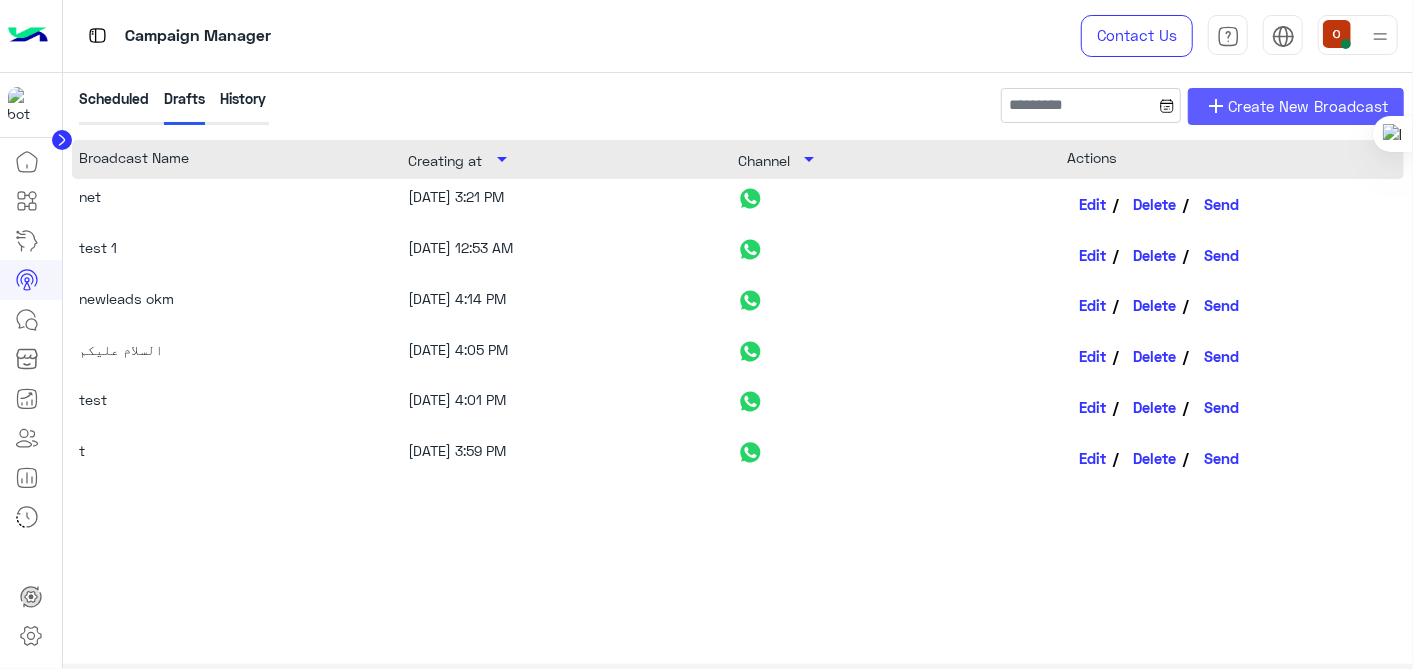 click on "add Create New Broadcast" 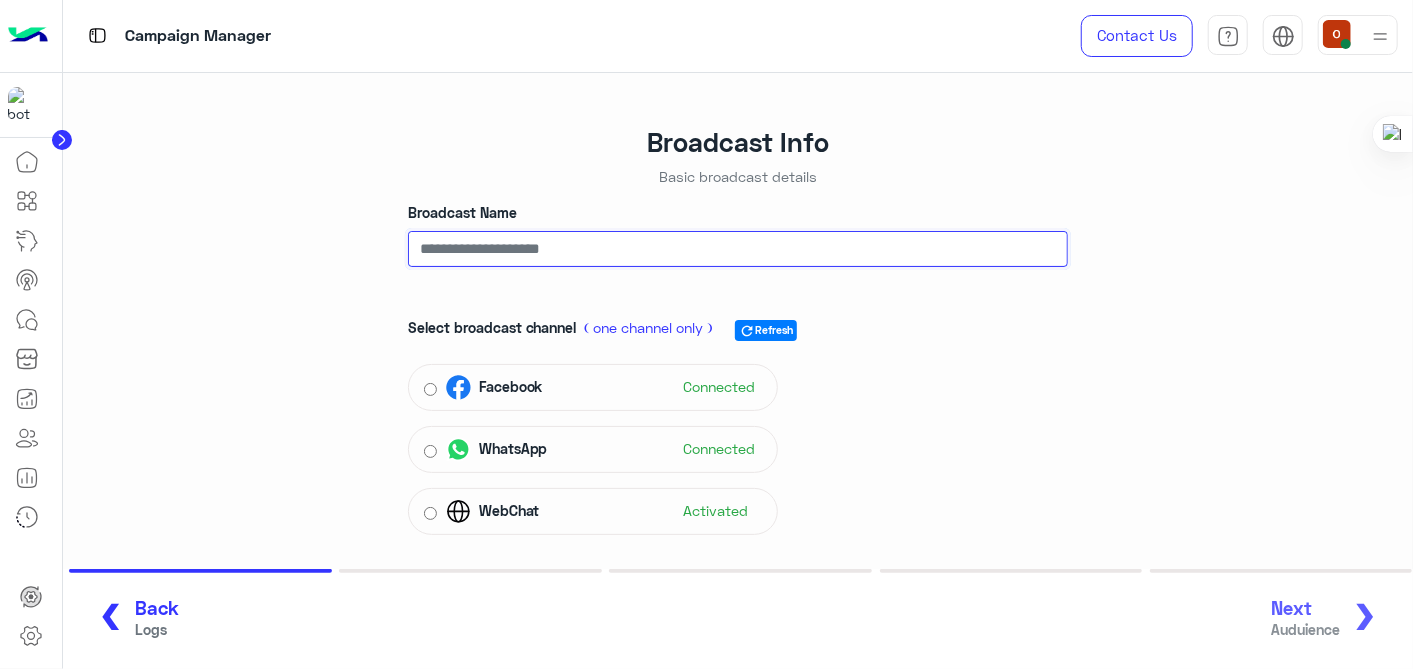 click on "Broadcast Name" at bounding box center [738, 249] 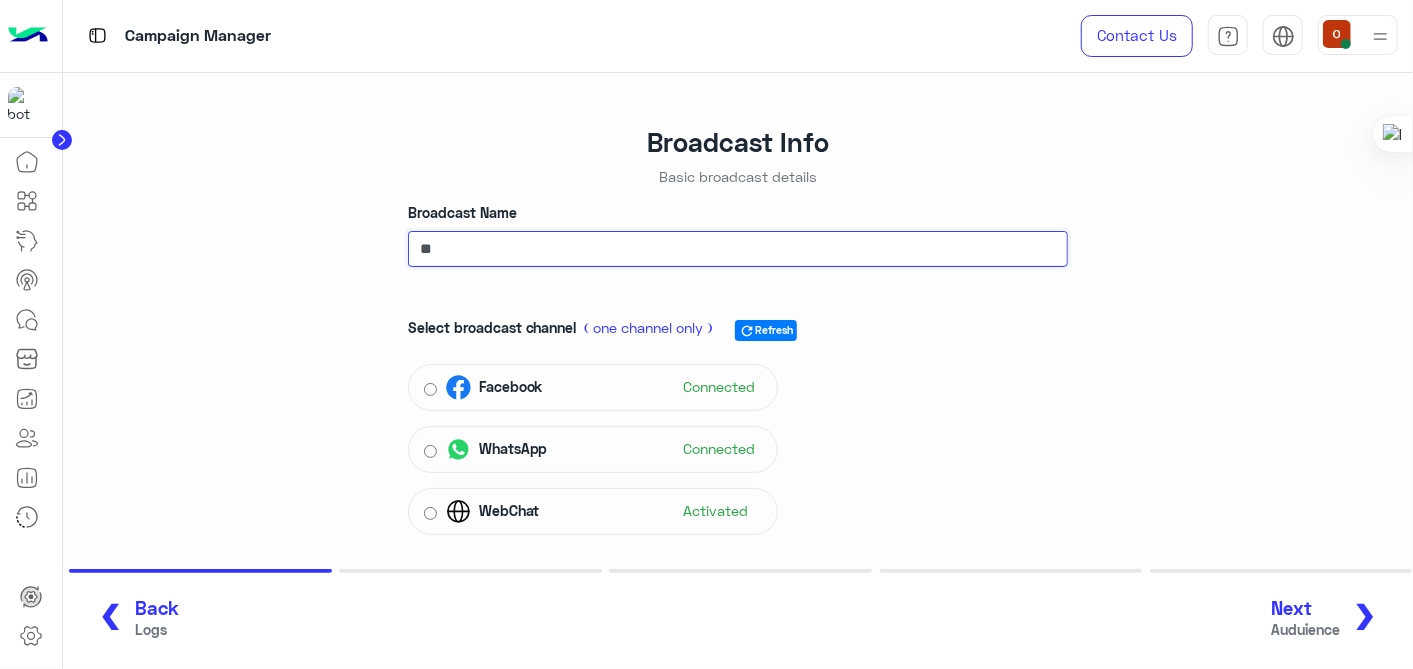 type on "**" 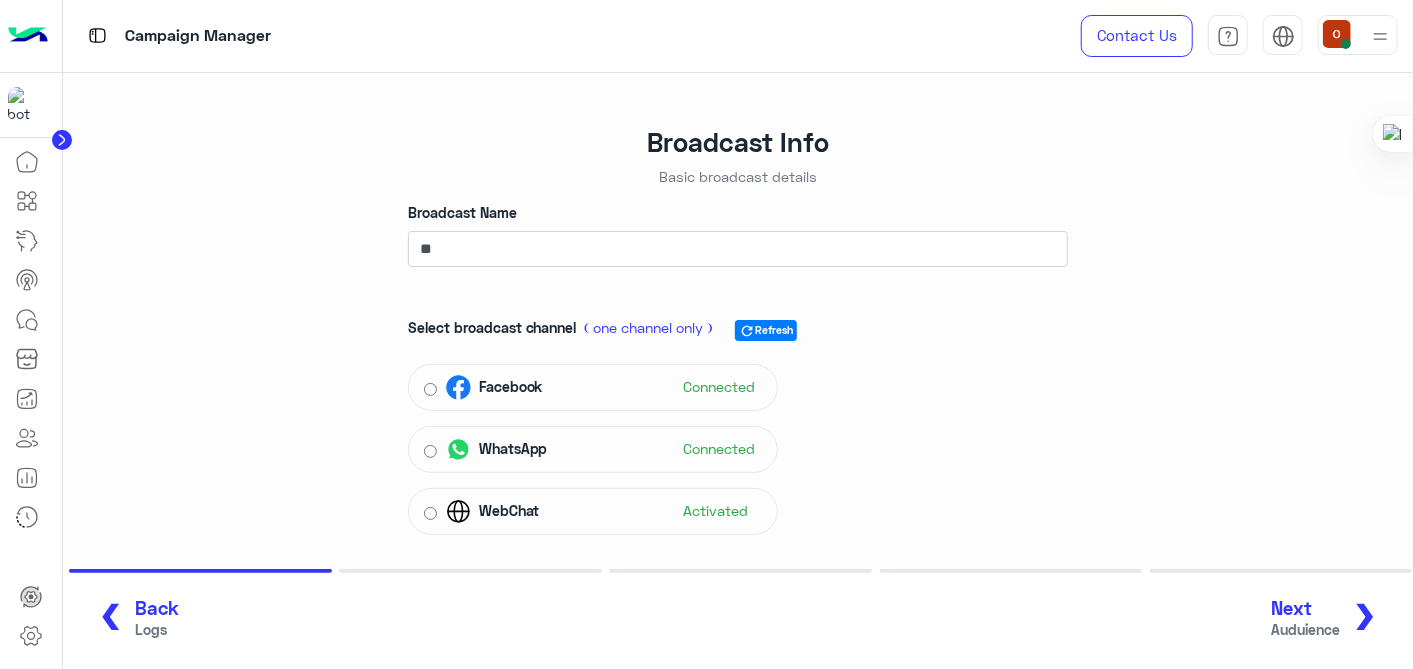 click on "Auduience" 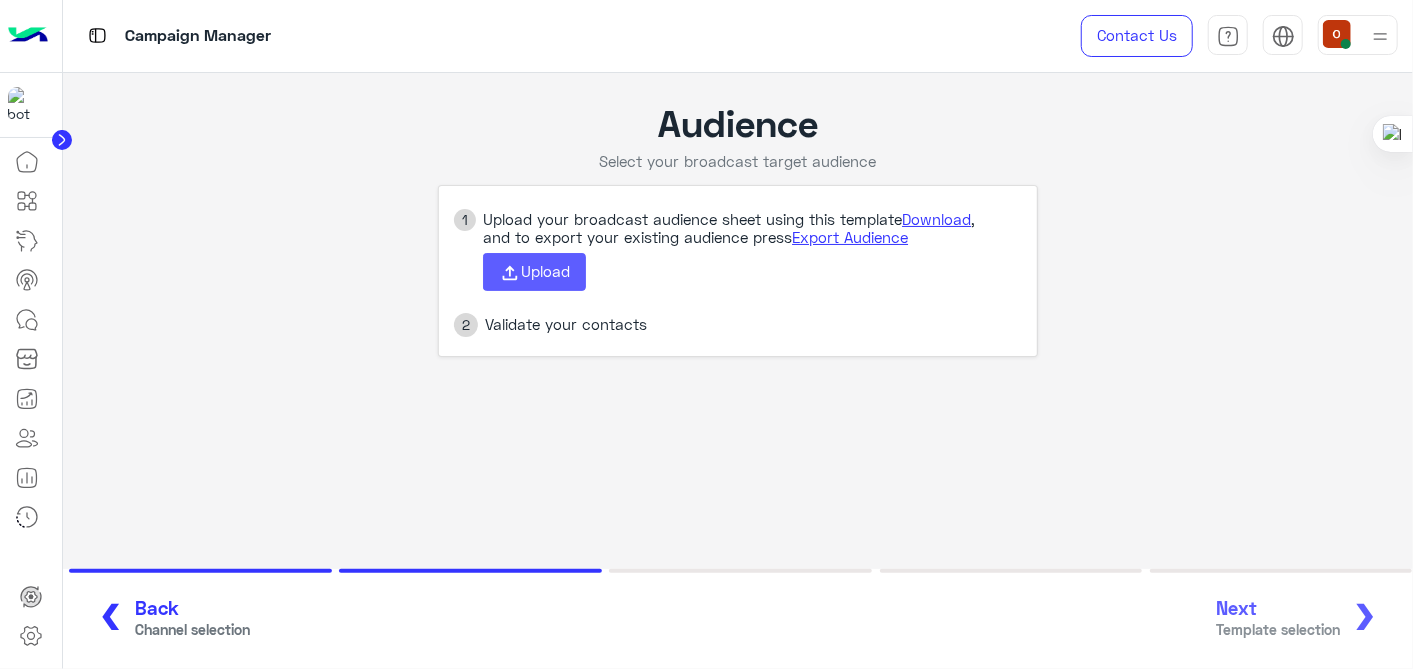 click on "Upload" 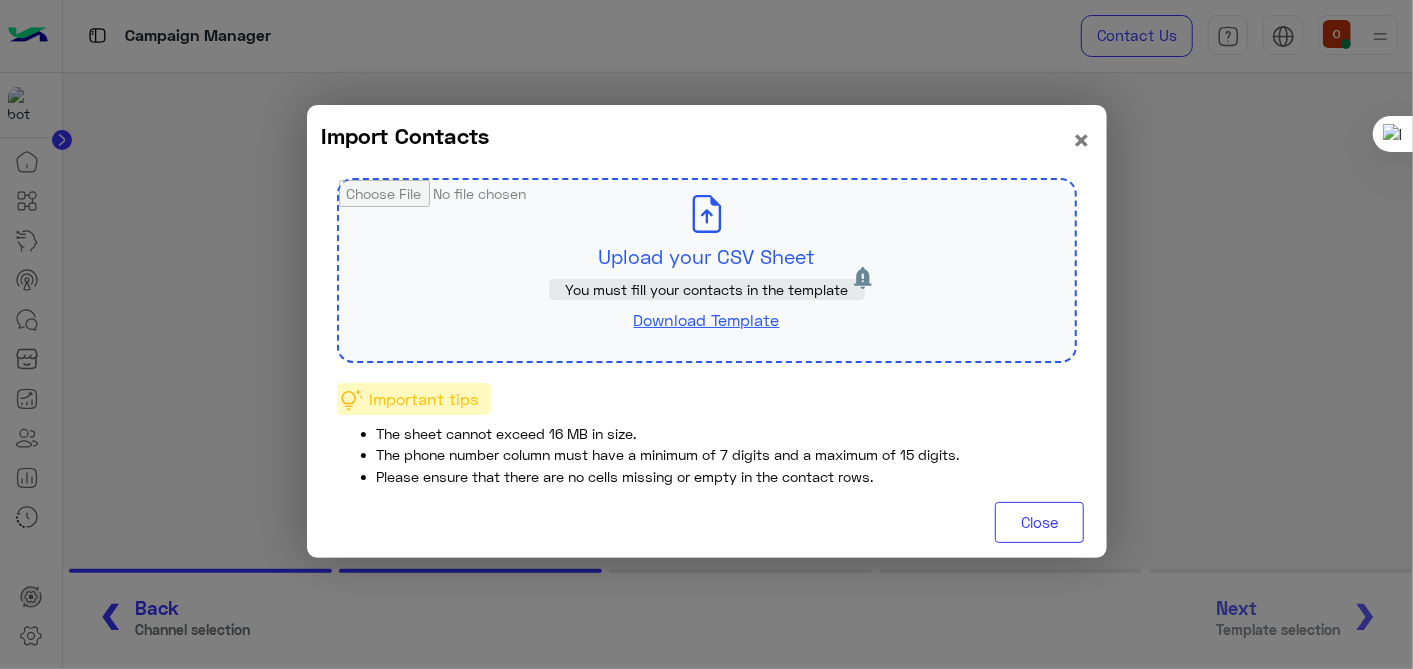 click 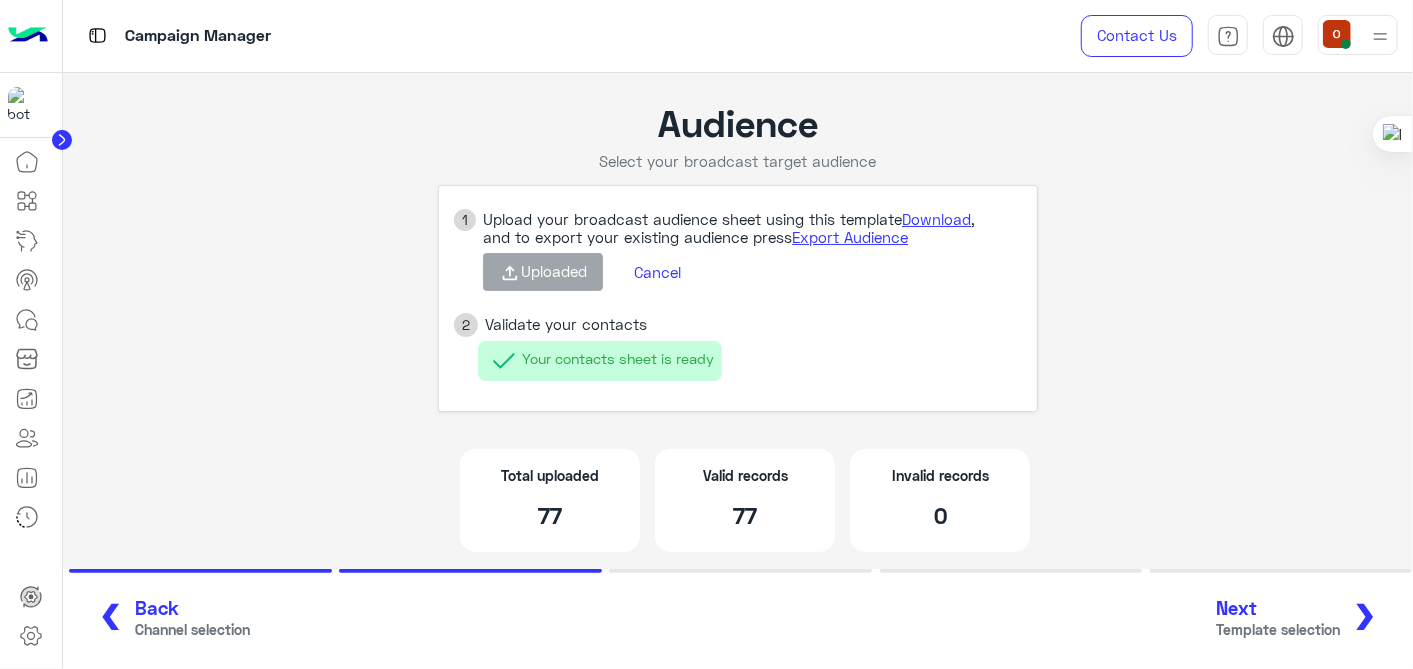 click 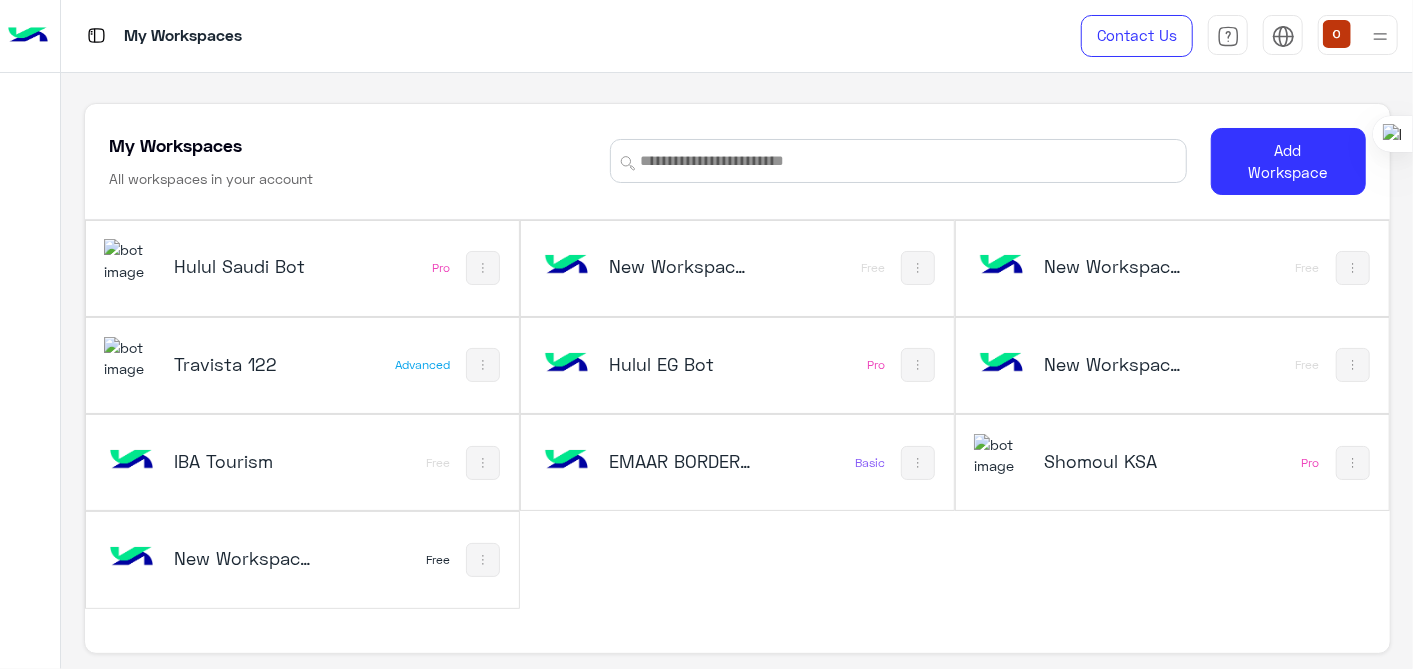 click at bounding box center (131, 260) 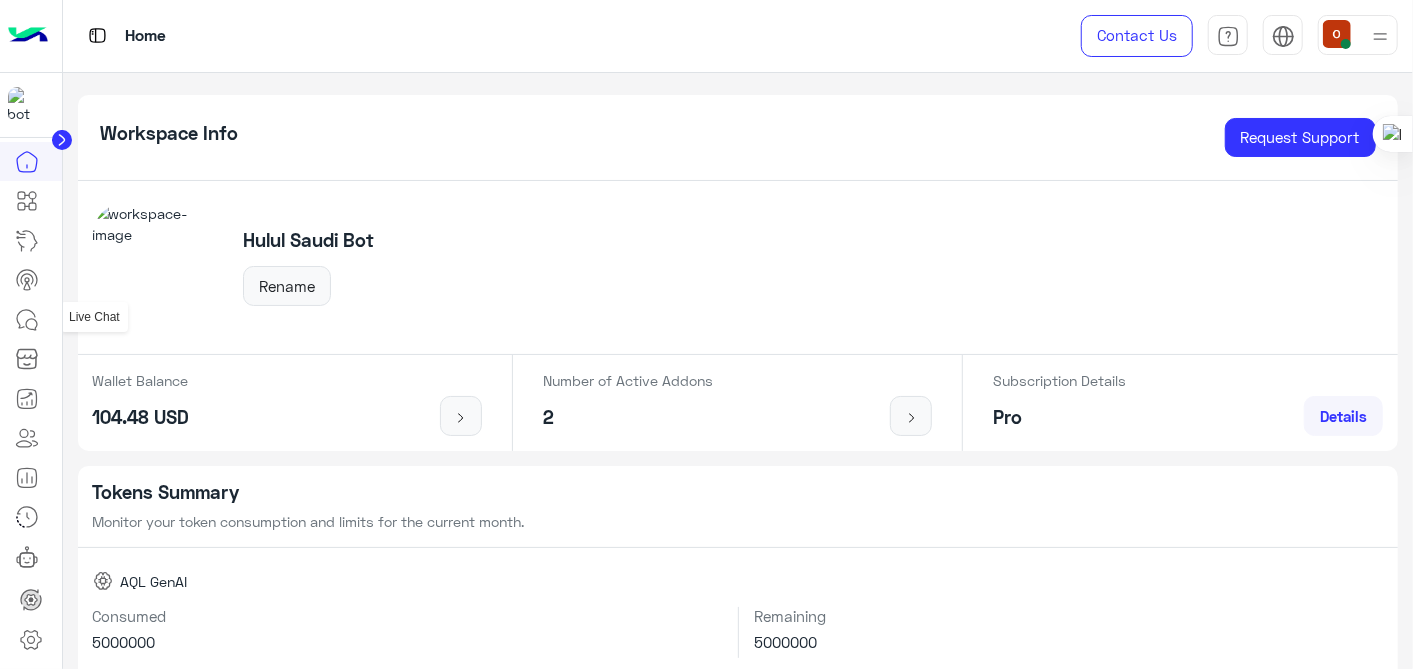 click 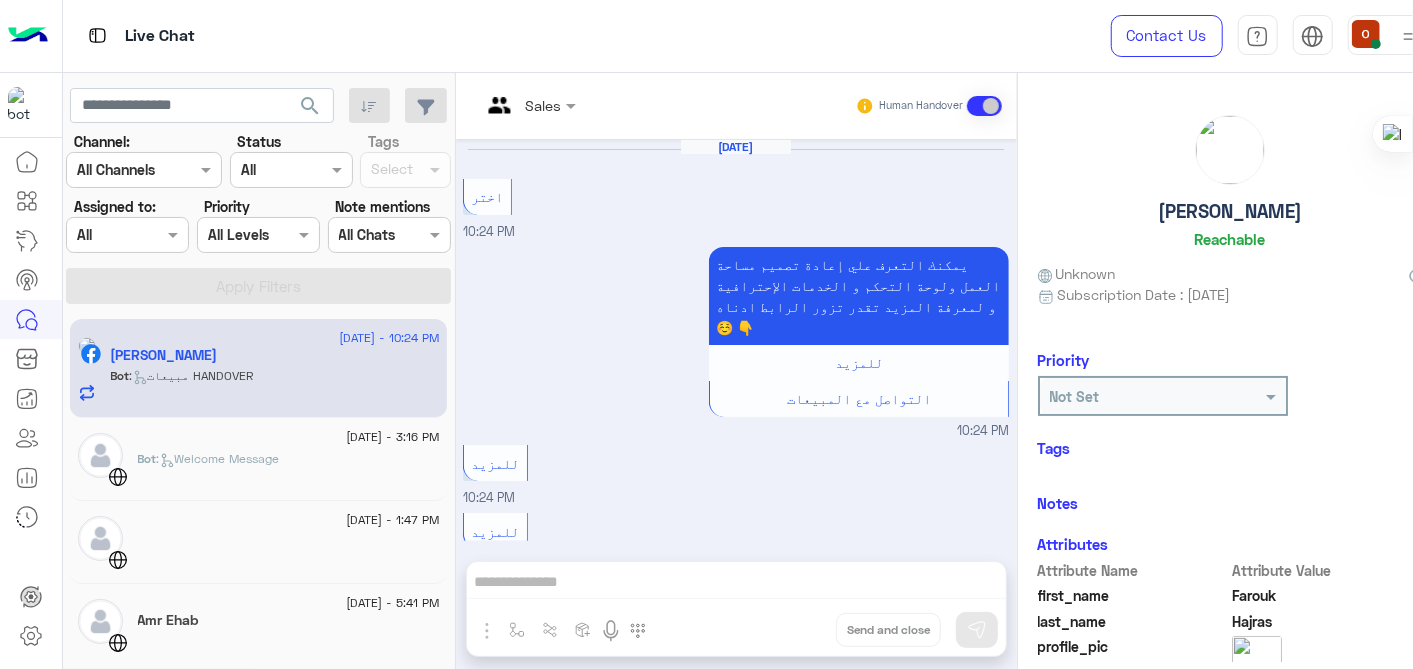 scroll, scrollTop: 407, scrollLeft: 0, axis: vertical 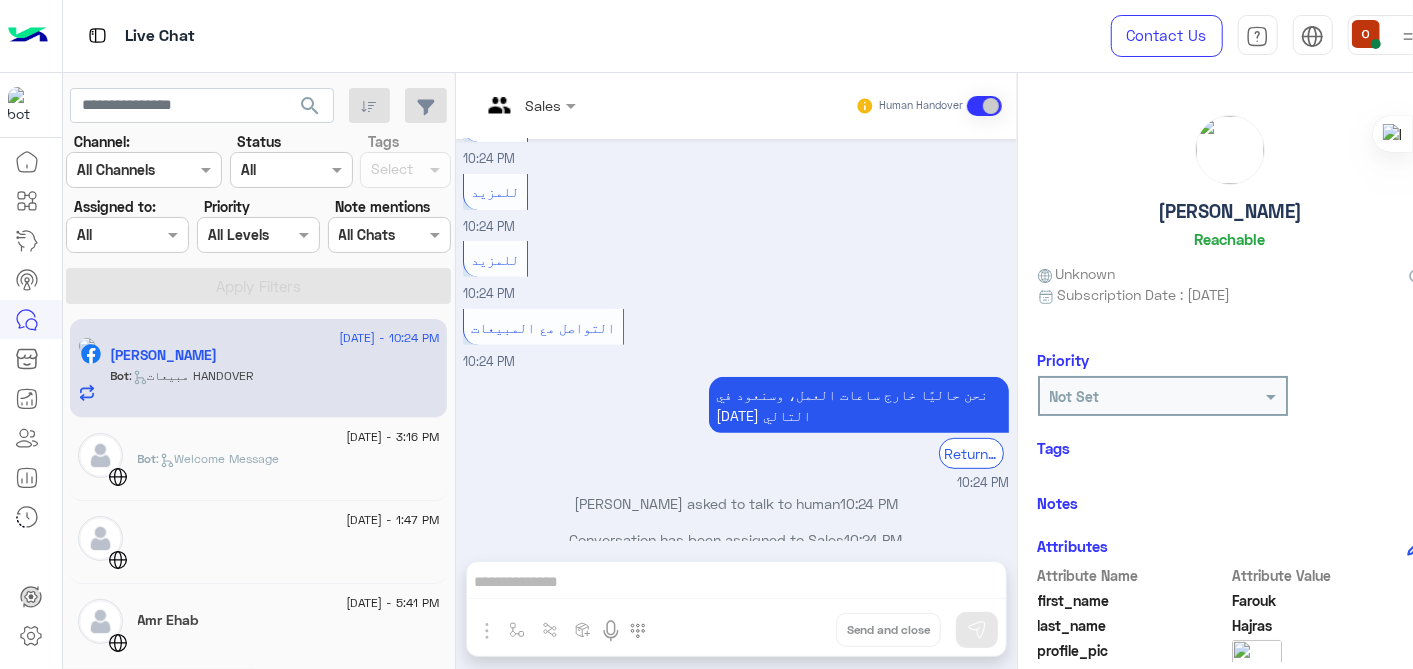 drag, startPoint x: 435, startPoint y: 362, endPoint x: 440, endPoint y: 405, distance: 43.289722 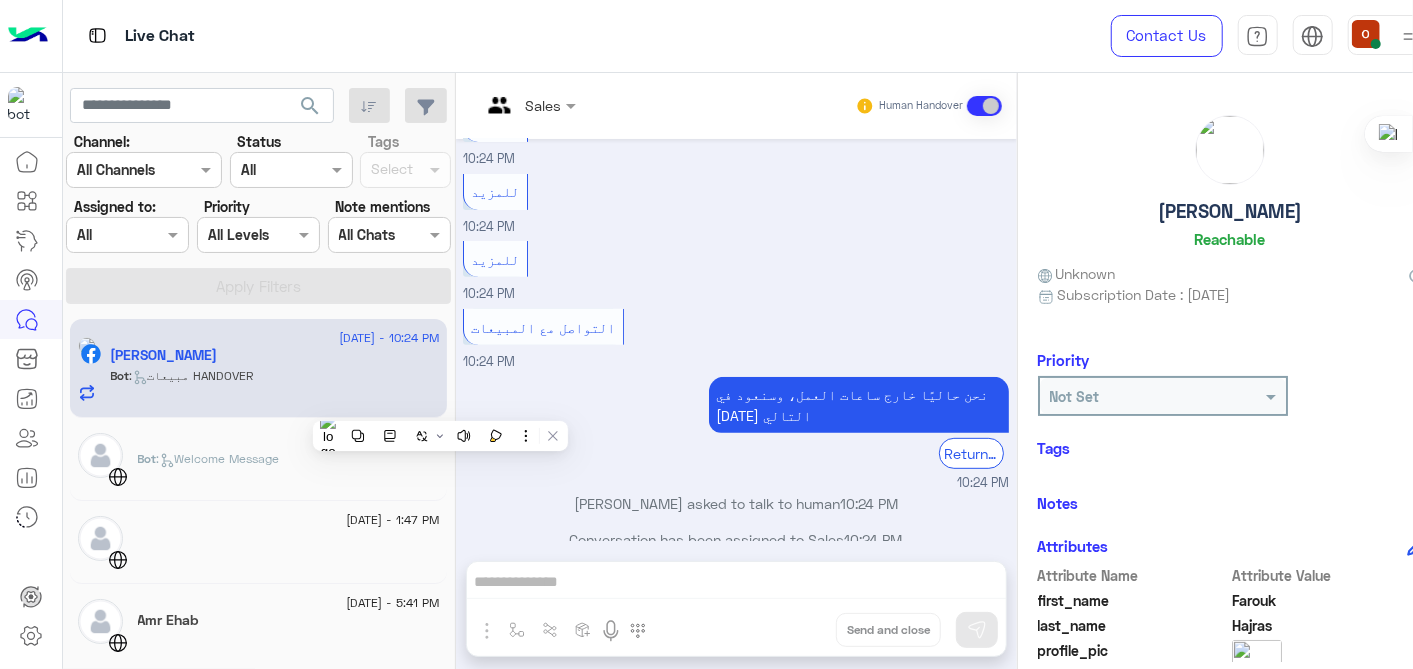 drag, startPoint x: 440, startPoint y: 405, endPoint x: 508, endPoint y: 400, distance: 68.18358 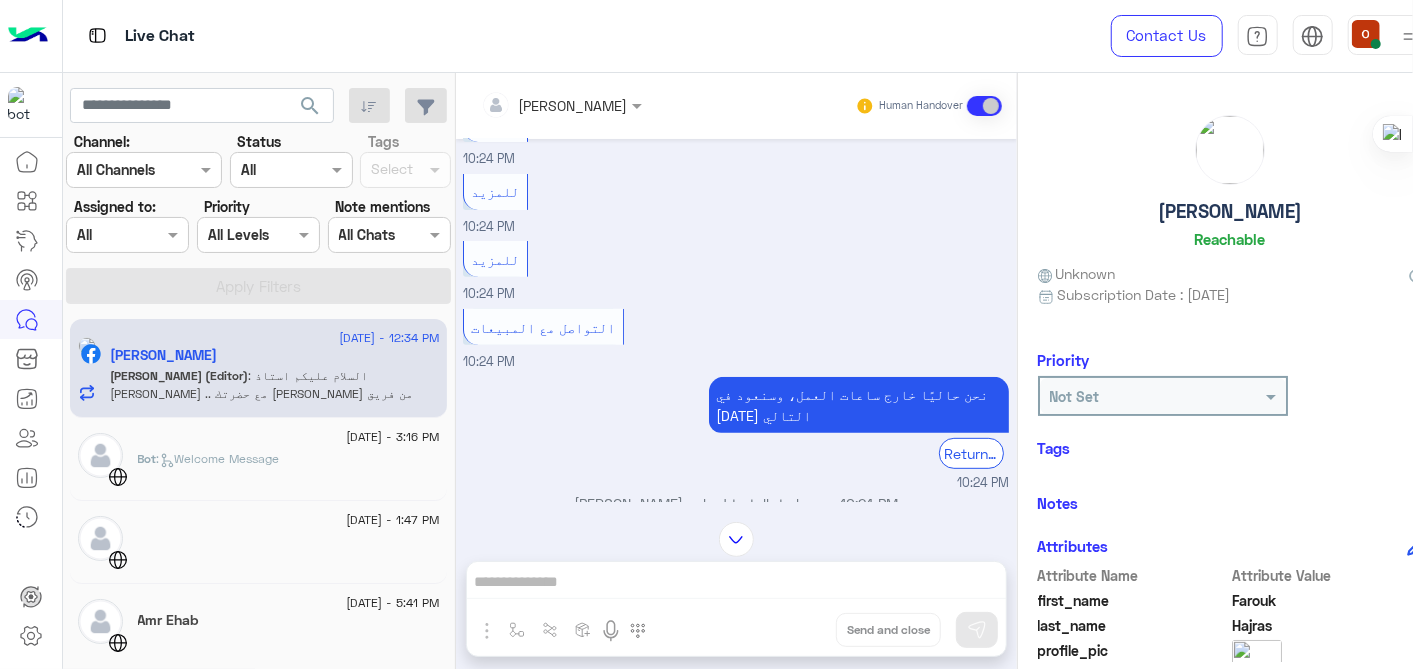 scroll, scrollTop: 752, scrollLeft: 0, axis: vertical 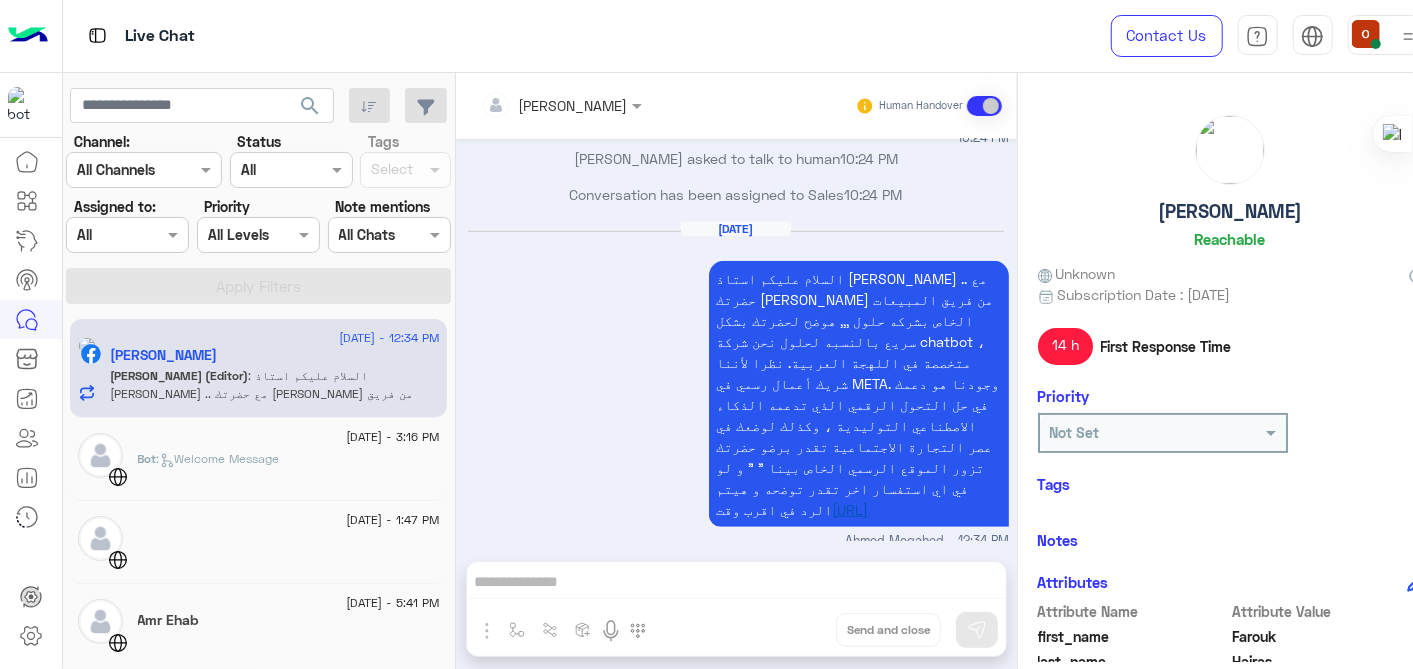 click on "[URL]" at bounding box center (850, 509) 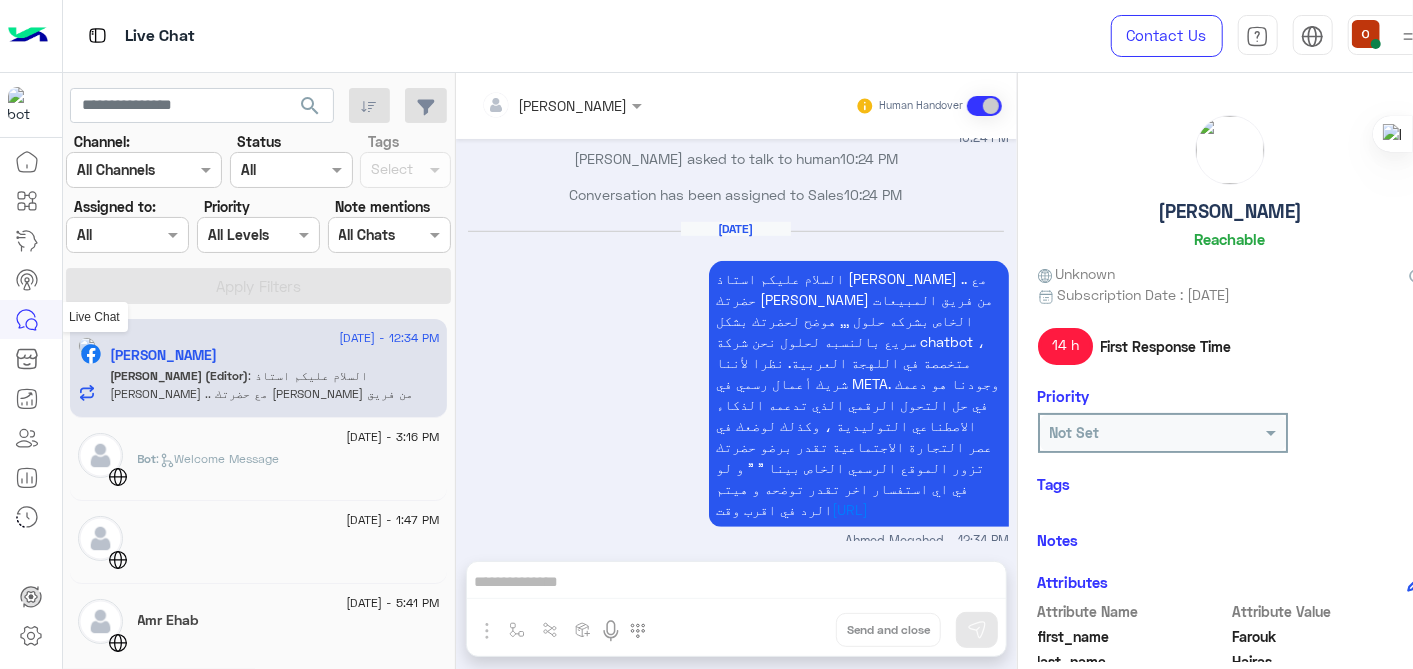 click 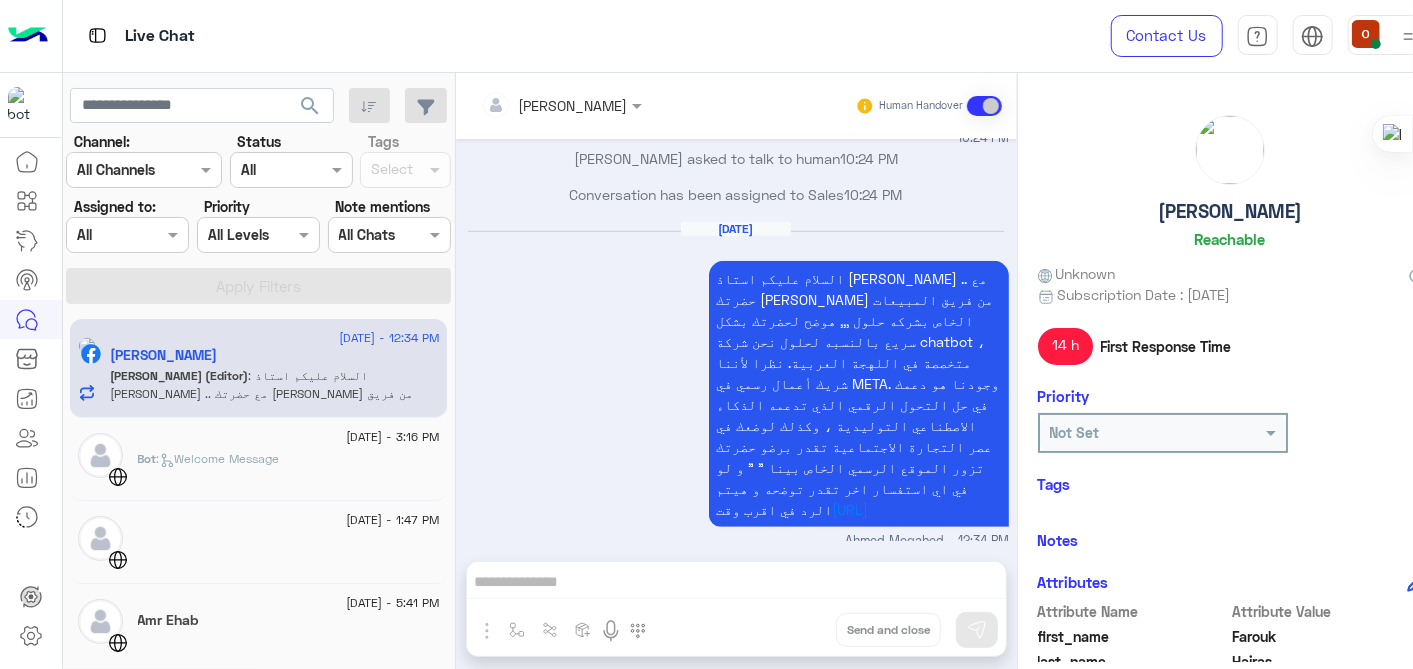 drag, startPoint x: 1412, startPoint y: 322, endPoint x: 1412, endPoint y: 411, distance: 89 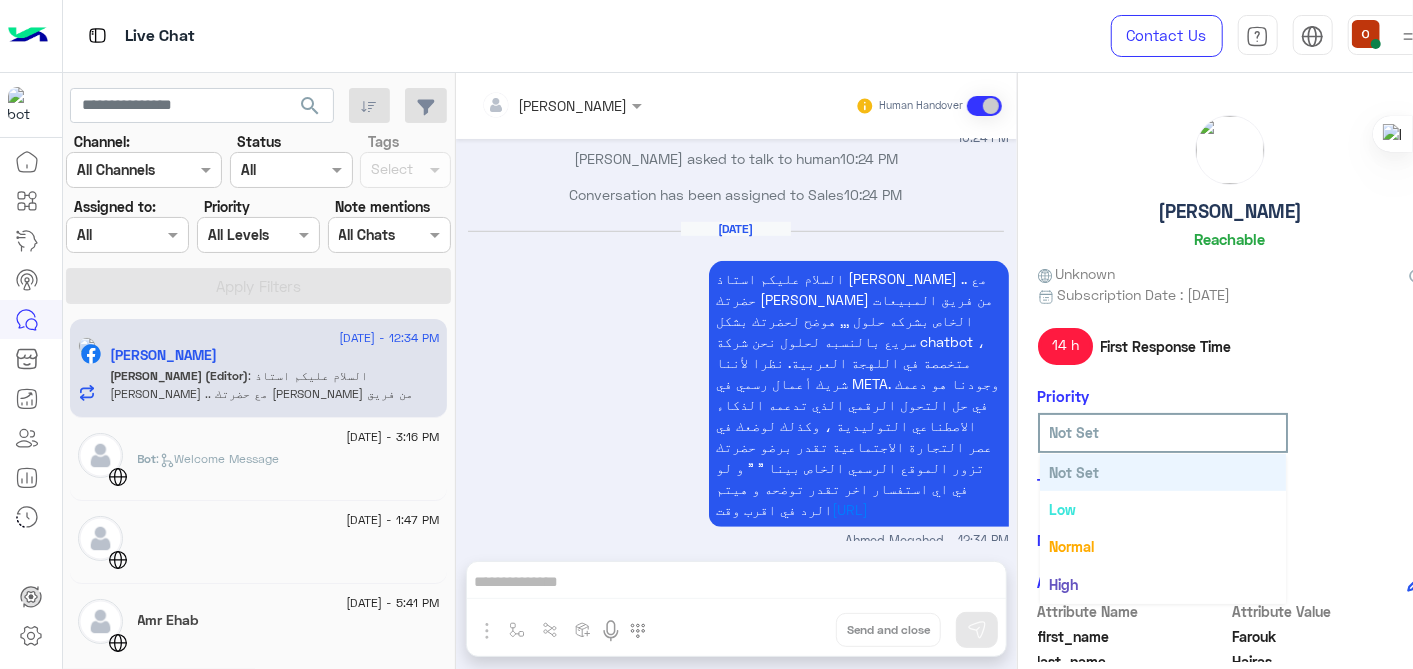 click 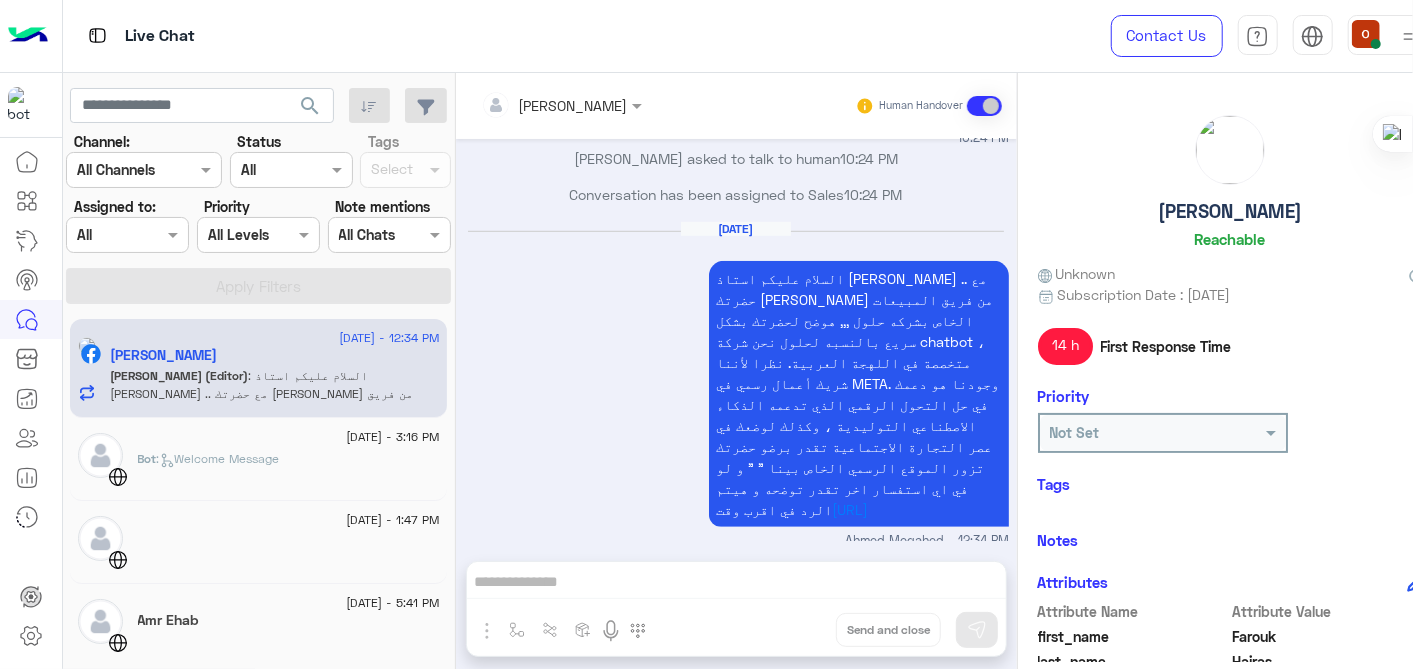 click 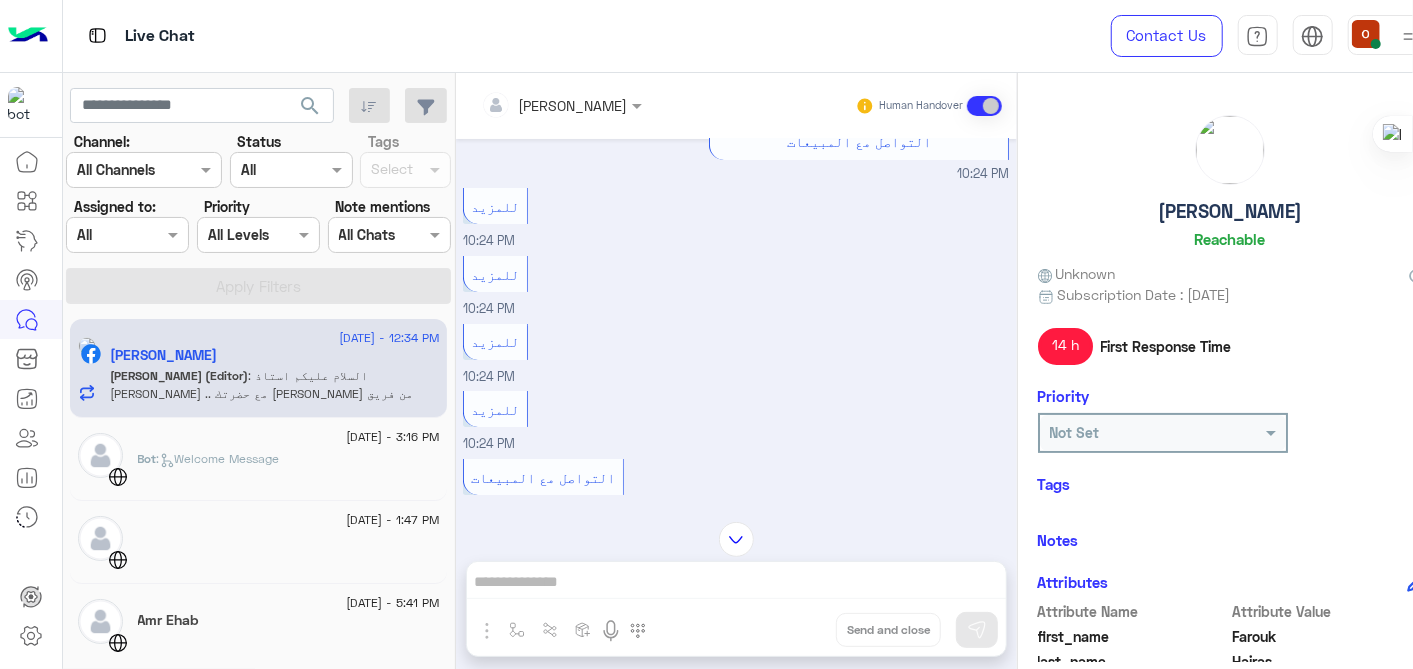 scroll, scrollTop: 752, scrollLeft: 0, axis: vertical 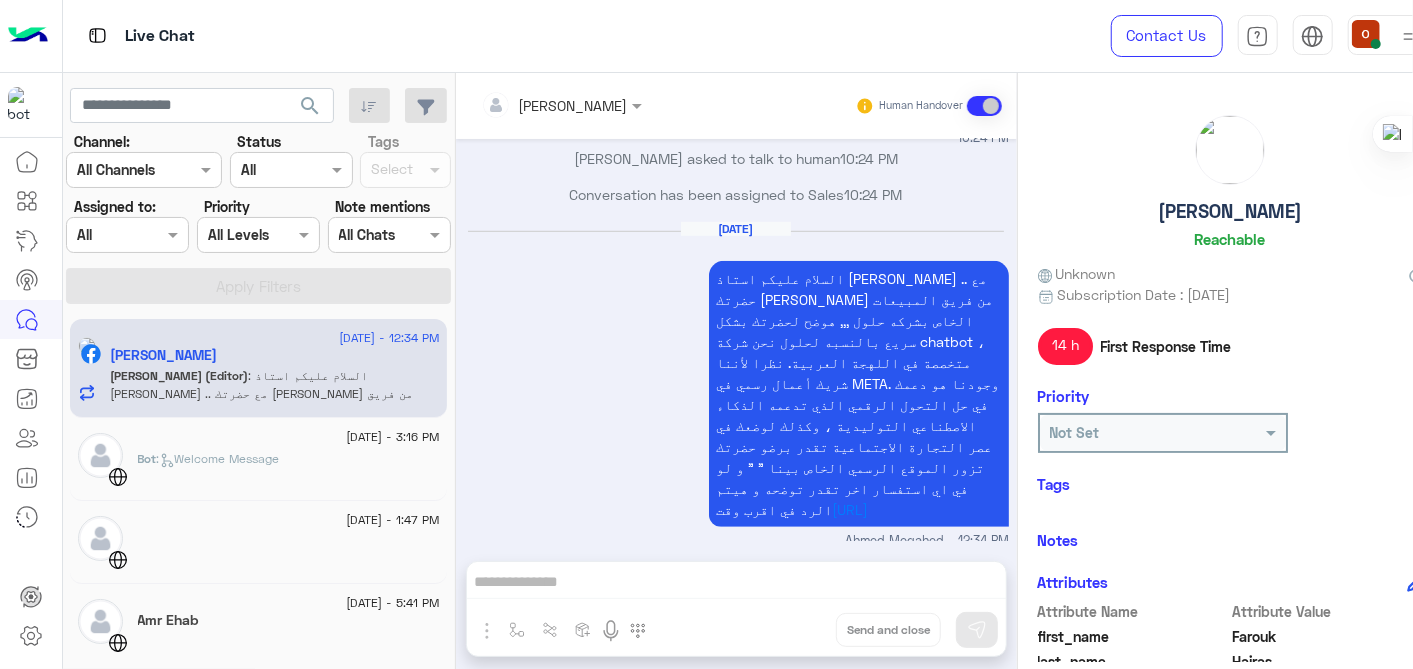 click 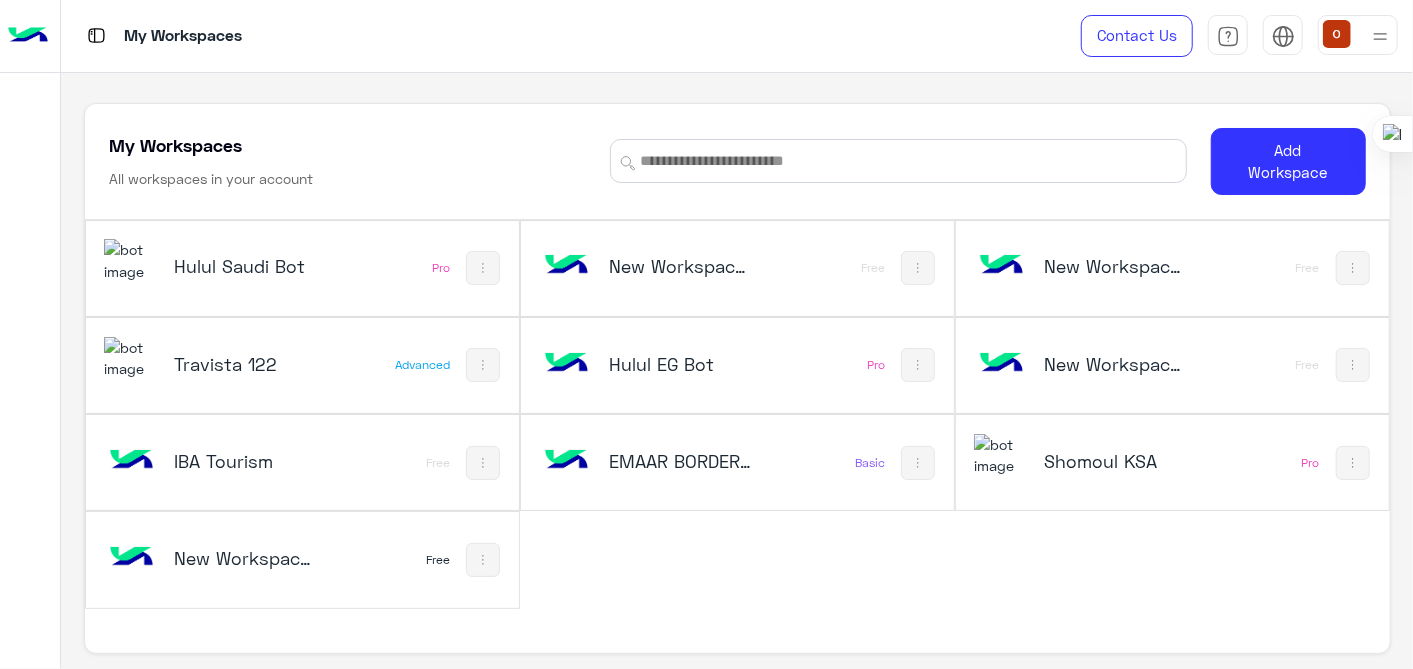 click at bounding box center [131, 358] 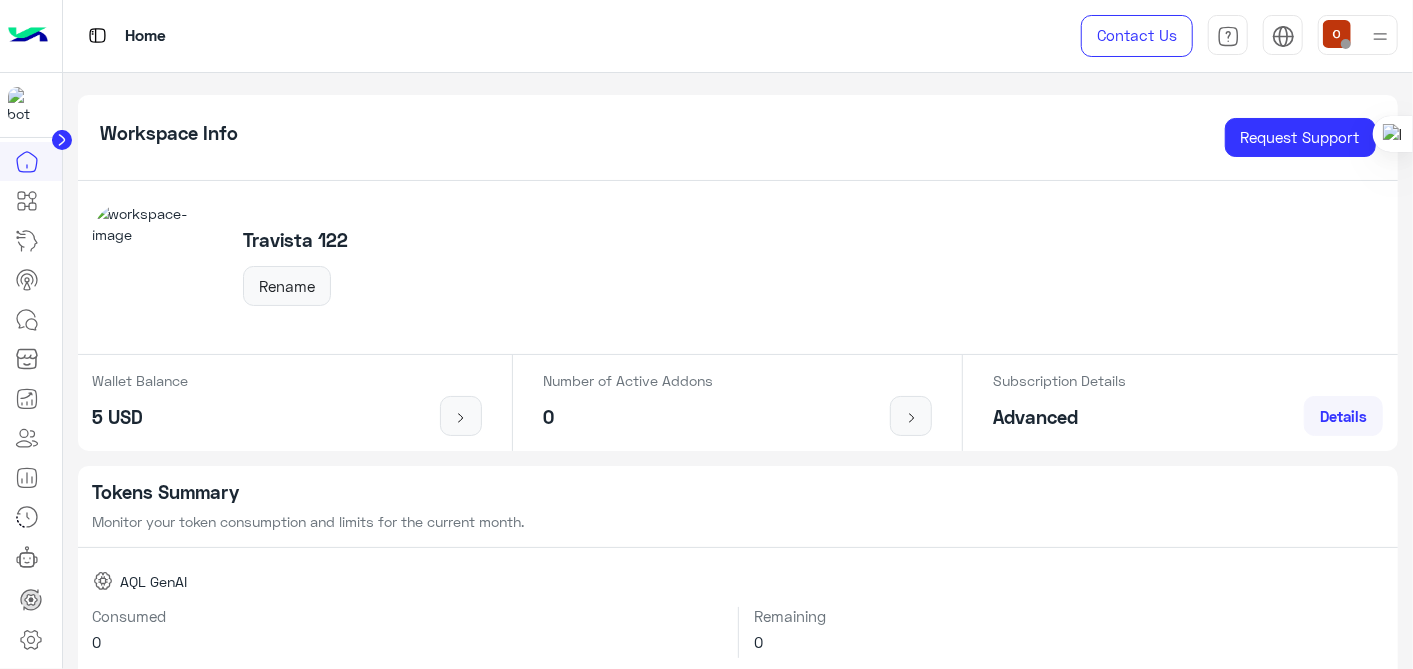 click 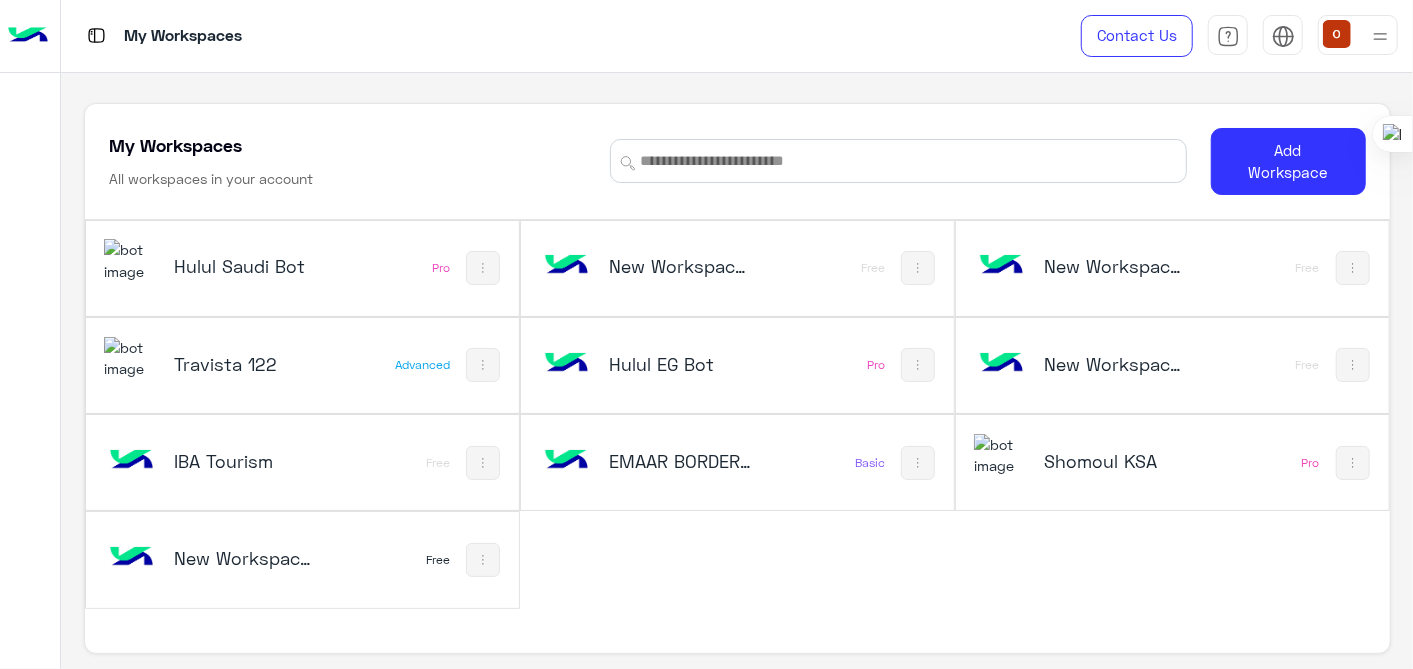 click at bounding box center (566, 364) 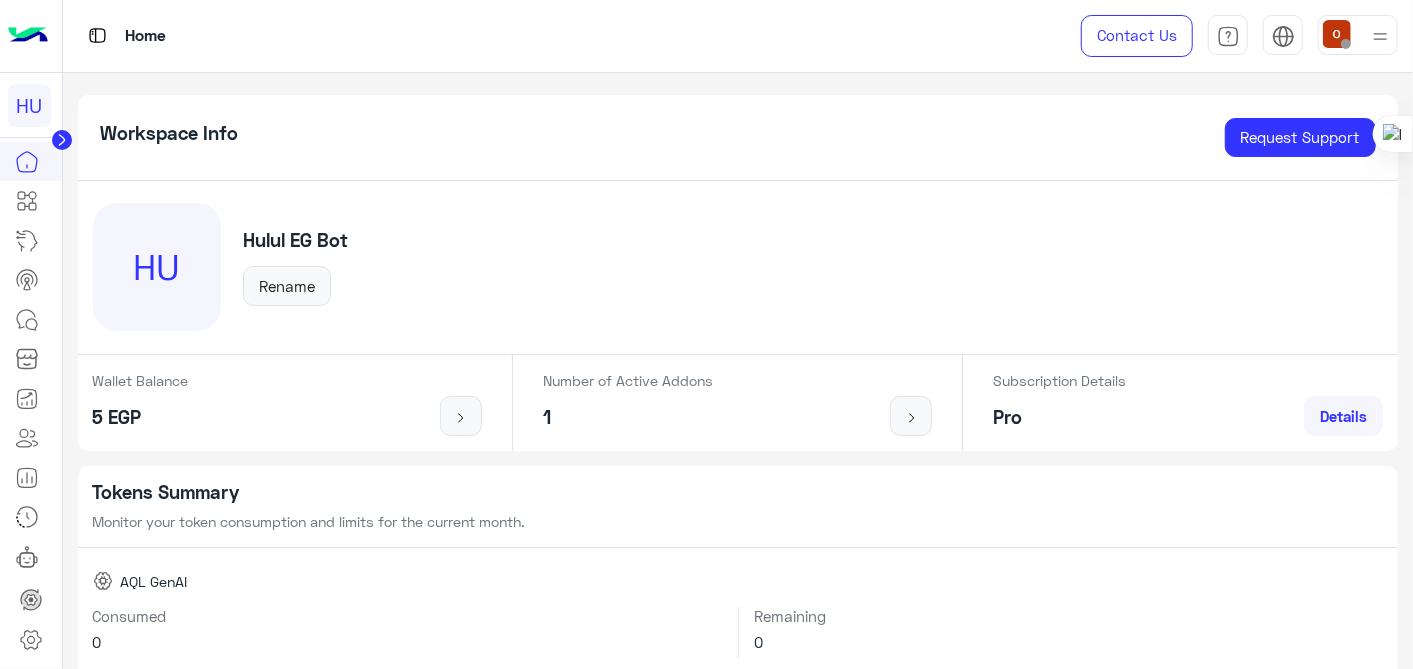 click 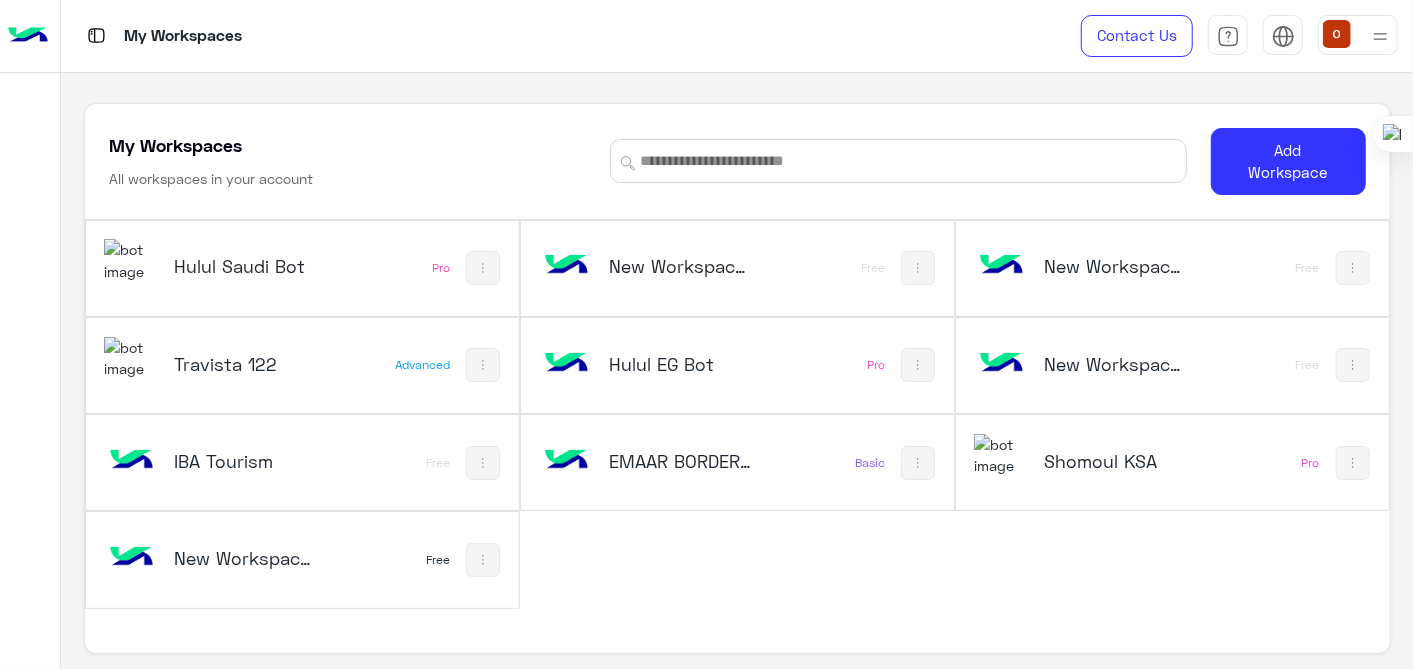 click at bounding box center (131, 260) 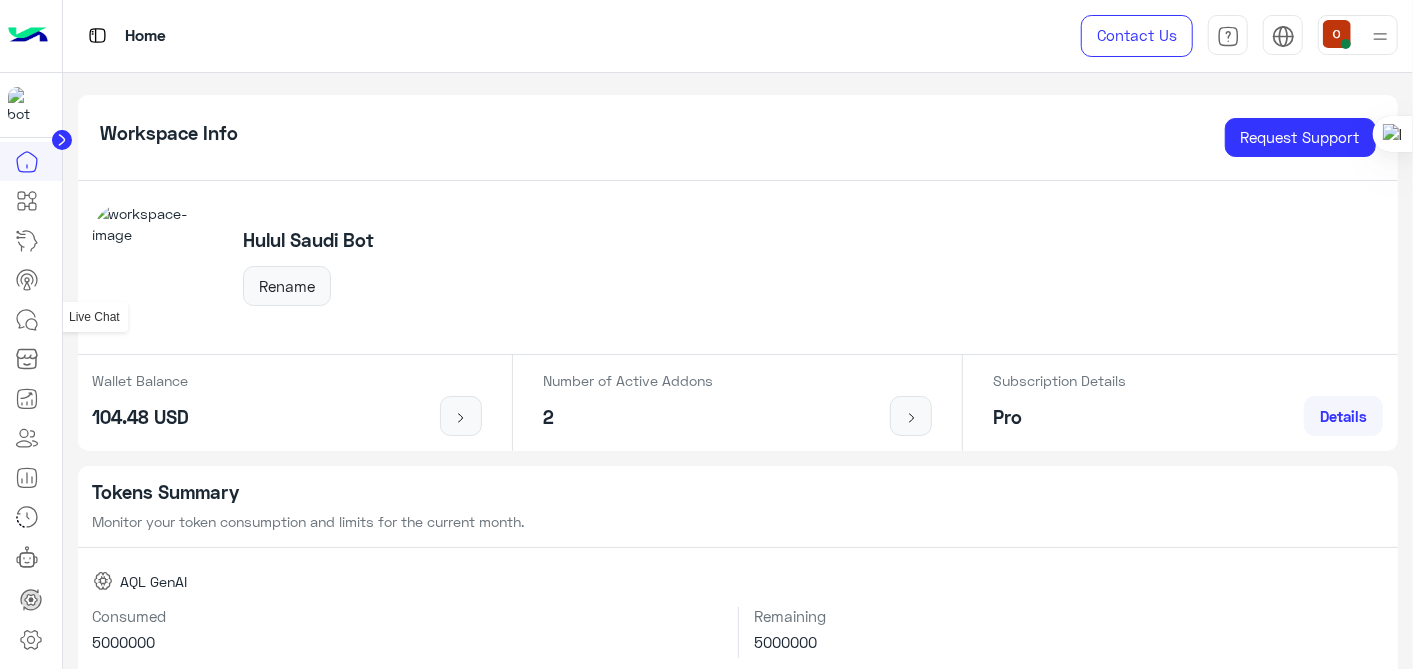 click 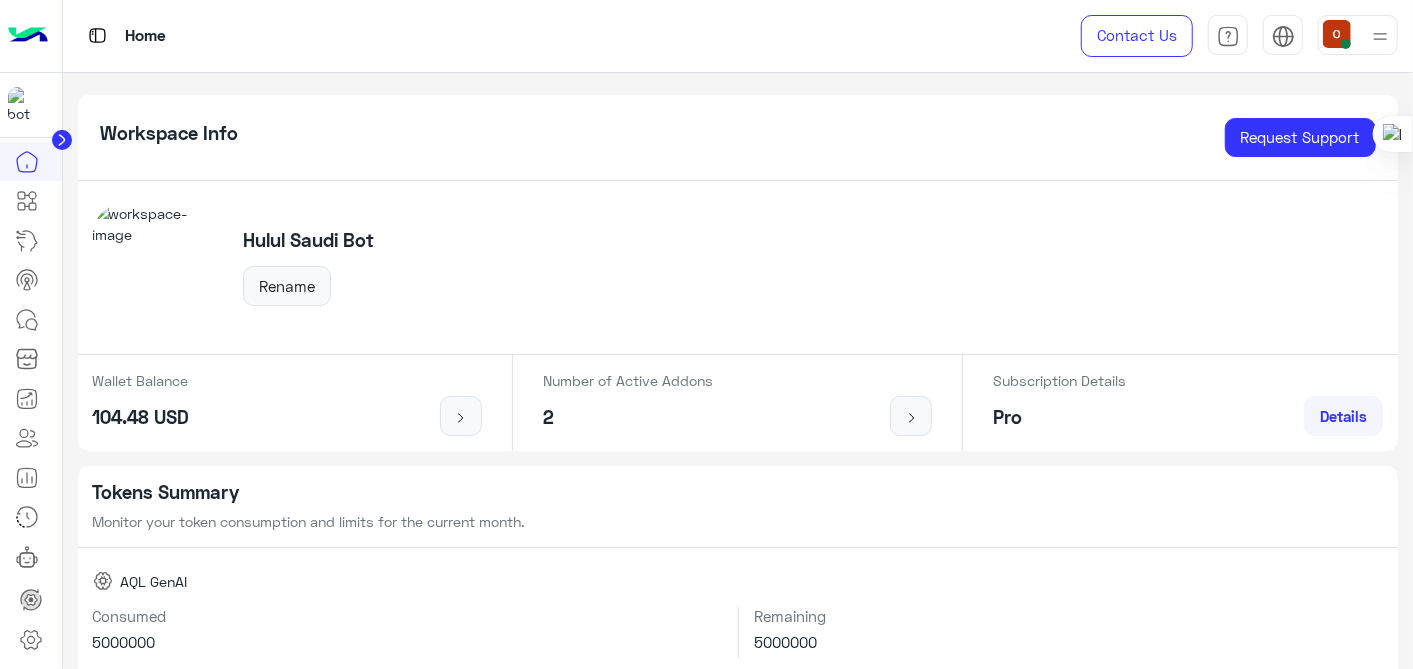 click 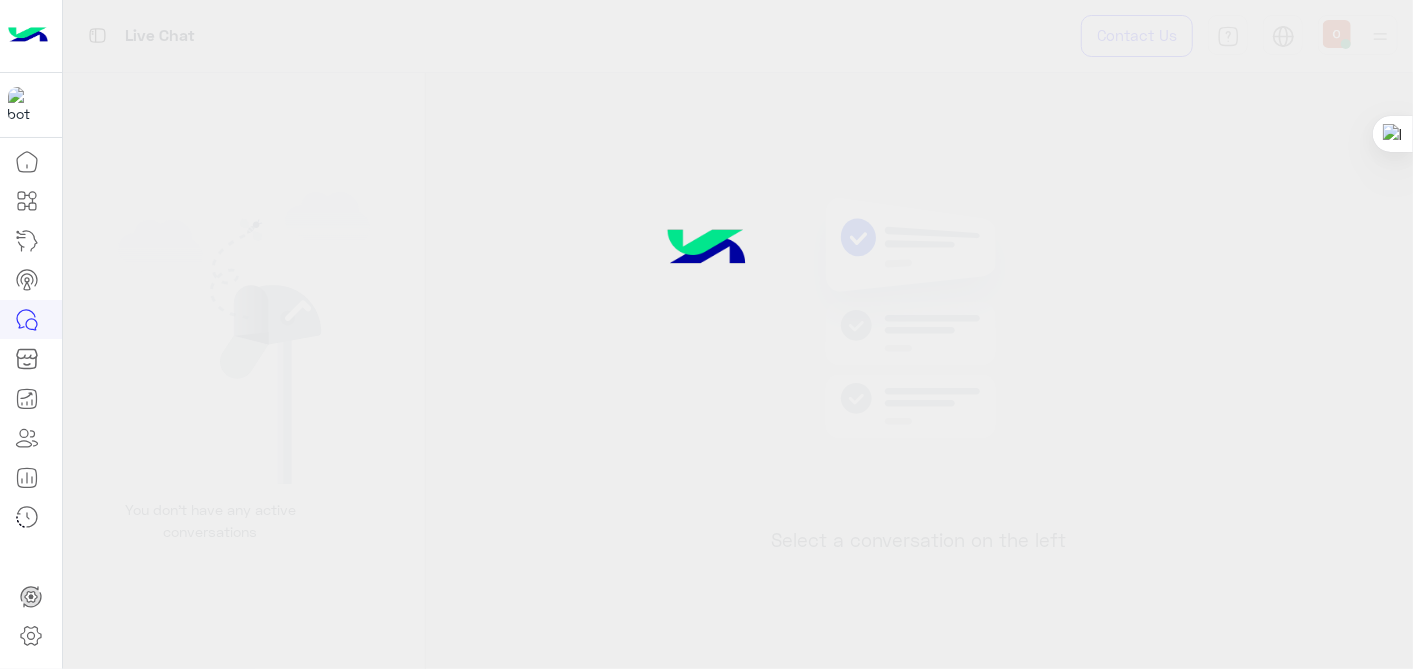 click 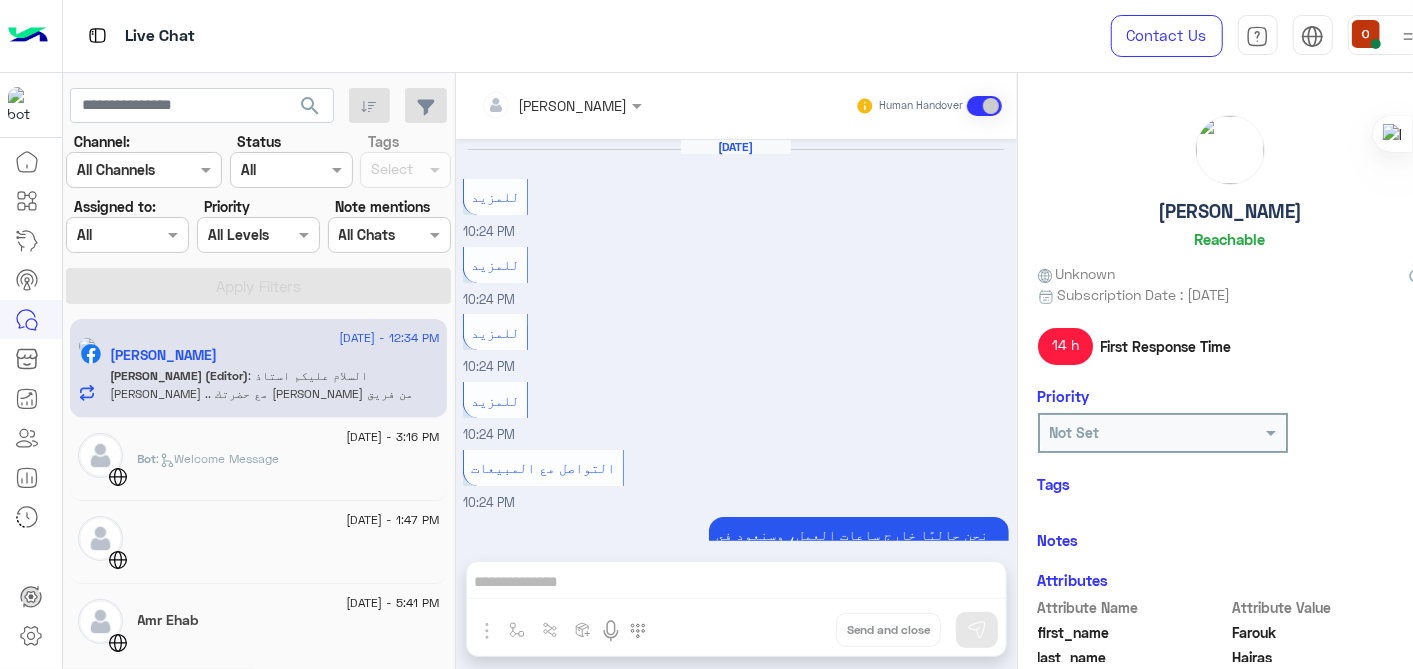 scroll, scrollTop: 508, scrollLeft: 0, axis: vertical 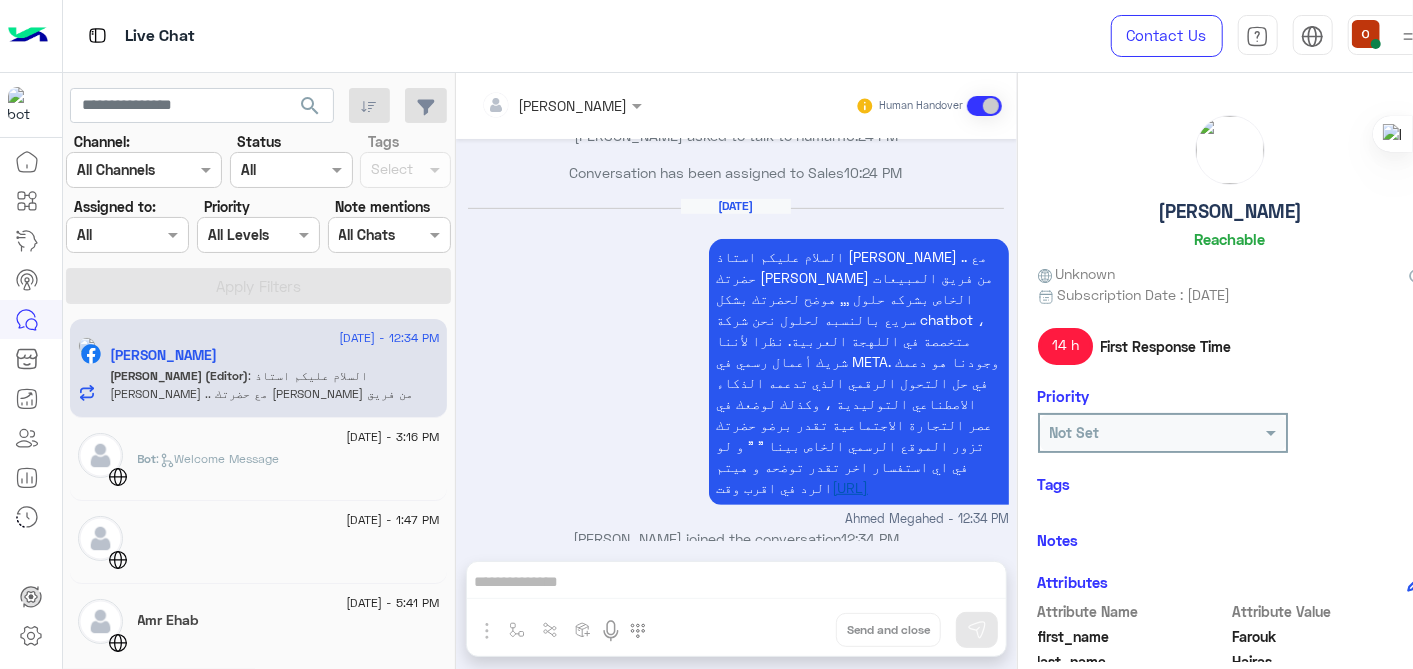 click on "[URL]" at bounding box center (850, 487) 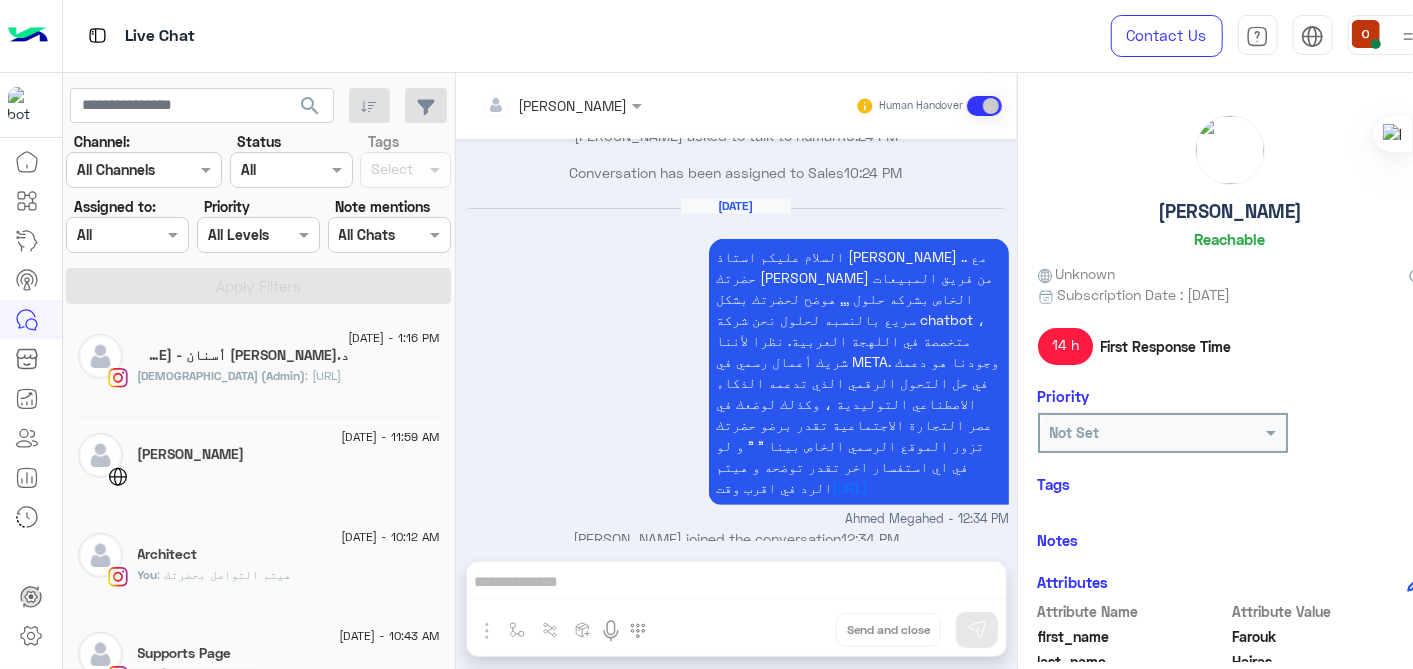 scroll, scrollTop: 0, scrollLeft: 0, axis: both 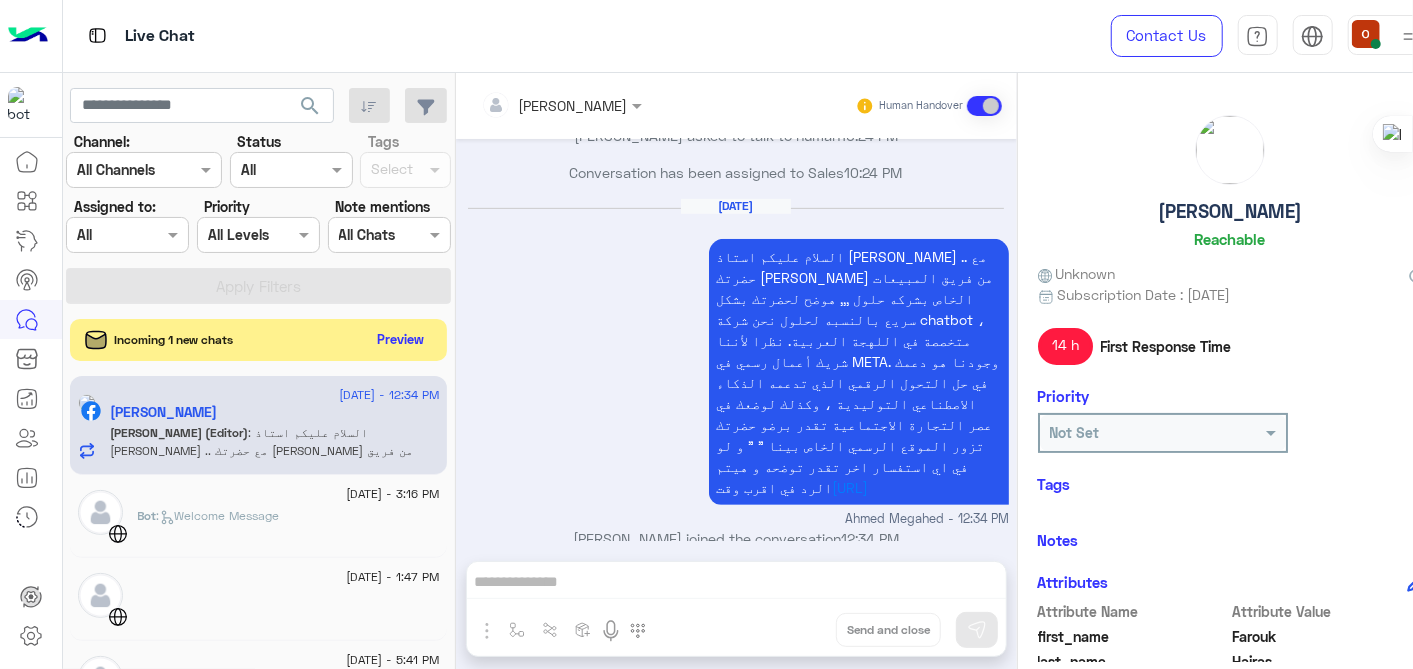 click on "Preview" 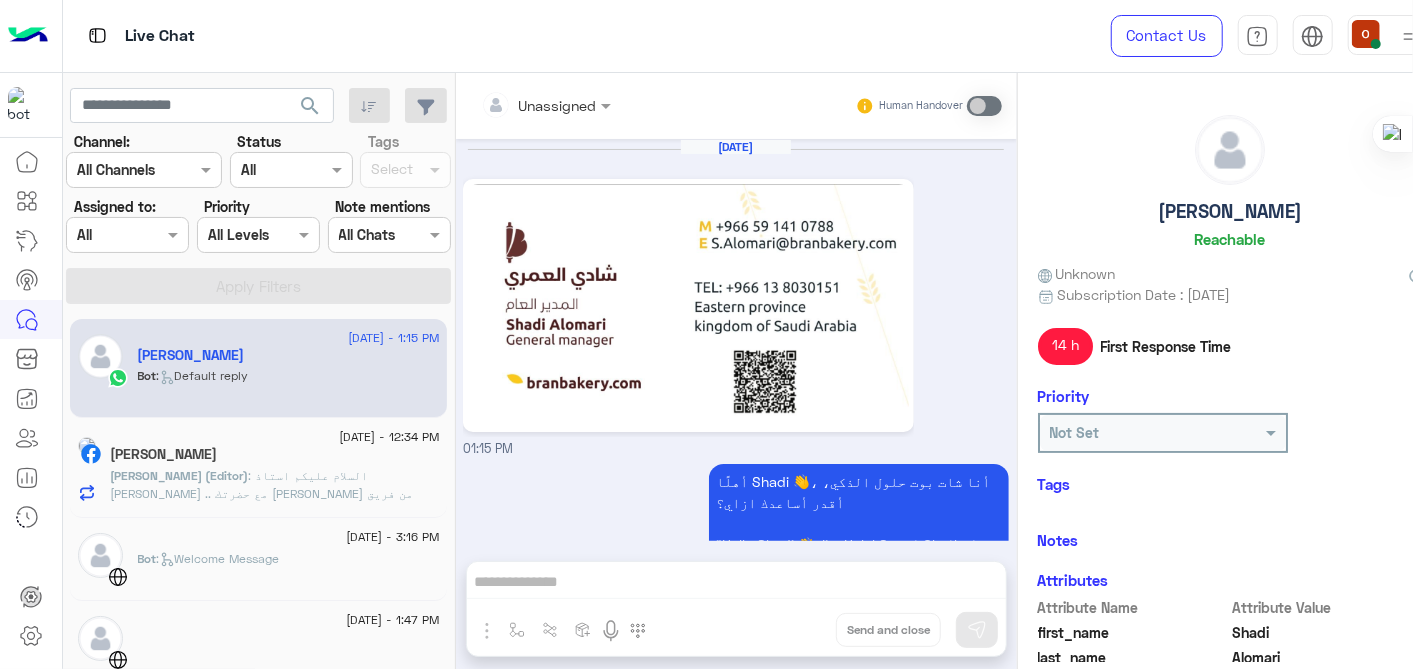 scroll, scrollTop: 100, scrollLeft: 0, axis: vertical 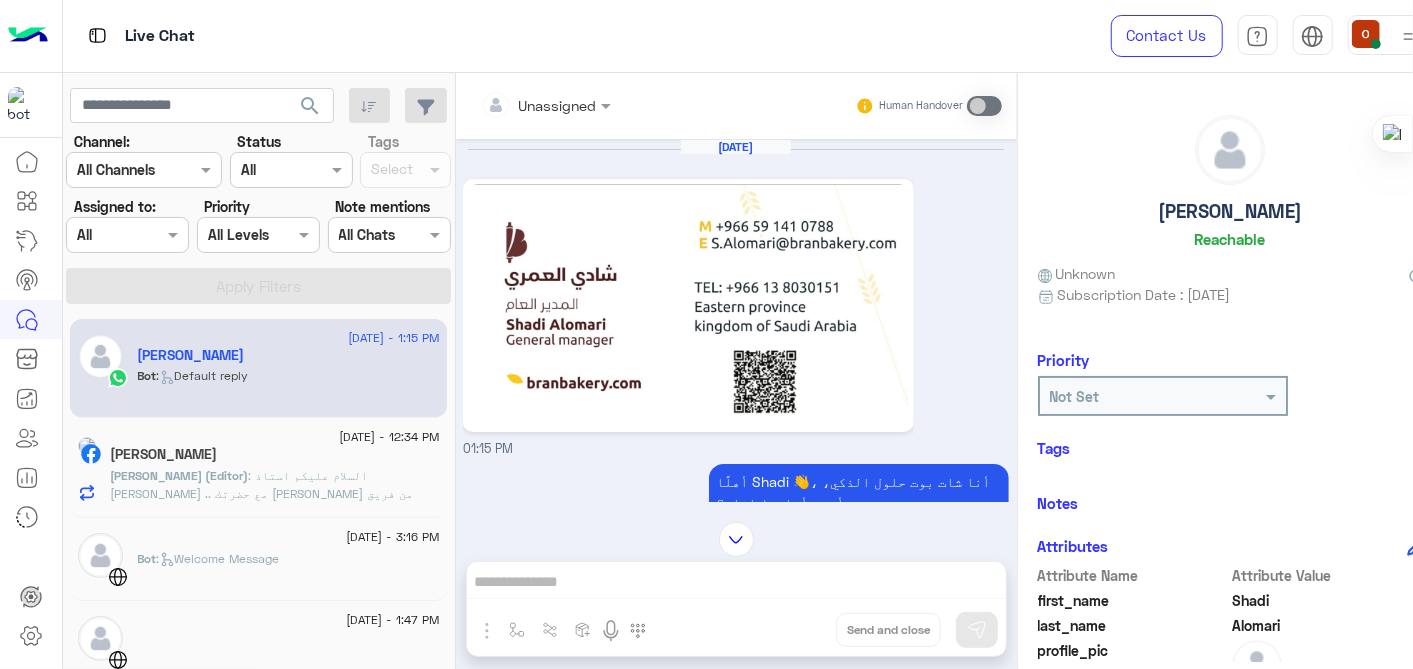 drag, startPoint x: 997, startPoint y: 211, endPoint x: 997, endPoint y: 234, distance: 23 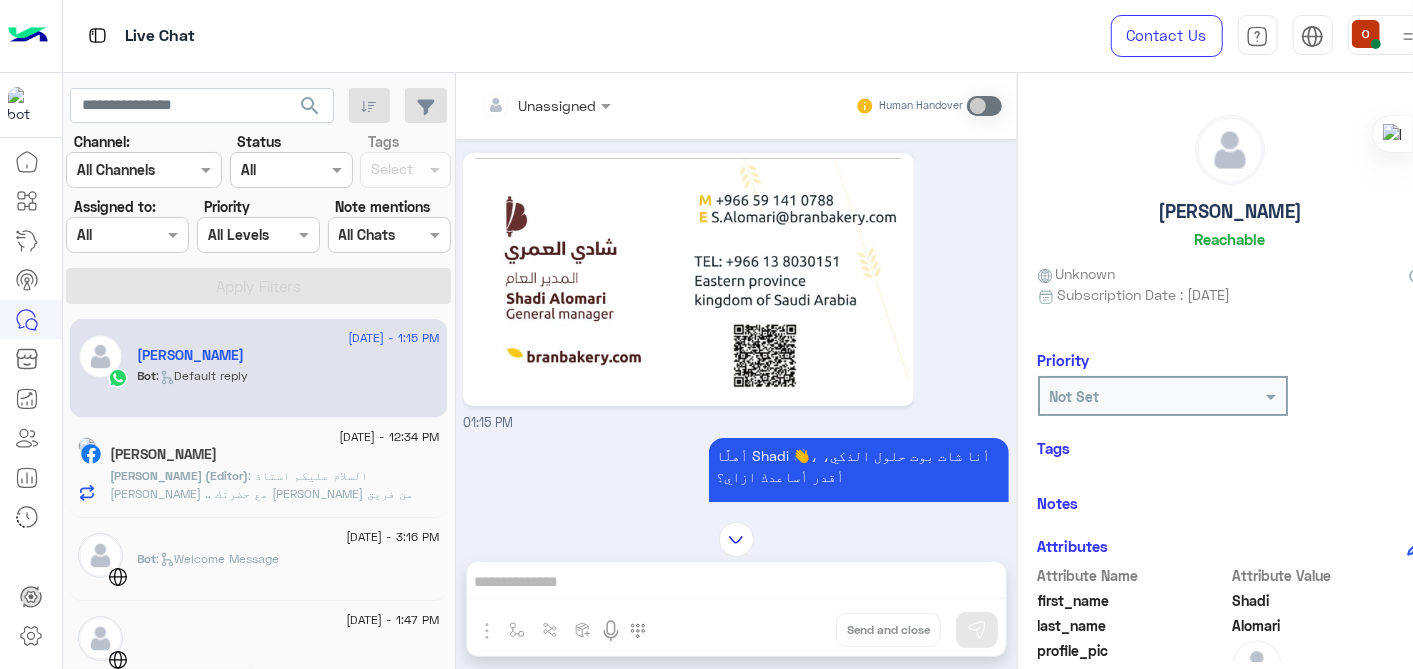 scroll, scrollTop: 100, scrollLeft: 0, axis: vertical 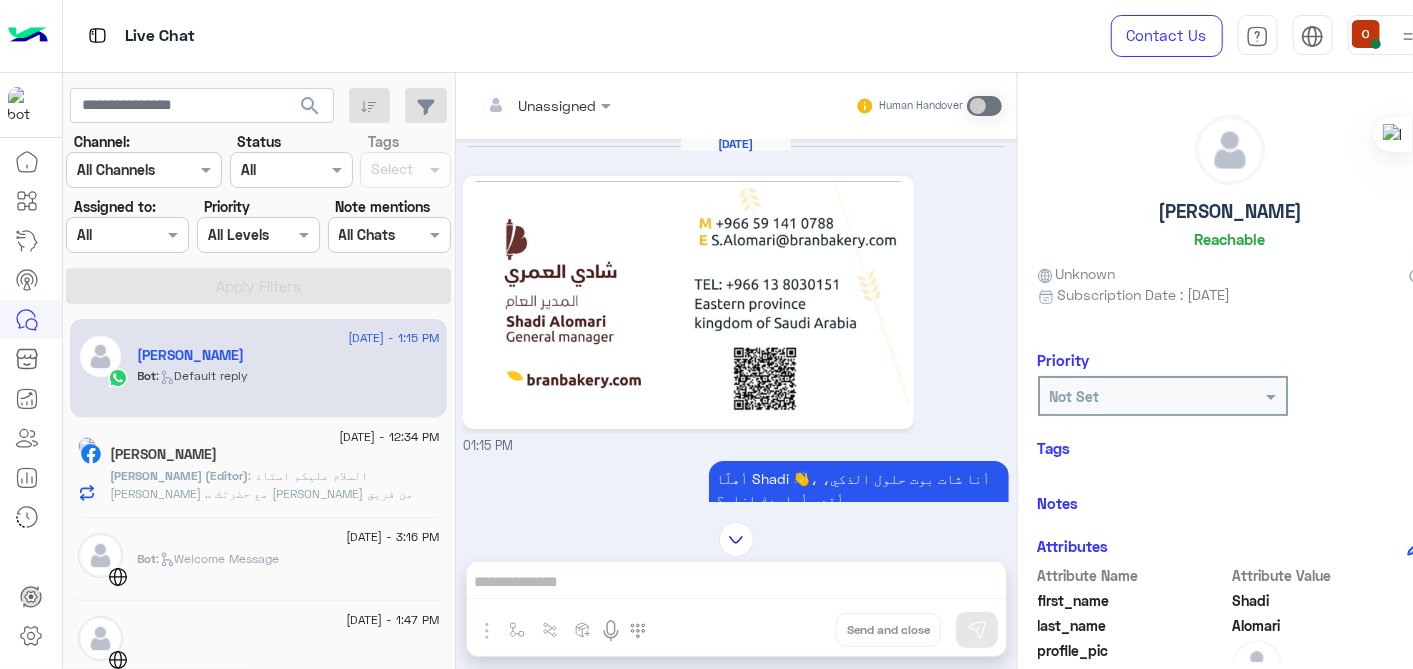 drag, startPoint x: 1412, startPoint y: 185, endPoint x: 1412, endPoint y: 337, distance: 152 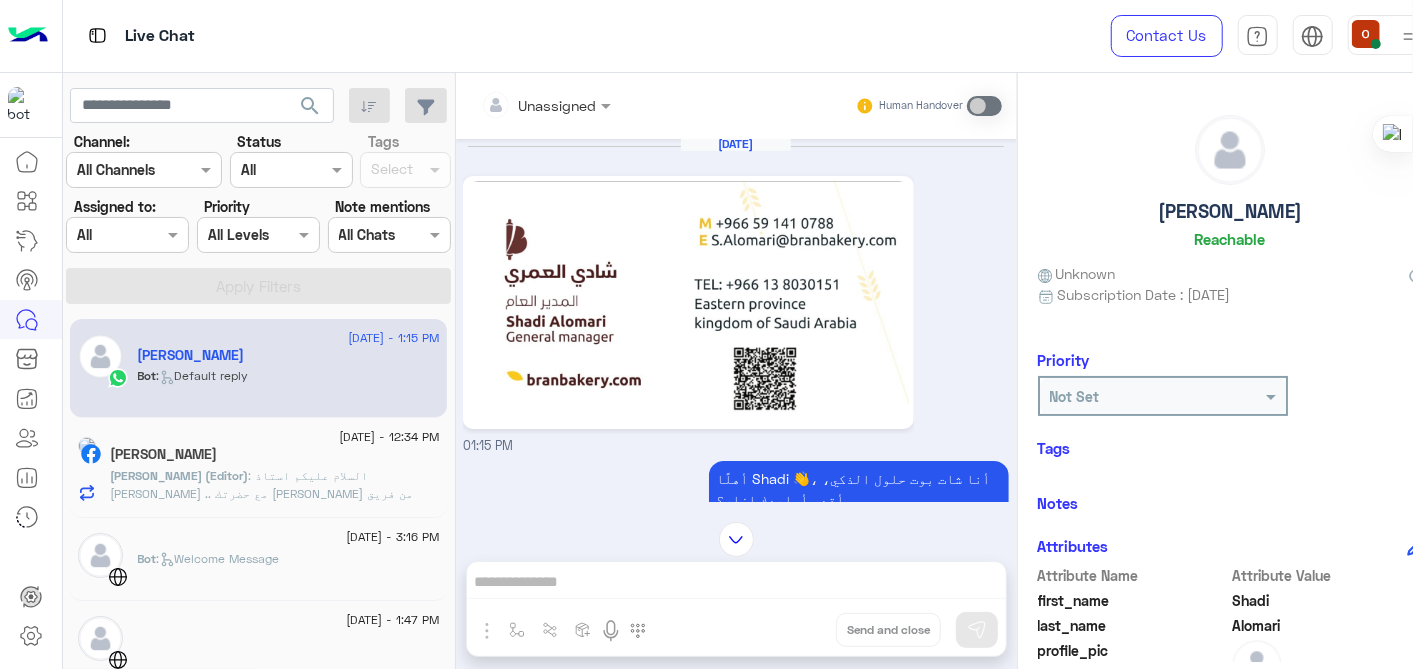 scroll, scrollTop: 100, scrollLeft: 0, axis: vertical 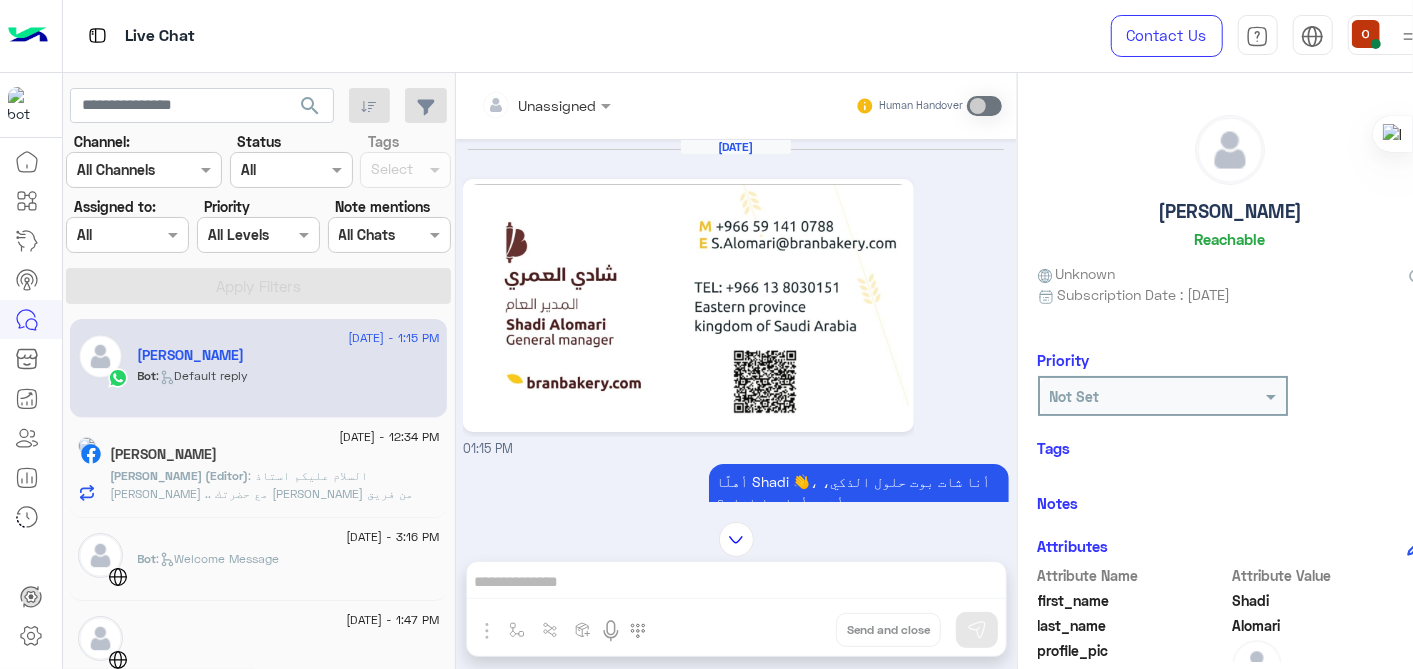drag, startPoint x: 1412, startPoint y: 185, endPoint x: 1417, endPoint y: 266, distance: 81.154175 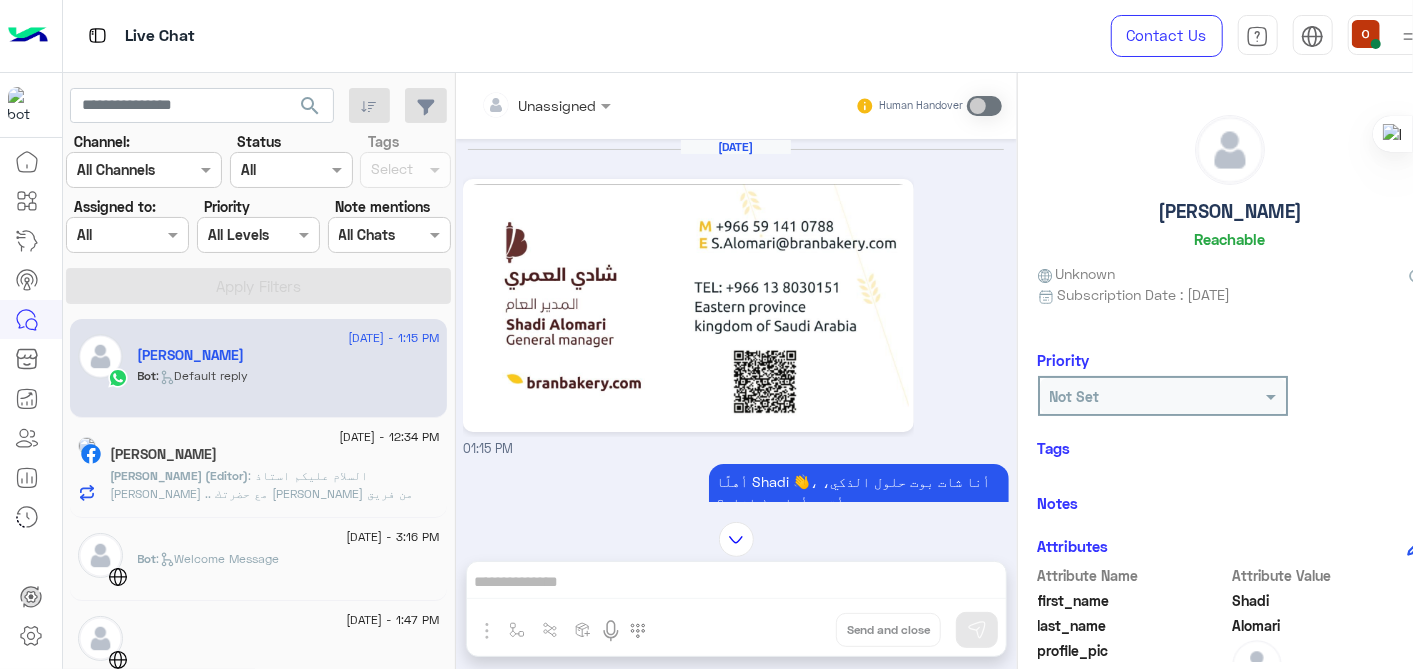 drag, startPoint x: 1412, startPoint y: 355, endPoint x: 1412, endPoint y: 493, distance: 138 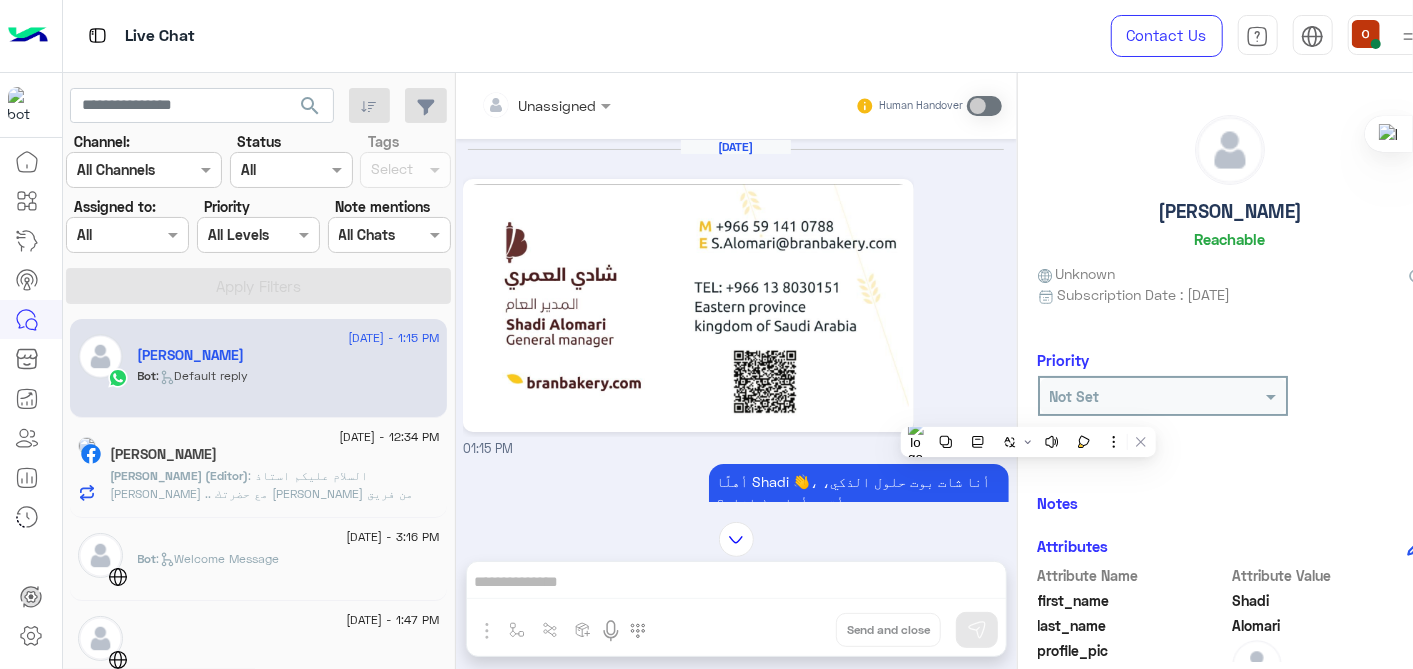 drag, startPoint x: 1028, startPoint y: 411, endPoint x: 1395, endPoint y: 468, distance: 371.40005 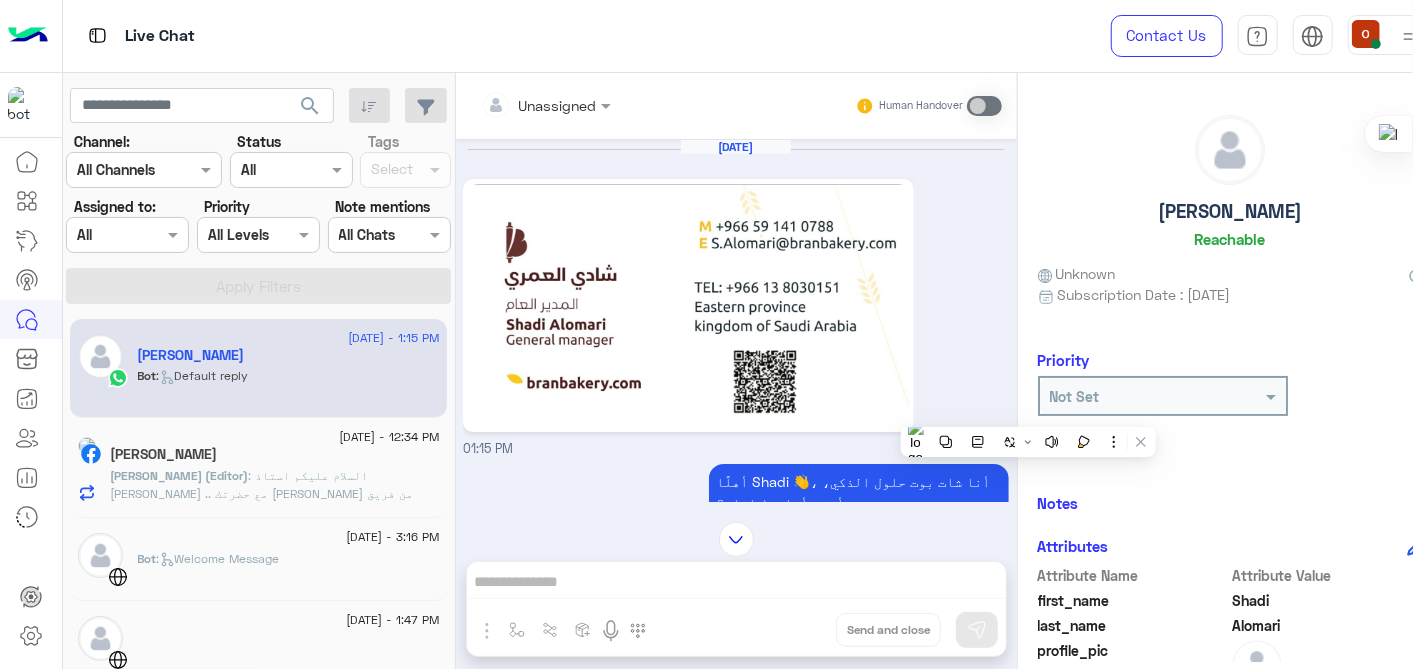 click on "See All" 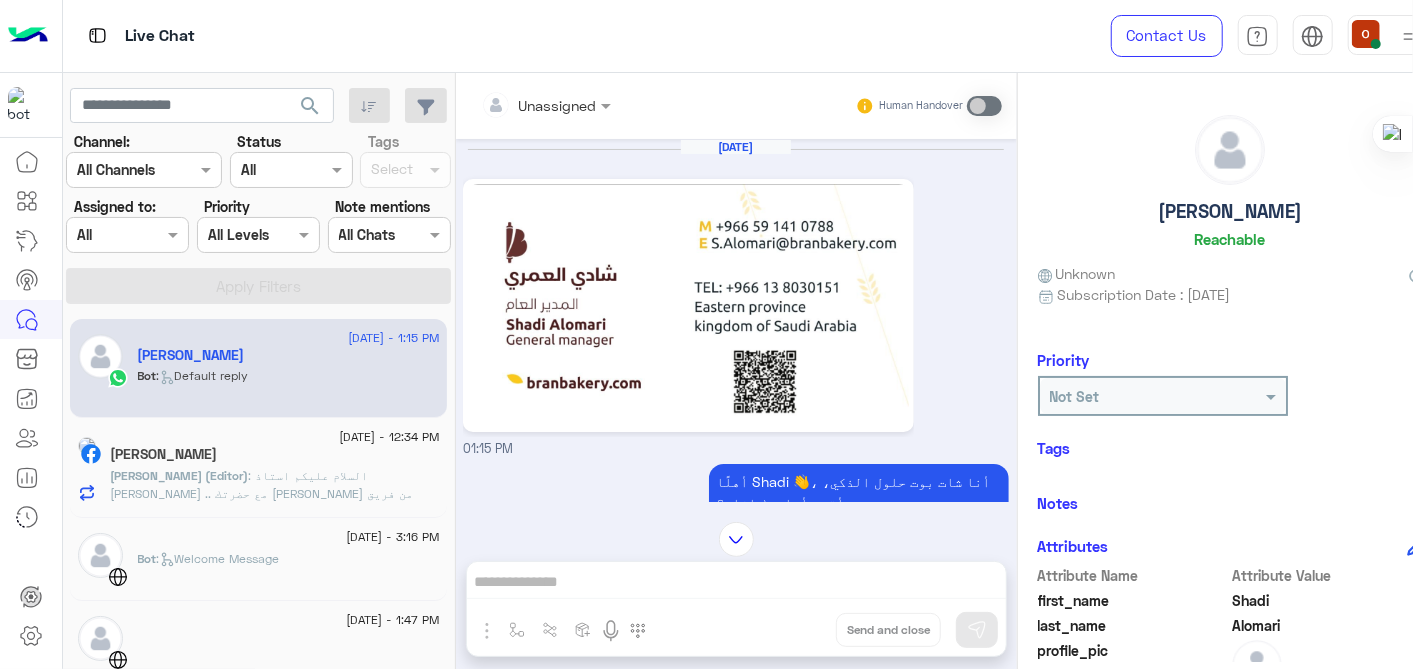 click on "Tags   See All" 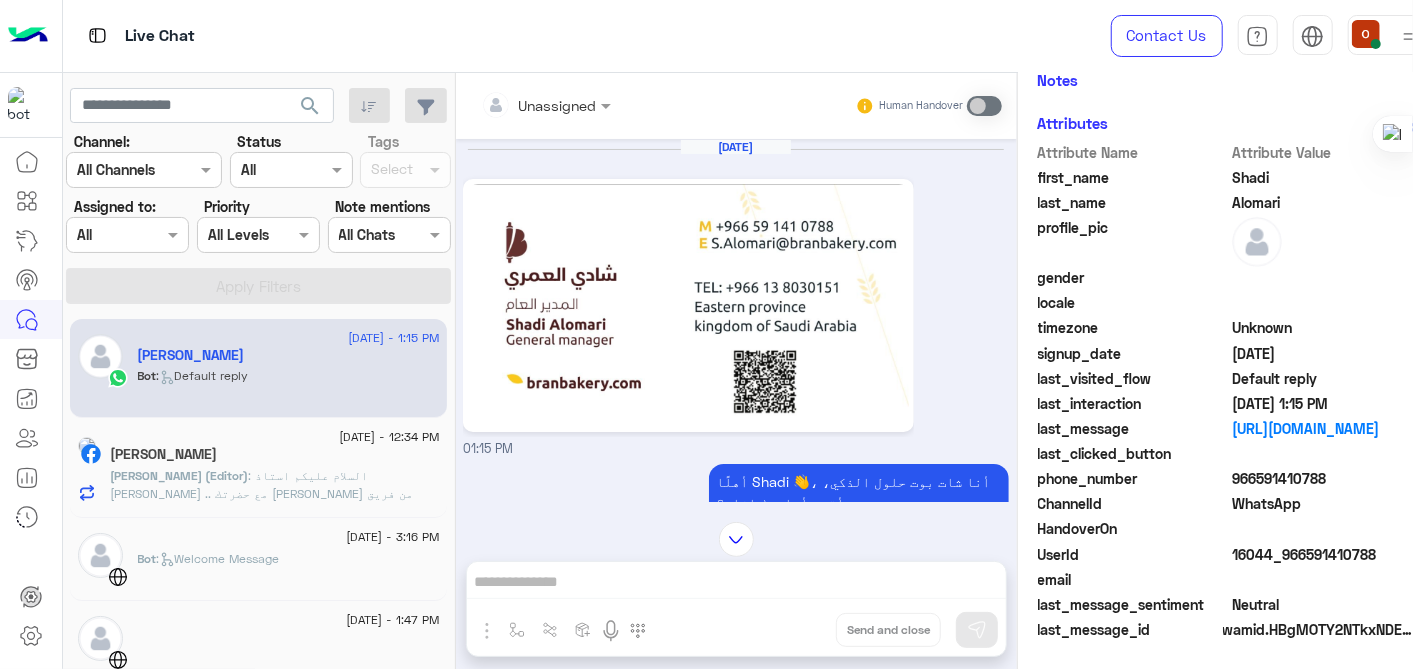 drag, startPoint x: 1377, startPoint y: 456, endPoint x: 1384, endPoint y: 717, distance: 261.09384 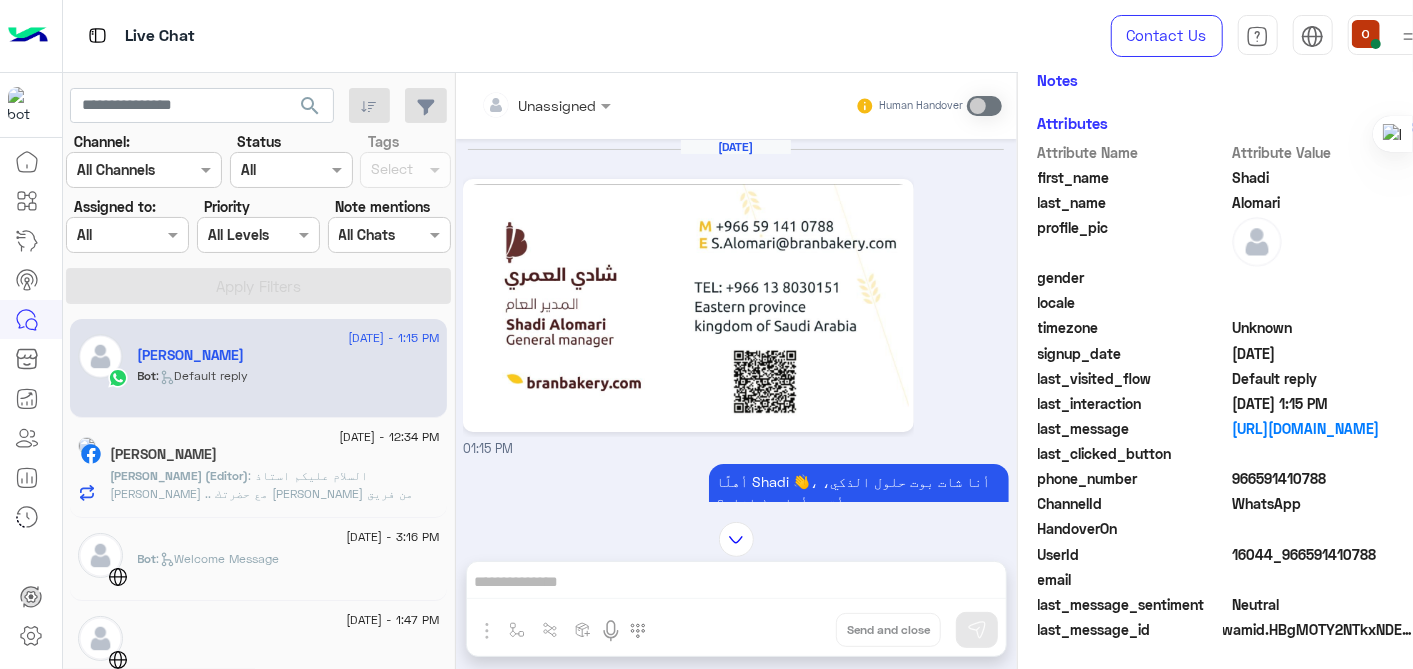 click on "Live Chat   Contact Us  Help Center عربي English search Channel: Channel All Channels Status Channel All Tags Select Assigned to: Assigned on All Priority All Levels All Levels Note mentions Select All Chats Apply Filters 2 July - 1:15 PM  Shadi Alomari  Bot :   Default reply  2 July - 12:34 PM  Farouk Hajras   Ahmed Megahed (Editor)  1 July - 3:16 PM     Bot :   Welcome Message  1 July - 1:47 PM     30 June - 5:41 PM  Amr Ehab  Amr :     30 June - 5:40 PM  check   check :   handover support  30 June - 5:33 PM  Youssef   Youssef :     30 June - 3:32 PM  Ola Elshafeey  Bot :   مبيعات HANDOVER  30 June - 1:38 PM  hesham test  Bot :   Welcome Message  30 June - 1:16 PM  د.أسامة أحمد  طبيب أسنان - Dr Osama Ahmad   Mohamed (Admin)  : https://hulul.ai/ 30 June - 11:59 AM  Youssef   Youssef :  30 June - 10:12 AM  Architect    You  : هيتم التواصل بحضرتك  26 June - 10:43 AM  Supports Page  Bot :   الاسعار  26 June - 9:48 AM  ابوعمار   Bot :" at bounding box center (706, 334) 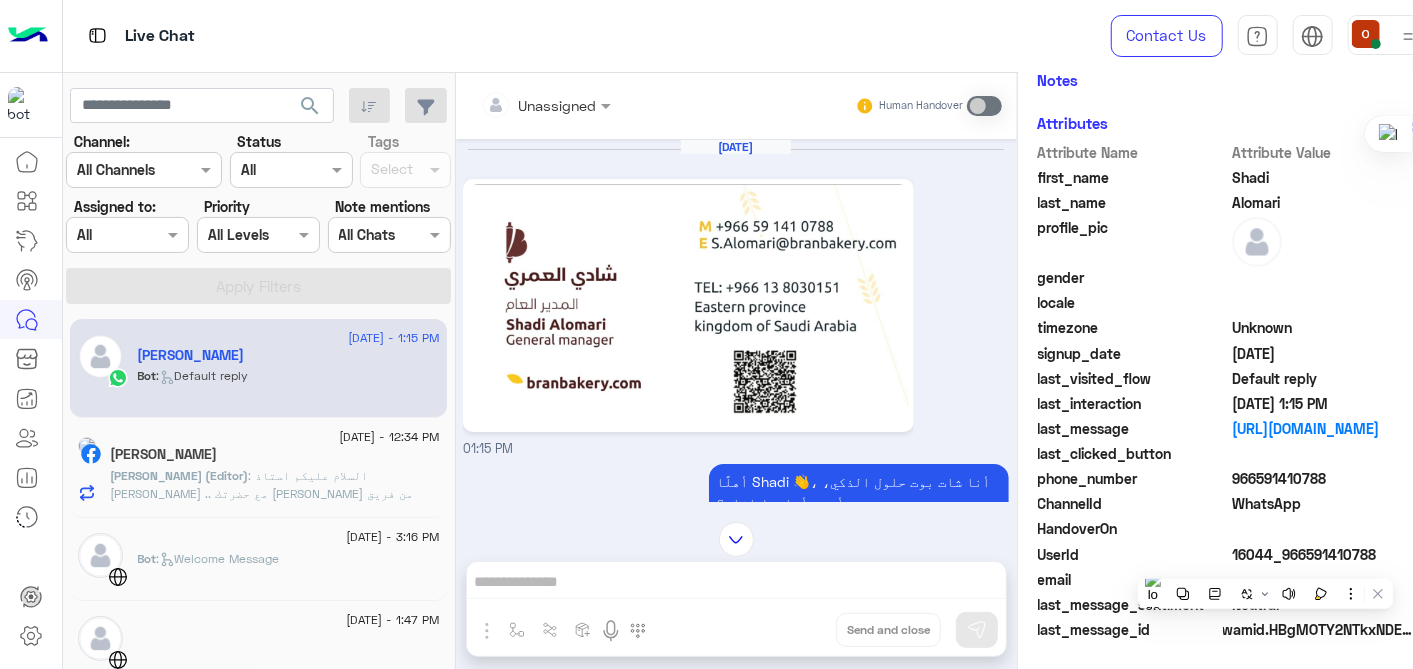 click on "WhatsApp" 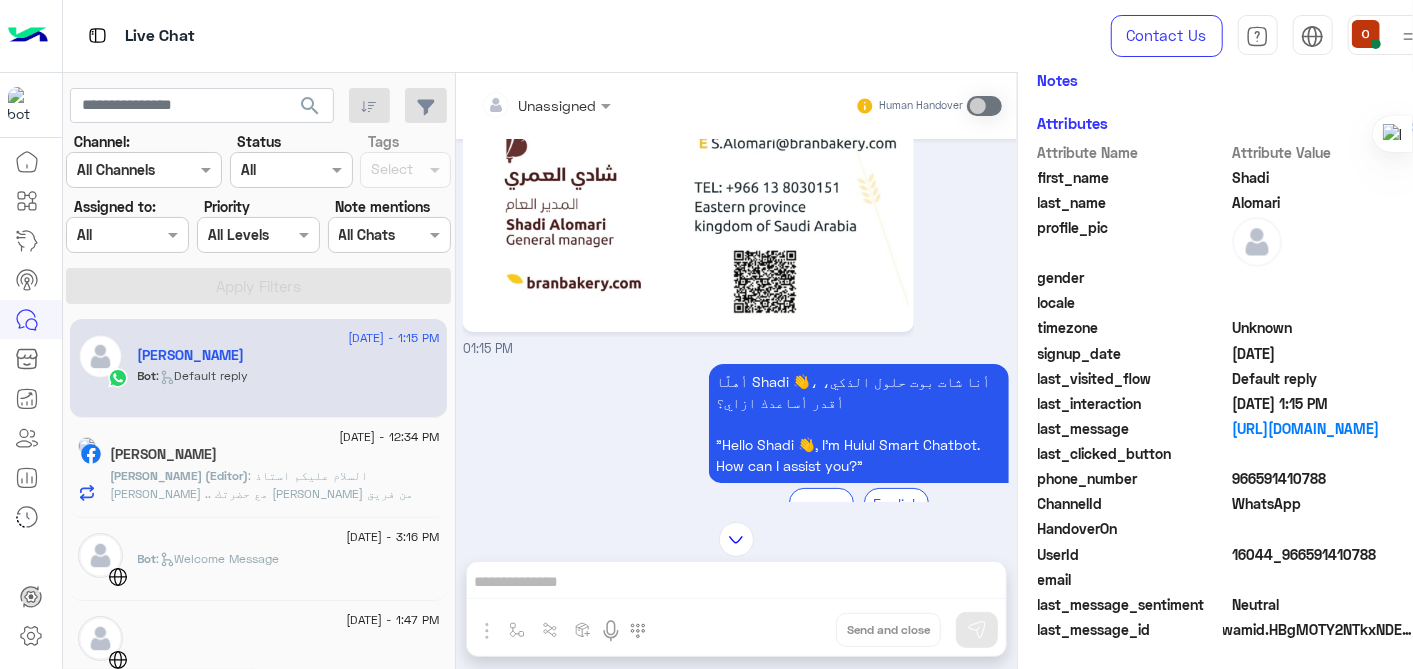 scroll, scrollTop: 0, scrollLeft: 0, axis: both 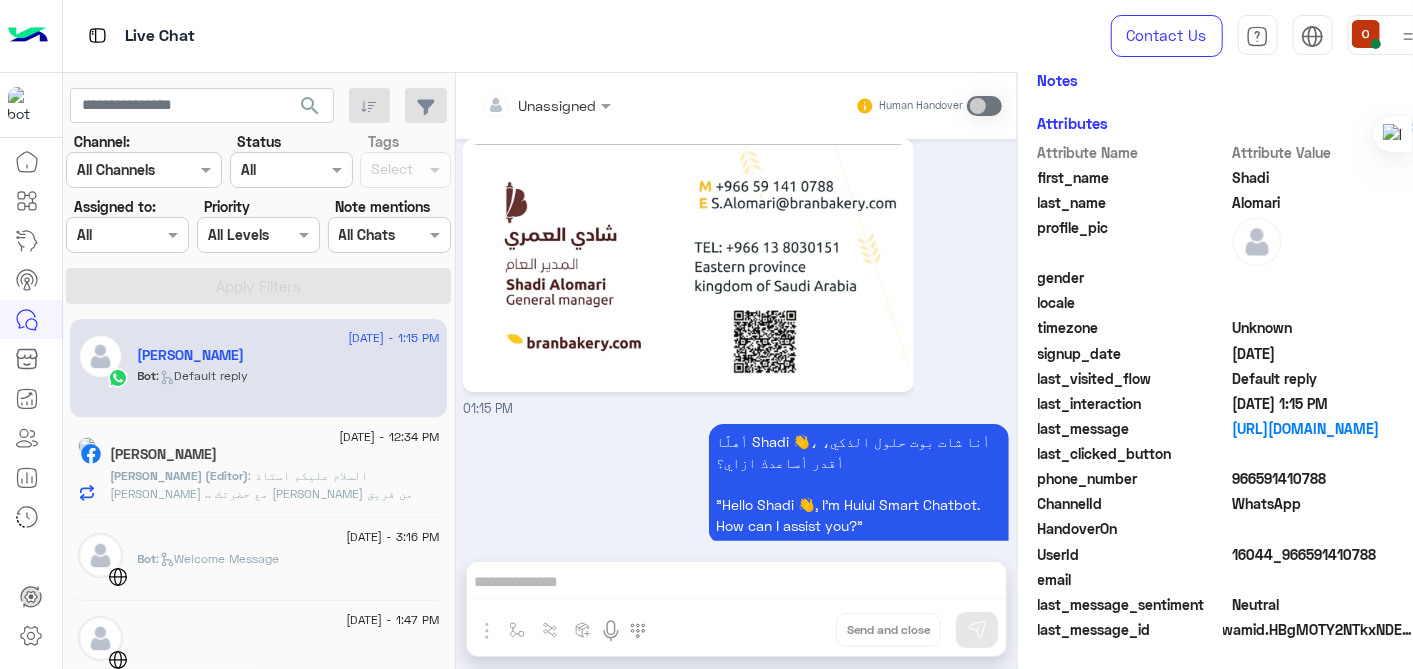 click on "[PERSON_NAME] (Editor)  : السلام عليكم استاذ [PERSON_NAME] ..
مع حضرتك [PERSON_NAME] من فريق المبيعات الخاص بشركه حلول ,,, هوضح لحضرتك بشكل سريع بالنسبه لحلول
نحن شركة chatbot ، متخصصة في اللهجة العربية.
نظرا لأننا شريك أعمال رسمي في META.
وجودنا هو دعمك في حل التحول الرقمي الذي تدعمه الذكاء الاصطناعي التوليدية ، وكذلك لوضعك في عصر التجارة الاجتماعية تقدر برضو حضرتك تزور الموقع الرسمي الخاص بينا " [URL] "
و لو في اي استفسار اخر تقدر توضحه و هيتم الرد في اقرب وقت" 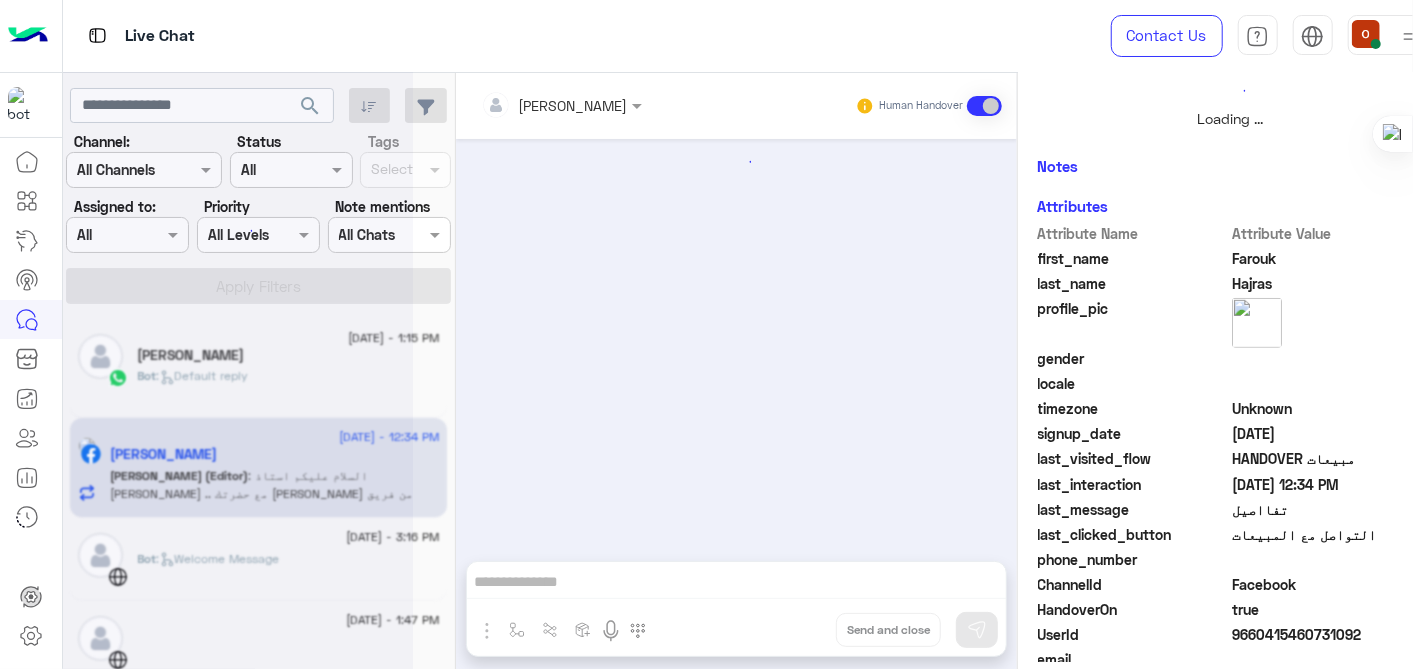 scroll, scrollTop: 505, scrollLeft: 0, axis: vertical 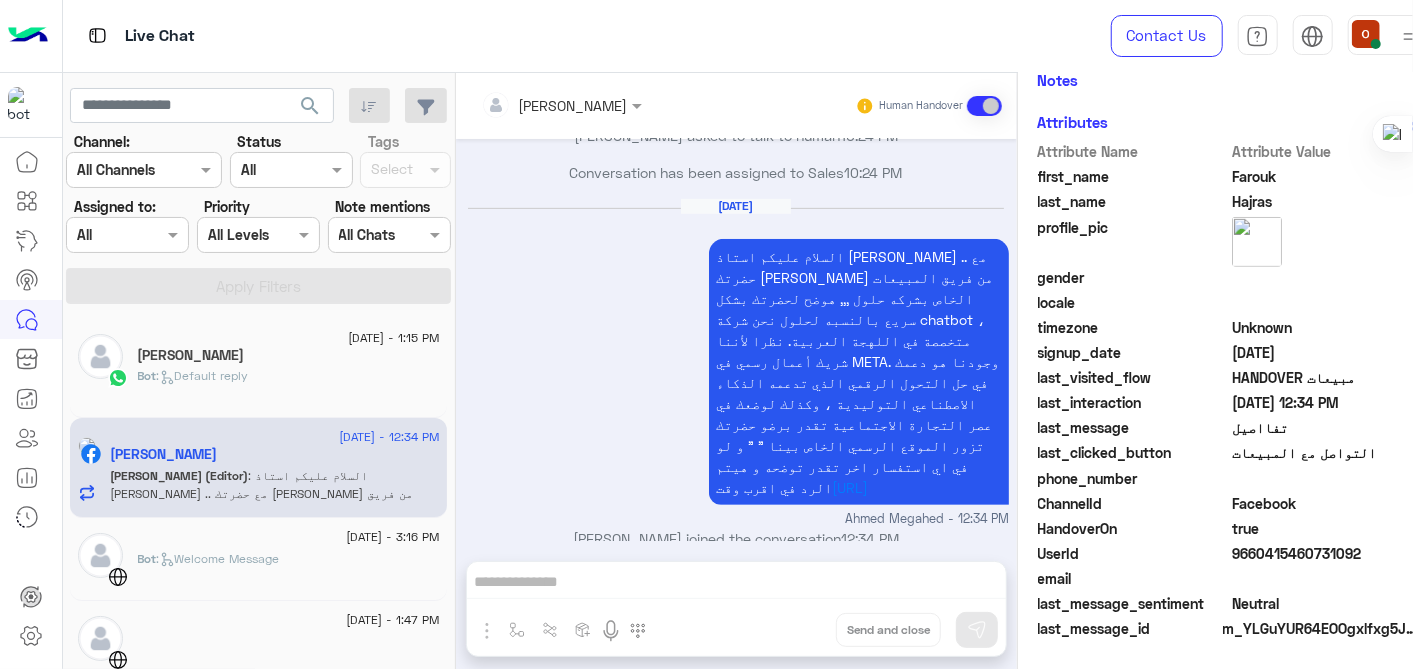 click on "[PERSON_NAME]" 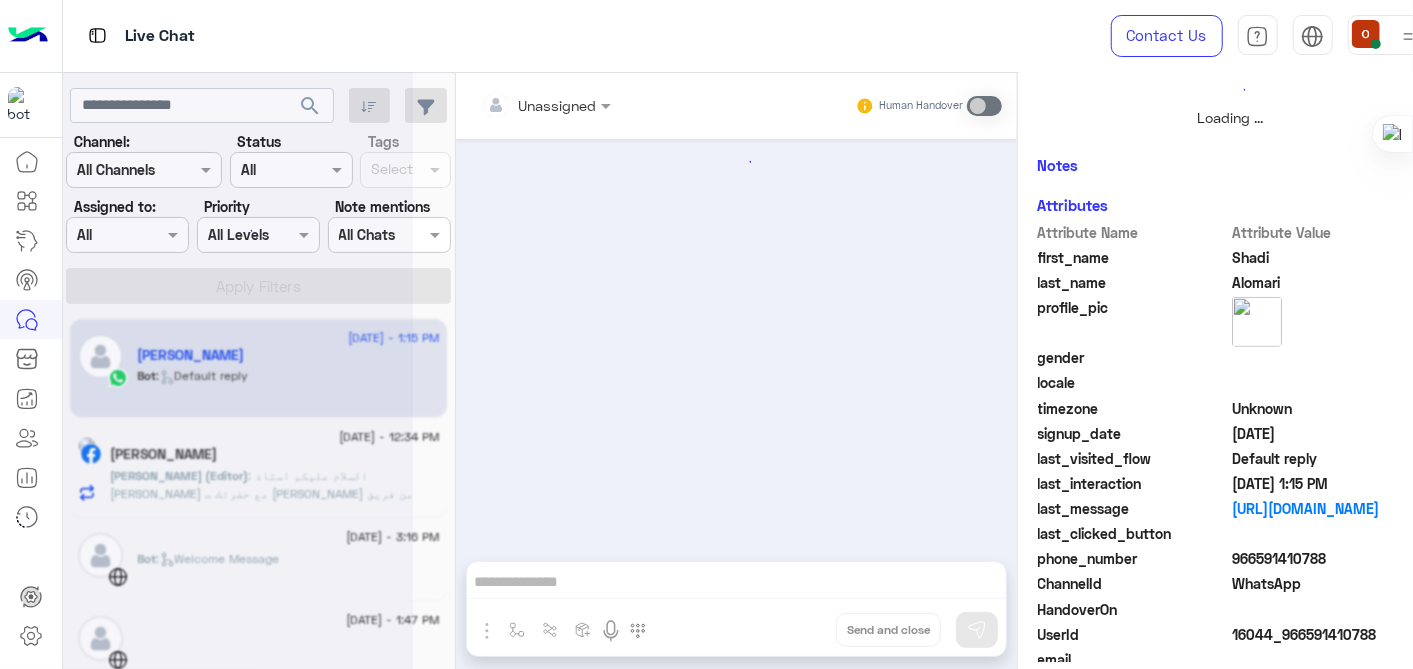 scroll, scrollTop: 505, scrollLeft: 0, axis: vertical 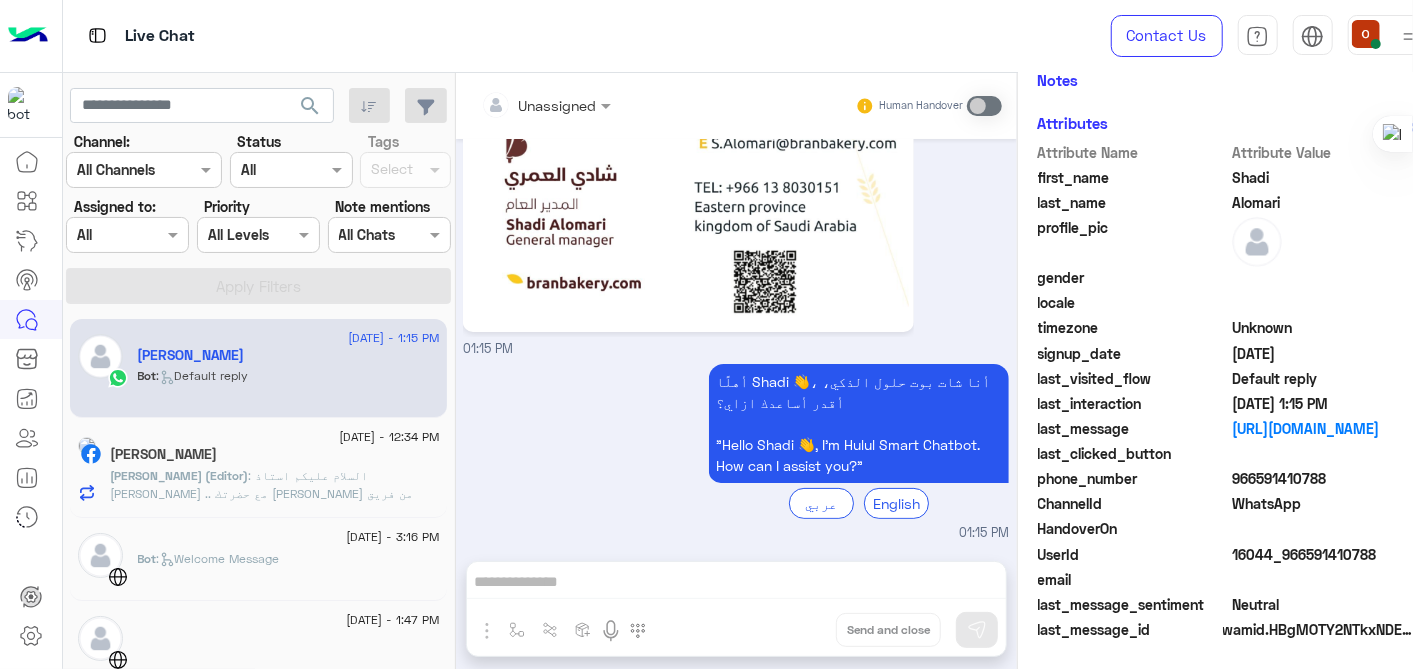 drag, startPoint x: 194, startPoint y: 358, endPoint x: 629, endPoint y: 509, distance: 460.4628 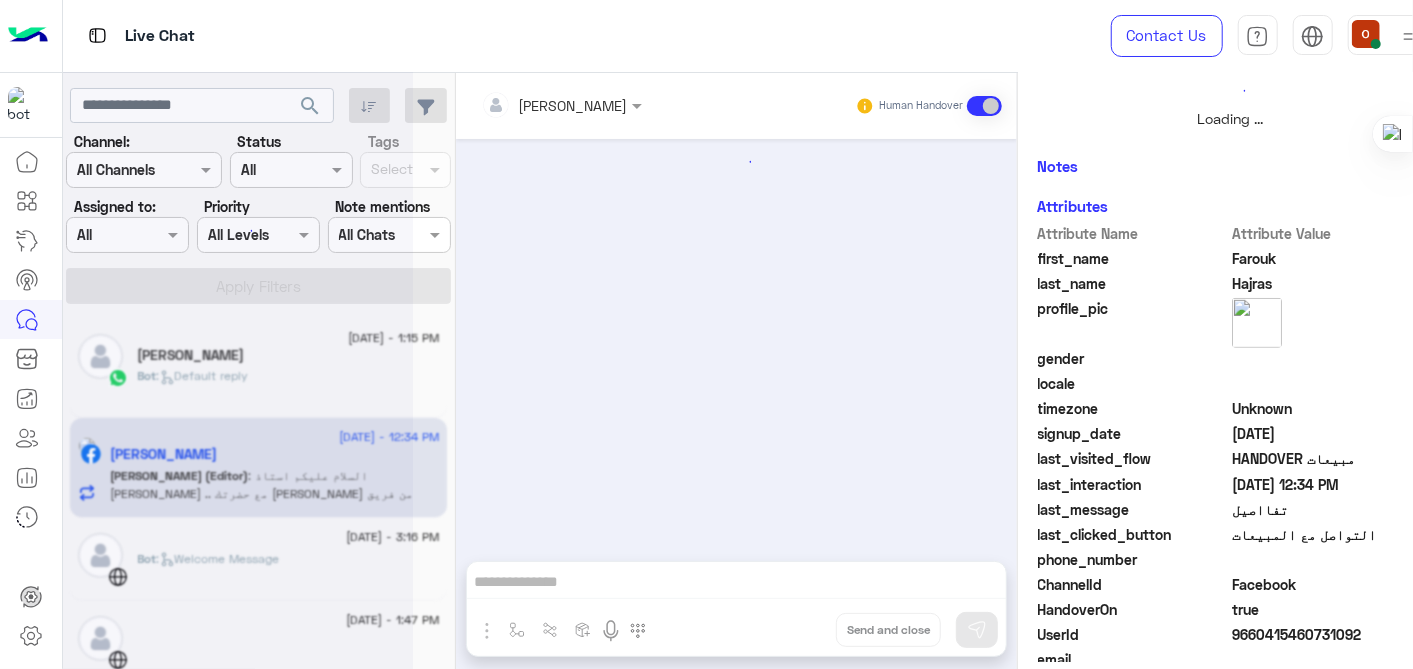 scroll, scrollTop: 505, scrollLeft: 0, axis: vertical 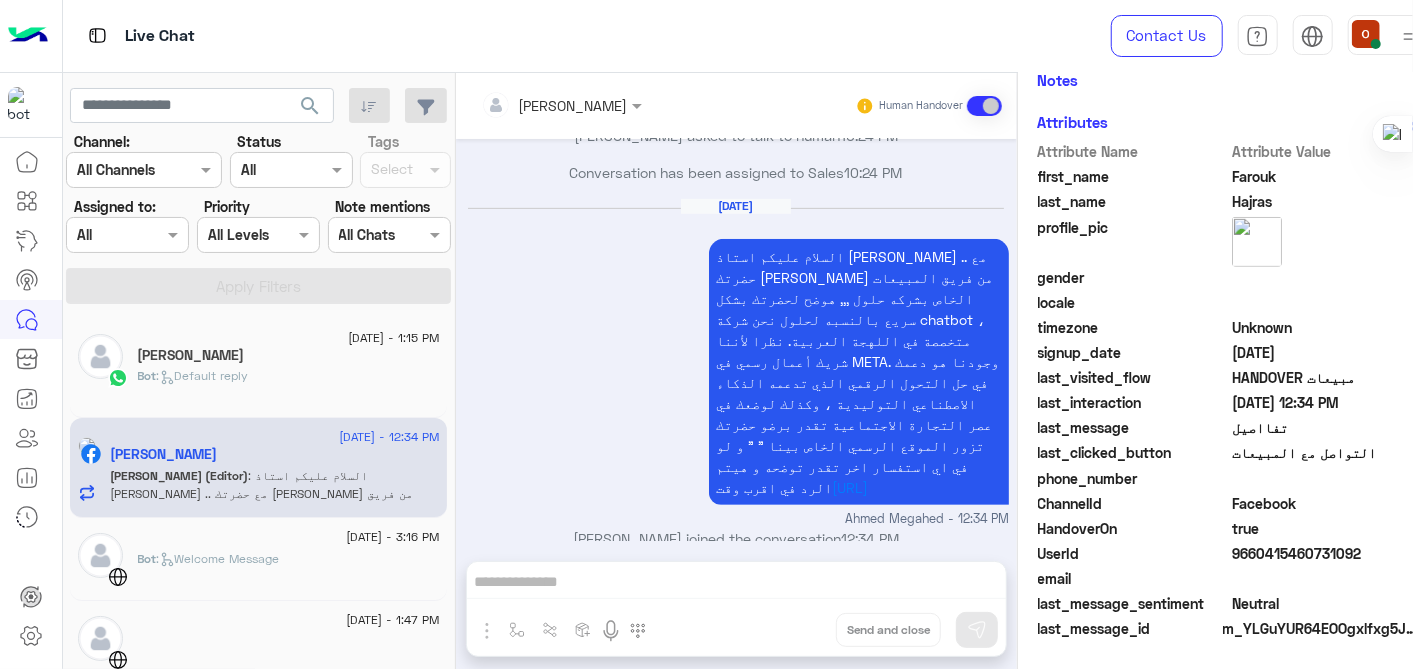 click on "[PERSON_NAME]" 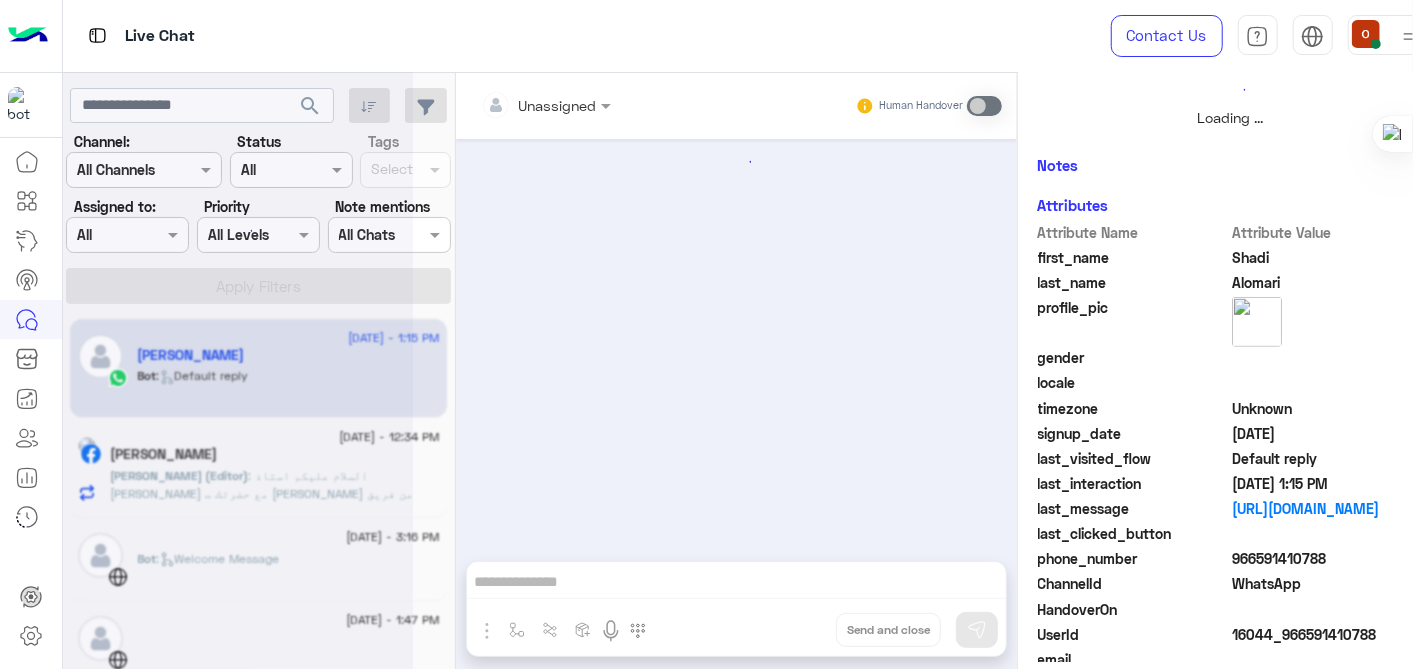 scroll, scrollTop: 542, scrollLeft: 0, axis: vertical 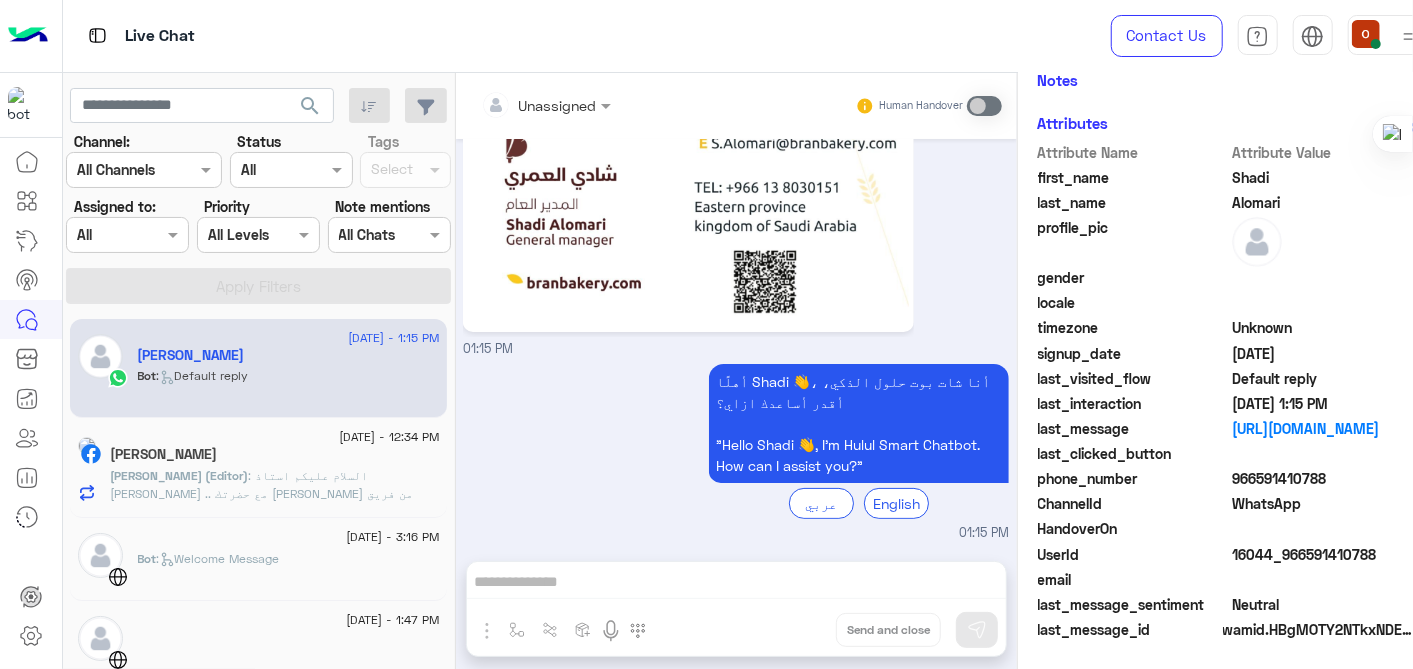 click on "[PERSON_NAME] (Editor)" 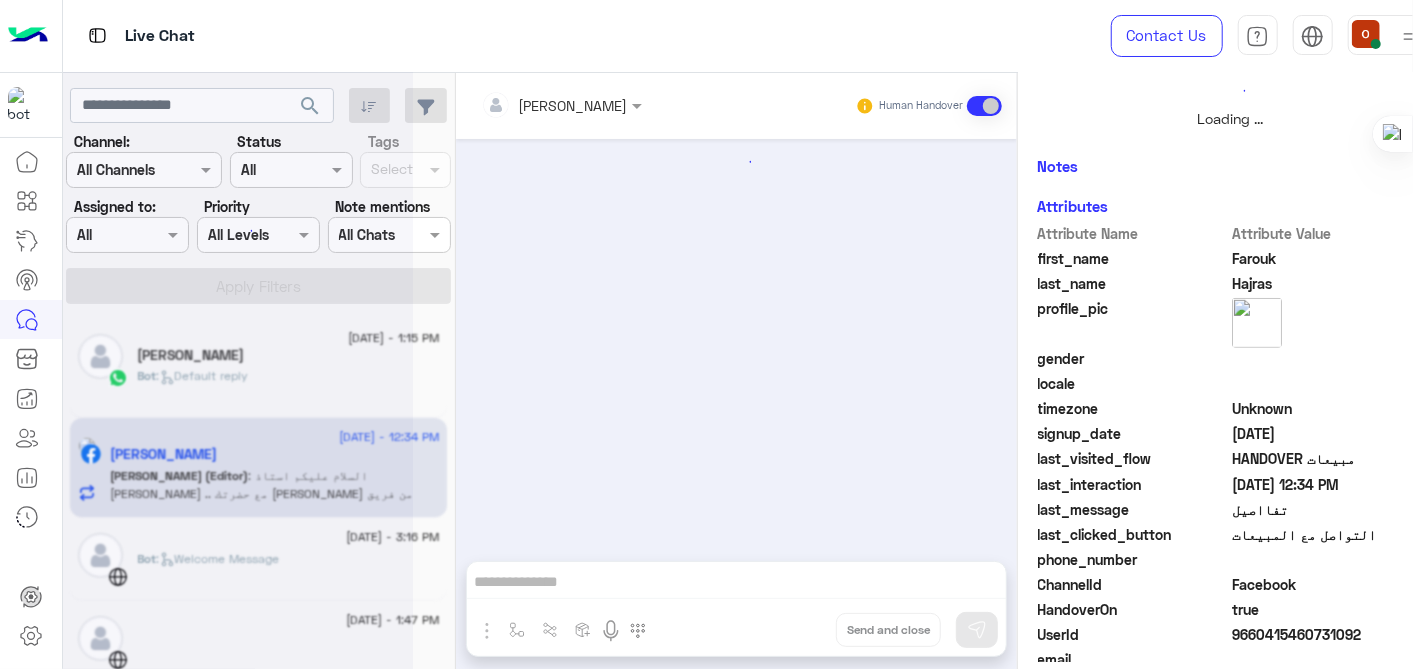 scroll, scrollTop: 542, scrollLeft: 0, axis: vertical 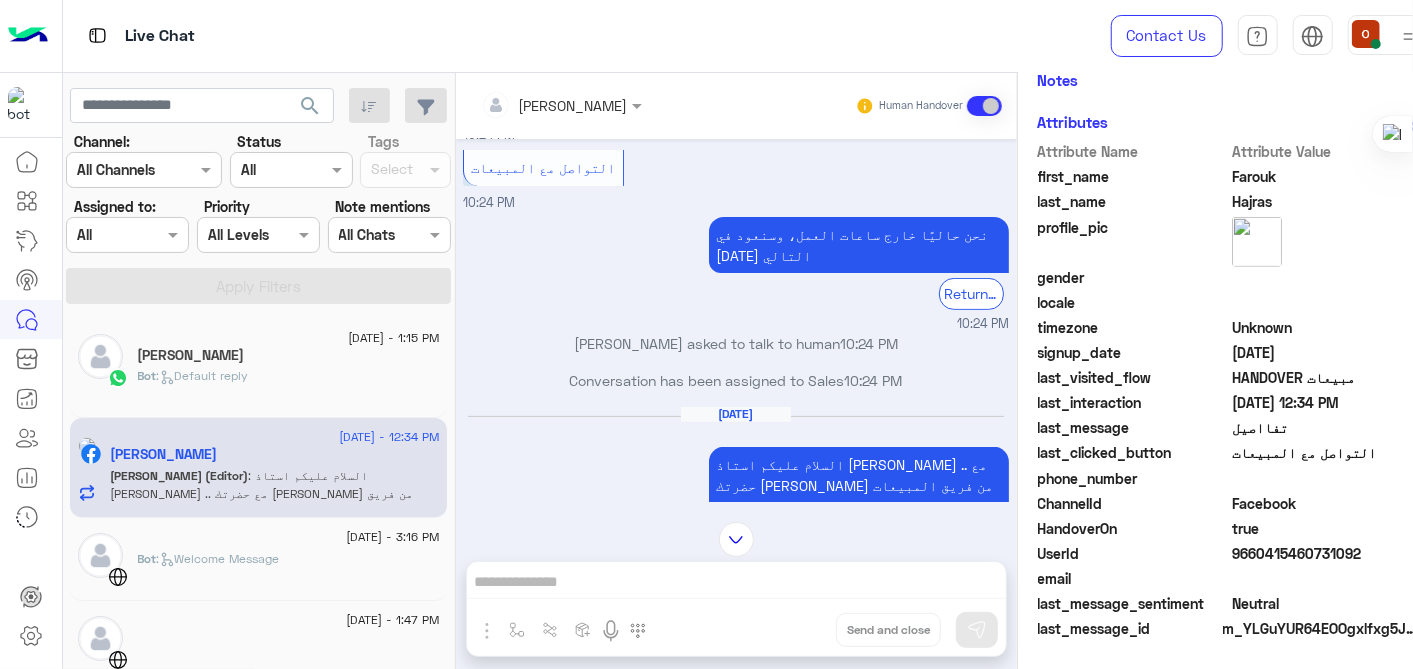 click on ":   Default reply" 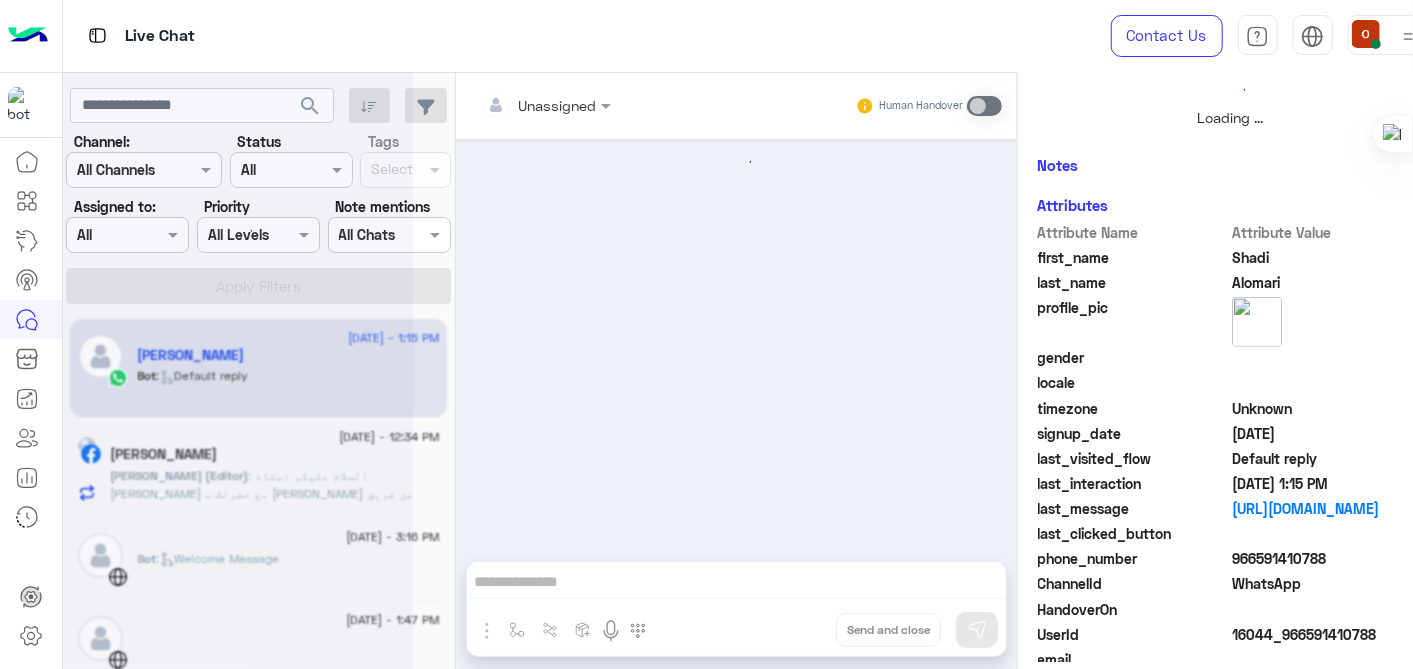 scroll, scrollTop: 505, scrollLeft: 0, axis: vertical 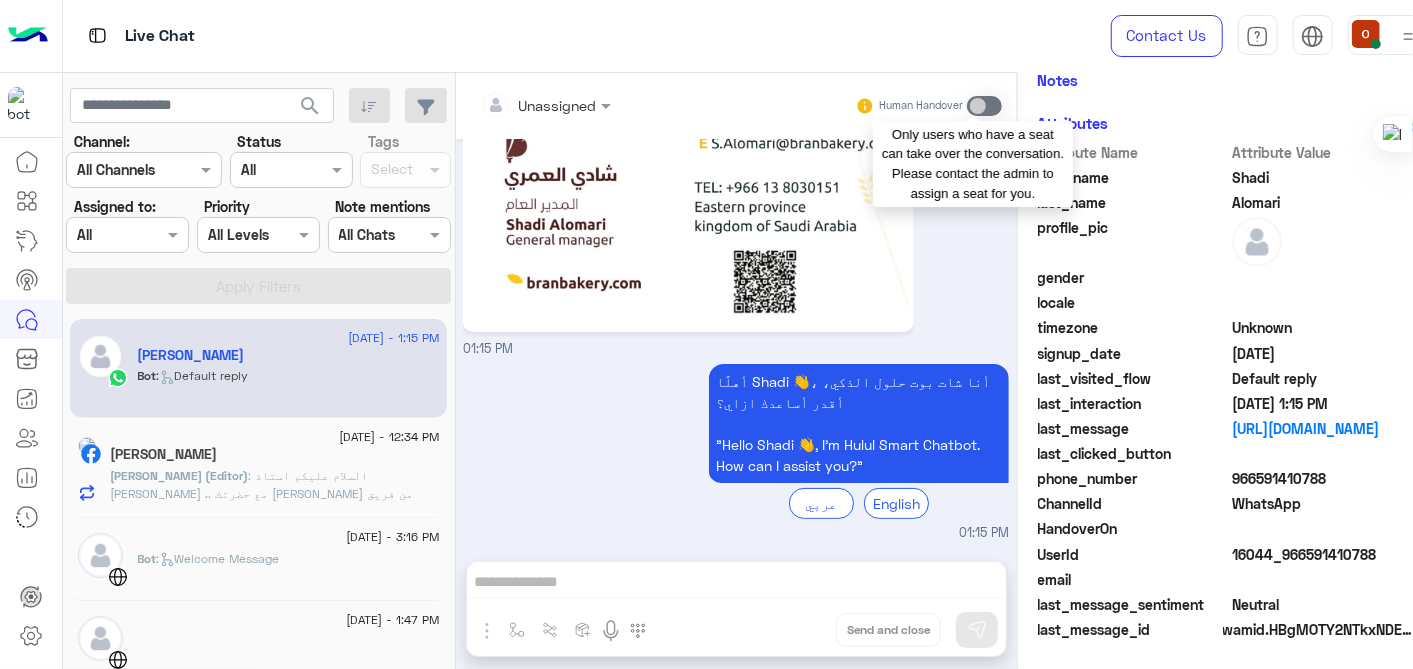 click at bounding box center [984, 106] 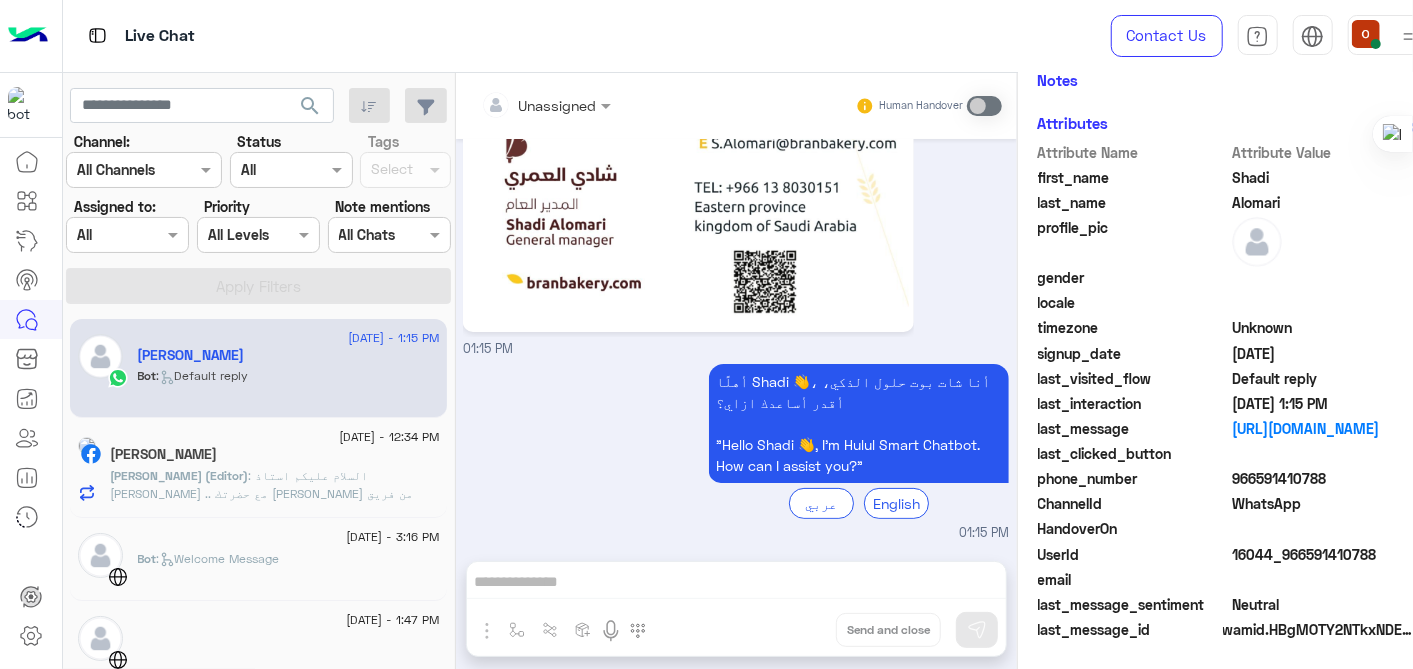 click on "[PERSON_NAME] (Editor)  : السلام عليكم استاذ [PERSON_NAME] ..
مع حضرتك [PERSON_NAME] من فريق المبيعات الخاص بشركه حلول ,,, هوضح لحضرتك بشكل سريع بالنسبه لحلول
نحن شركة chatbot ، متخصصة في اللهجة العربية.
نظرا لأننا شريك أعمال رسمي في META.
وجودنا هو دعمك في حل التحول الرقمي الذي تدعمه الذكاء الاصطناعي التوليدية ، وكذلك لوضعك في عصر التجارة الاجتماعية تقدر برضو حضرتك تزور الموقع الرسمي الخاص بينا " [URL] "
و لو في اي استفسار اخر تقدر توضحه و هيتم الرد في اقرب وقت" 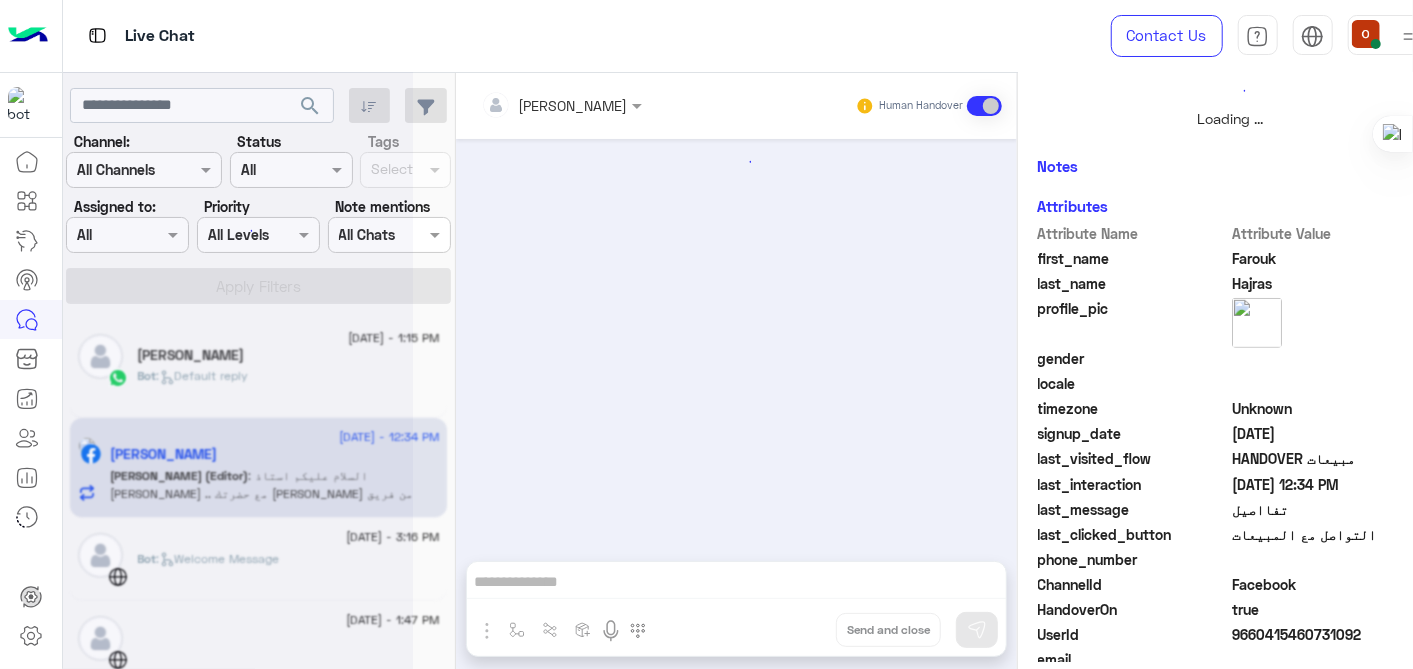 scroll, scrollTop: 542, scrollLeft: 0, axis: vertical 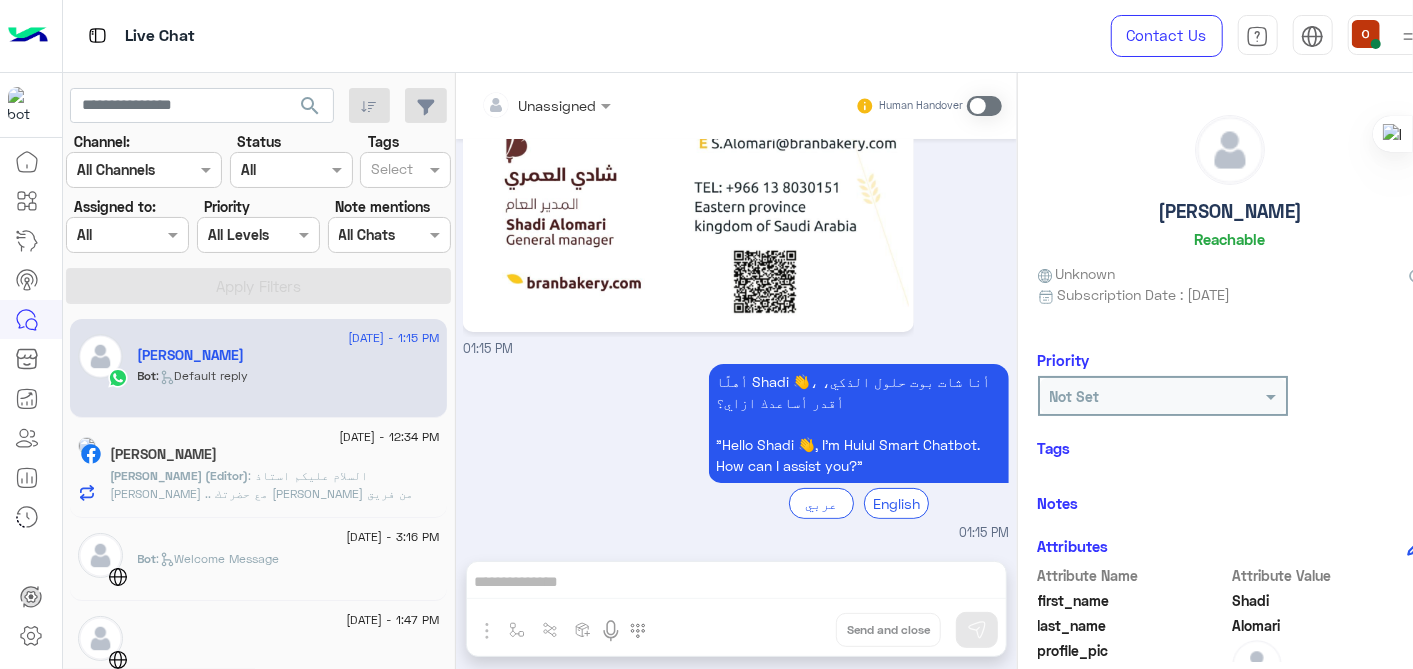 click on "[PERSON_NAME] (Editor)" 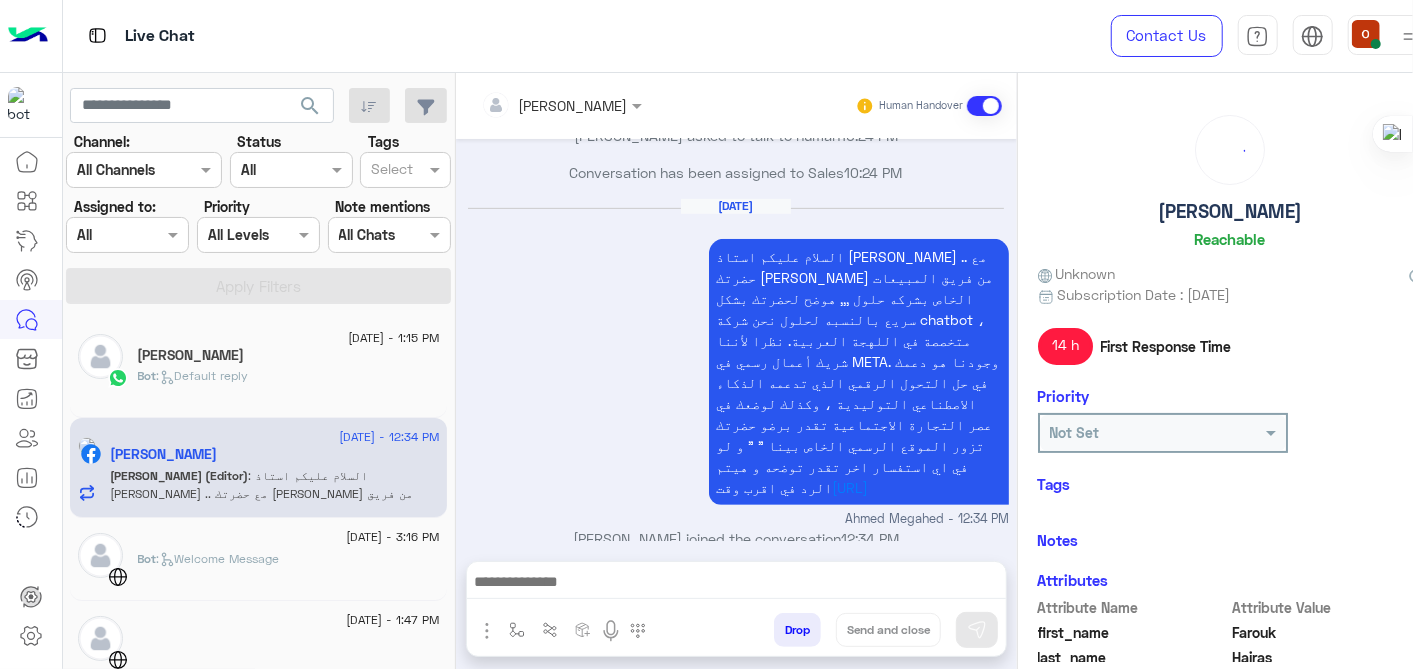 scroll, scrollTop: 508, scrollLeft: 0, axis: vertical 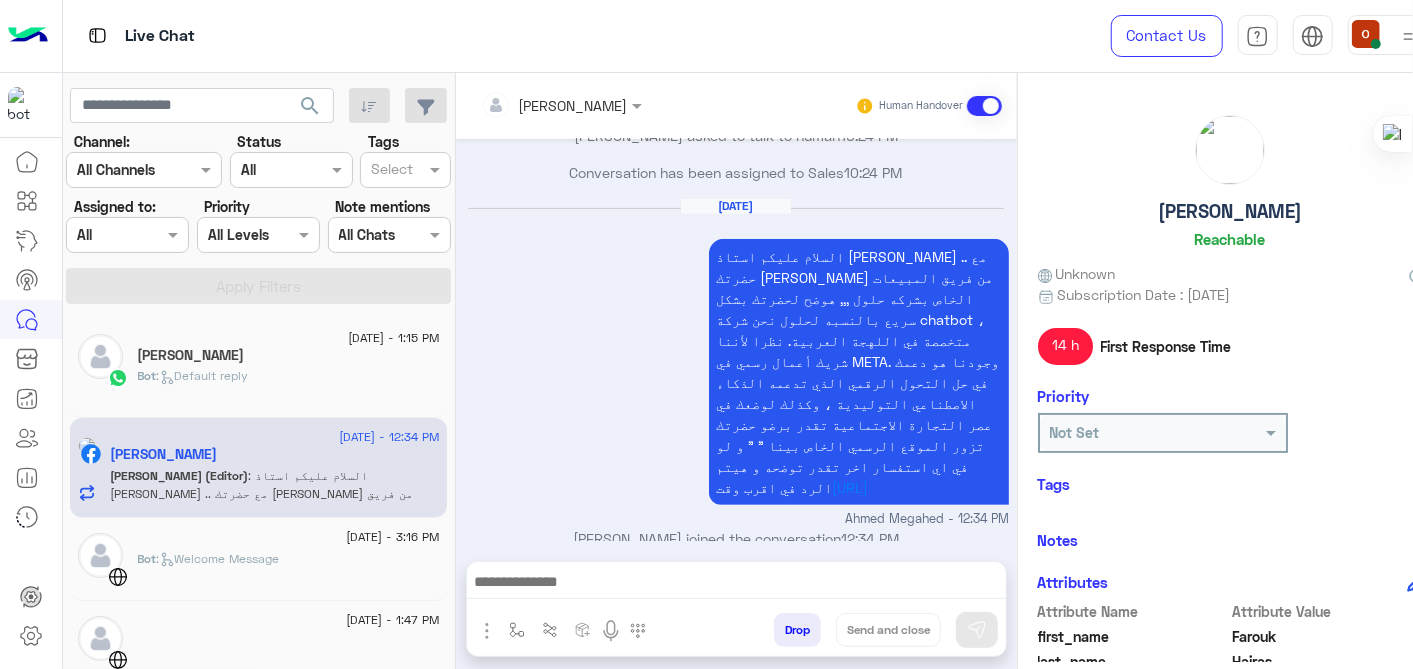 click on ":   Default reply" 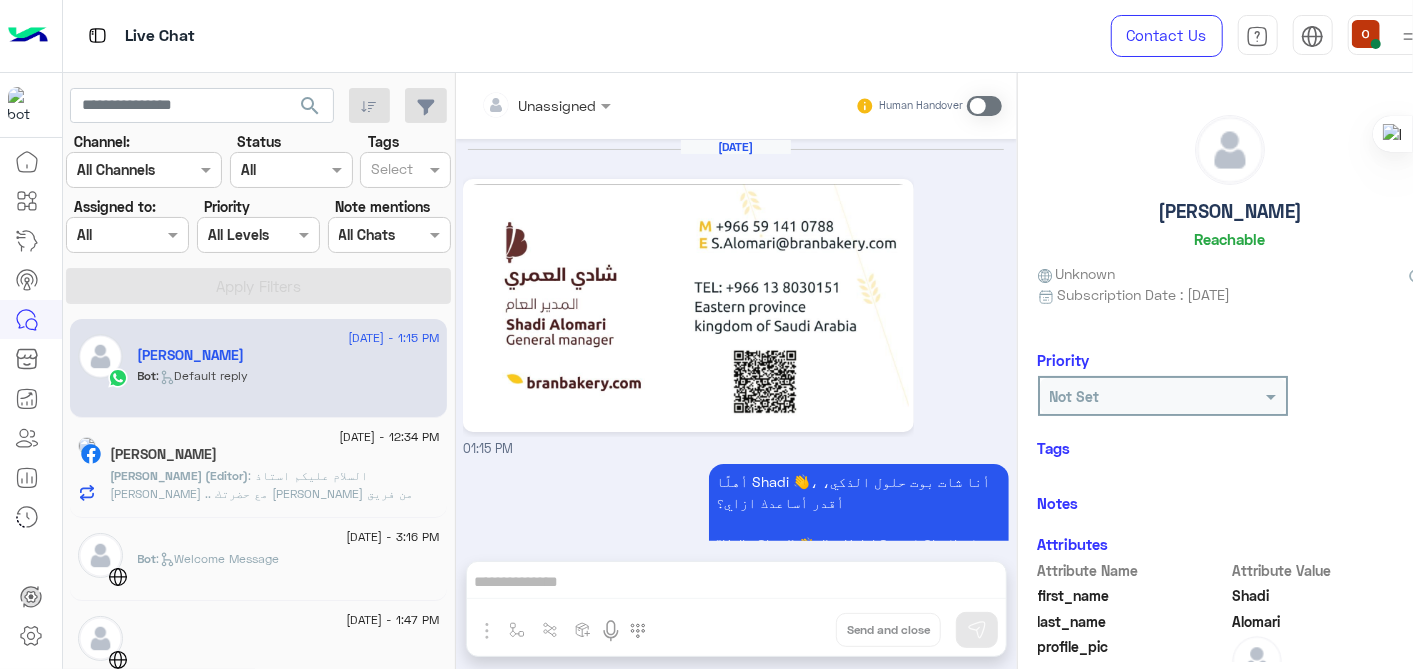 scroll, scrollTop: 100, scrollLeft: 0, axis: vertical 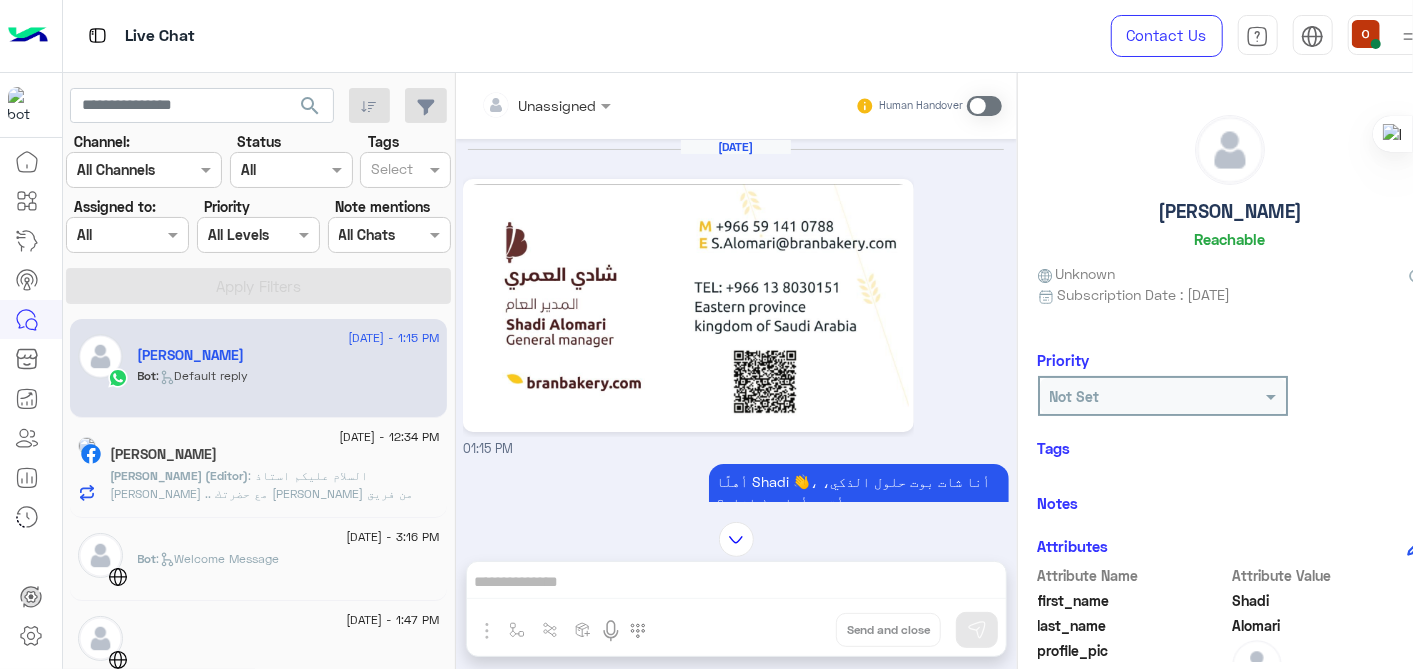 click on "[PERSON_NAME] (Editor)" 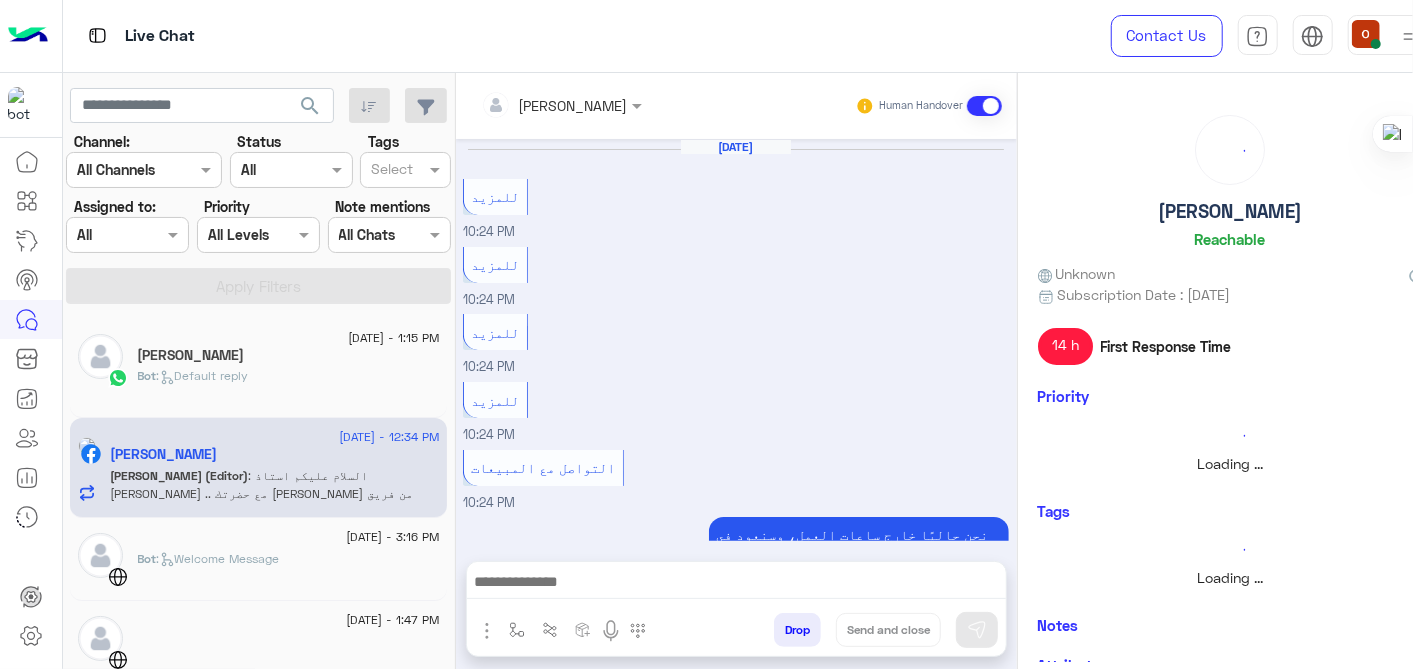 scroll, scrollTop: 508, scrollLeft: 0, axis: vertical 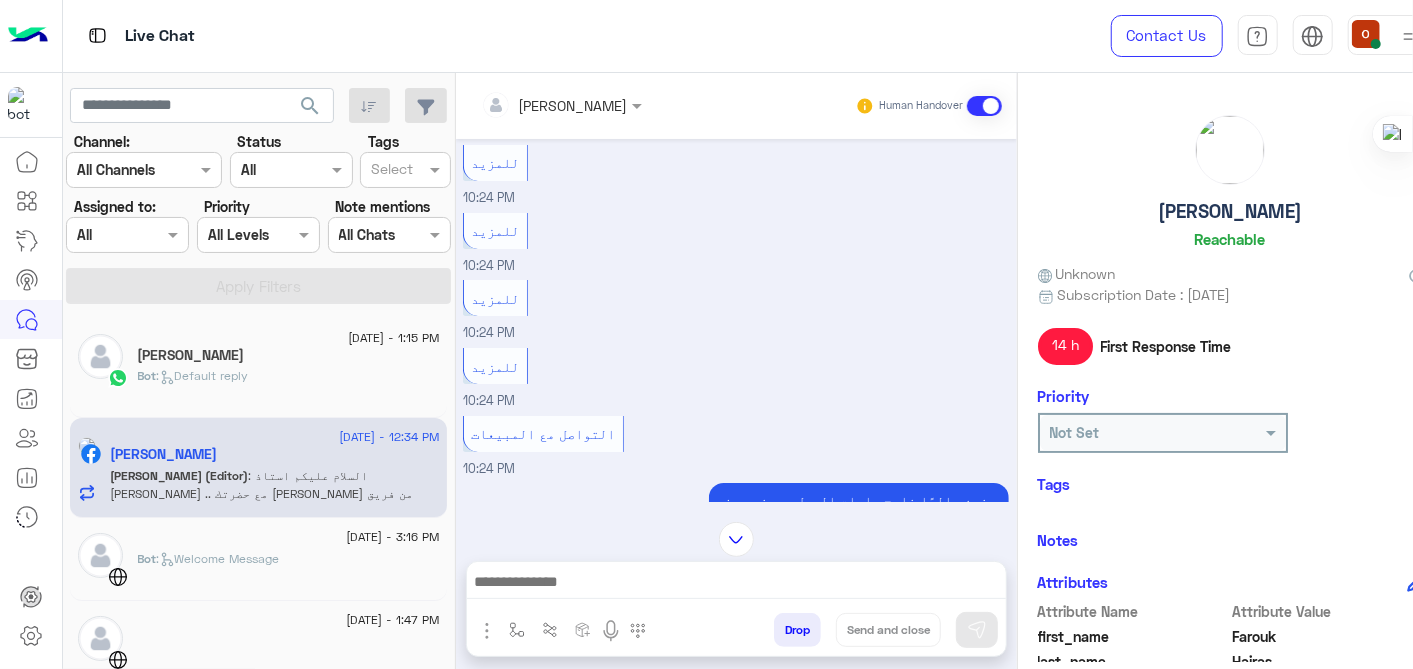 click on ":   Default reply" 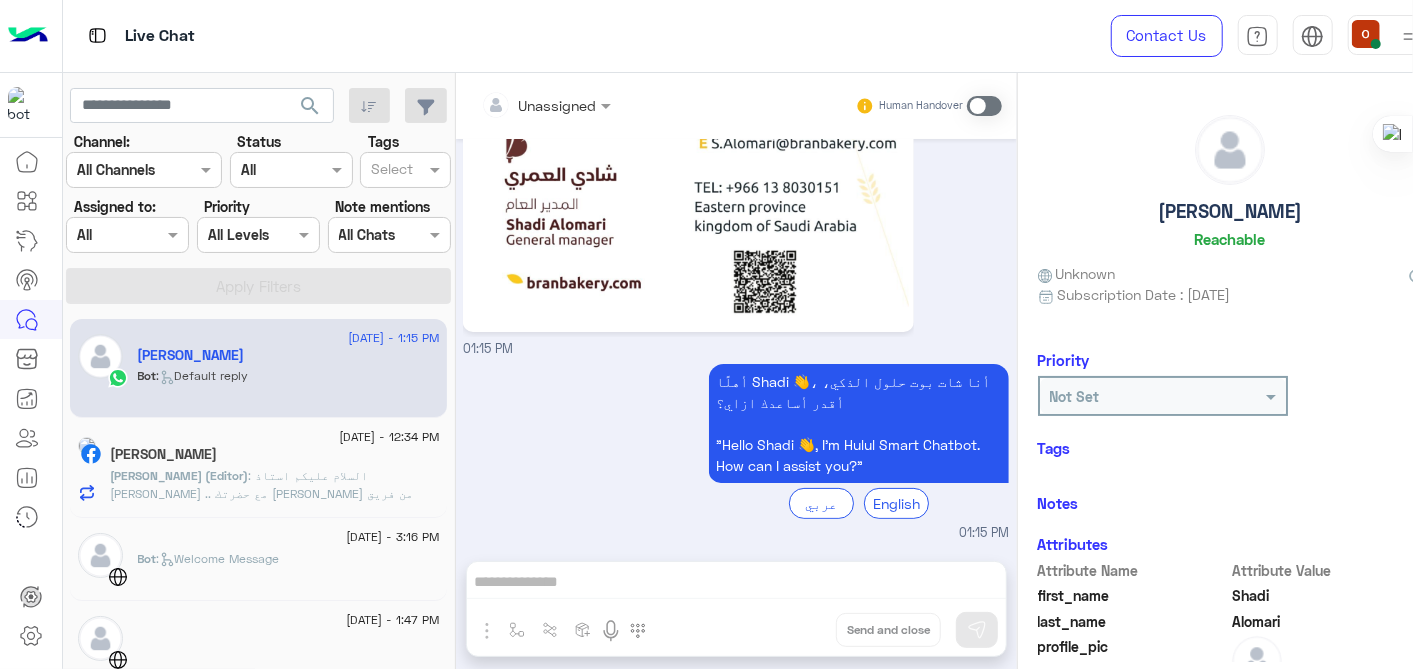 scroll, scrollTop: 100, scrollLeft: 0, axis: vertical 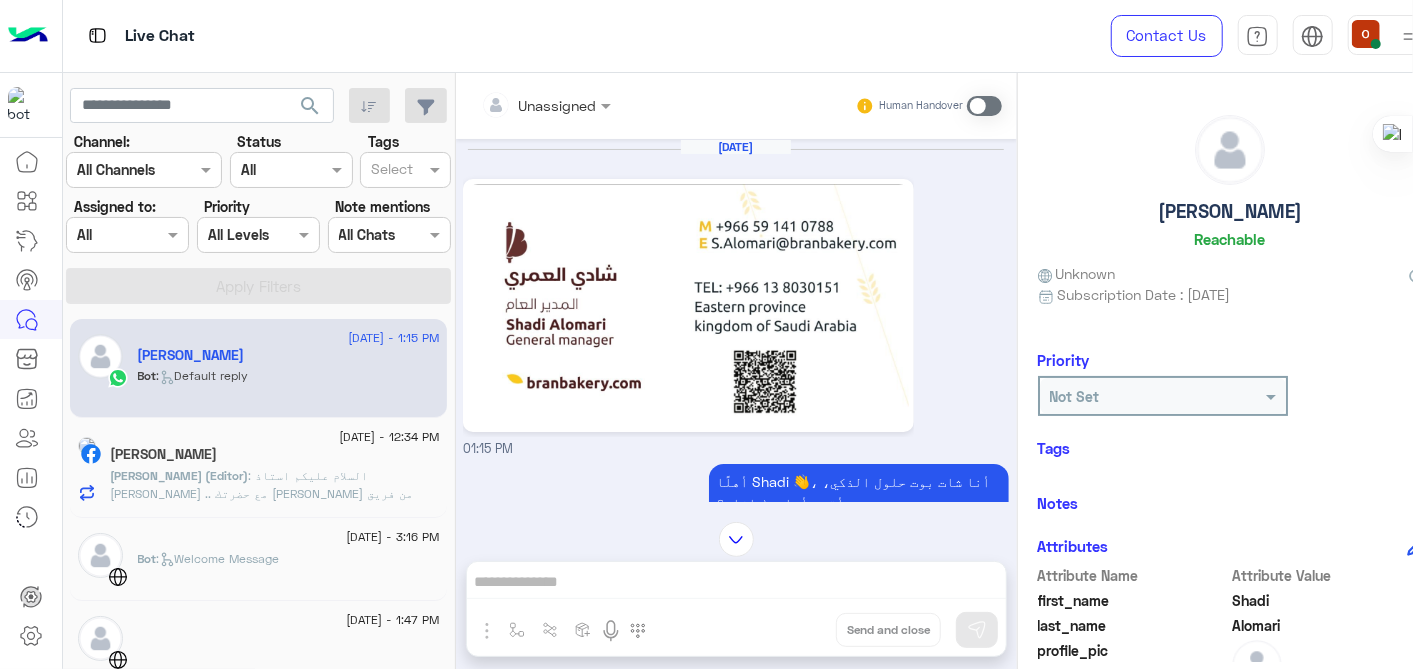 click on "[PERSON_NAME] (Editor)" 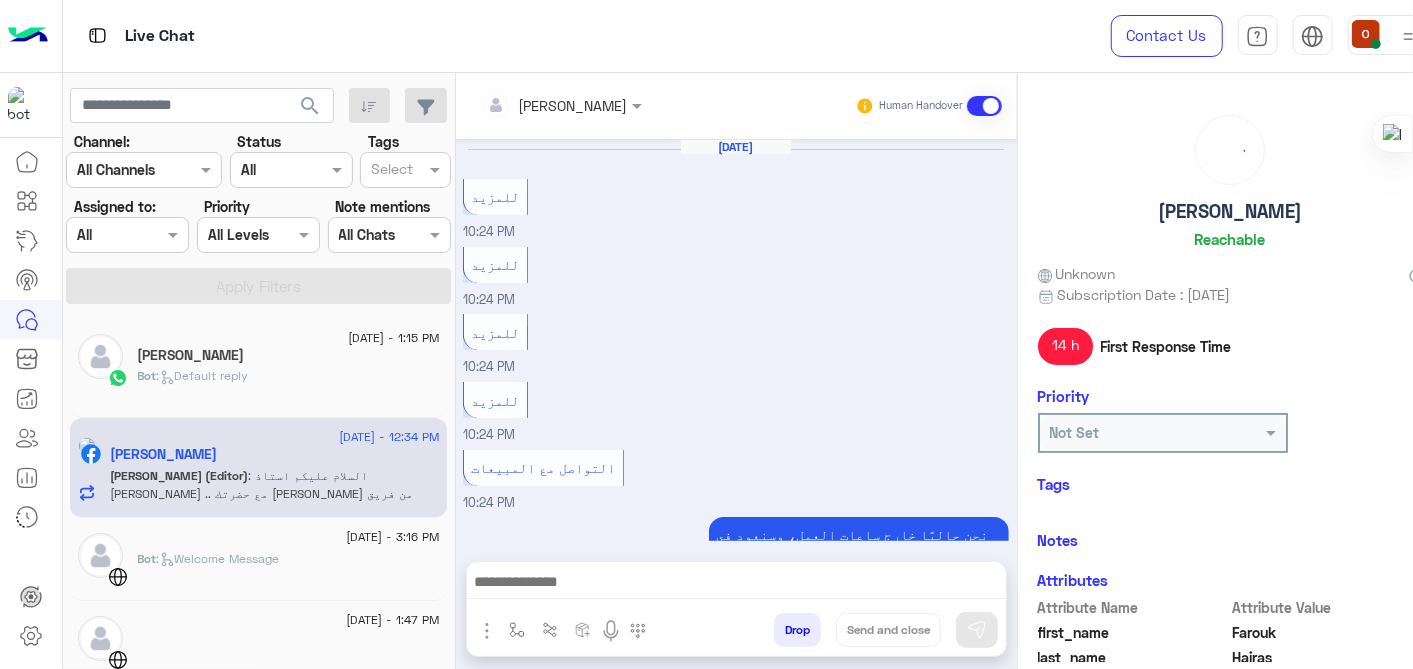 scroll, scrollTop: 508, scrollLeft: 0, axis: vertical 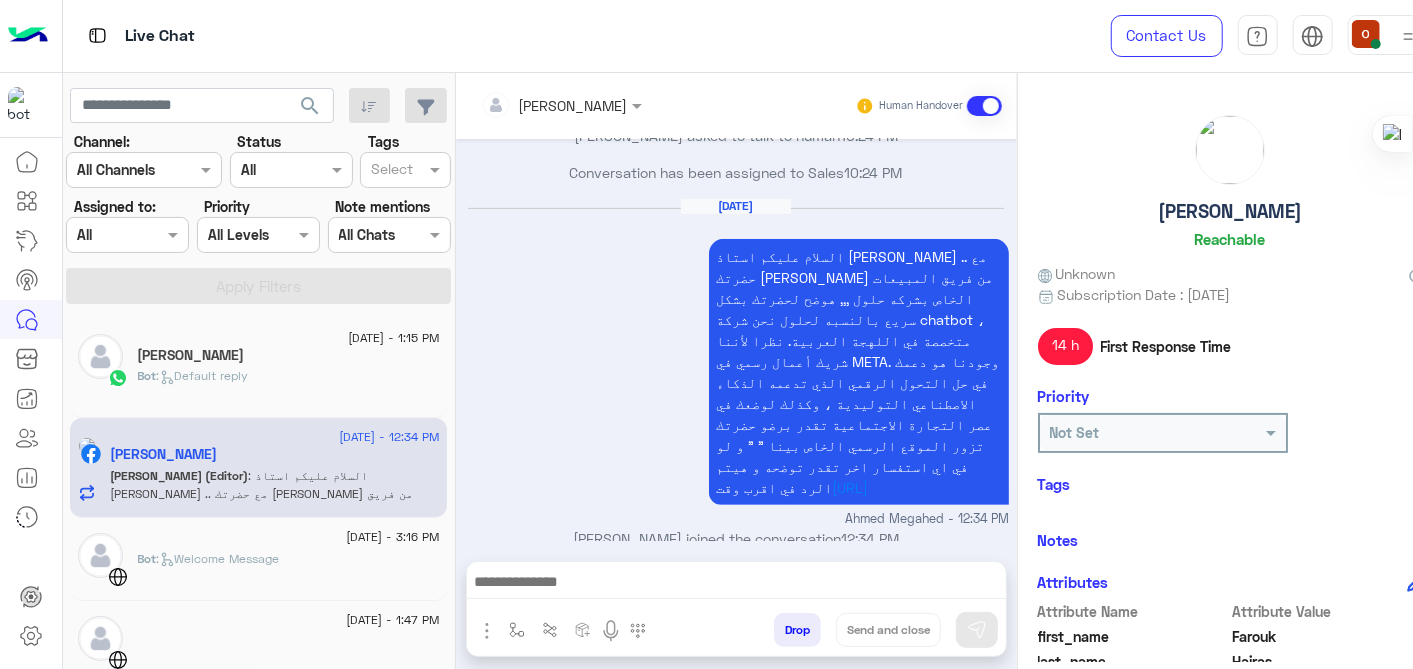 click on "[PERSON_NAME]" 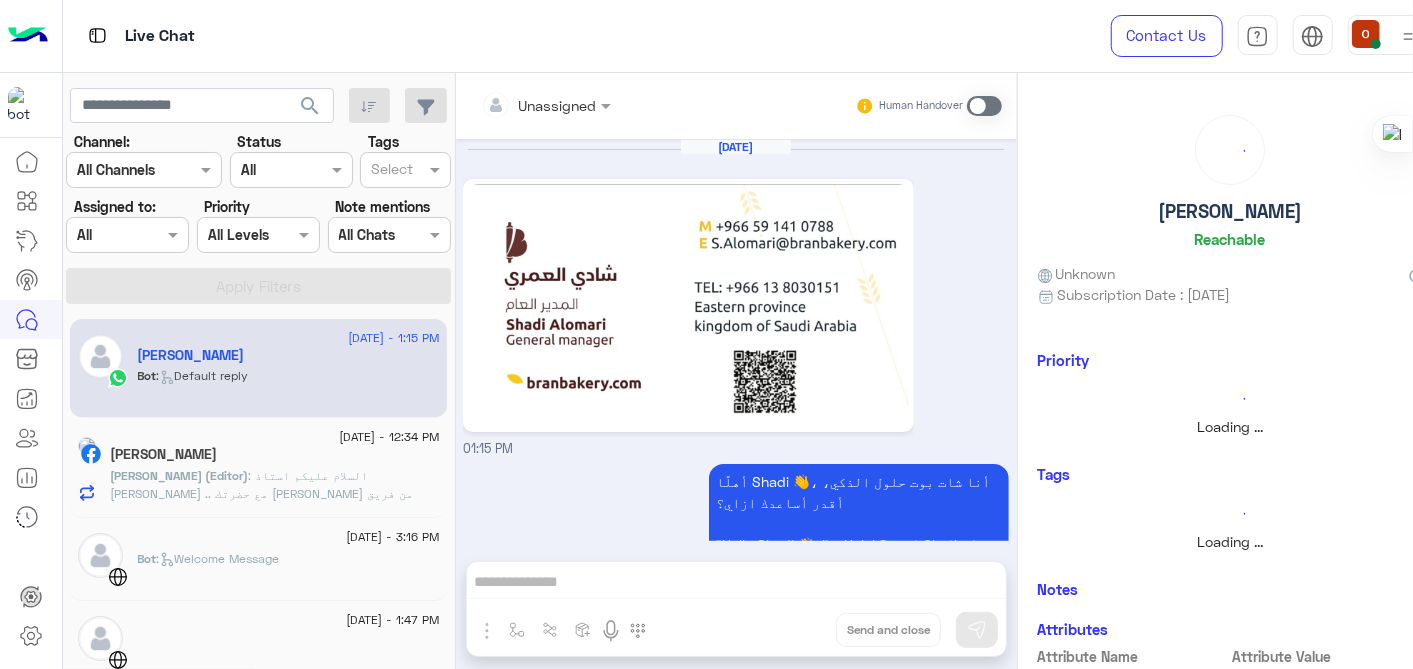 scroll, scrollTop: 100, scrollLeft: 0, axis: vertical 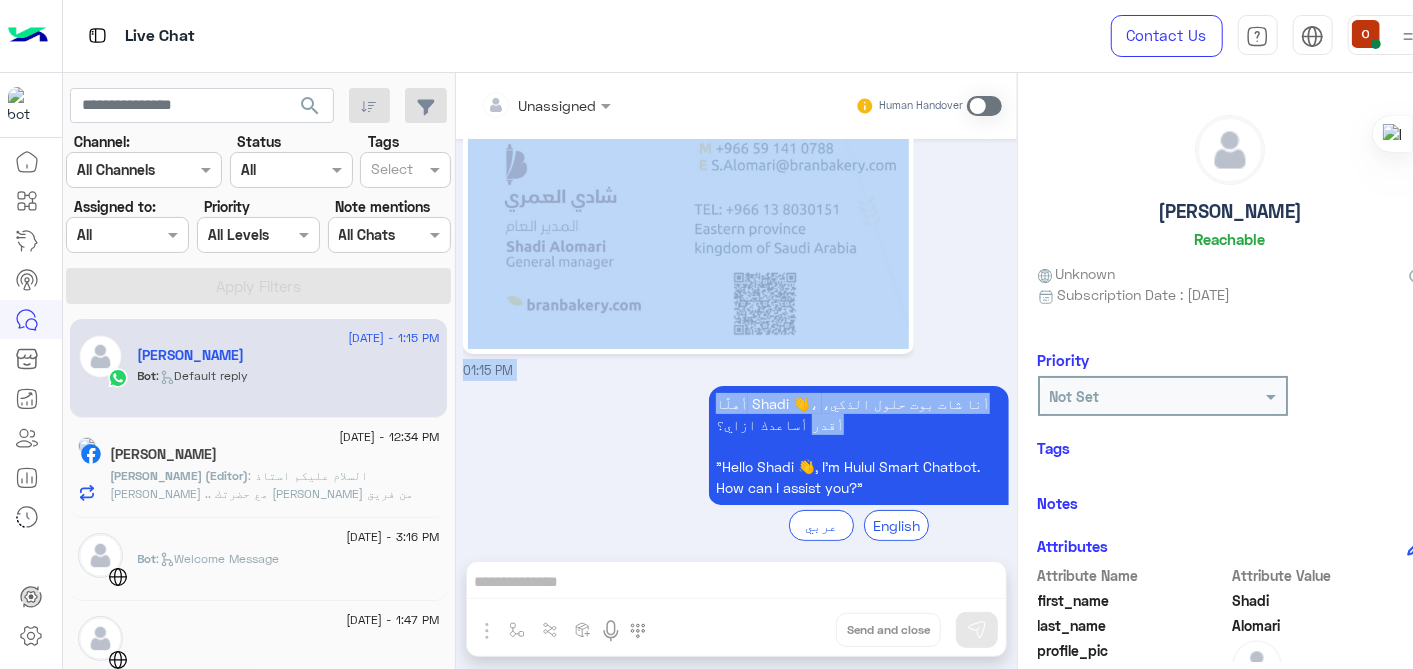 drag, startPoint x: 997, startPoint y: 301, endPoint x: 997, endPoint y: 377, distance: 76 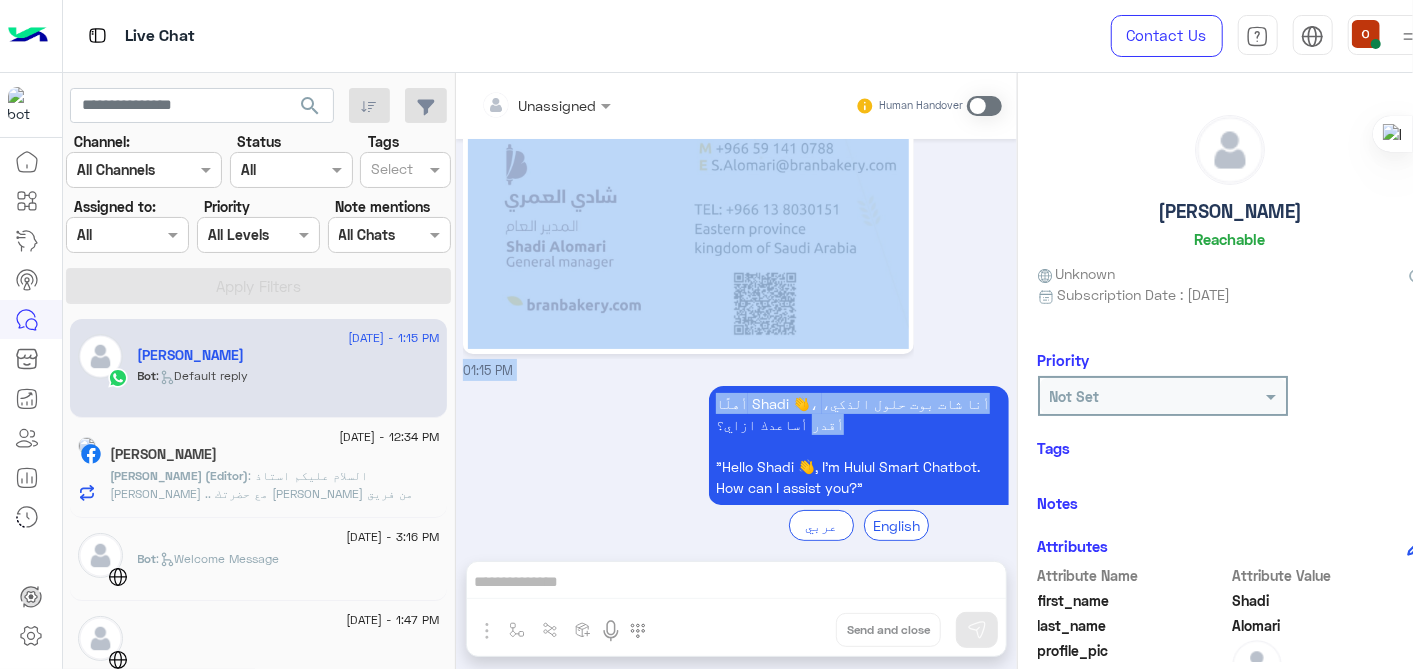 click on "[DATE]    01:15 PM  أهلًا Shadi 👋، أنا شات بوت حلول الذكي، أقدر أساعدك ازاي؟ "Hello Shadi 👋, I’m Hulul Smart Chatbot. How can I assist you?"  عربي   English     01:15 PM" at bounding box center (736, 340) 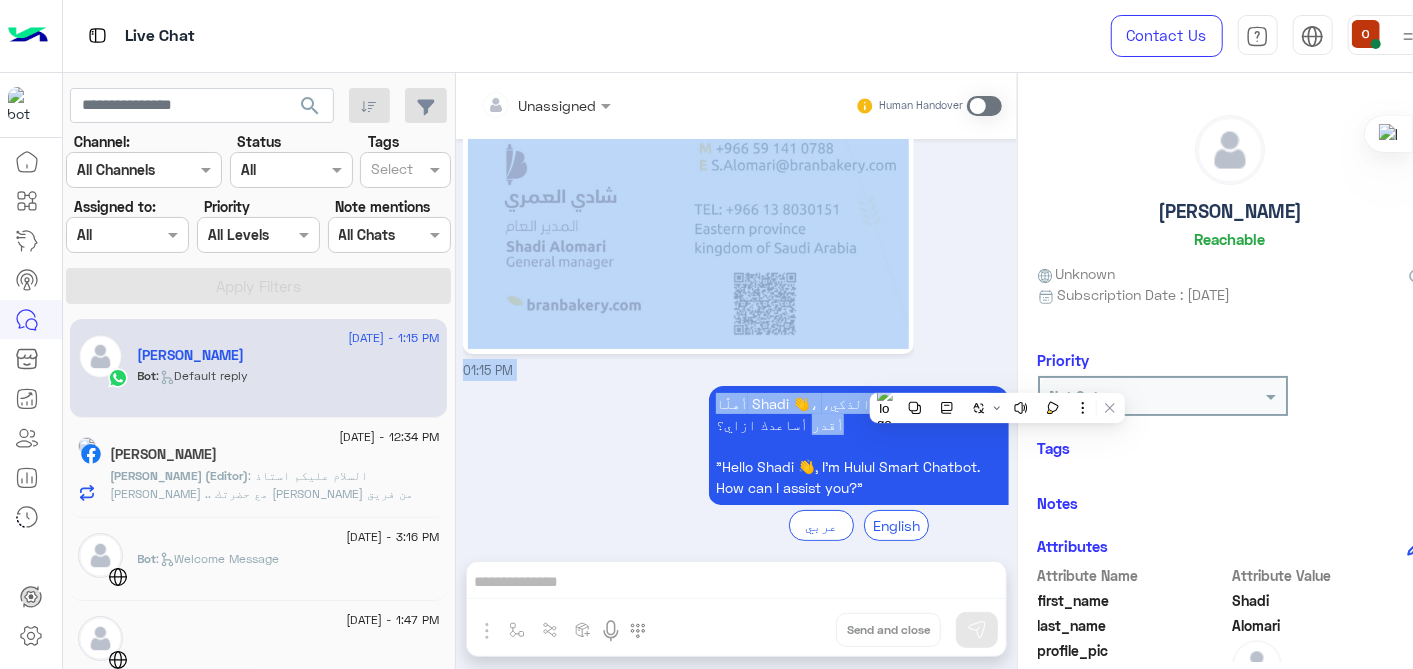 drag, startPoint x: 997, startPoint y: 377, endPoint x: 903, endPoint y: 293, distance: 126.06348 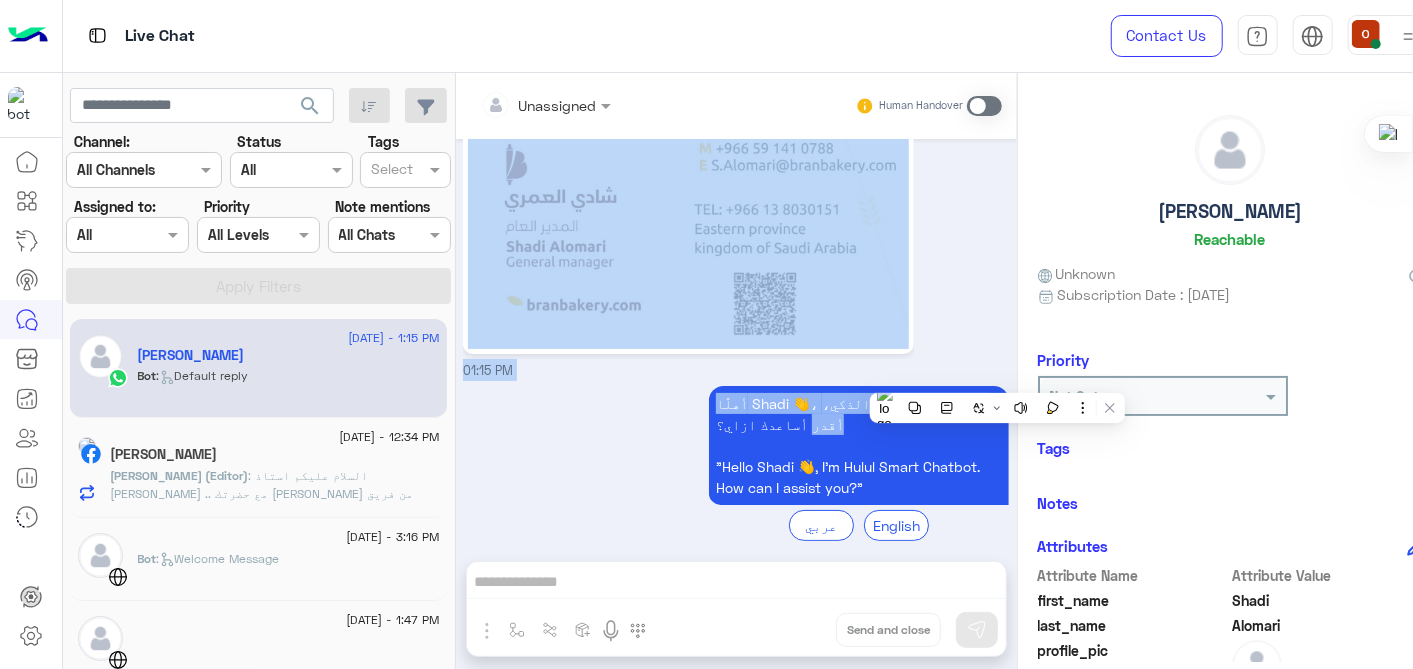 click on "[DATE]    01:15 PM" at bounding box center [736, 221] 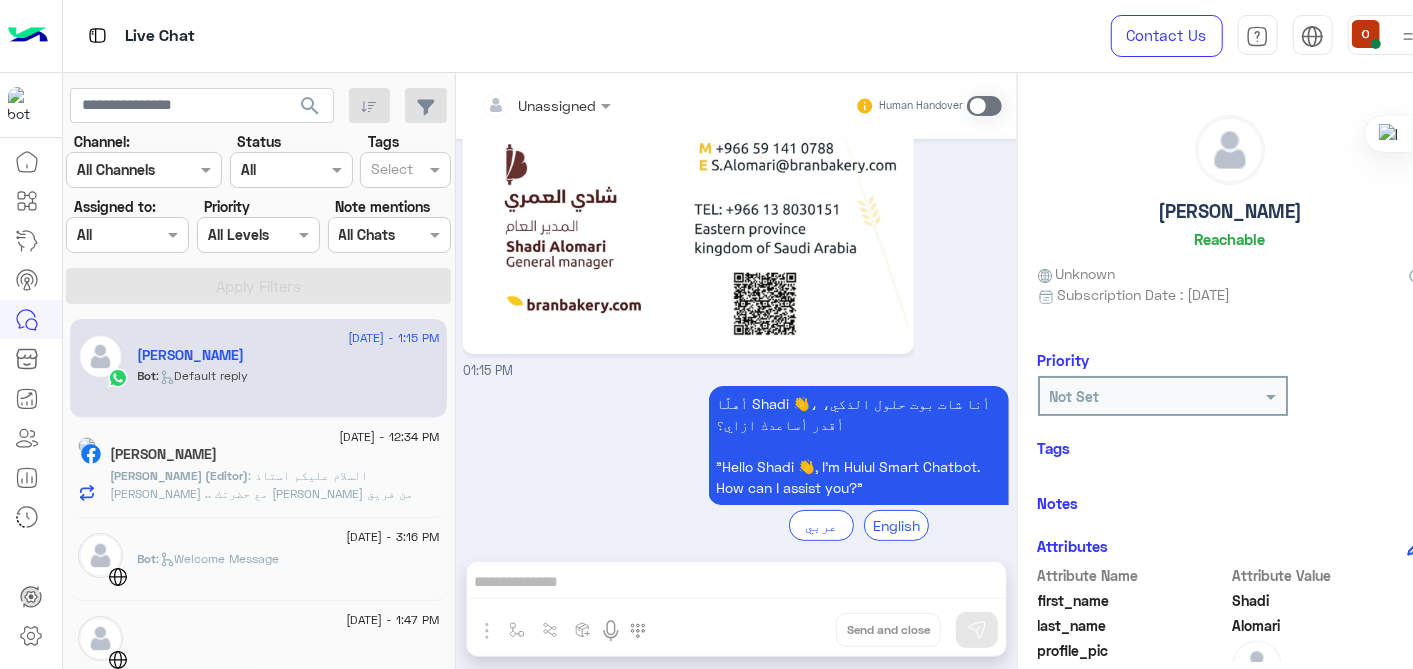 click on "أهلًا Shadi 👋، أنا شات بوت حلول الذكي، أقدر أساعدك ازاي؟ "Hello Shadi 👋, I’m Hulul Smart Chatbot. How can I assist you?"  عربي   English     01:15 PM" at bounding box center (736, 473) 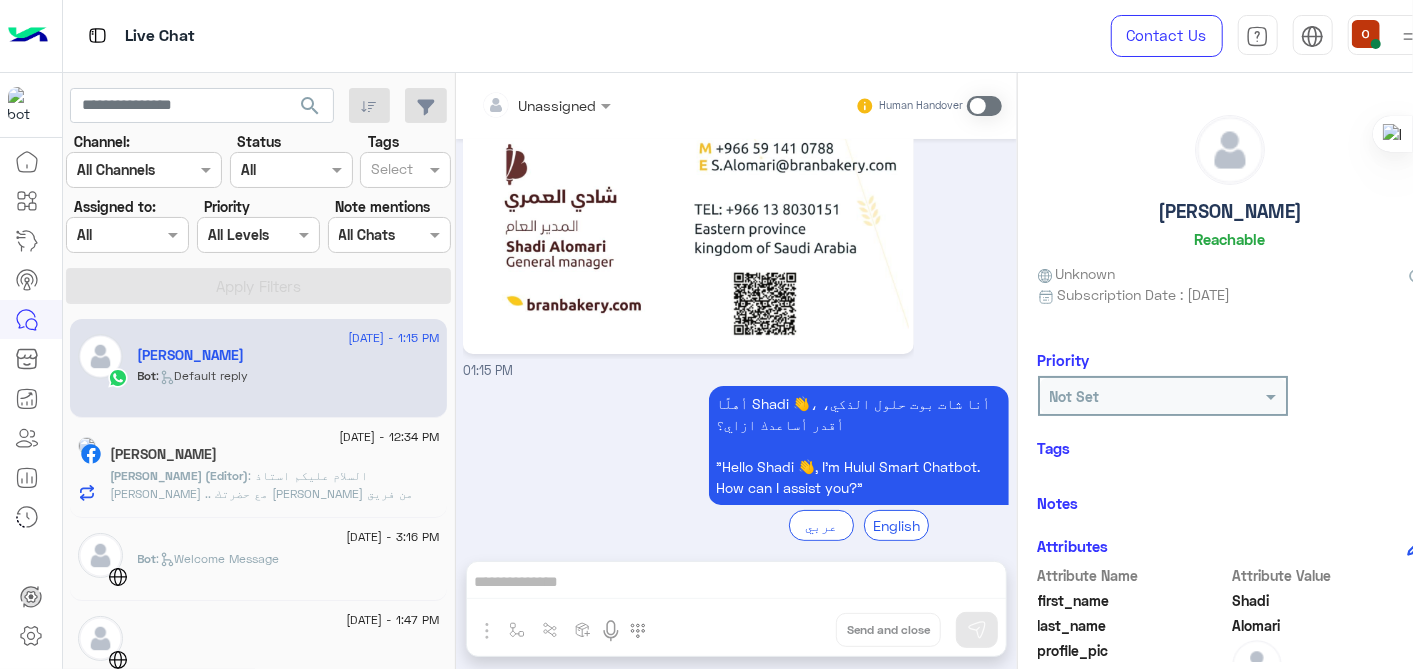 click on "أهلًا Shadi 👋، أنا شات بوت حلول الذكي، أقدر أساعدك ازاي؟ "Hello Shadi 👋, I’m Hulul Smart Chatbot. How can I assist you?"  عربي   English     01:15 PM" at bounding box center (736, 473) 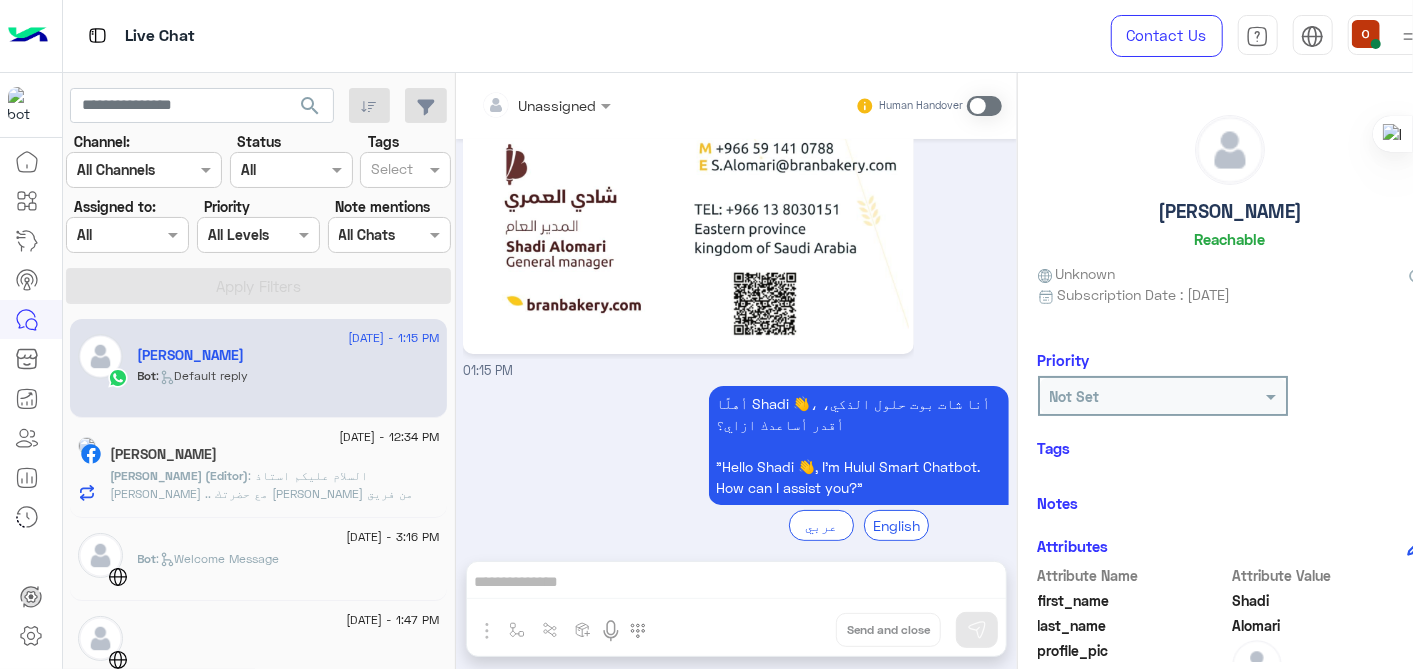 click on ": السلام عليكم استاذ [PERSON_NAME] ..
مع حضرتك [PERSON_NAME] من فريق المبيعات الخاص بشركه حلول ,,, هوضح لحضرتك بشكل سريع بالنسبه لحلول
نحن شركة chatbot ، متخصصة في اللهجة العربية.
نظرا لأننا شريك أعمال رسمي في META.
وجودنا هو دعمك في حل التحول الرقمي الذي تدعمه الذكاء الاصطناعي التوليدية ، وكذلك لوضعك في عصر التجارة الاجتماعية تقدر برضو حضرتك تزور الموقع الرسمي الخاص بينا " [URL] "
و لو في اي استفسار اخر تقدر توضحه و هيتم الرد في اقرب وقت" 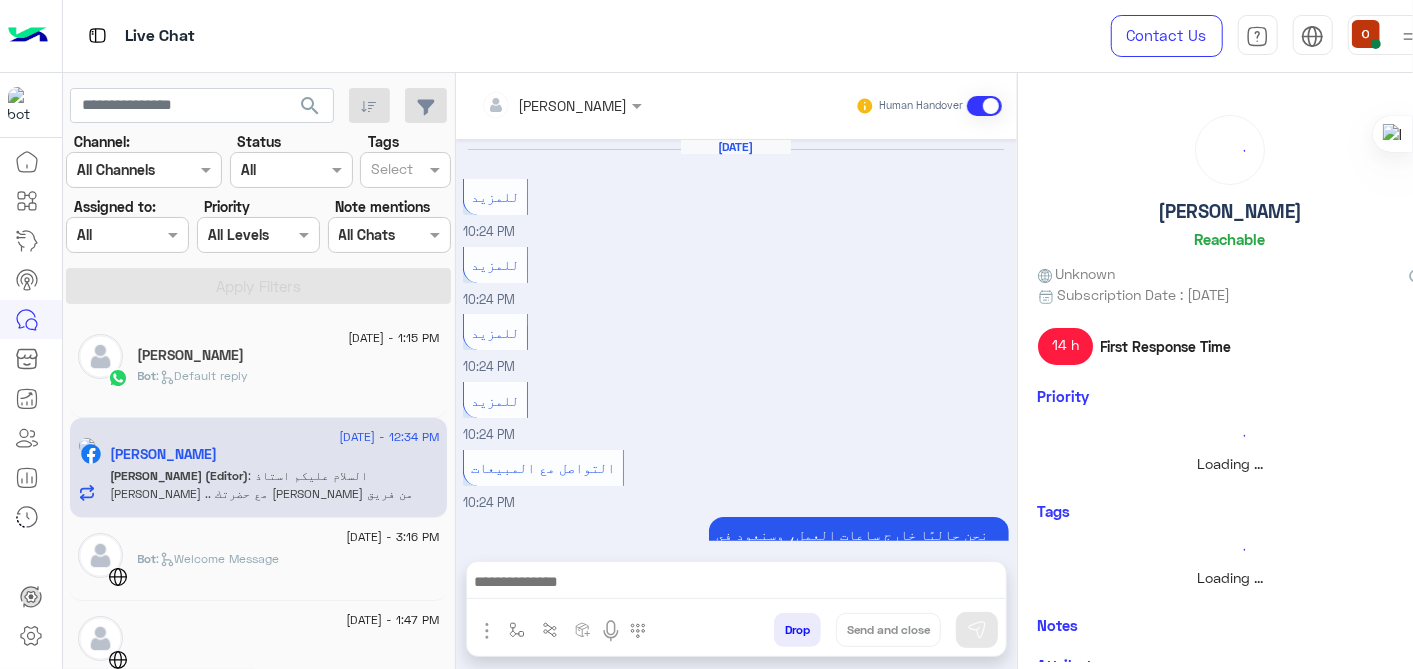 scroll, scrollTop: 508, scrollLeft: 0, axis: vertical 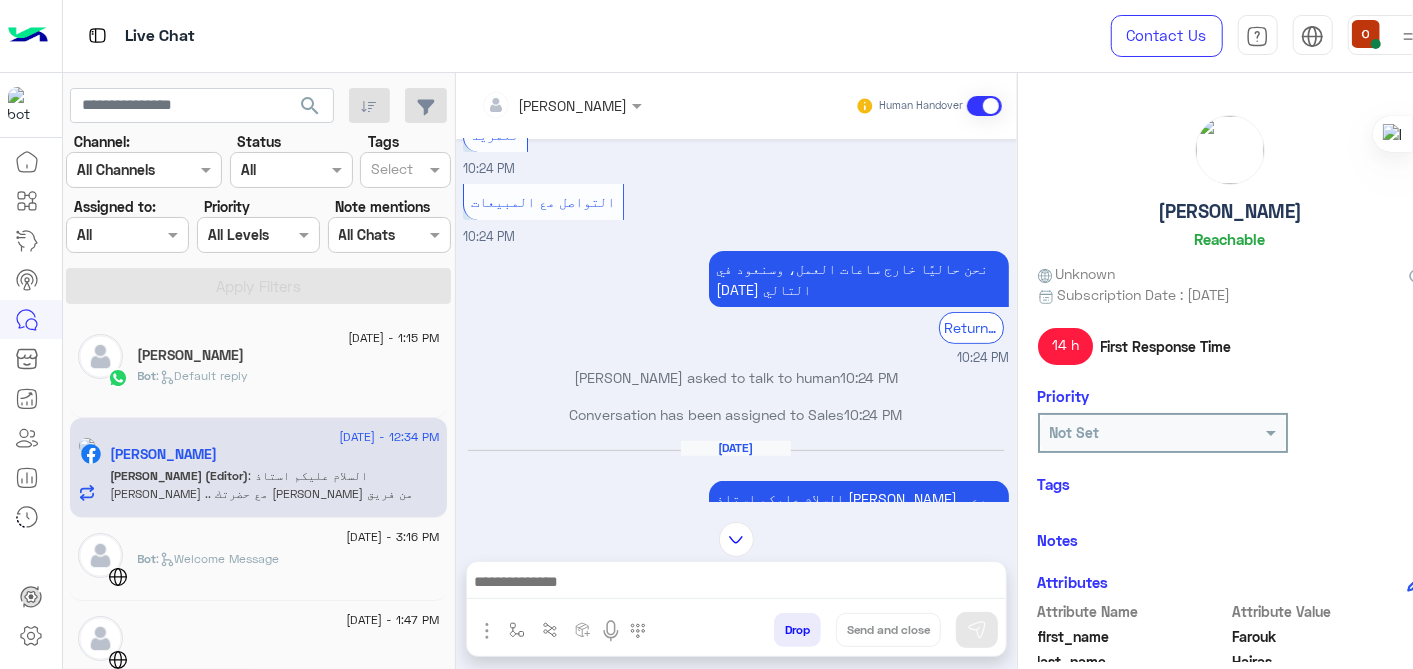 click on ":   Default reply" 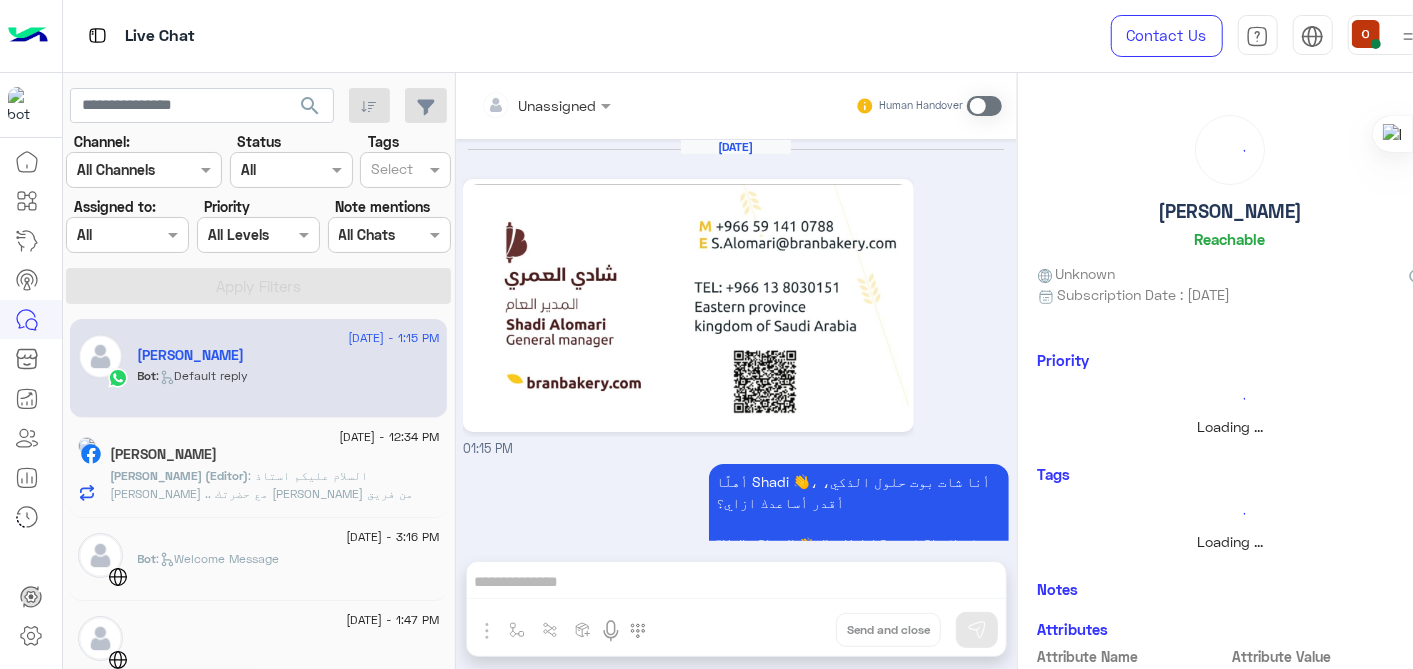 scroll, scrollTop: 100, scrollLeft: 0, axis: vertical 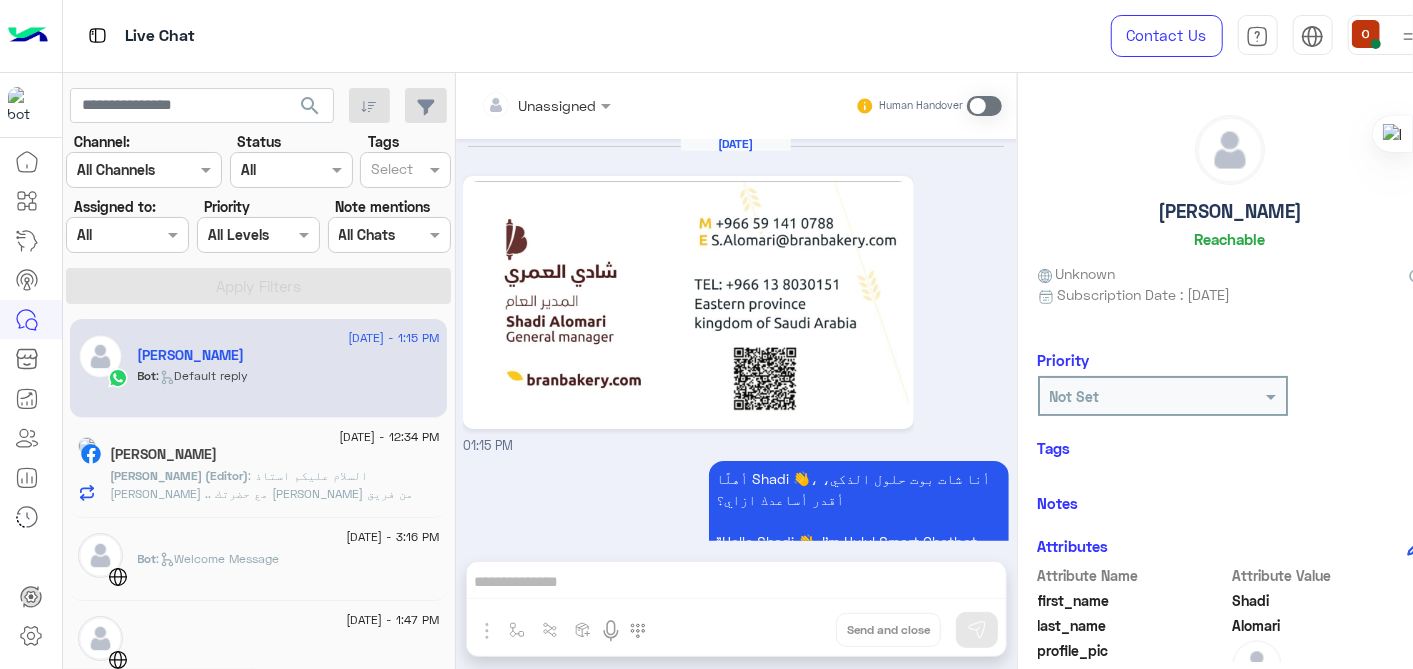 click on "[PERSON_NAME] (Editor)  : السلام عليكم استاذ [PERSON_NAME] ..
مع حضرتك [PERSON_NAME] من فريق المبيعات الخاص بشركه حلول ,,, هوضح لحضرتك بشكل سريع بالنسبه لحلول
نحن شركة chatbot ، متخصصة في اللهجة العربية.
نظرا لأننا شريك أعمال رسمي في META.
وجودنا هو دعمك في حل التحول الرقمي الذي تدعمه الذكاء الاصطناعي التوليدية ، وكذلك لوضعك في عصر التجارة الاجتماعية تقدر برضو حضرتك تزور الموقع الرسمي الخاص بينا " [URL] "
و لو في اي استفسار اخر تقدر توضحه و هيتم الرد في اقرب وقت" 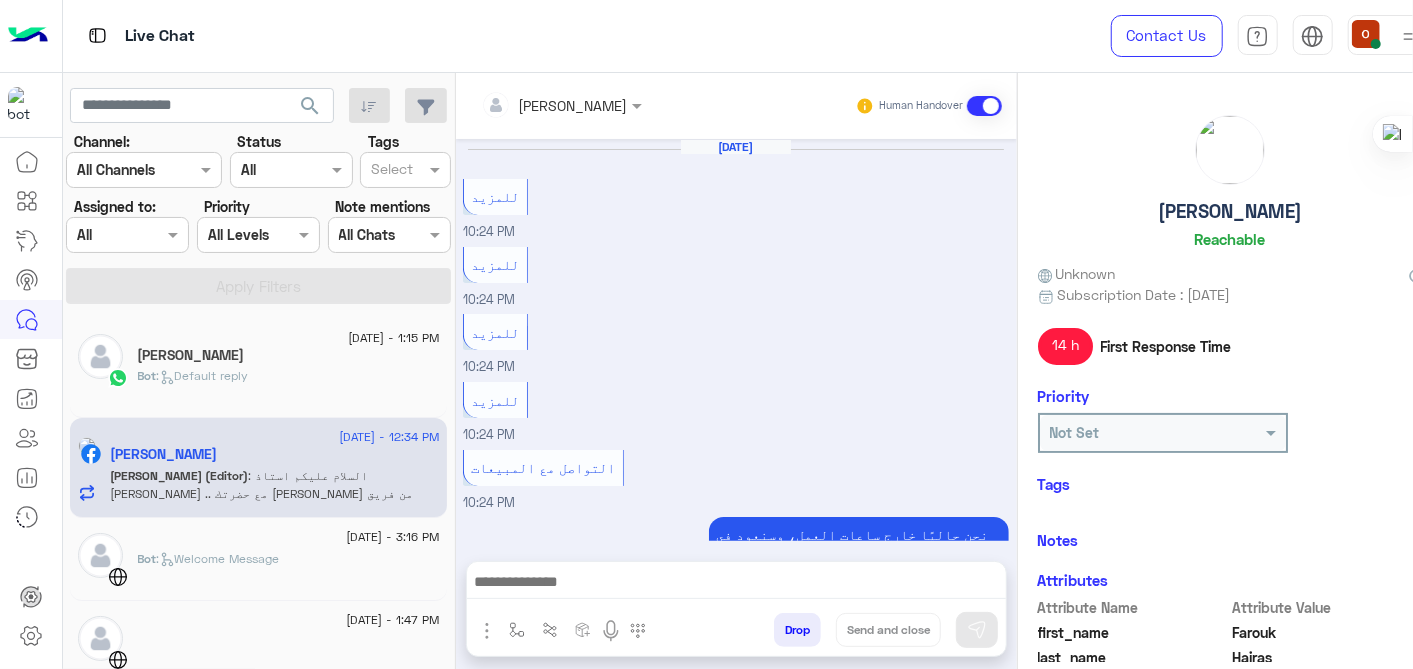 scroll, scrollTop: 508, scrollLeft: 0, axis: vertical 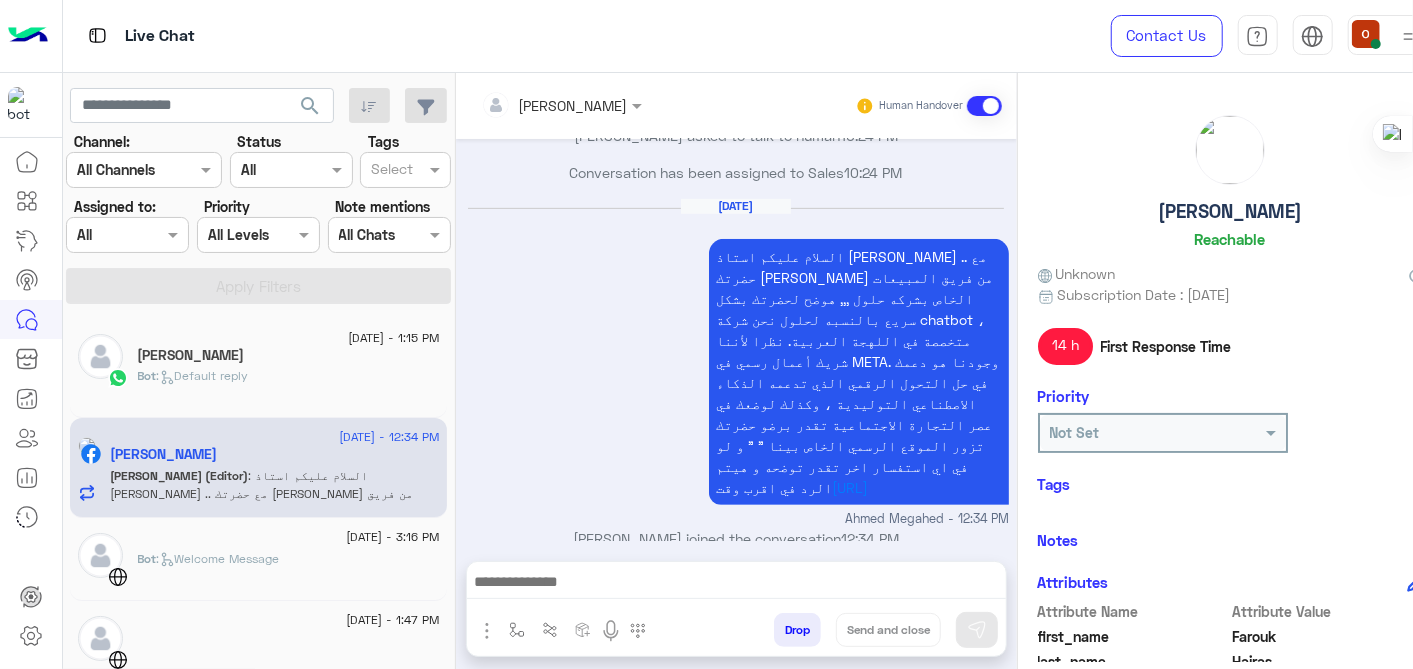 click on ":   Default reply" 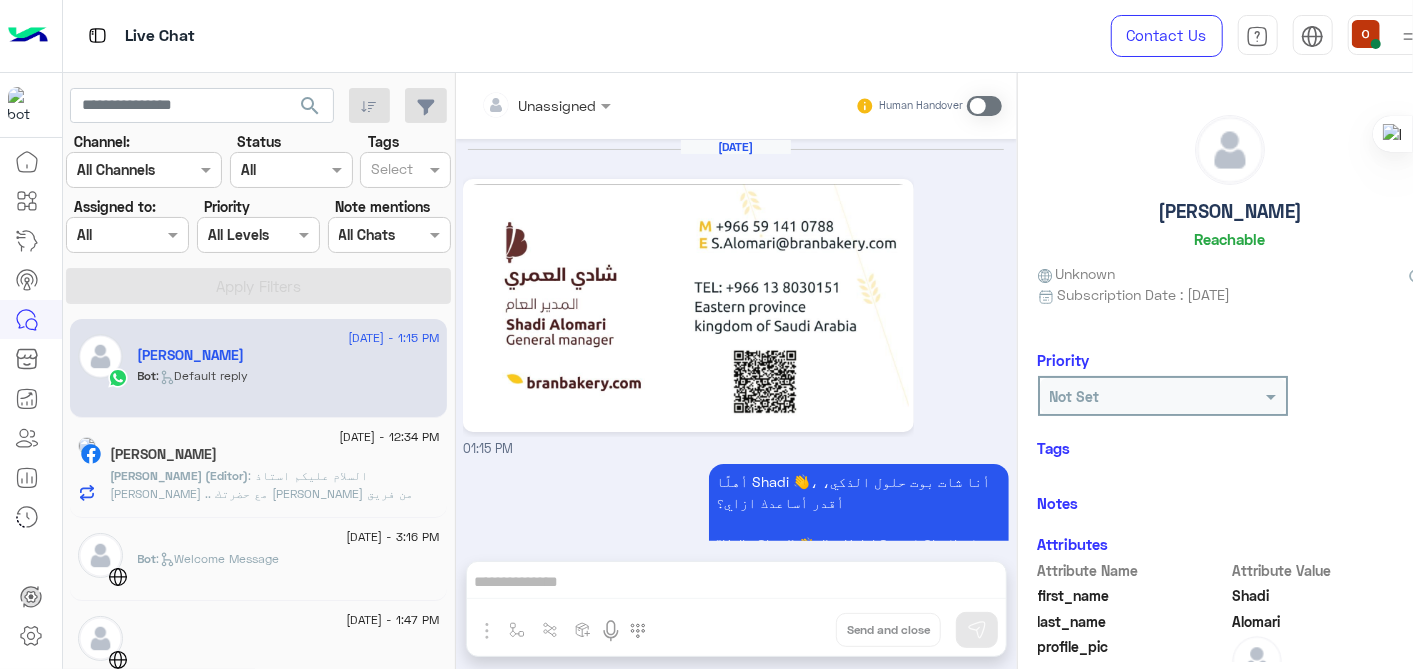 scroll, scrollTop: 100, scrollLeft: 0, axis: vertical 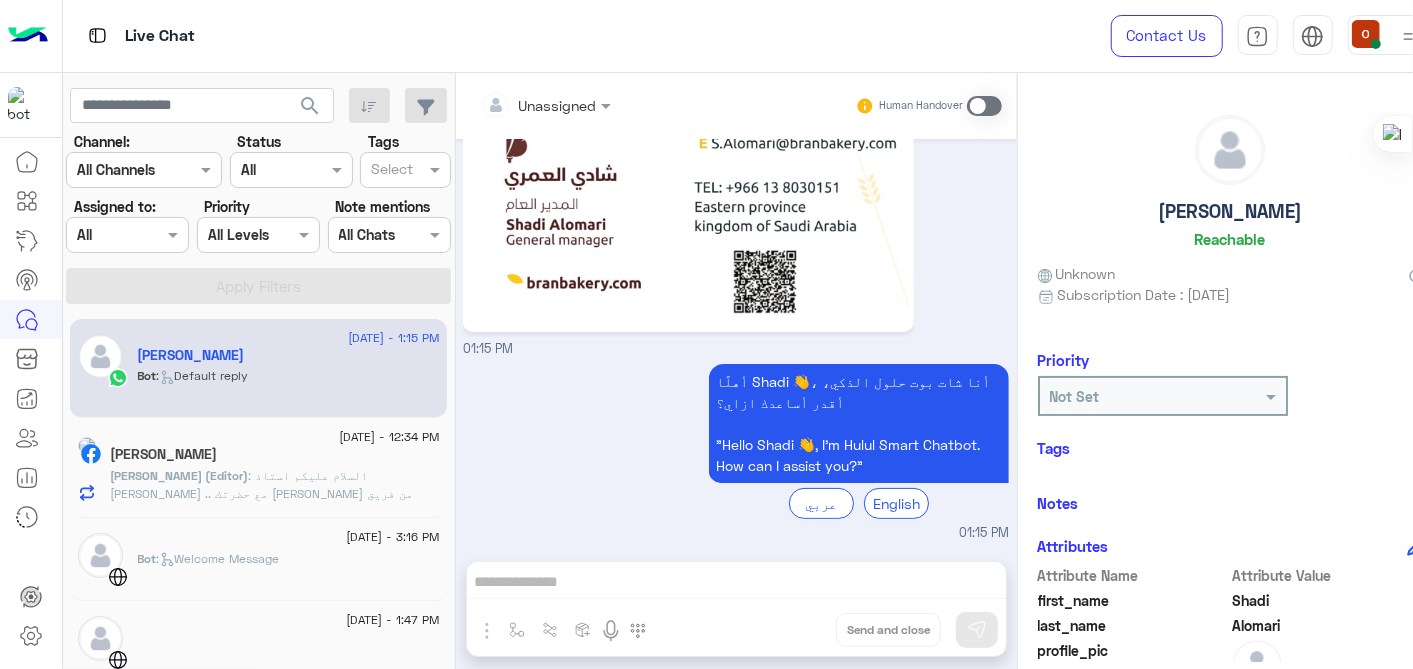 click on "[PERSON_NAME] (Editor)  : السلام عليكم استاذ [PERSON_NAME] ..
مع حضرتك [PERSON_NAME] من فريق المبيعات الخاص بشركه حلول ,,, هوضح لحضرتك بشكل سريع بالنسبه لحلول
نحن شركة chatbot ، متخصصة في اللهجة العربية.
نظرا لأننا شريك أعمال رسمي في META.
وجودنا هو دعمك في حل التحول الرقمي الذي تدعمه الذكاء الاصطناعي التوليدية ، وكذلك لوضعك في عصر التجارة الاجتماعية تقدر برضو حضرتك تزور الموقع الرسمي الخاص بينا " [URL] "
و لو في اي استفسار اخر تقدر توضحه و هيتم الرد في اقرب وقت" 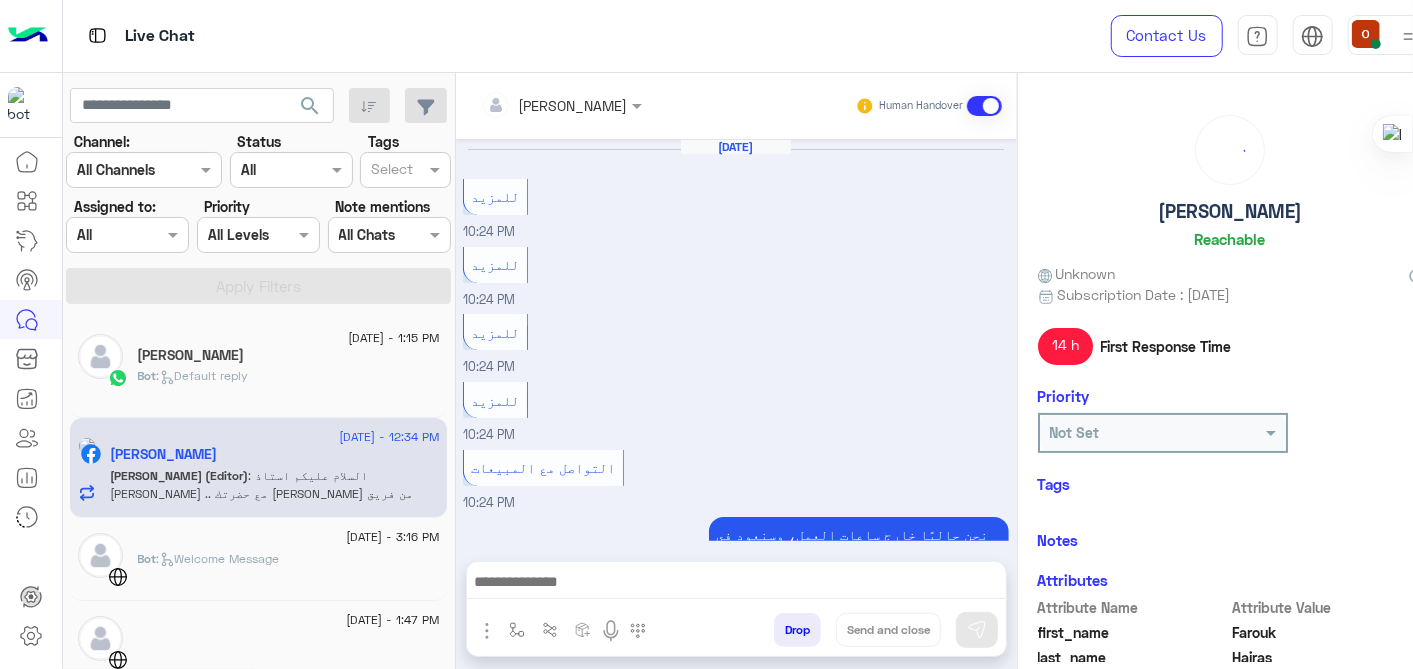 scroll, scrollTop: 508, scrollLeft: 0, axis: vertical 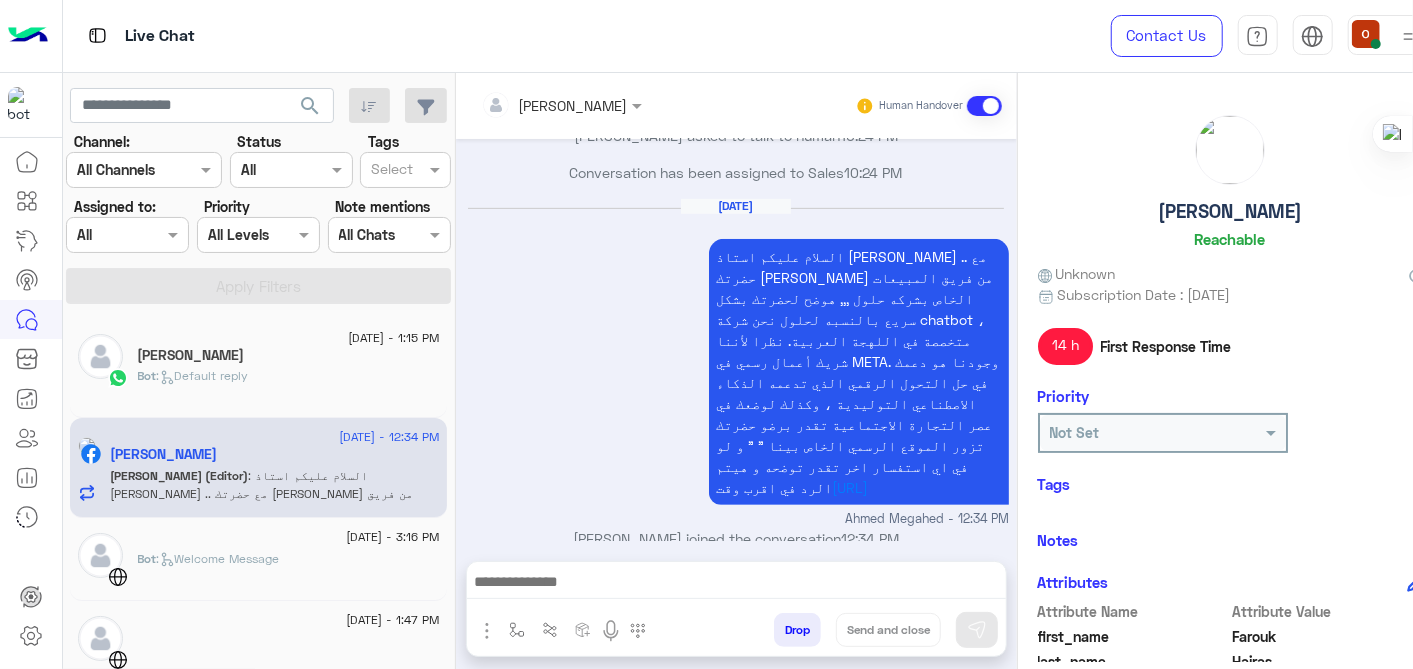 click on "Bot :   Default reply" 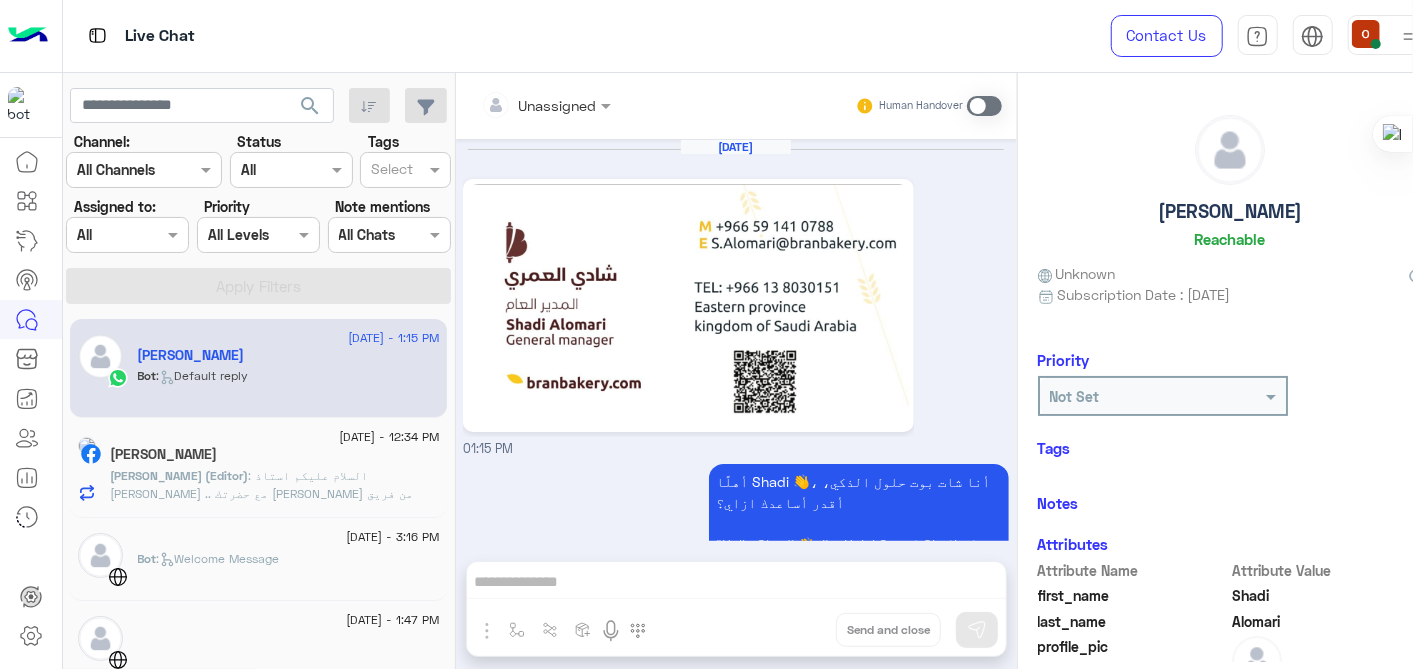 scroll, scrollTop: 100, scrollLeft: 0, axis: vertical 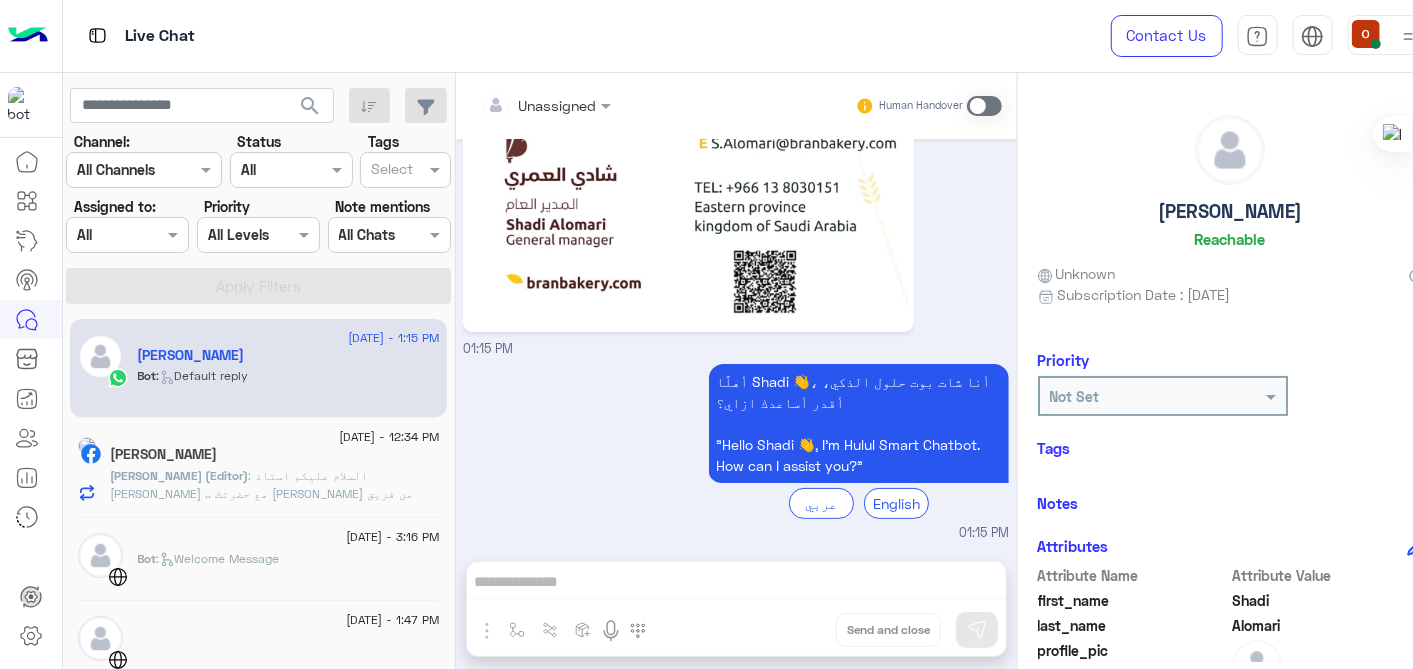 click on "[PERSON_NAME] (Editor)  : السلام عليكم استاذ [PERSON_NAME] ..
مع حضرتك [PERSON_NAME] من فريق المبيعات الخاص بشركه حلول ,,, هوضح لحضرتك بشكل سريع بالنسبه لحلول
نحن شركة chatbot ، متخصصة في اللهجة العربية.
نظرا لأننا شريك أعمال رسمي في META.
وجودنا هو دعمك في حل التحول الرقمي الذي تدعمه الذكاء الاصطناعي التوليدية ، وكذلك لوضعك في عصر التجارة الاجتماعية تقدر برضو حضرتك تزور الموقع الرسمي الخاص بينا " [URL] "
و لو في اي استفسار اخر تقدر توضحه و هيتم الرد في اقرب وقت" 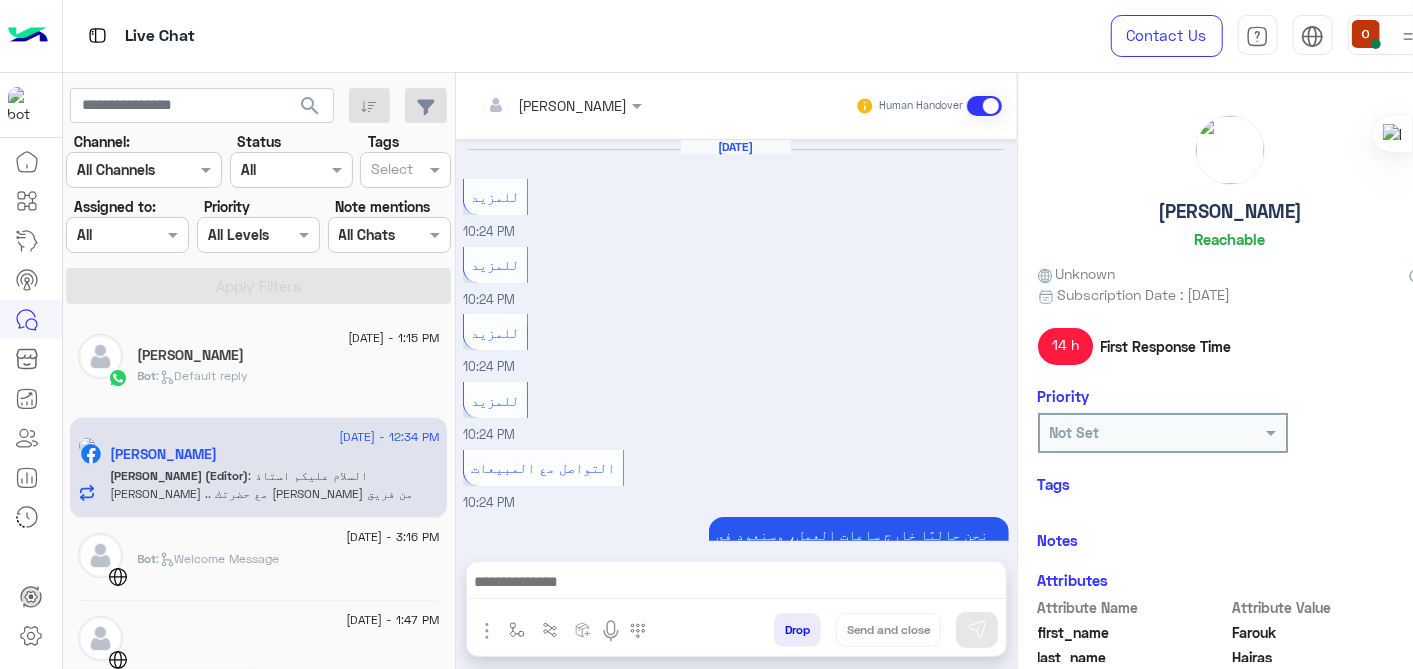 scroll, scrollTop: 508, scrollLeft: 0, axis: vertical 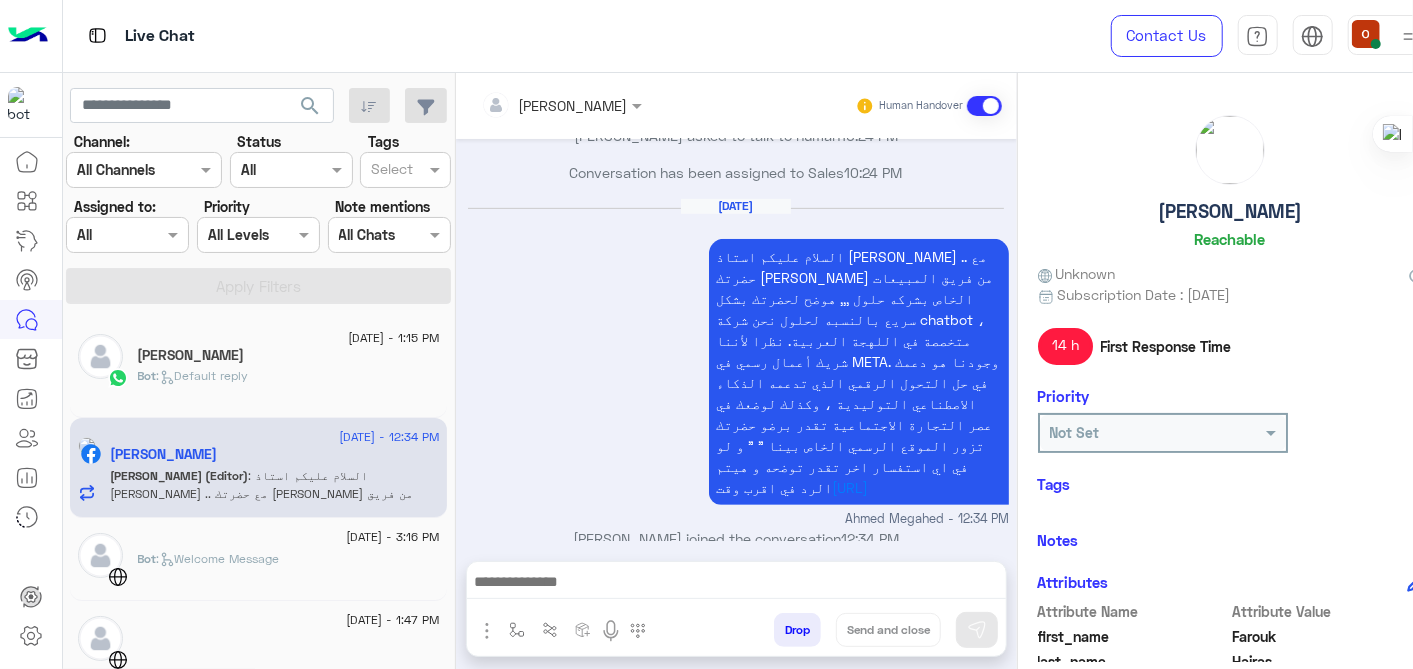 click on "[PERSON_NAME]" 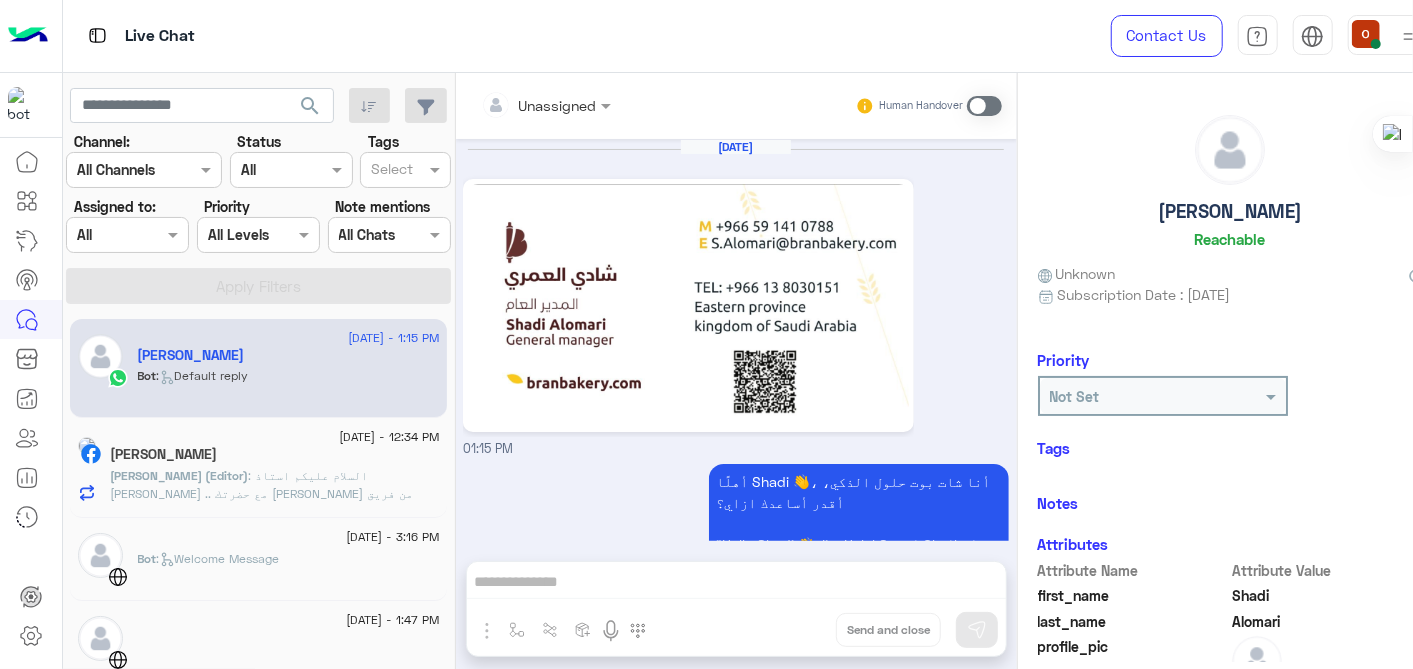 scroll, scrollTop: 100, scrollLeft: 0, axis: vertical 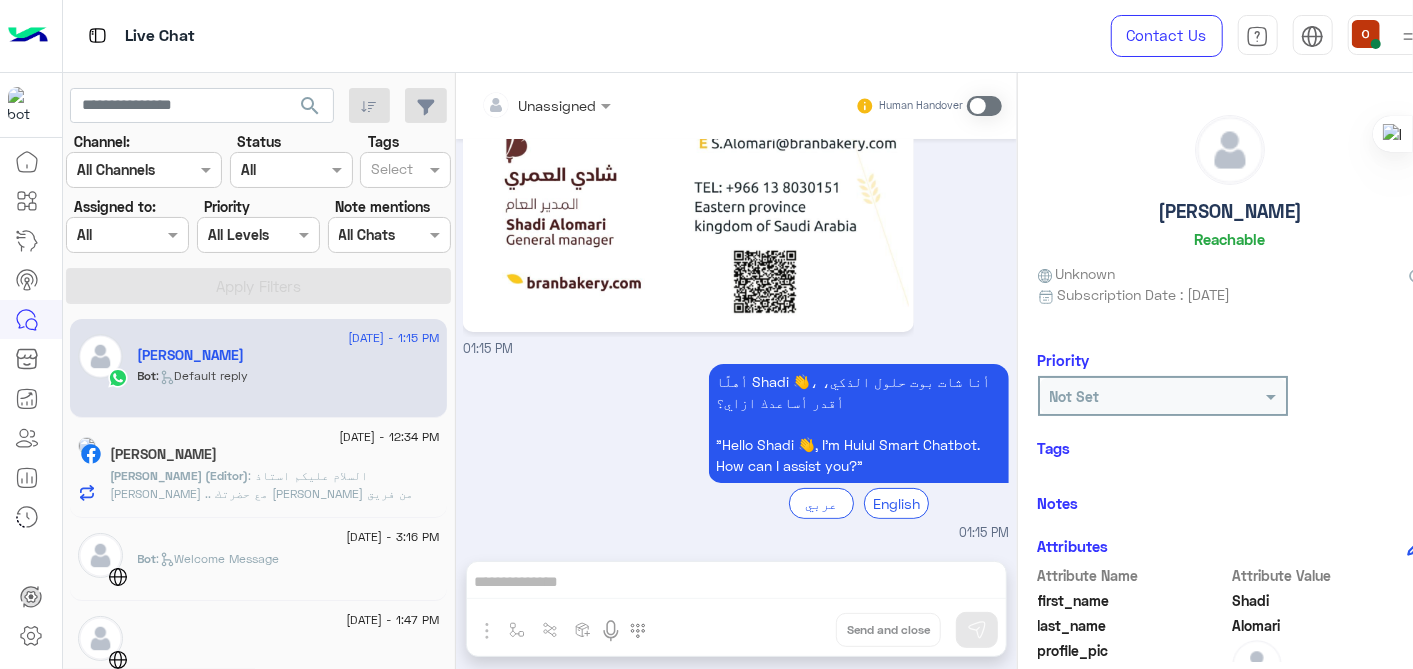 click on "[PERSON_NAME] (Editor)" 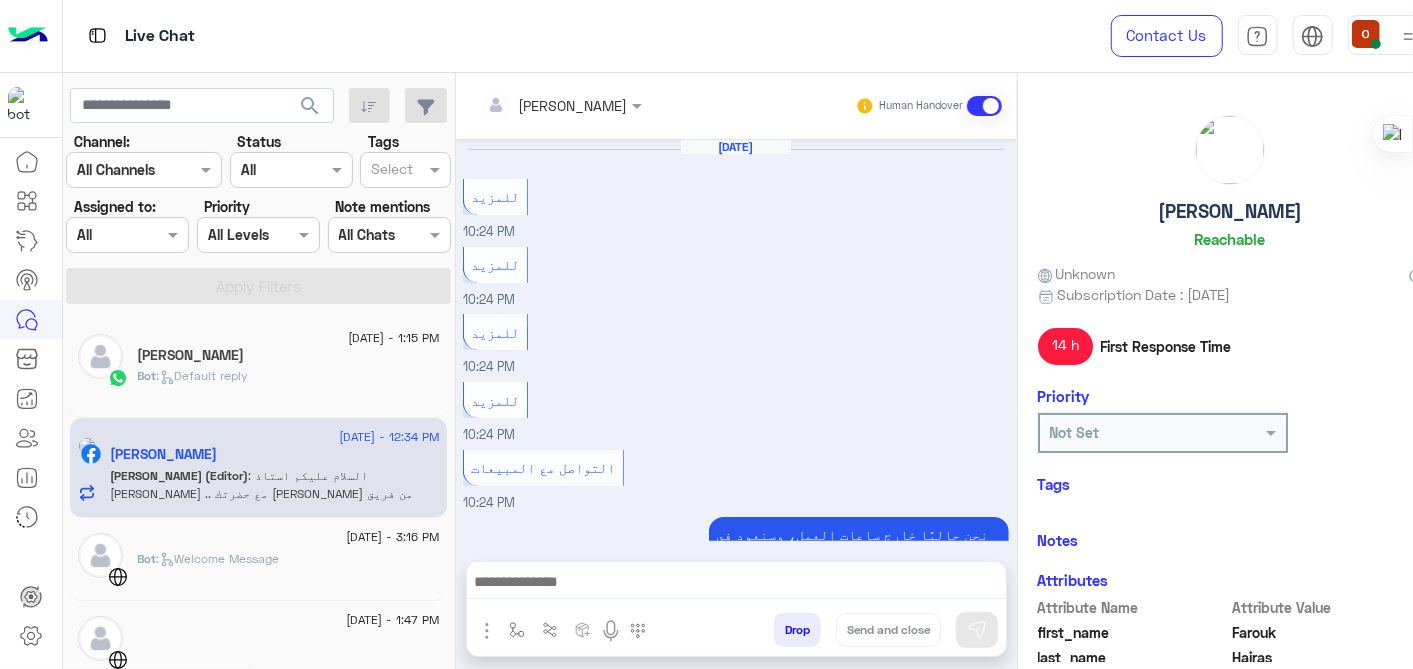 scroll, scrollTop: 508, scrollLeft: 0, axis: vertical 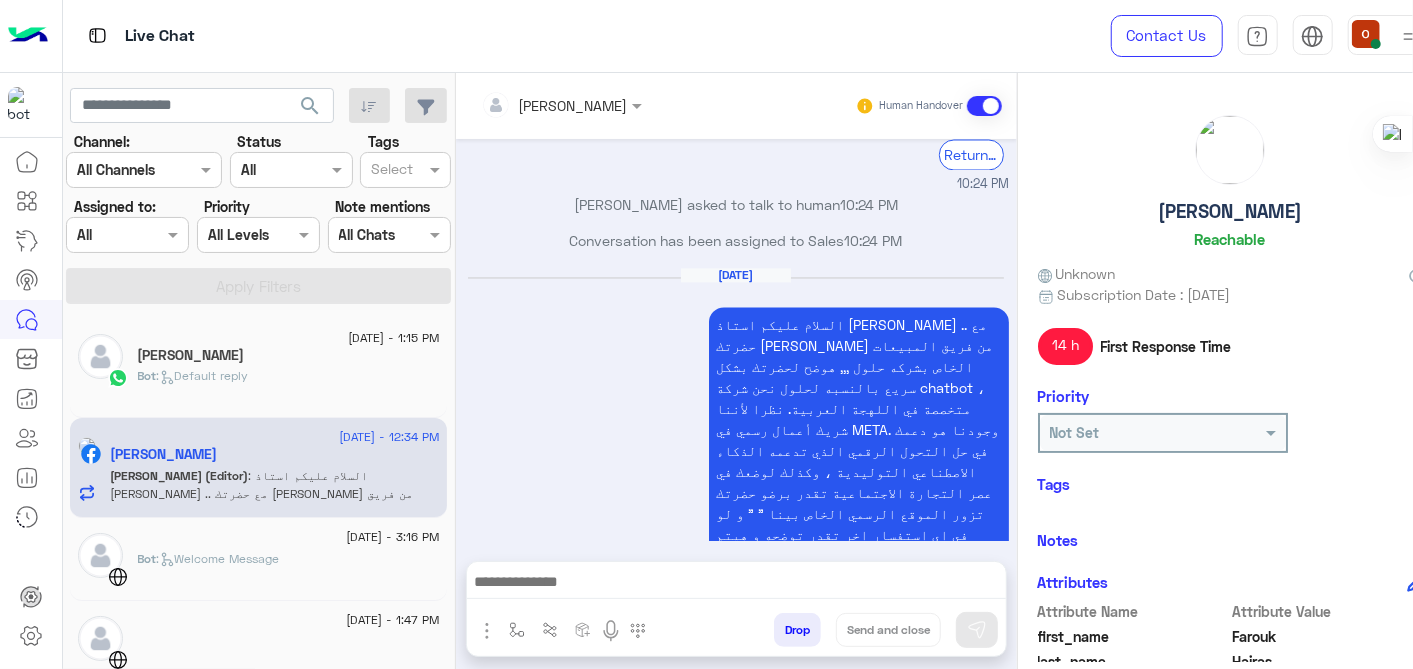 click on "[PERSON_NAME]" 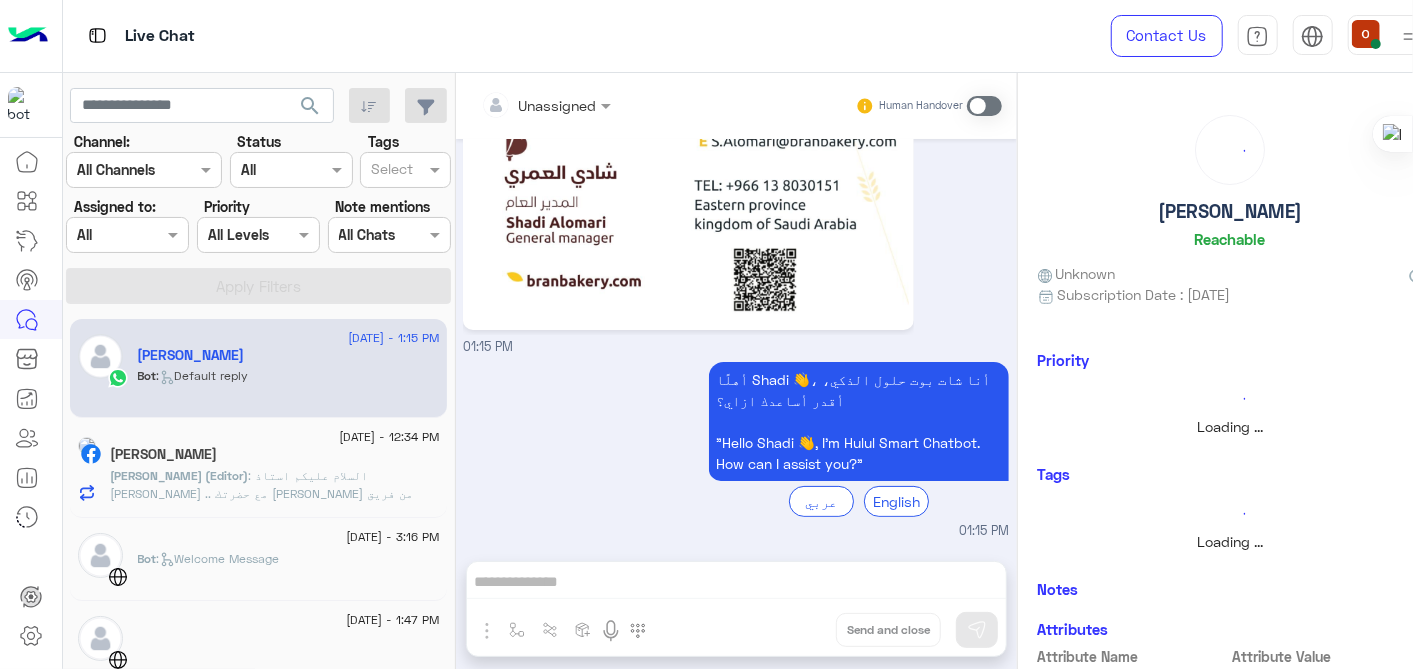 scroll, scrollTop: 100, scrollLeft: 0, axis: vertical 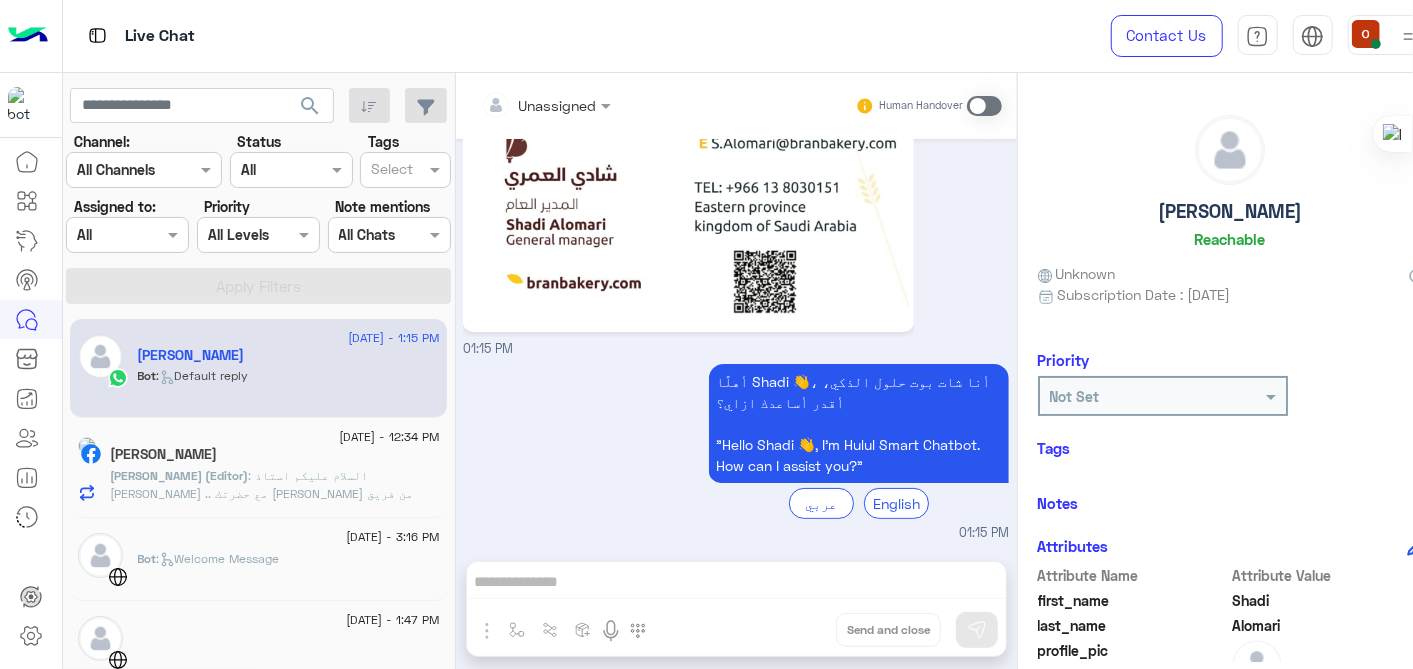 click at bounding box center (984, 106) 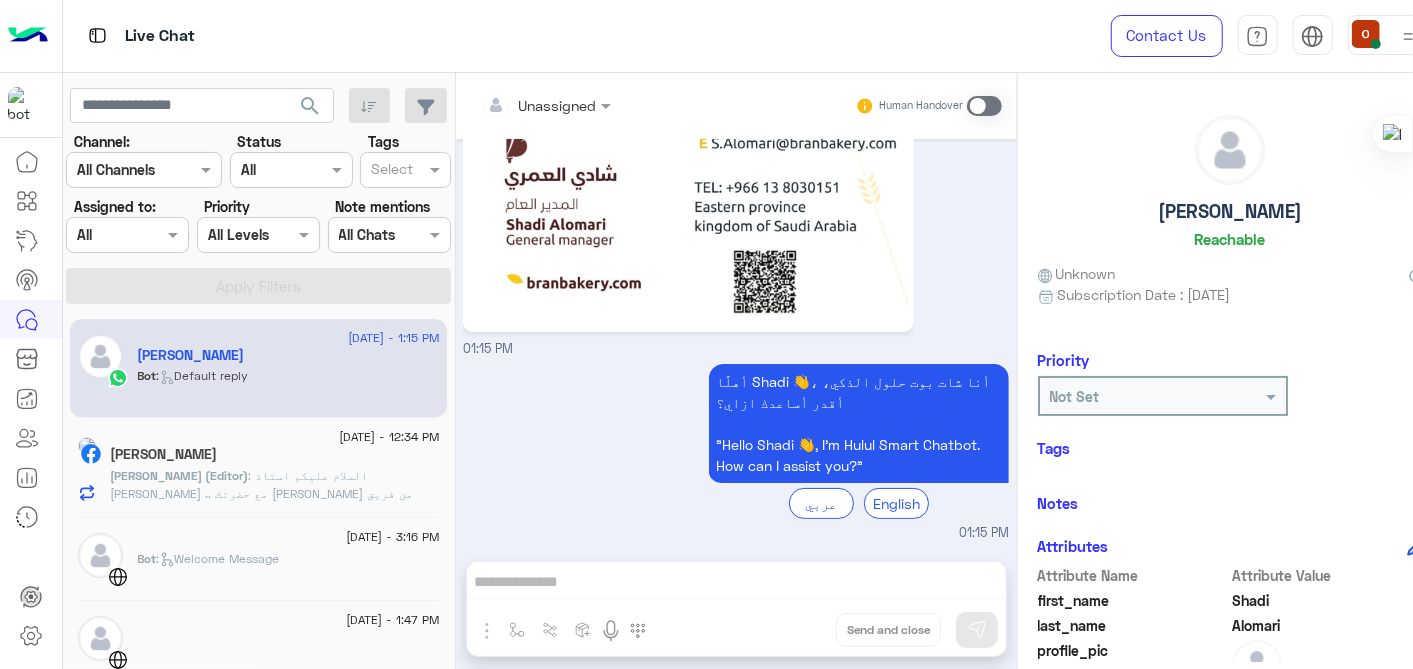 scroll, scrollTop: 137, scrollLeft: 0, axis: vertical 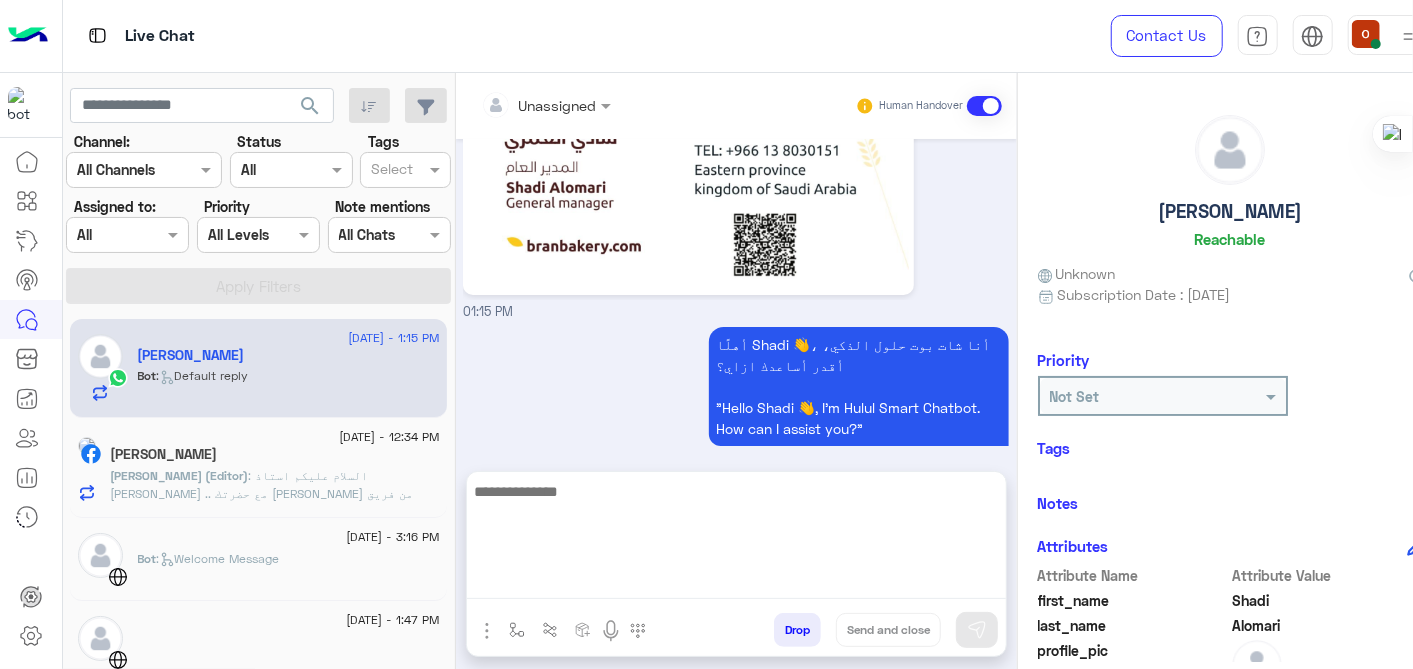 click at bounding box center [736, 539] 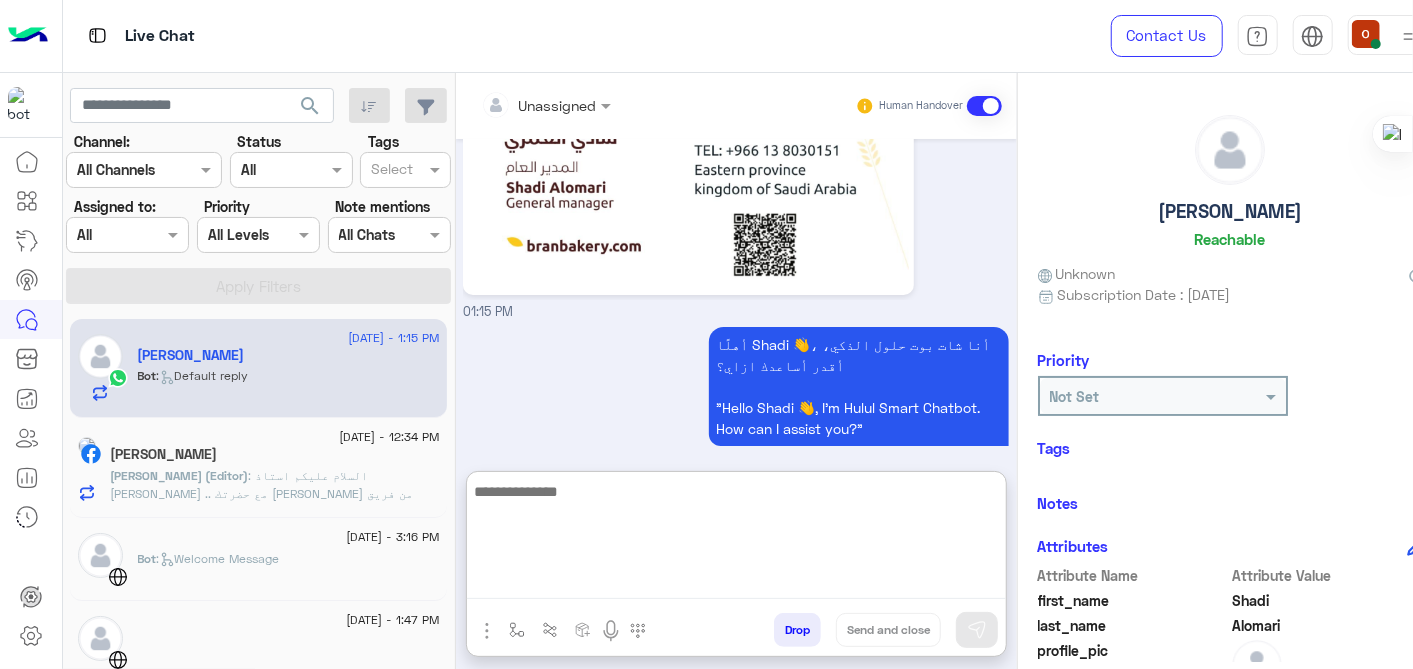 type on "*" 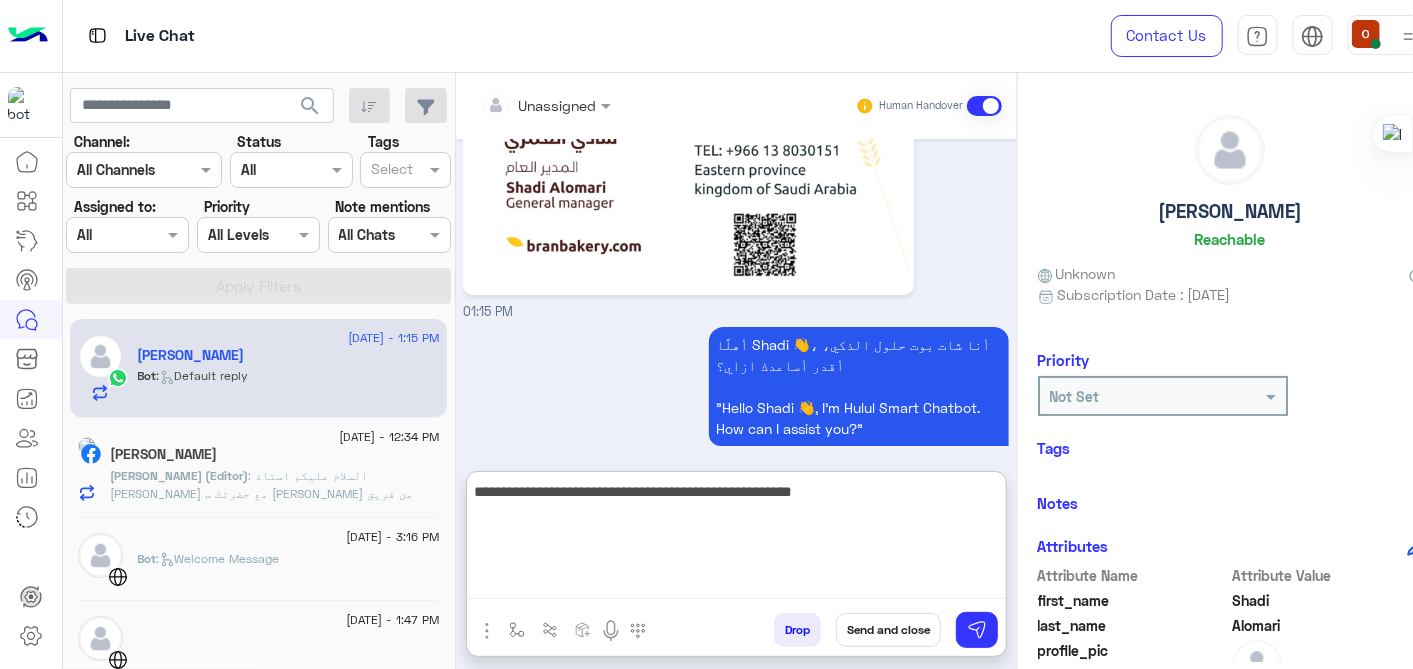 type on "**********" 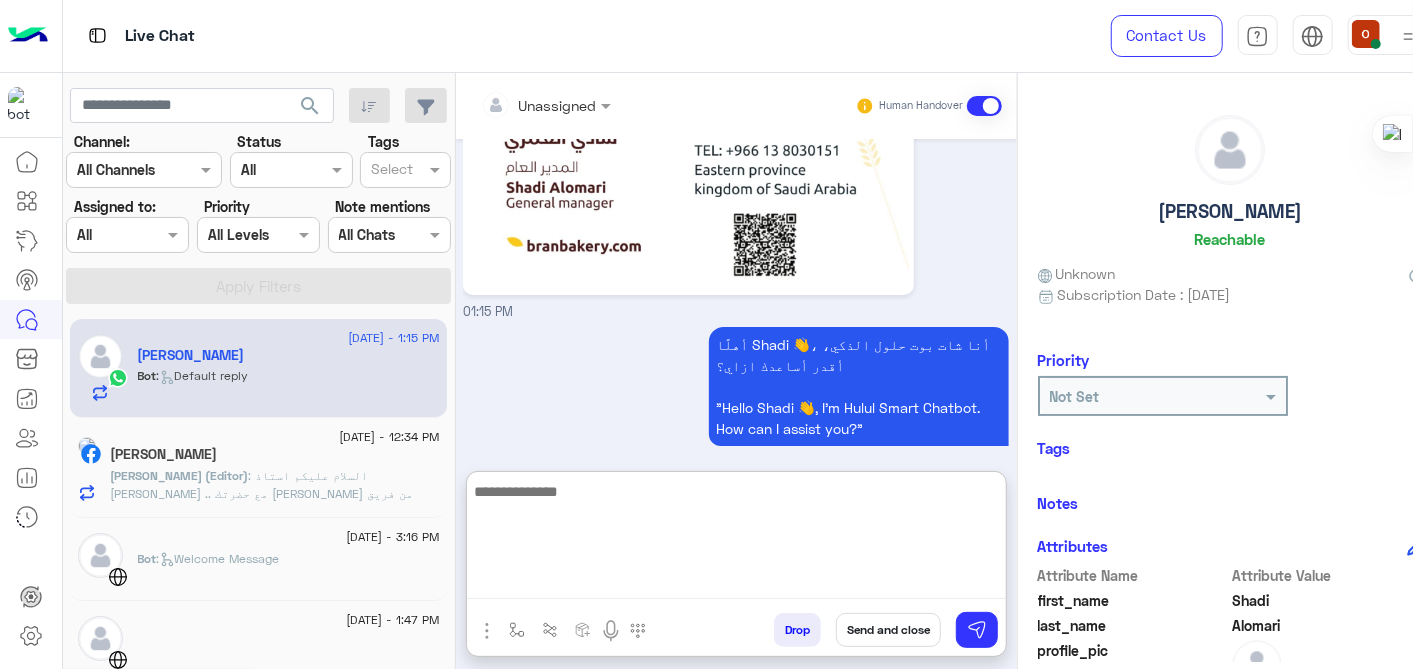 scroll, scrollTop: 311, scrollLeft: 0, axis: vertical 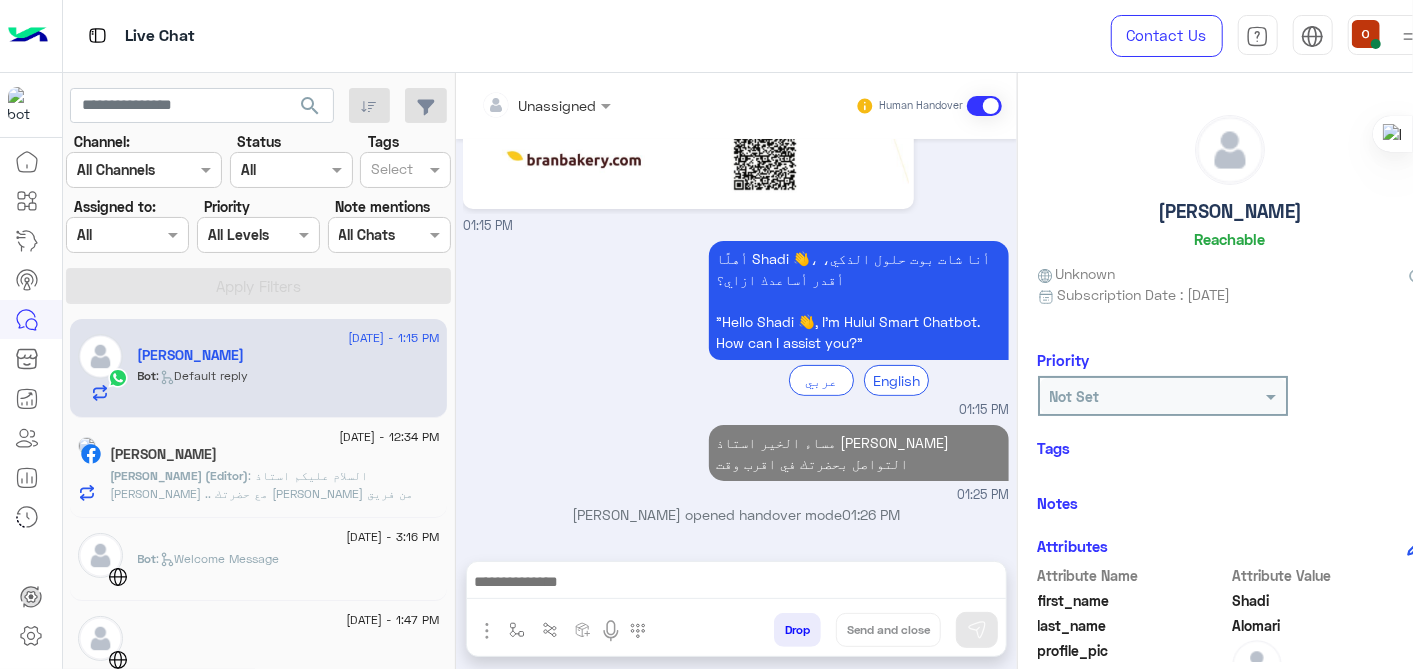 click on "[PERSON_NAME] (Editor)" 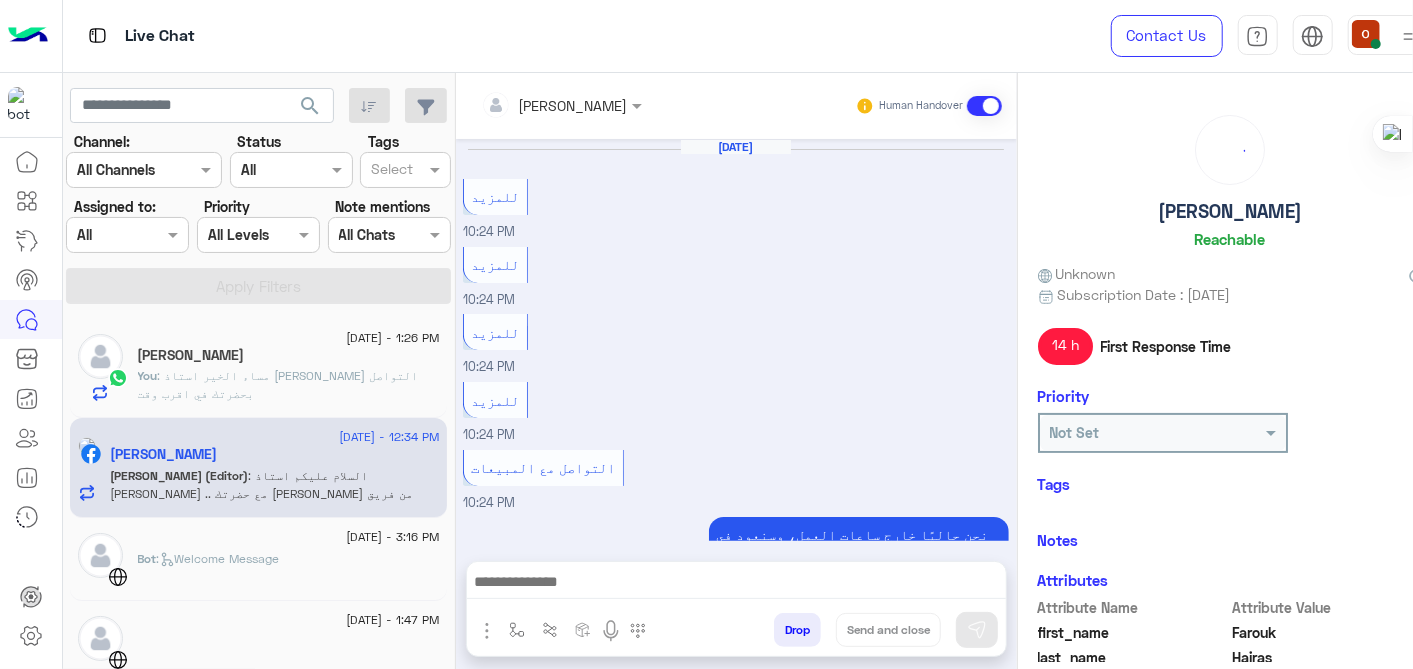 scroll, scrollTop: 508, scrollLeft: 0, axis: vertical 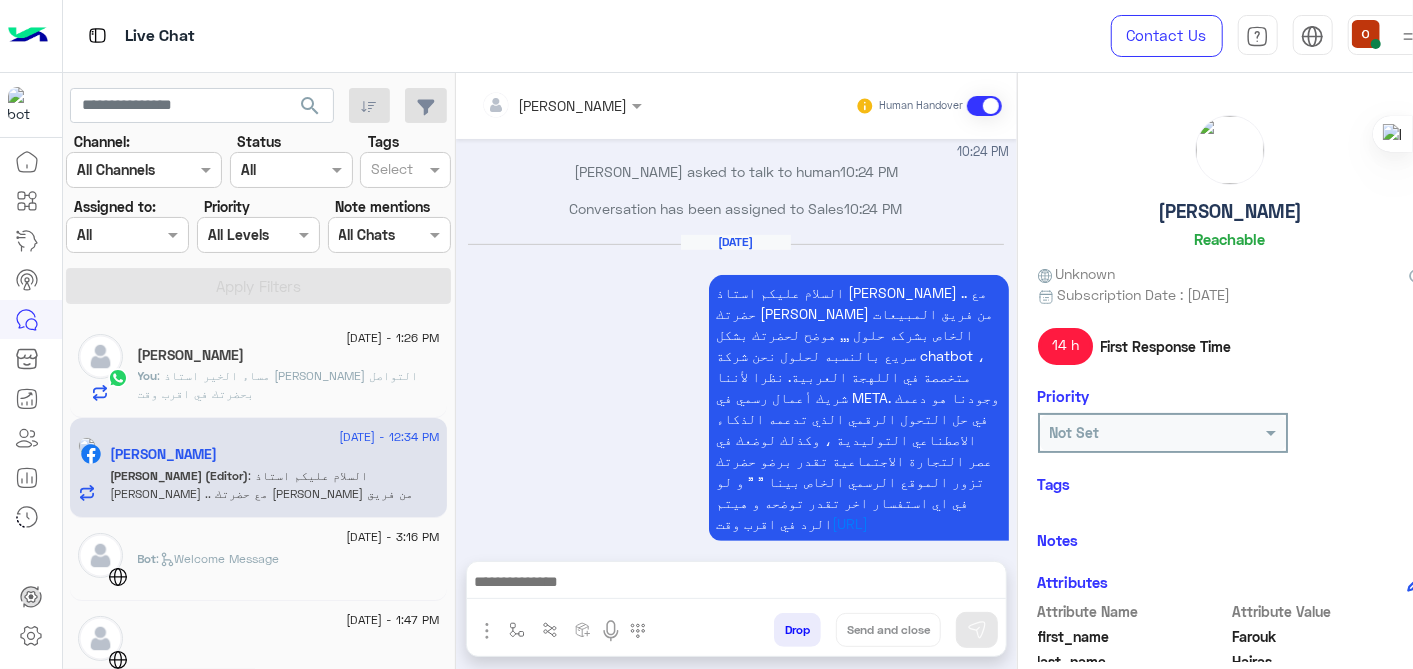 click on "[PERSON_NAME]" 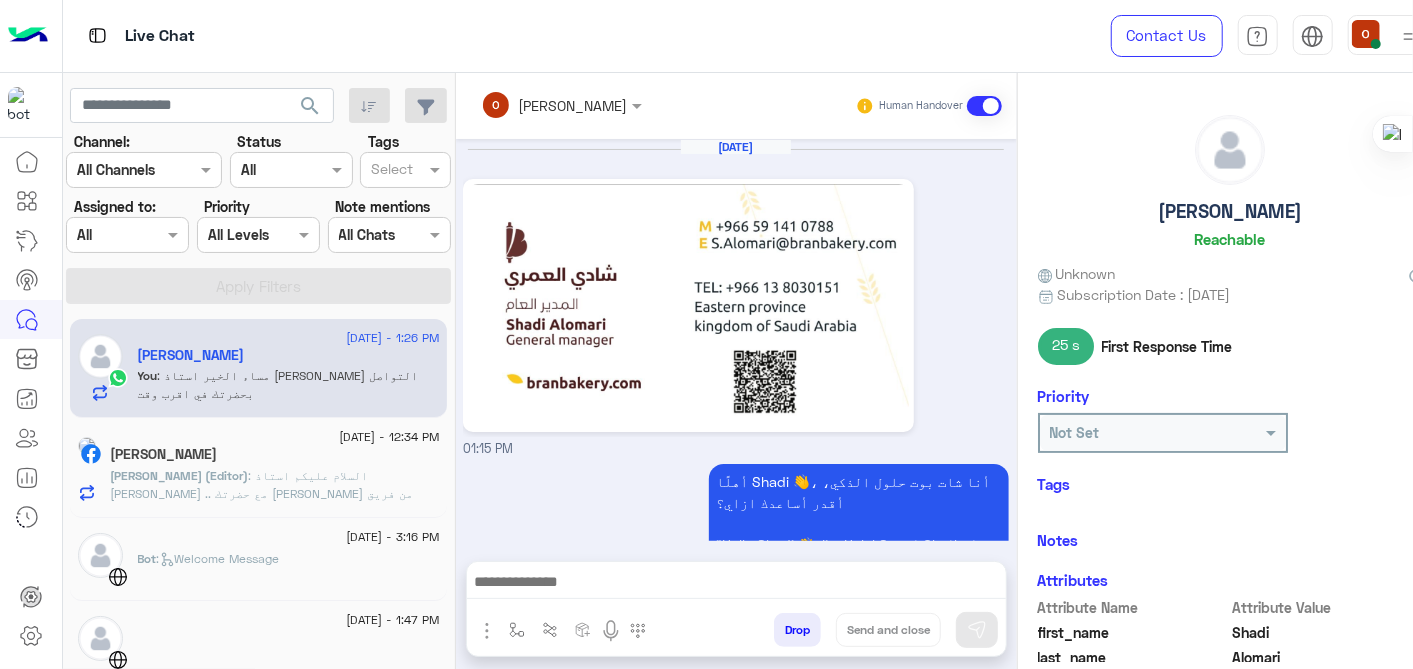scroll, scrollTop: 257, scrollLeft: 0, axis: vertical 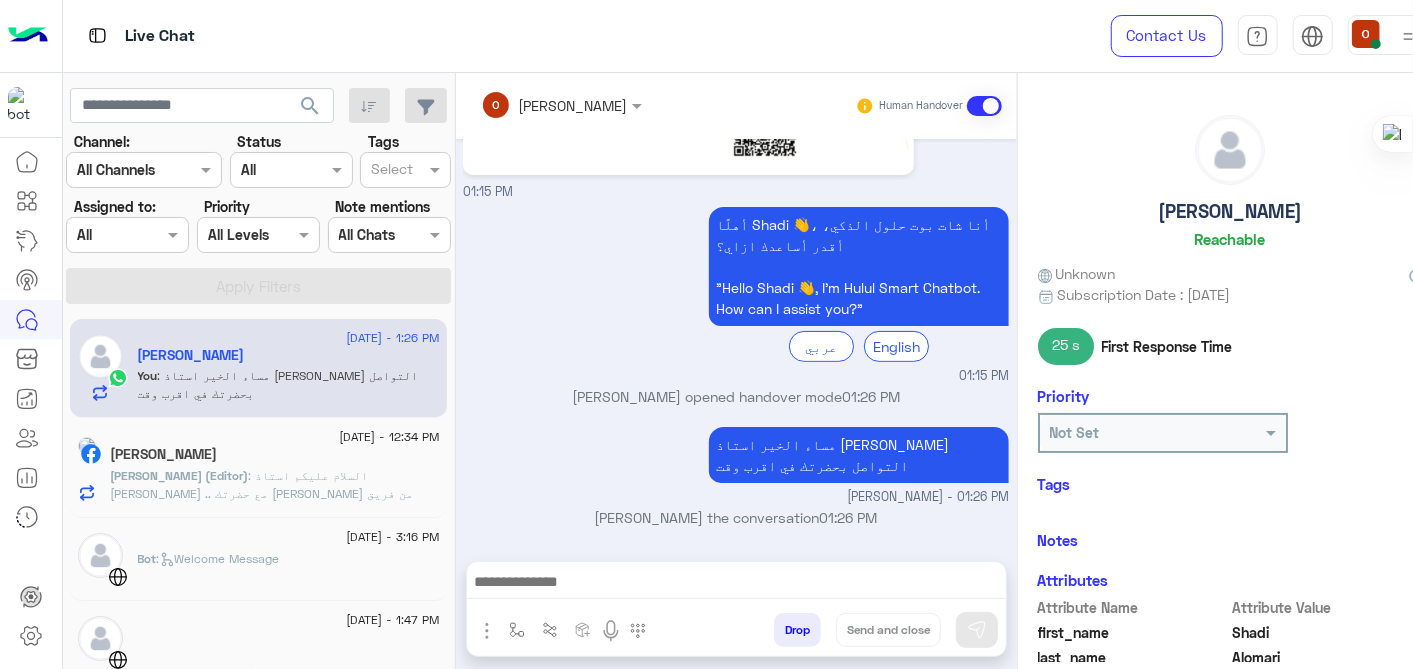 click on "[PERSON_NAME] (Editor)  : السلام عليكم استاذ [PERSON_NAME] ..
مع حضرتك [PERSON_NAME] من فريق المبيعات الخاص بشركه حلول ,,, هوضح لحضرتك بشكل سريع بالنسبه لحلول
نحن شركة chatbot ، متخصصة في اللهجة العربية.
نظرا لأننا شريك أعمال رسمي في META.
وجودنا هو دعمك في حل التحول الرقمي الذي تدعمه الذكاء الاصطناعي التوليدية ، وكذلك لوضعك في عصر التجارة الاجتماعية تقدر برضو حضرتك تزور الموقع الرسمي الخاص بينا " [URL] "
و لو في اي استفسار اخر تقدر توضحه و هيتم الرد في اقرب وقت" 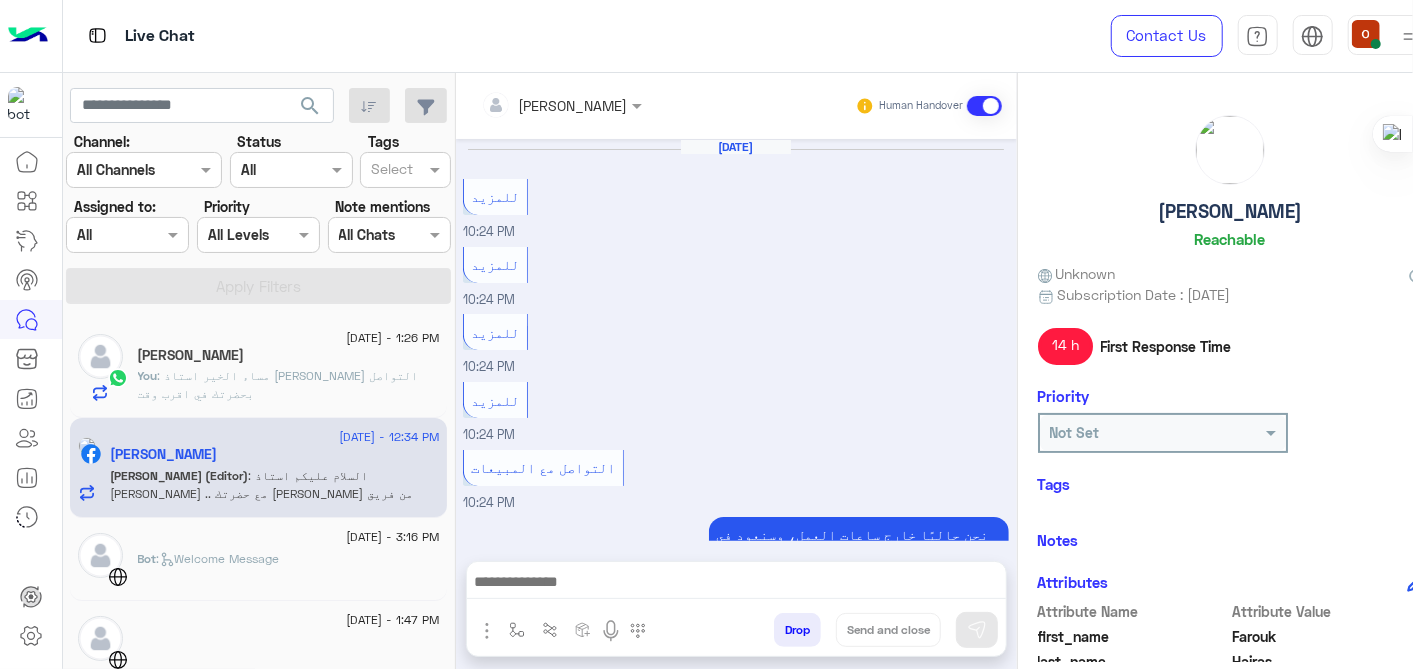 scroll, scrollTop: 508, scrollLeft: 0, axis: vertical 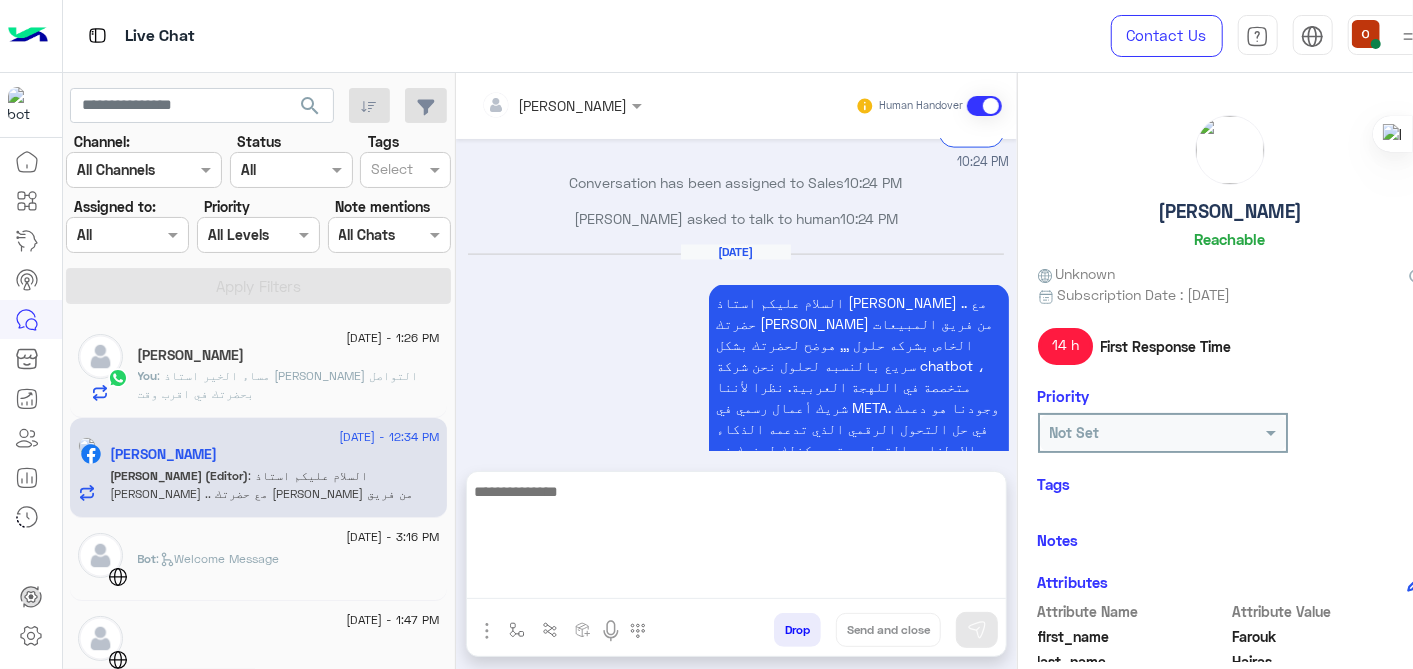 click at bounding box center [736, 539] 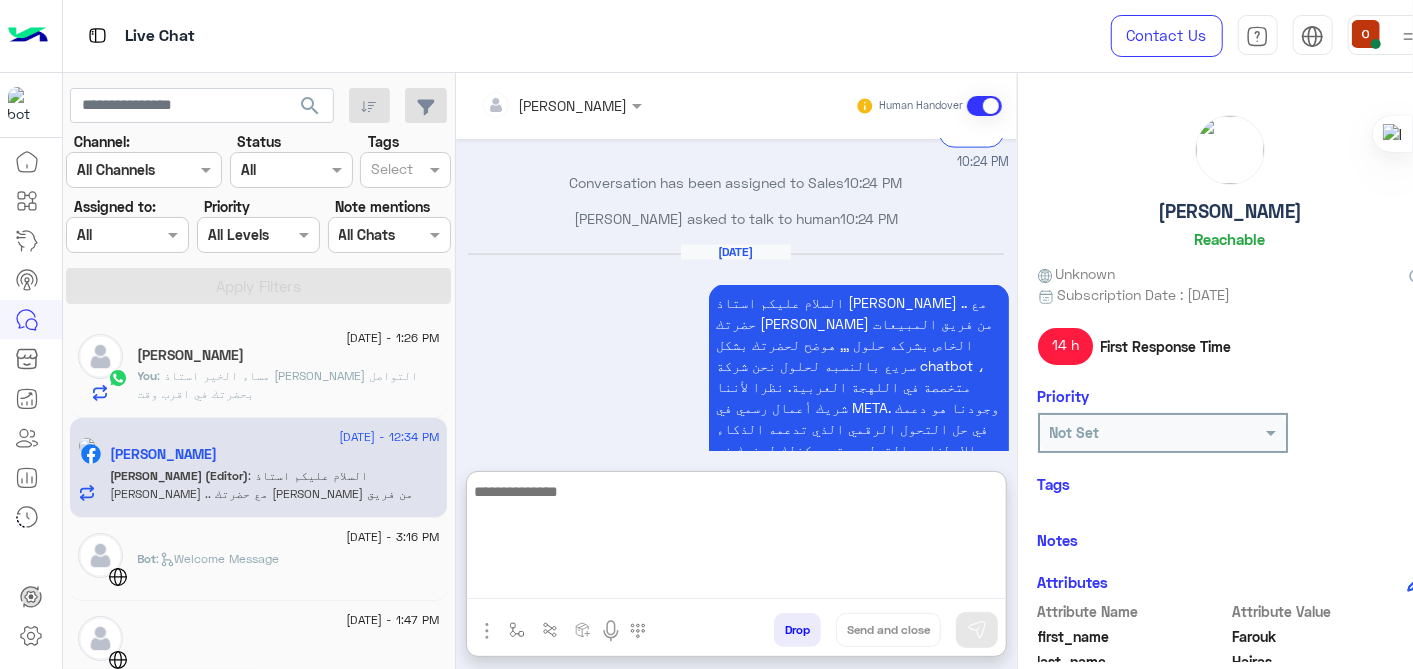 scroll, scrollTop: 1698, scrollLeft: 0, axis: vertical 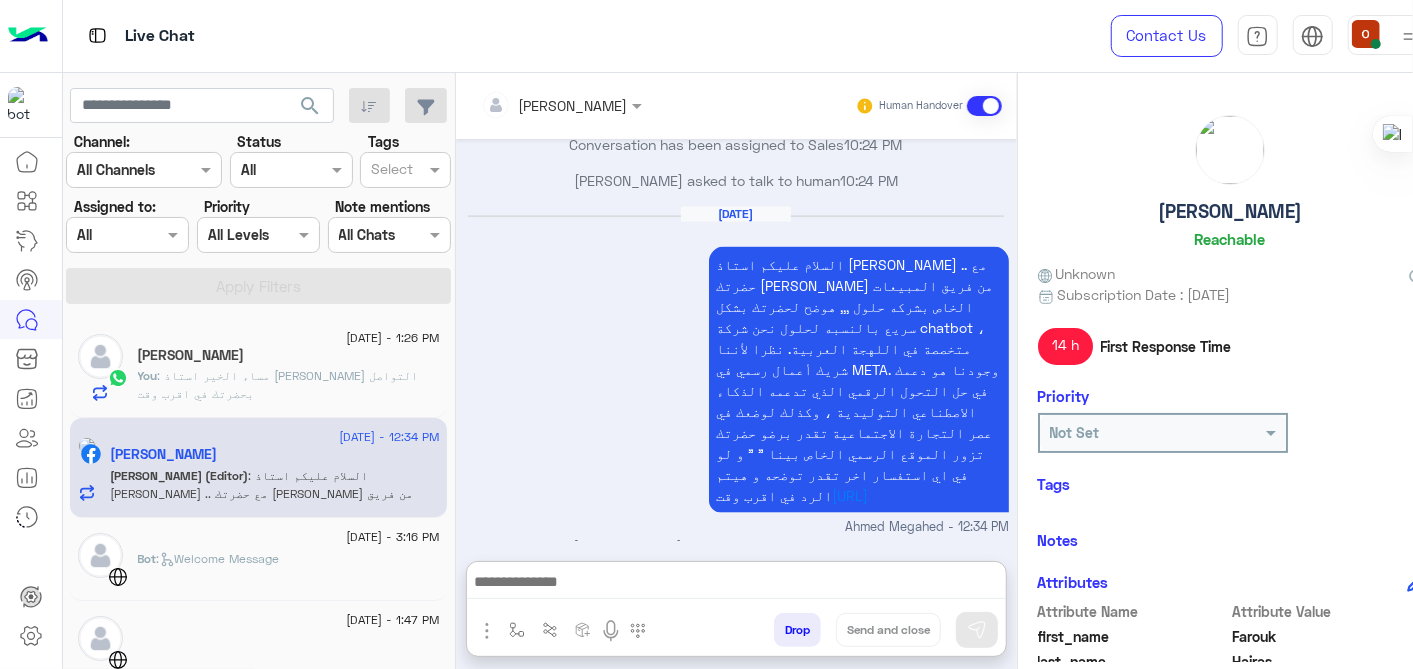 click at bounding box center (535, 105) 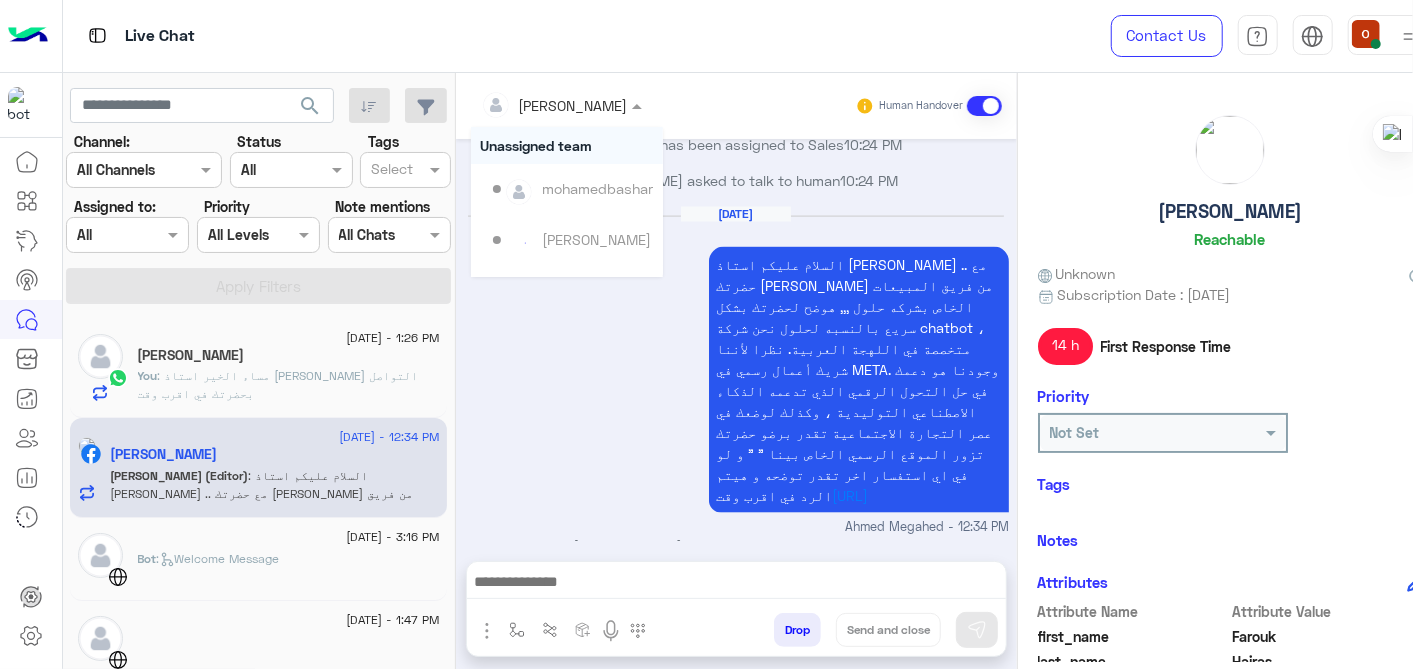 scroll, scrollTop: 1660, scrollLeft: 0, axis: vertical 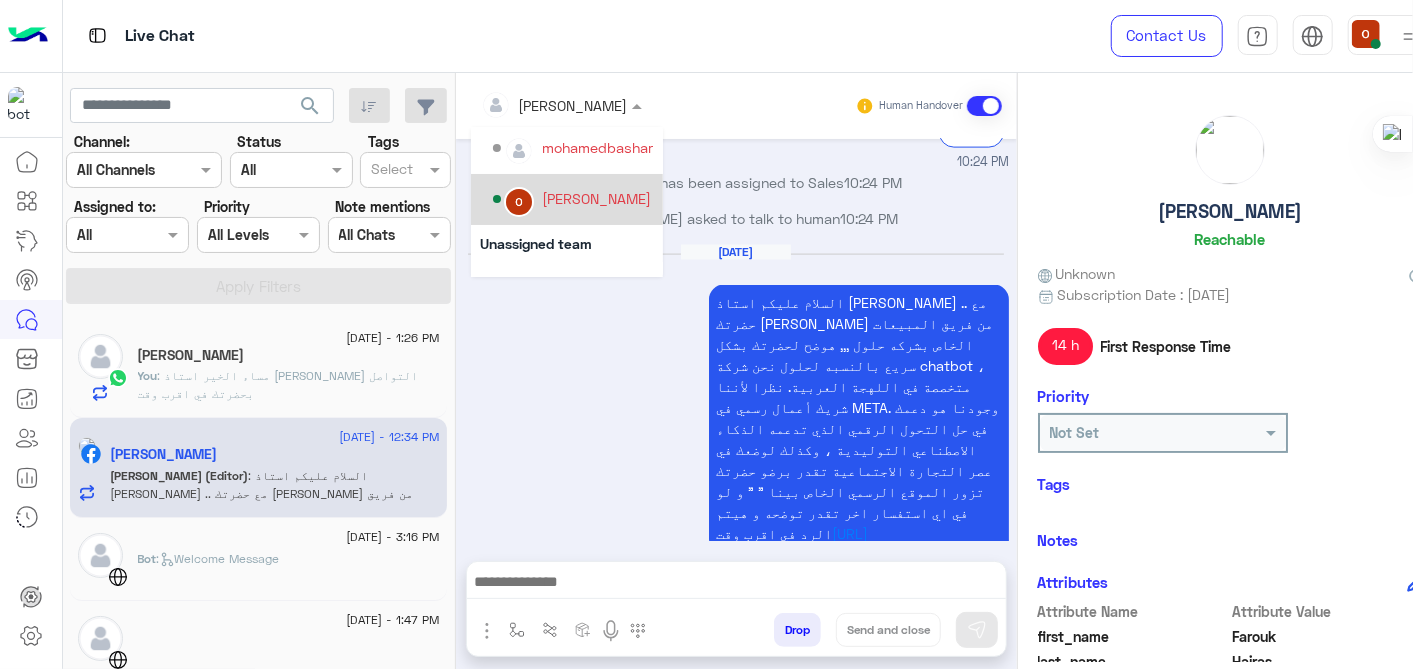 click on "[PERSON_NAME]" at bounding box center (596, 198) 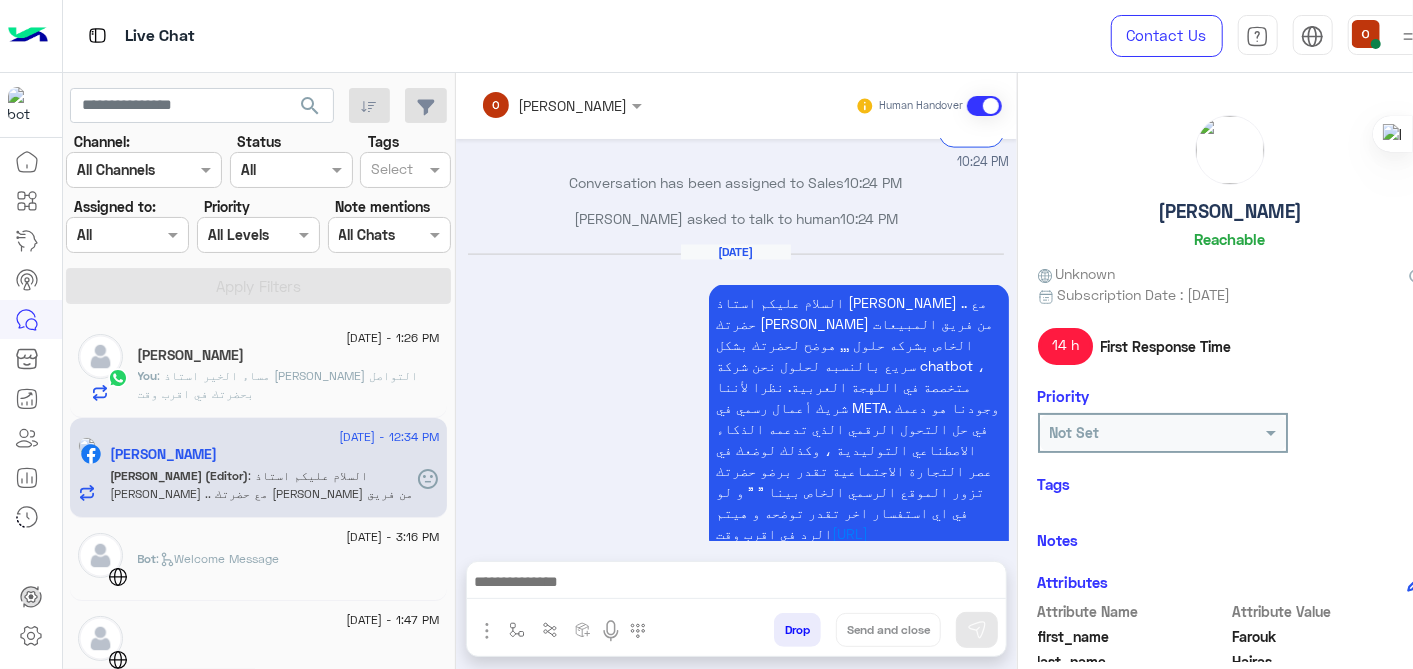 scroll, scrollTop: 1696, scrollLeft: 0, axis: vertical 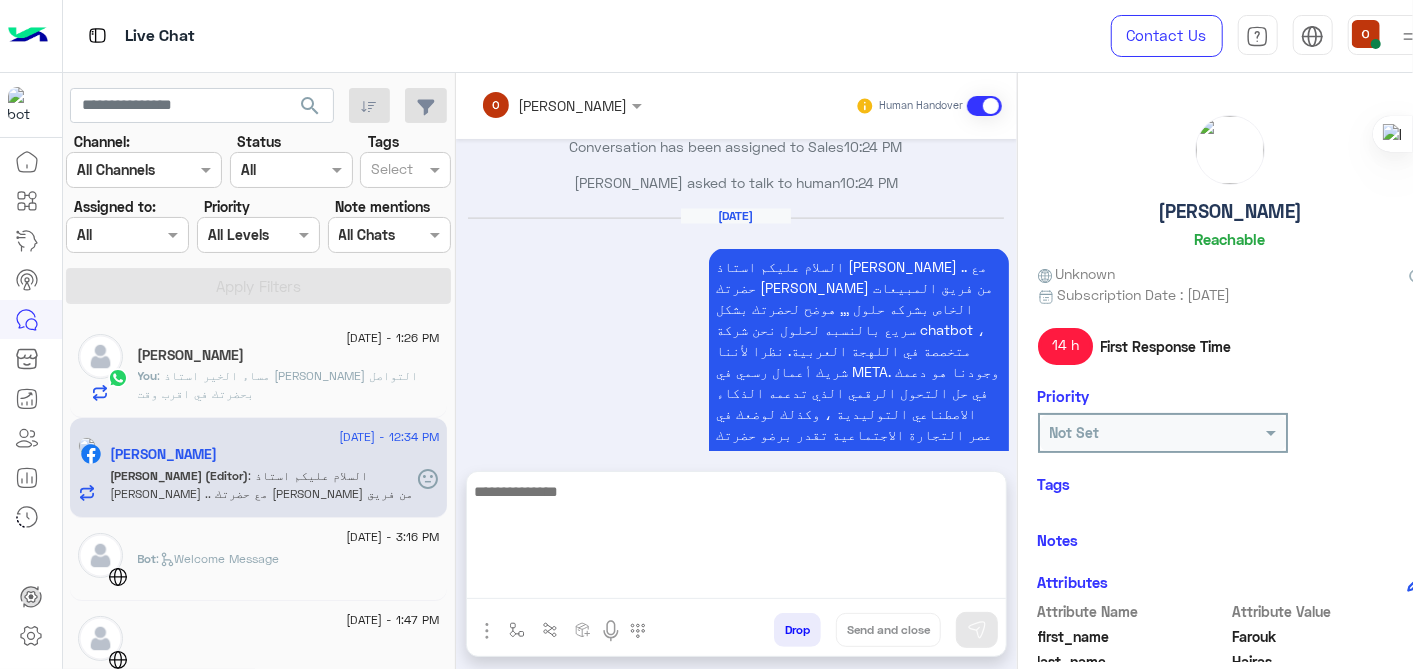click at bounding box center [736, 539] 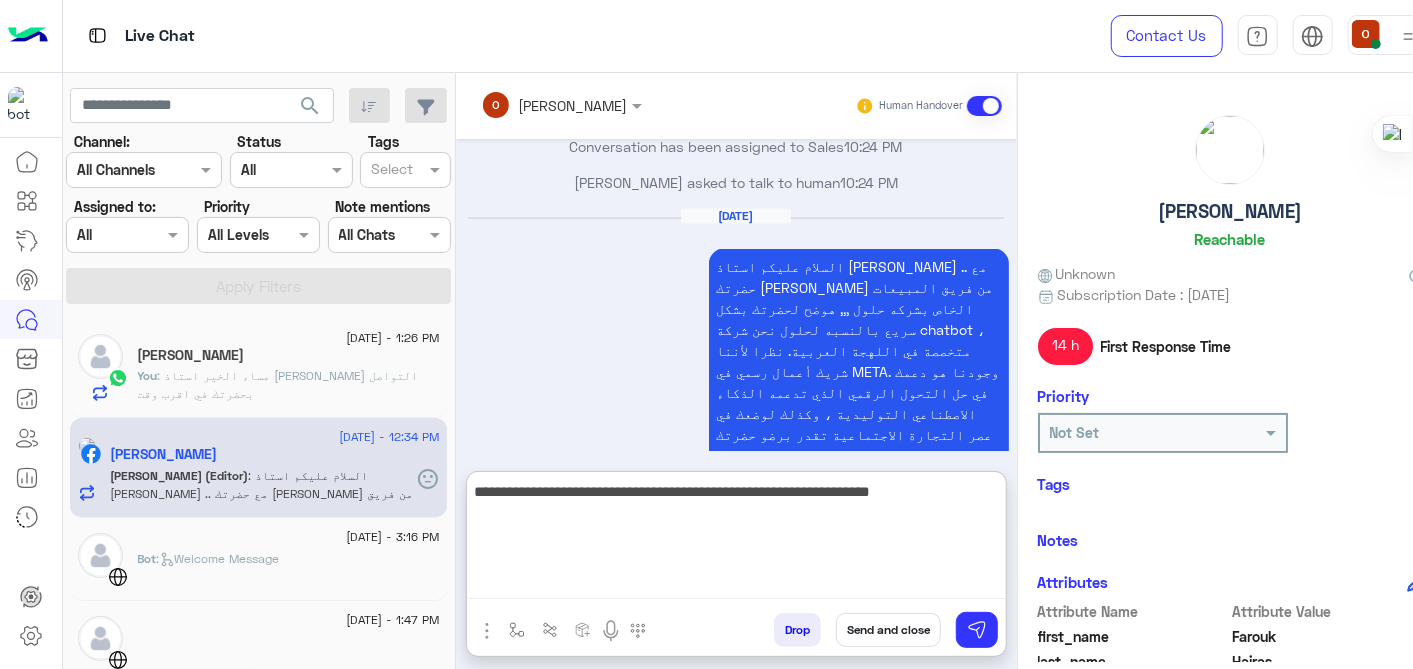 type on "**********" 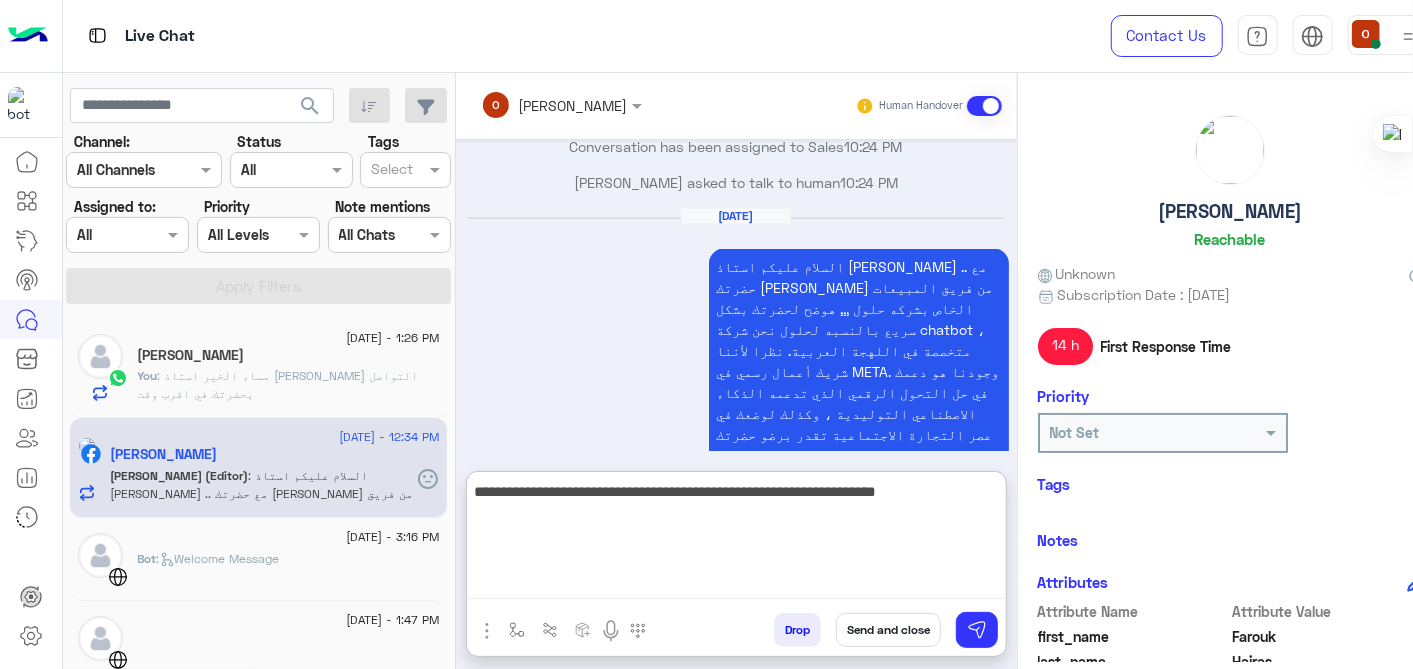 type 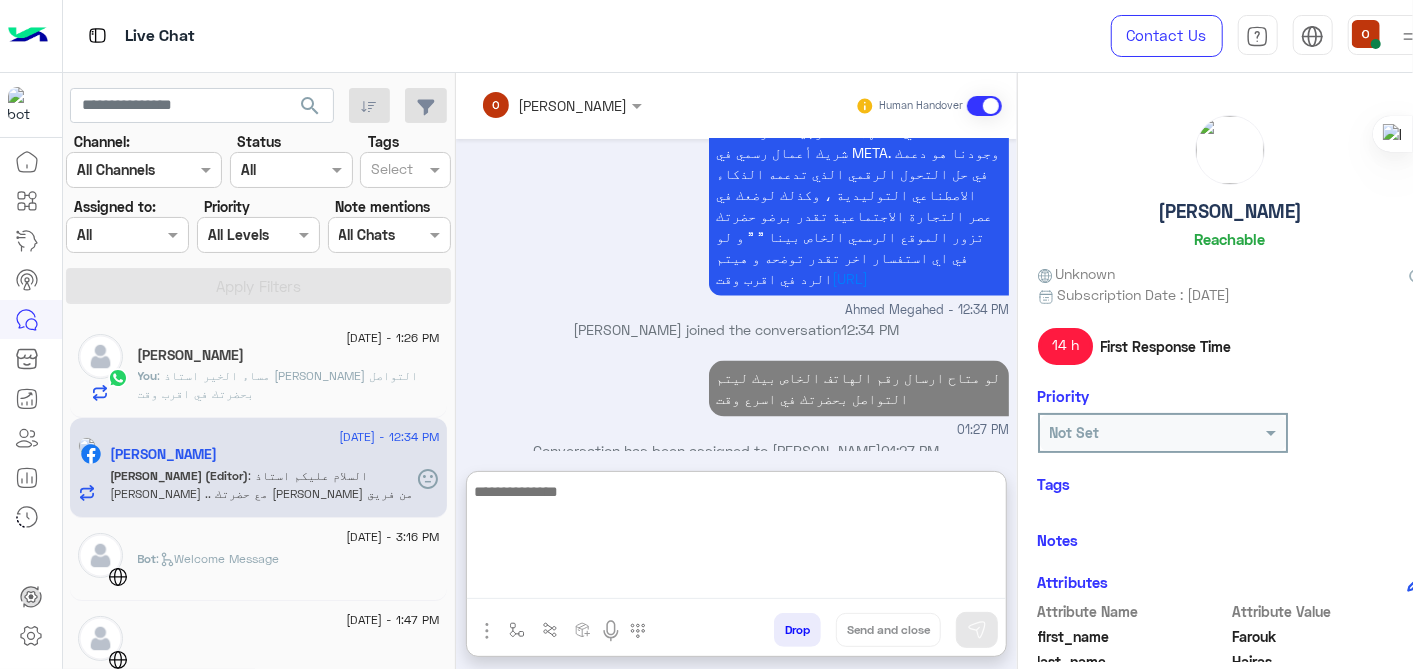 scroll, scrollTop: 1907, scrollLeft: 0, axis: vertical 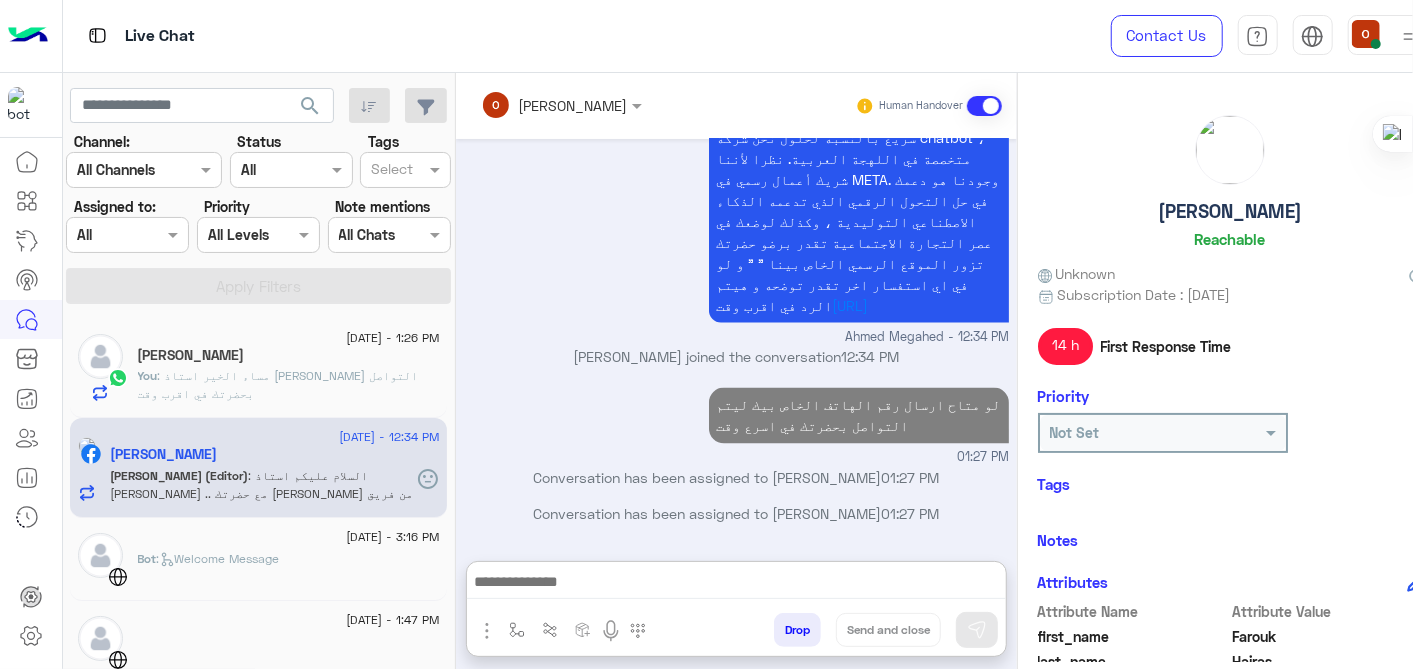 click on ": مساء الخير استاذ [PERSON_NAME] التواصل بحضرتك في اقرب وقت" 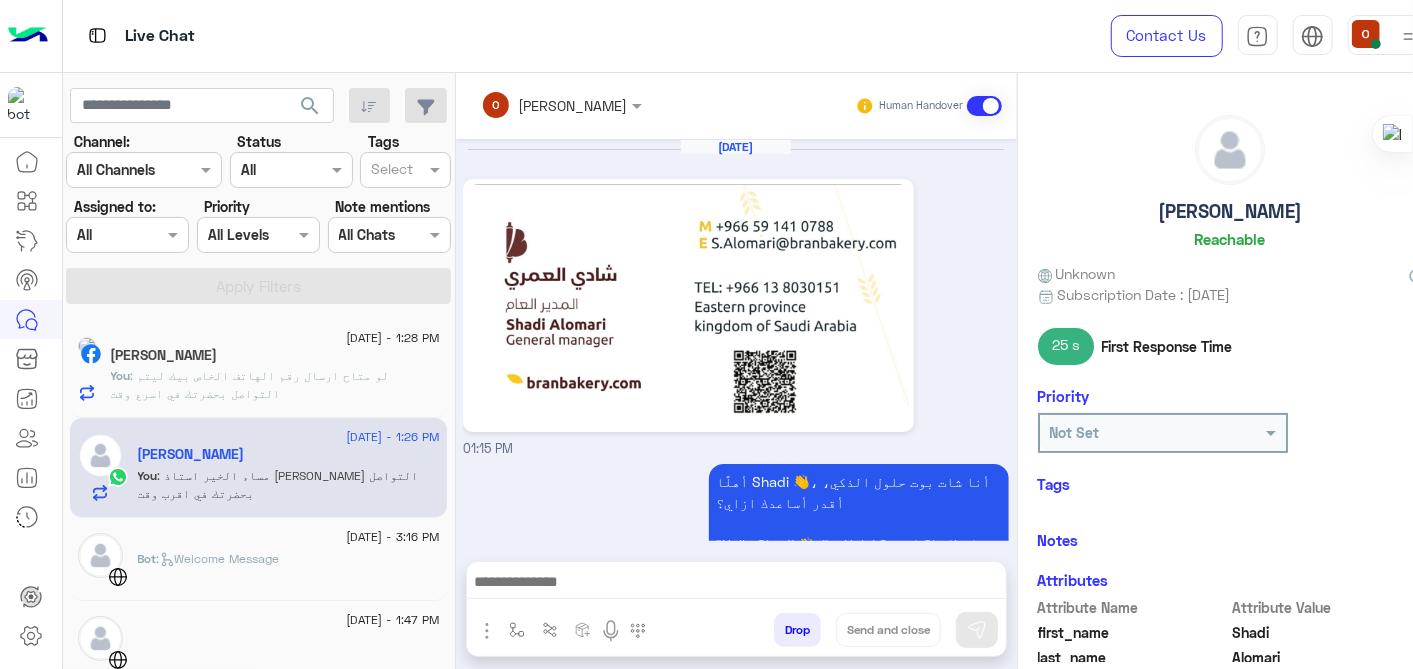 scroll, scrollTop: 257, scrollLeft: 0, axis: vertical 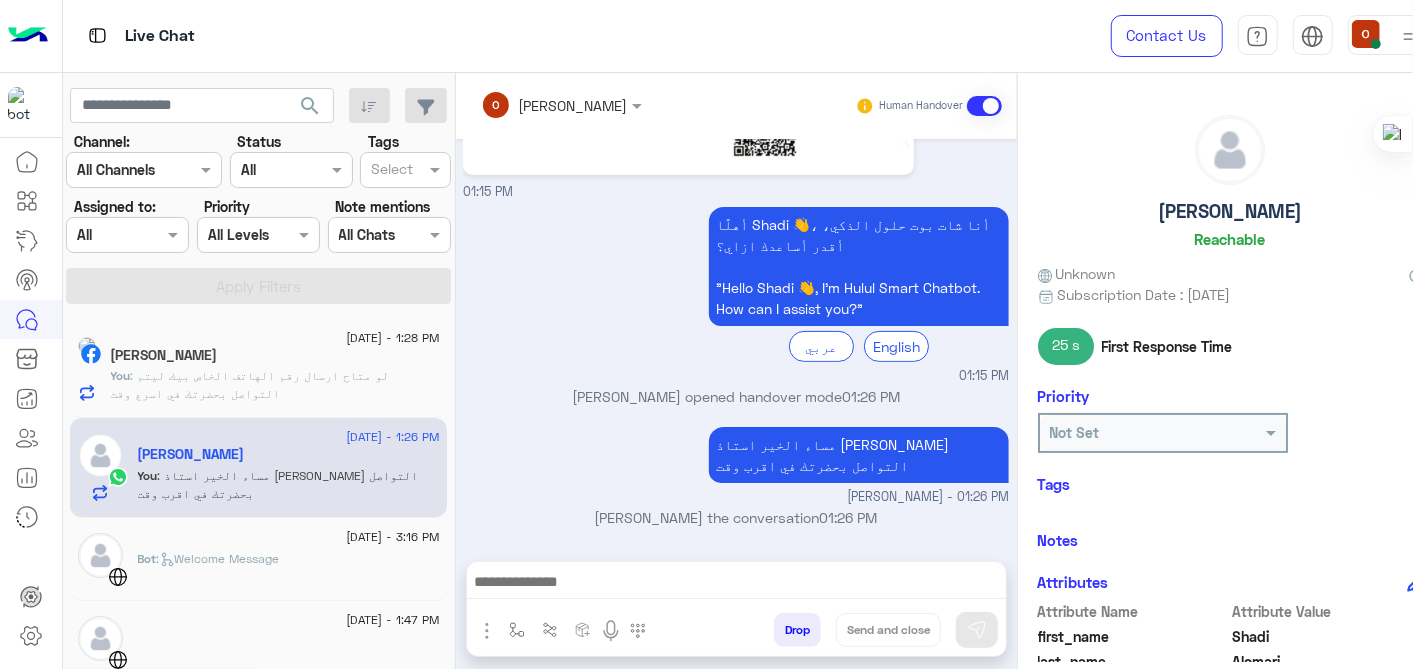 click on ": مساء الخير استاذ [PERSON_NAME] التواصل بحضرتك في اقرب وقت" 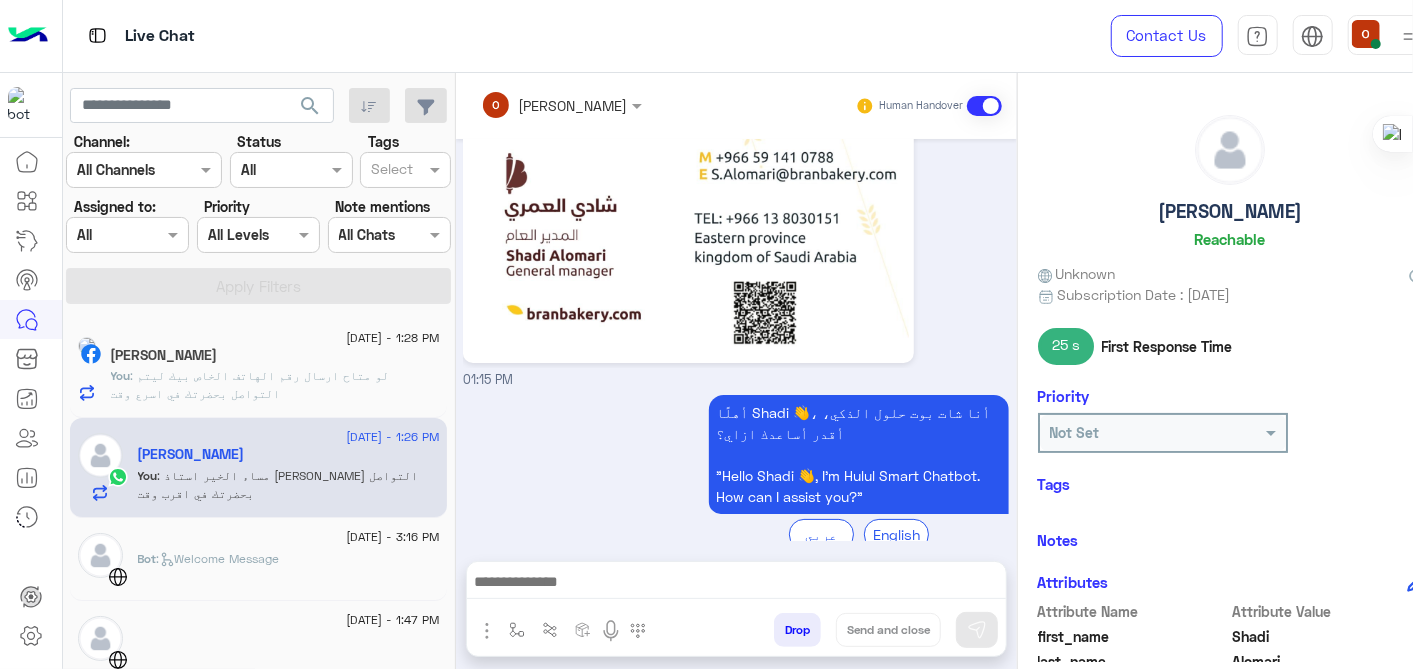 scroll, scrollTop: 257, scrollLeft: 0, axis: vertical 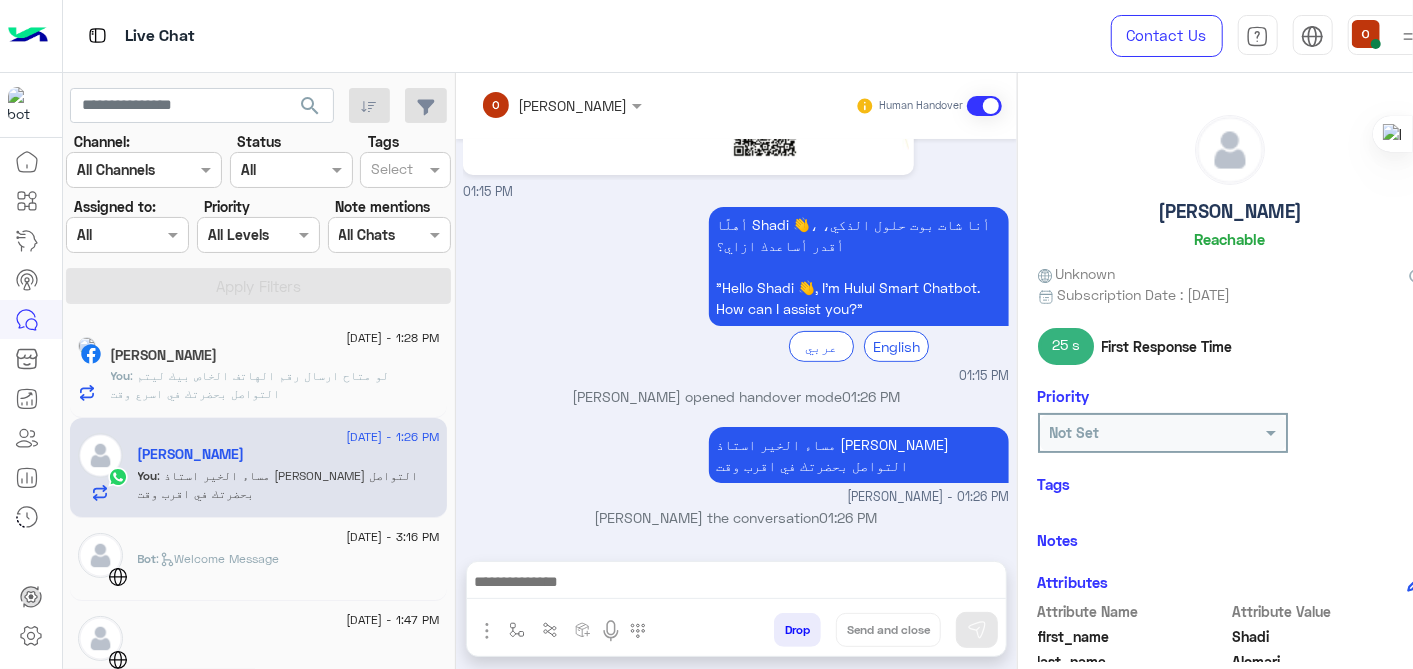 click on "[PERSON_NAME]" 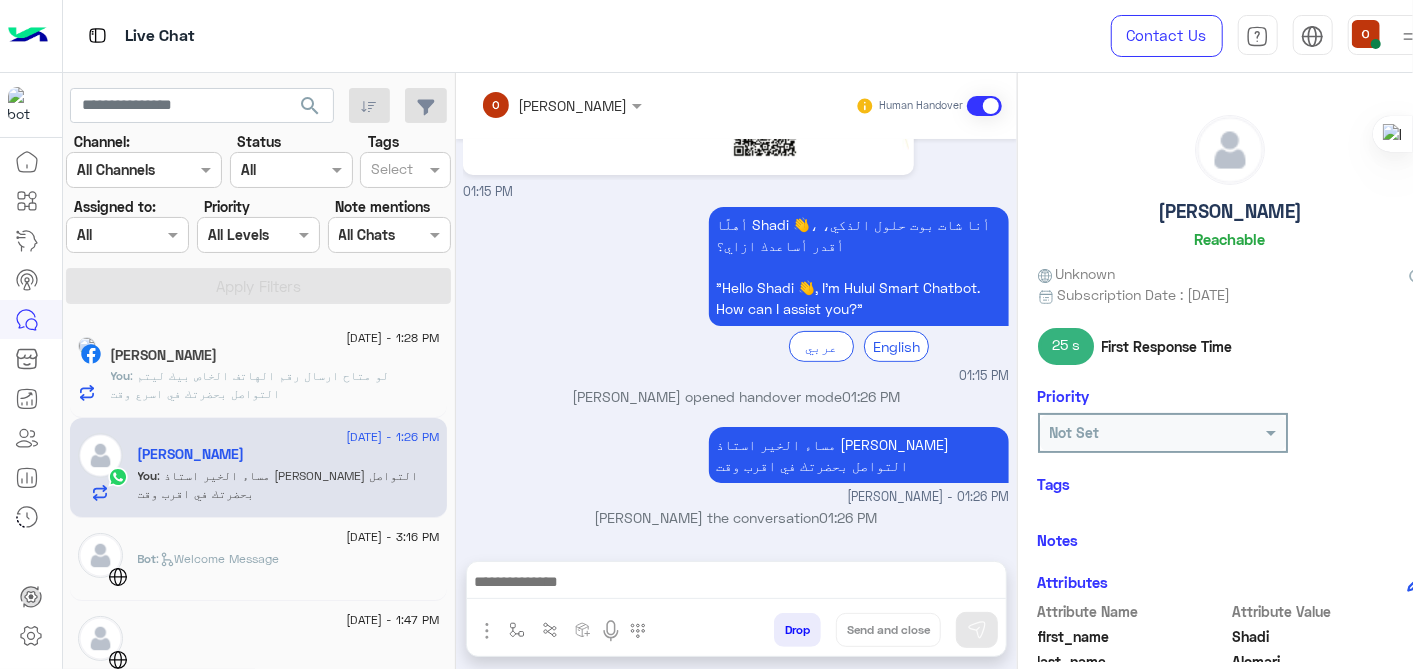 click on "[PERSON_NAME]" 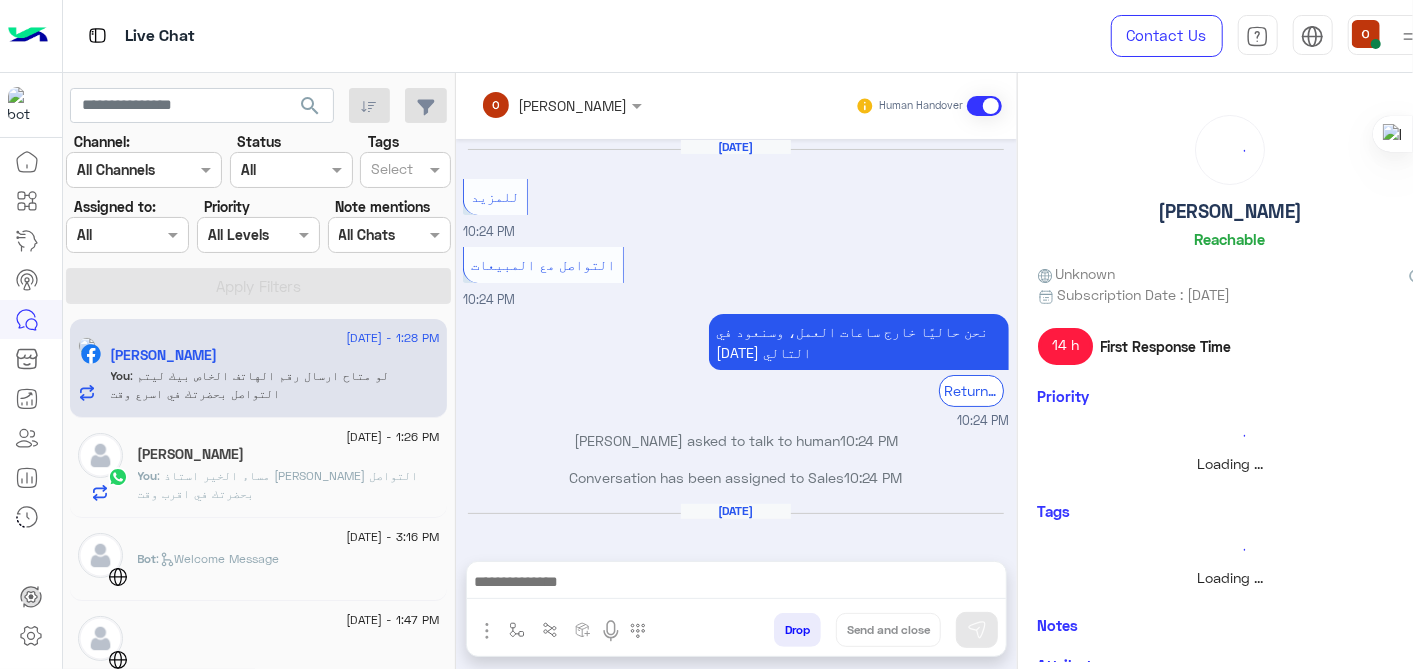 scroll, scrollTop: 462, scrollLeft: 0, axis: vertical 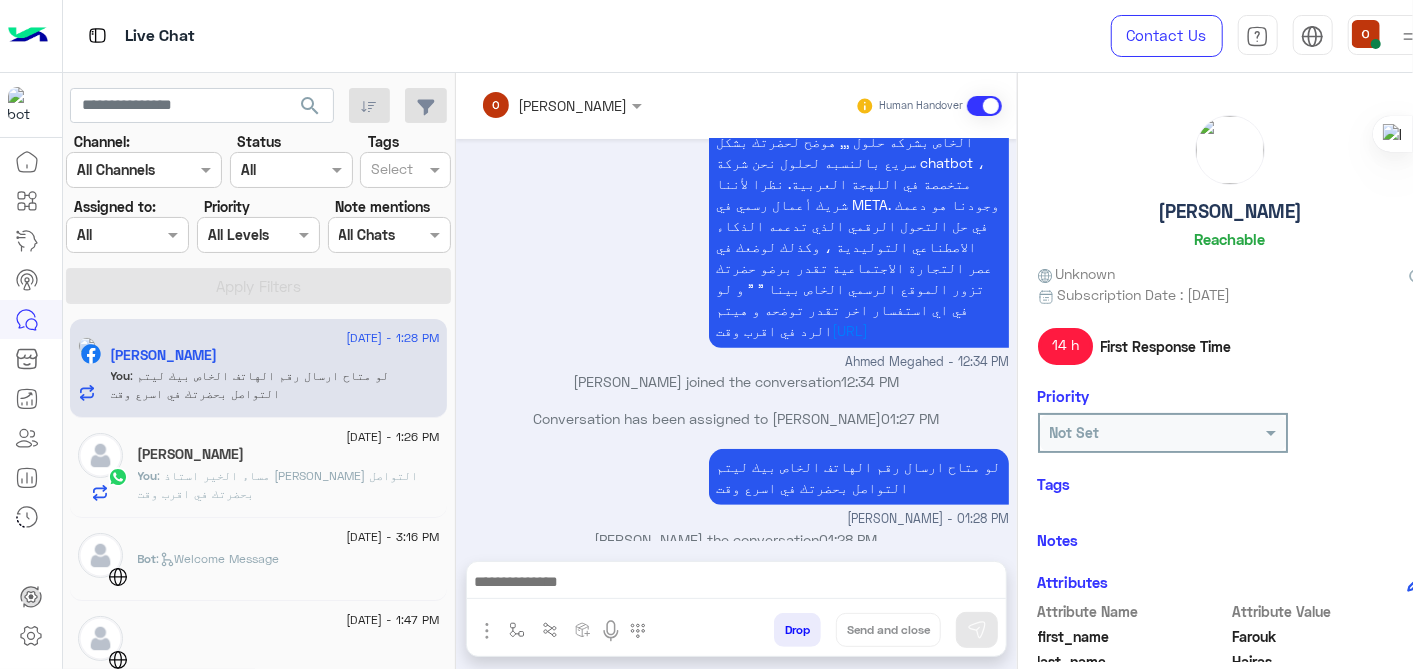 click on "You  : مساء الخير استاذ [PERSON_NAME] التواصل بحضرتك في اقرب وقت" 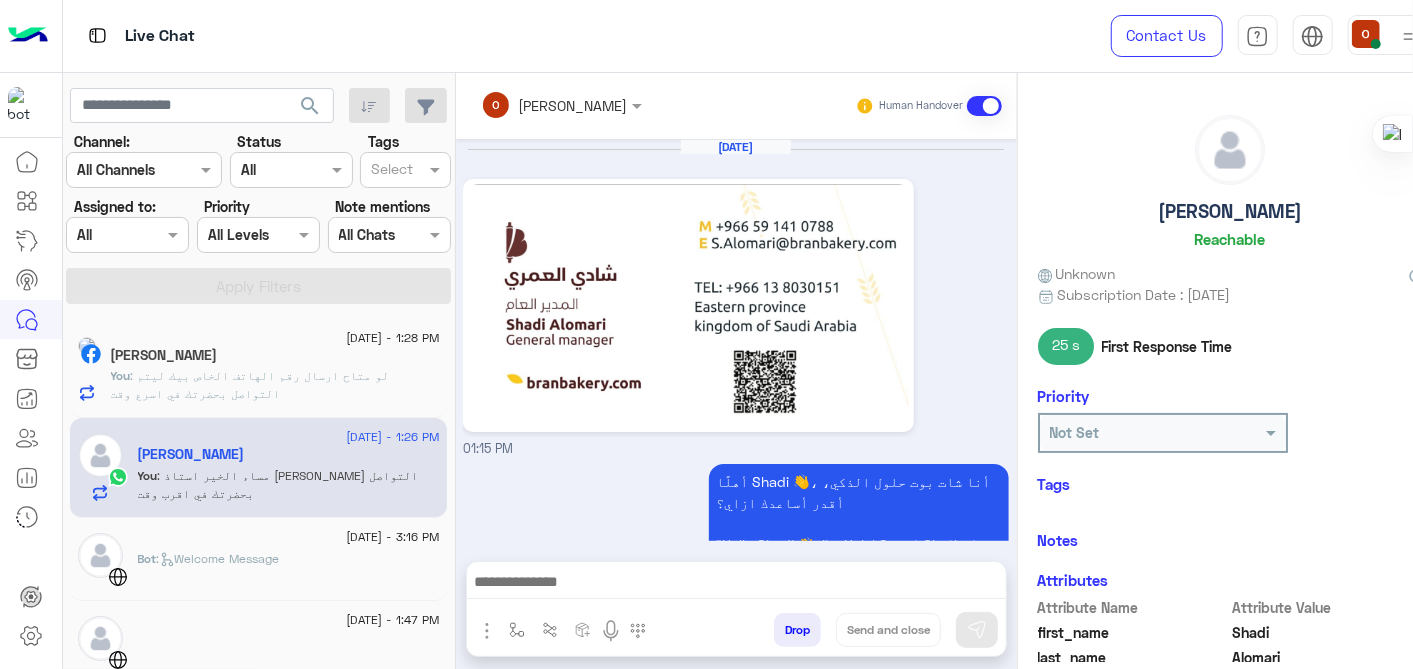 scroll, scrollTop: 257, scrollLeft: 0, axis: vertical 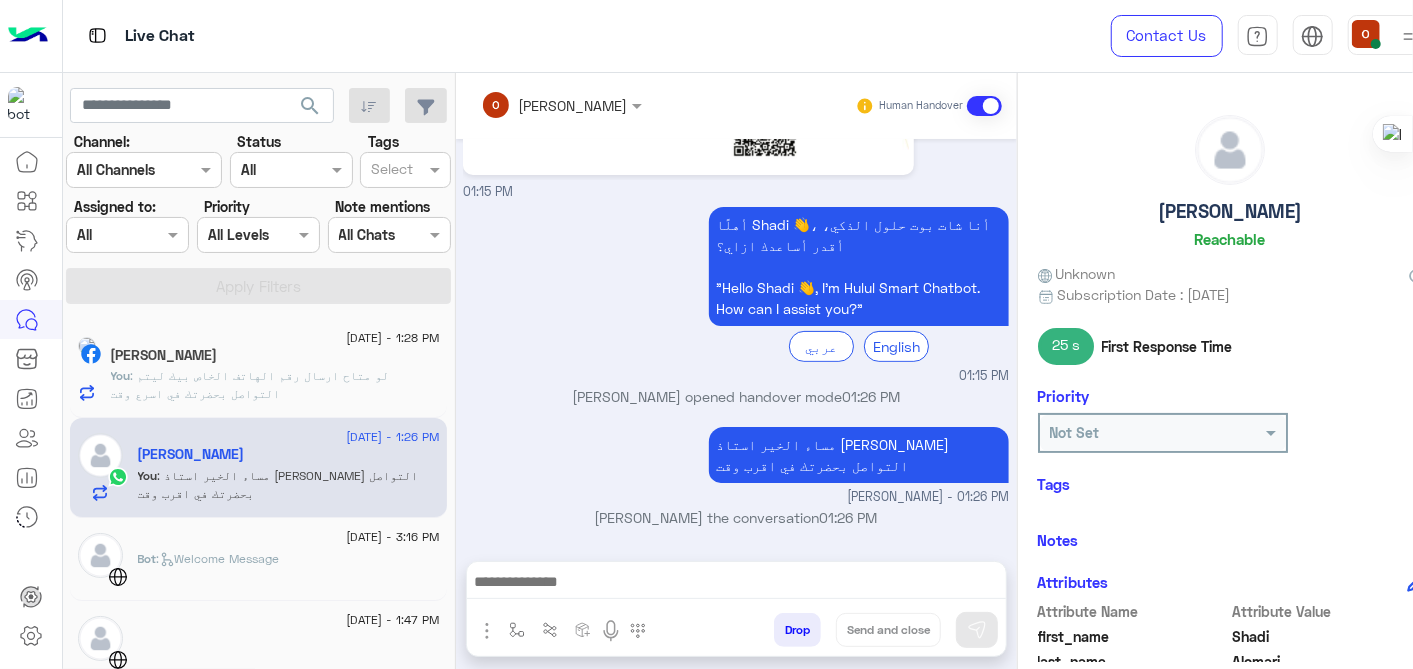 click on "مساء الخير استاذ [PERSON_NAME] التواصل بحضرتك في اقرب وقت  [PERSON_NAME] -  01:26 PM" at bounding box center [736, 464] 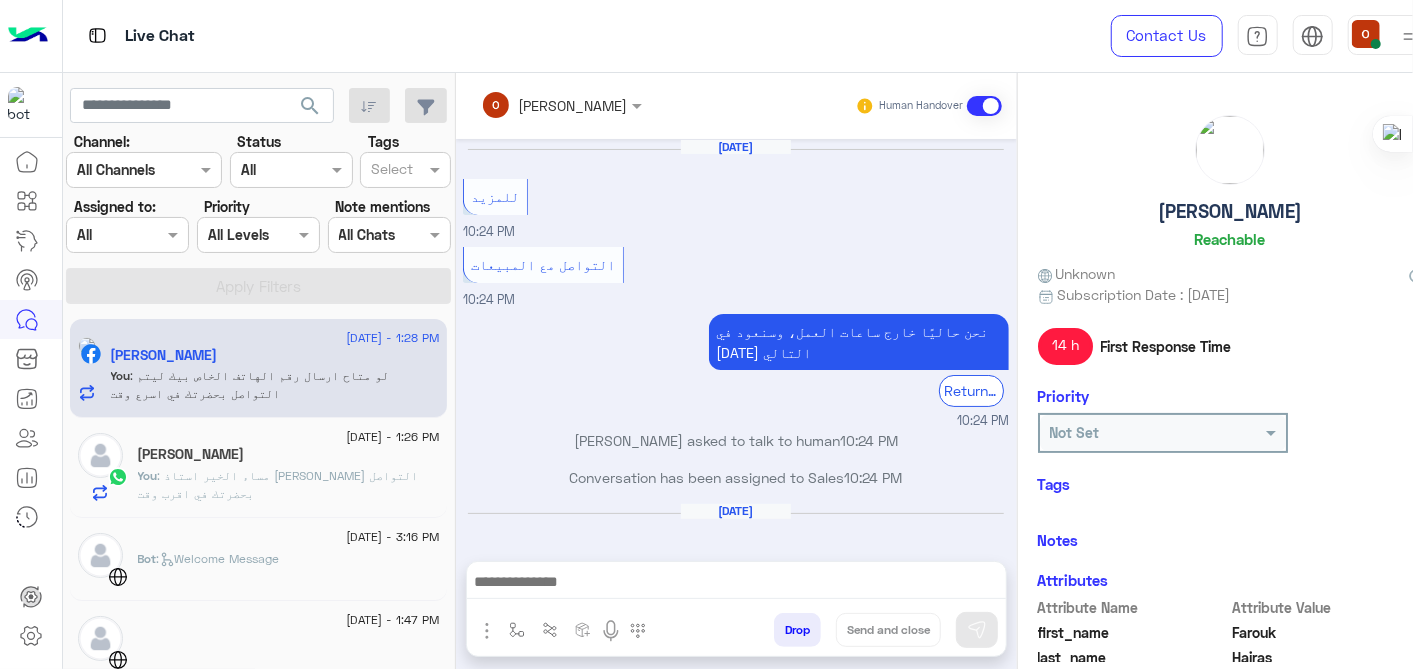 scroll, scrollTop: 462, scrollLeft: 0, axis: vertical 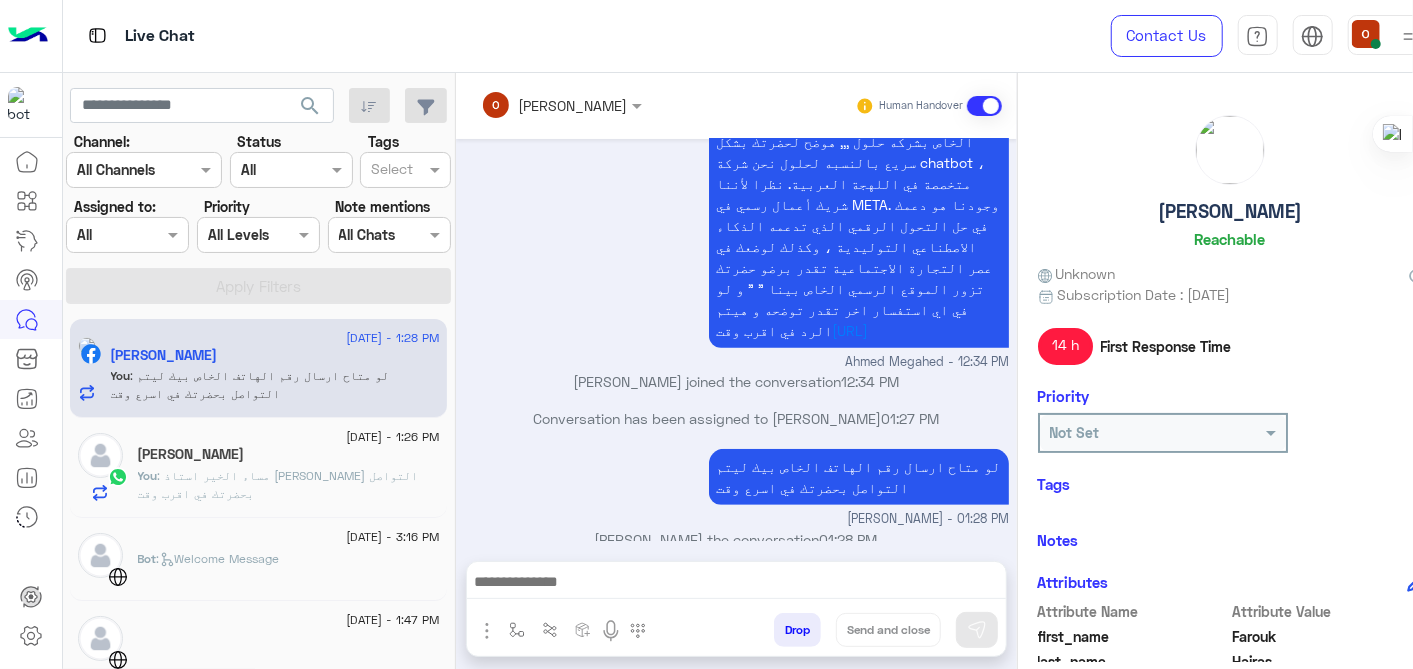 click on "[PERSON_NAME]" 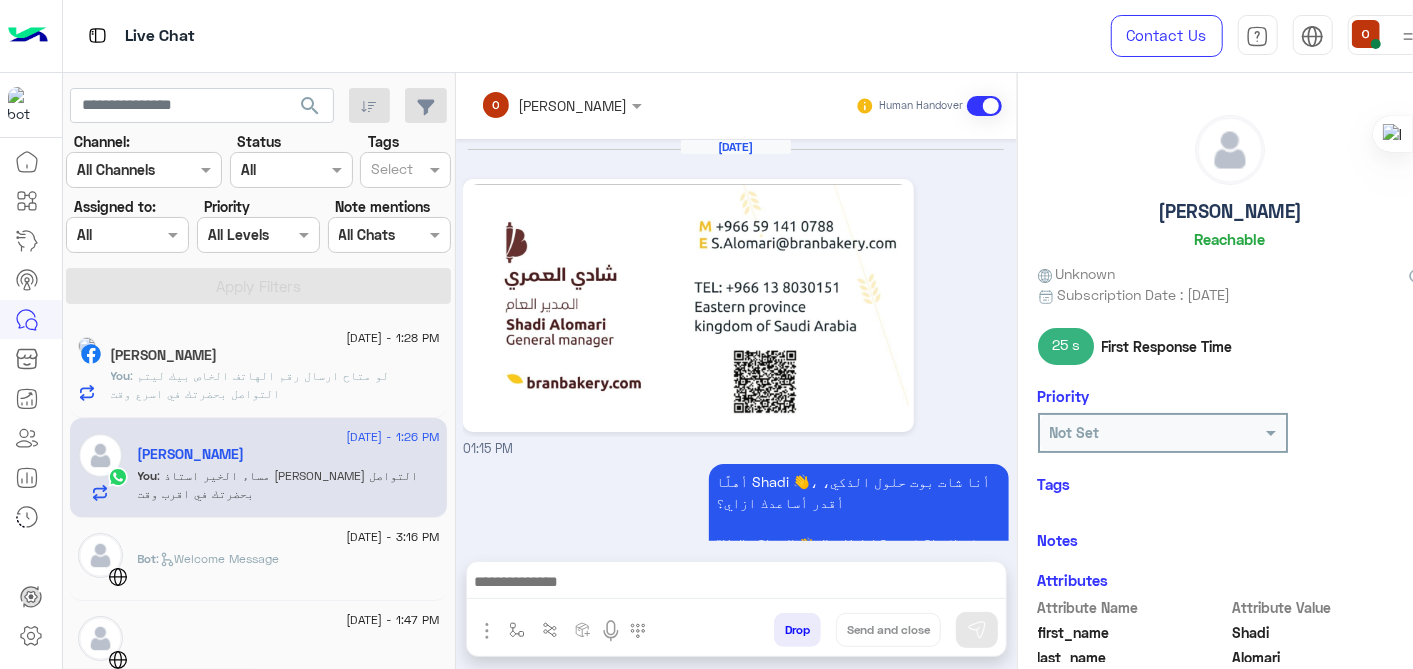 scroll, scrollTop: 257, scrollLeft: 0, axis: vertical 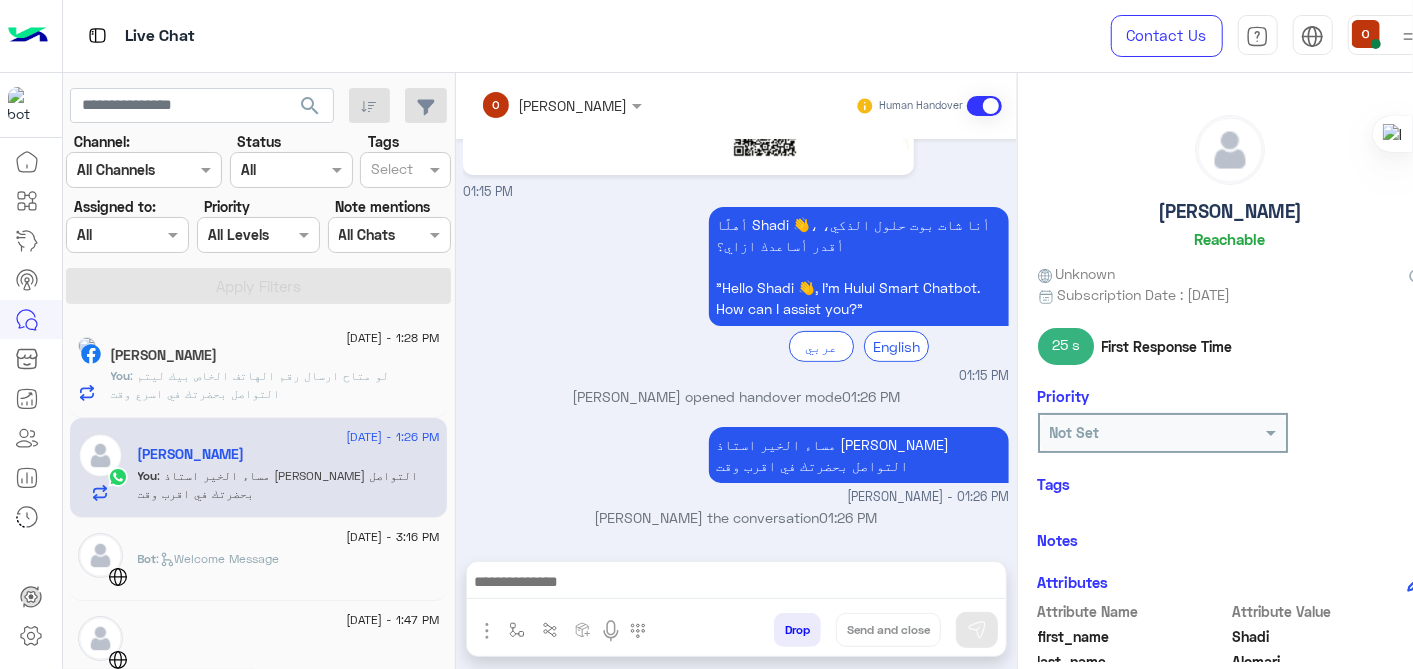 click on "You  : لو متاح ارسال رقم الهاتف الخاص بيك ليتم التواصل بحضرتك في اسرع وقت" 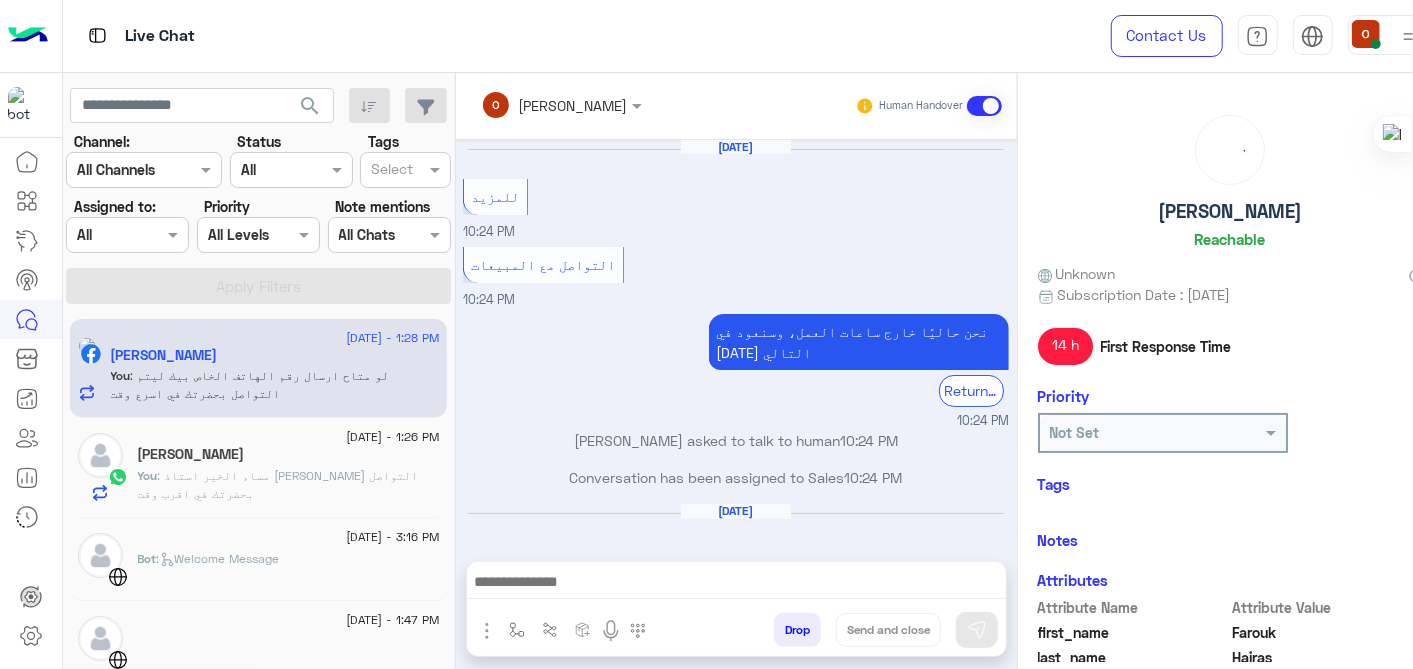 scroll, scrollTop: 462, scrollLeft: 0, axis: vertical 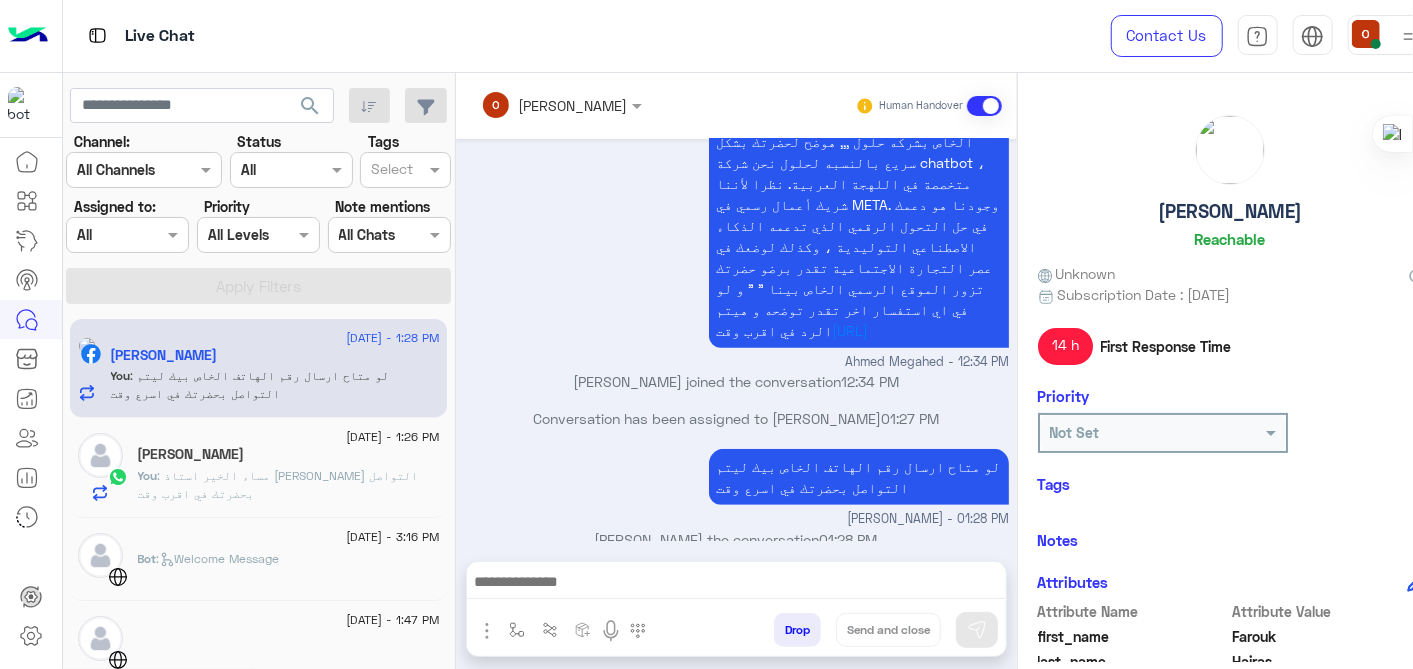 click on "You  : مساء الخير استاذ [PERSON_NAME] التواصل بحضرتك في اقرب وقت" 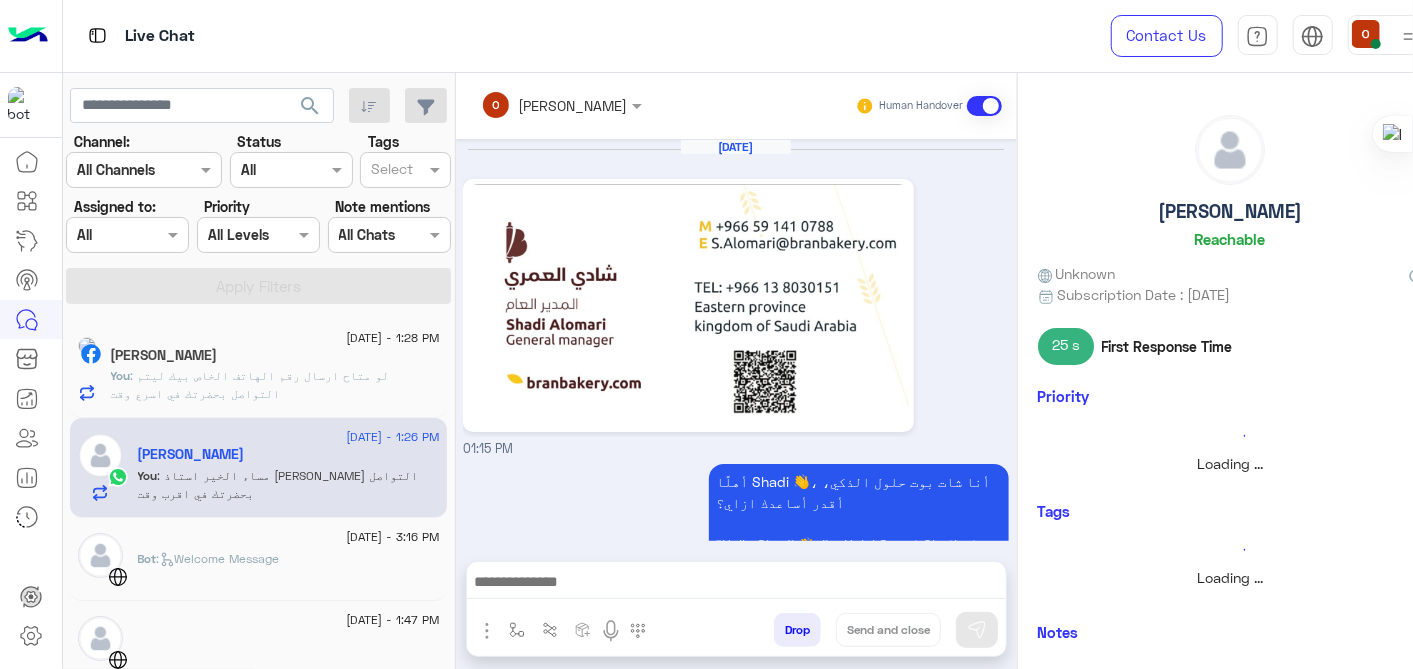 scroll, scrollTop: 257, scrollLeft: 0, axis: vertical 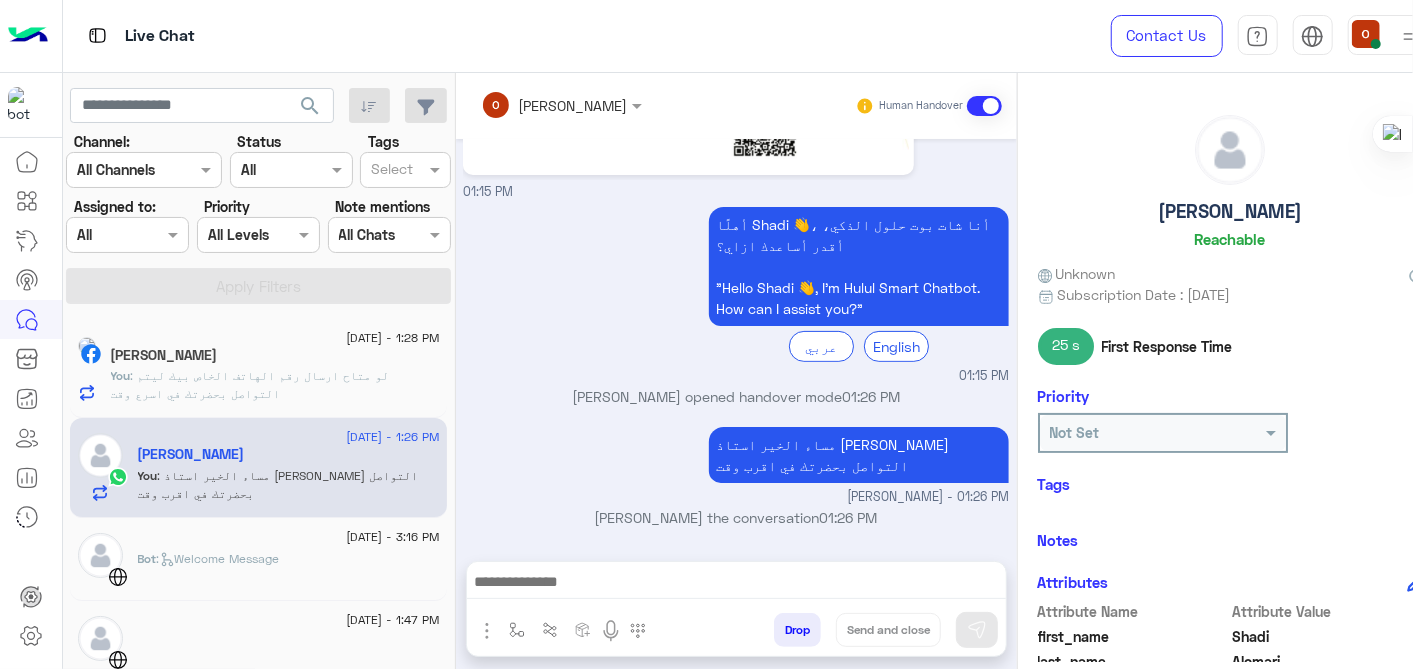 click on ": لو متاح ارسال رقم الهاتف الخاص بيك ليتم التواصل بحضرتك في اسرع وقت" 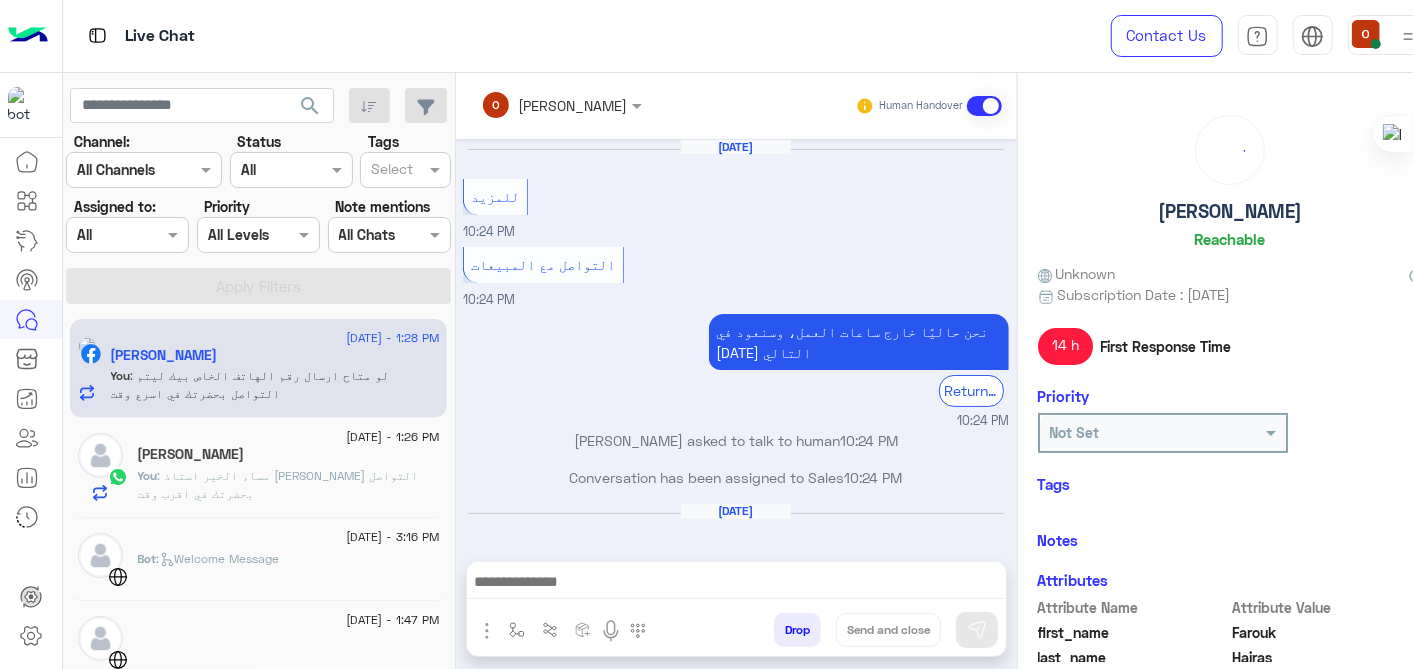 scroll, scrollTop: 462, scrollLeft: 0, axis: vertical 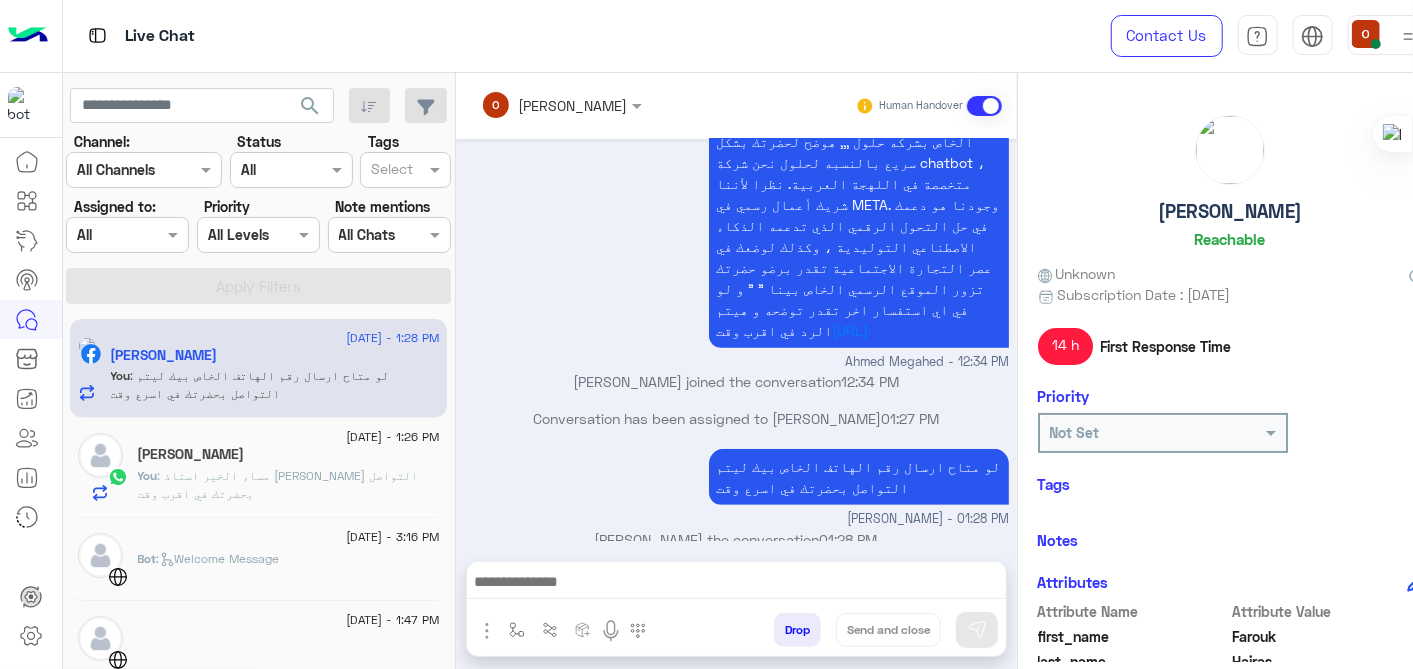 click at bounding box center (984, 106) 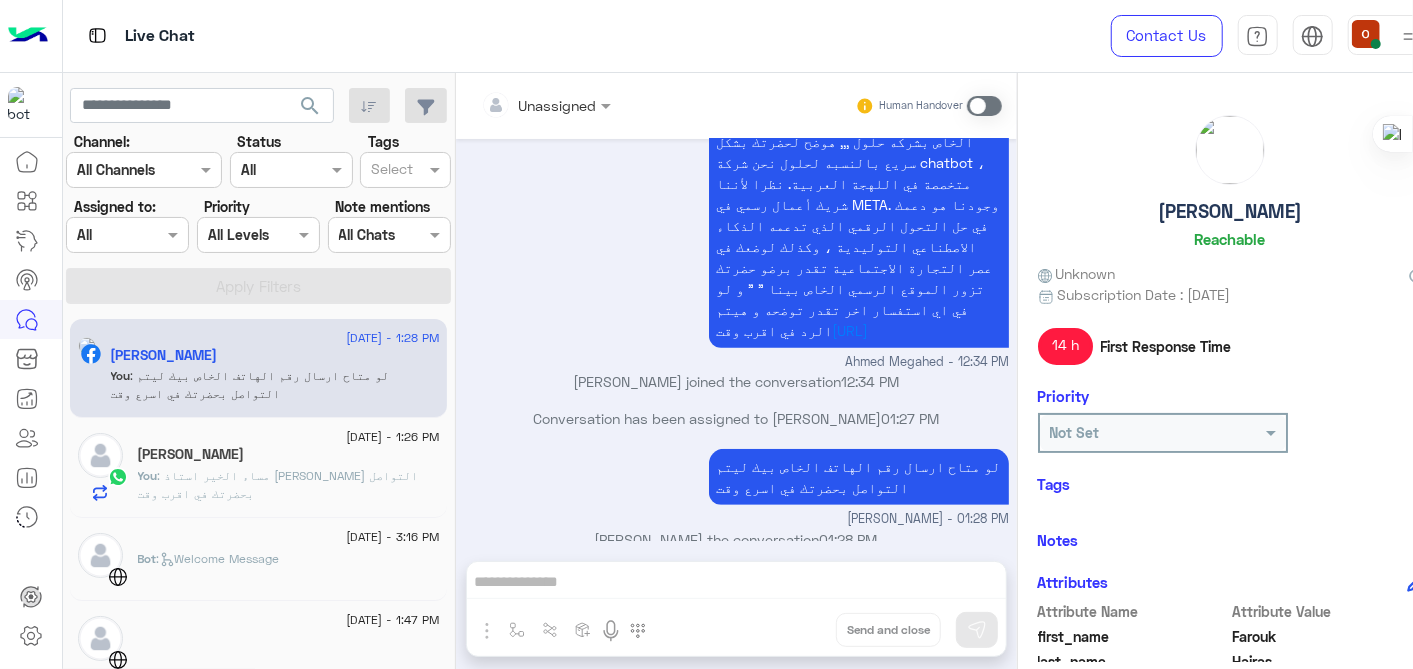 scroll, scrollTop: 500, scrollLeft: 0, axis: vertical 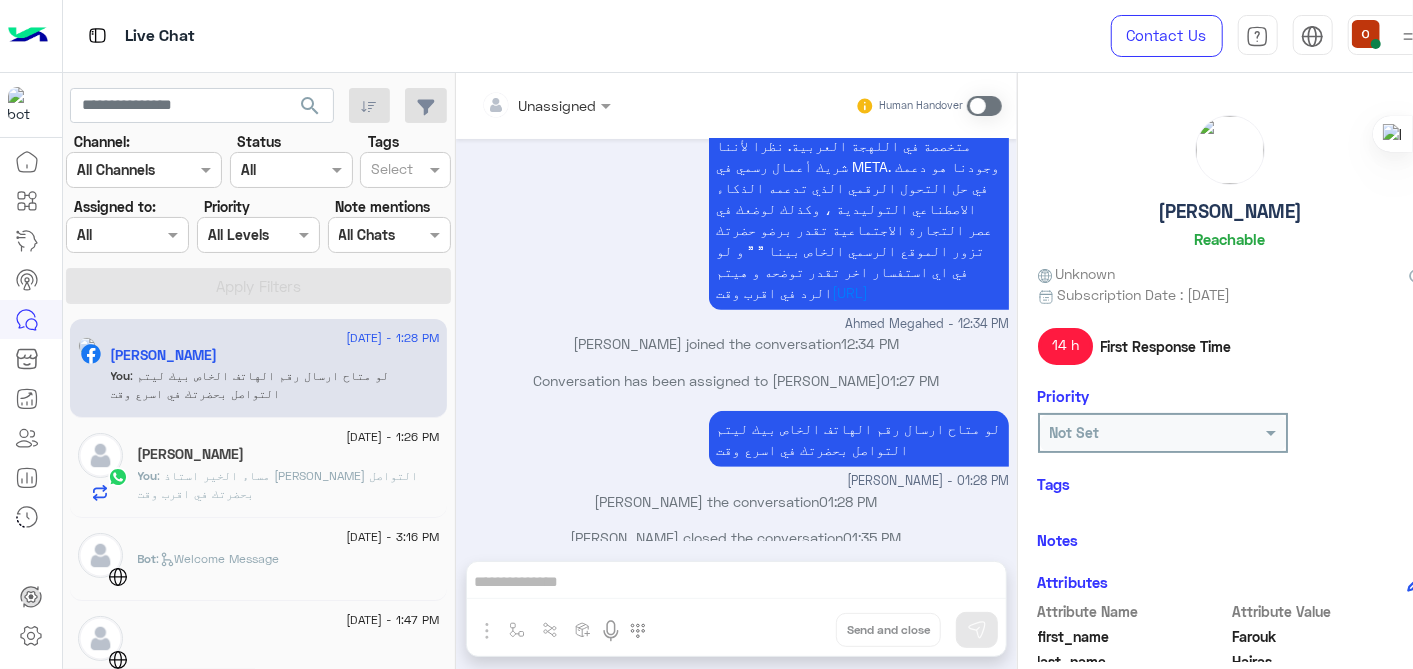 click on "[PERSON_NAME]" 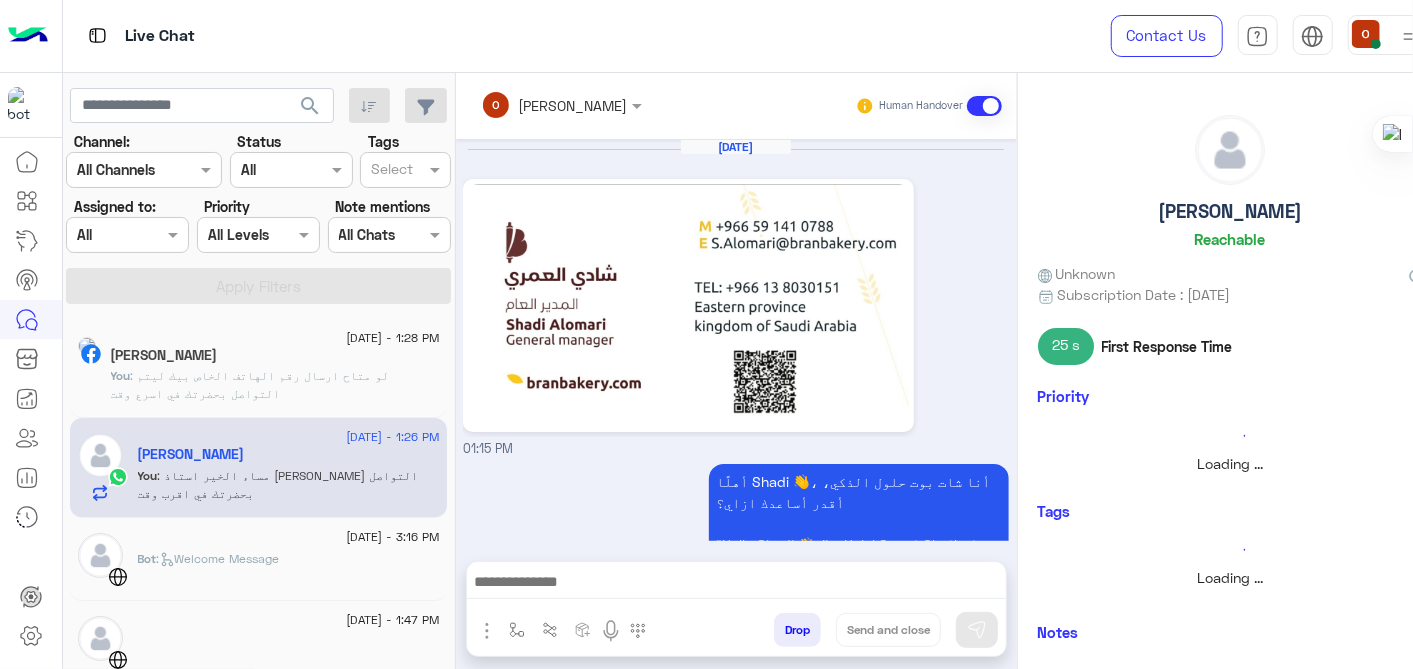 scroll, scrollTop: 257, scrollLeft: 0, axis: vertical 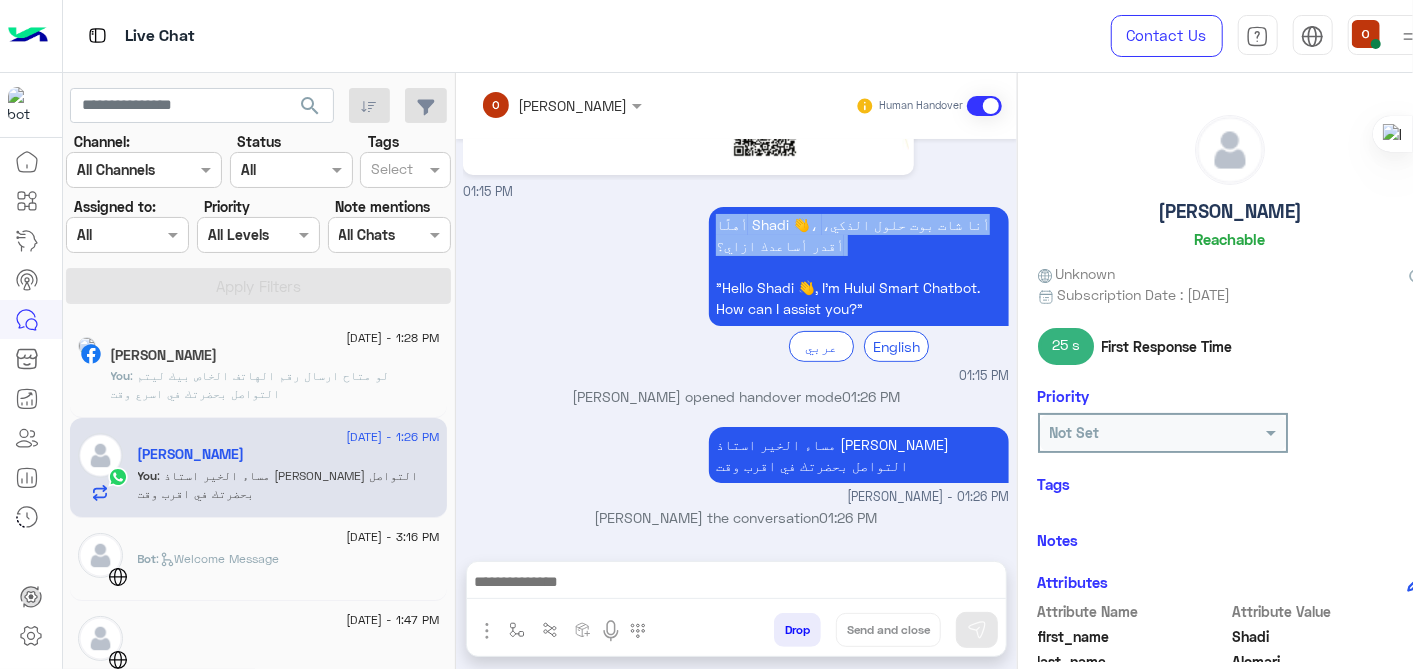 drag, startPoint x: 998, startPoint y: 347, endPoint x: 1004, endPoint y: 257, distance: 90.199776 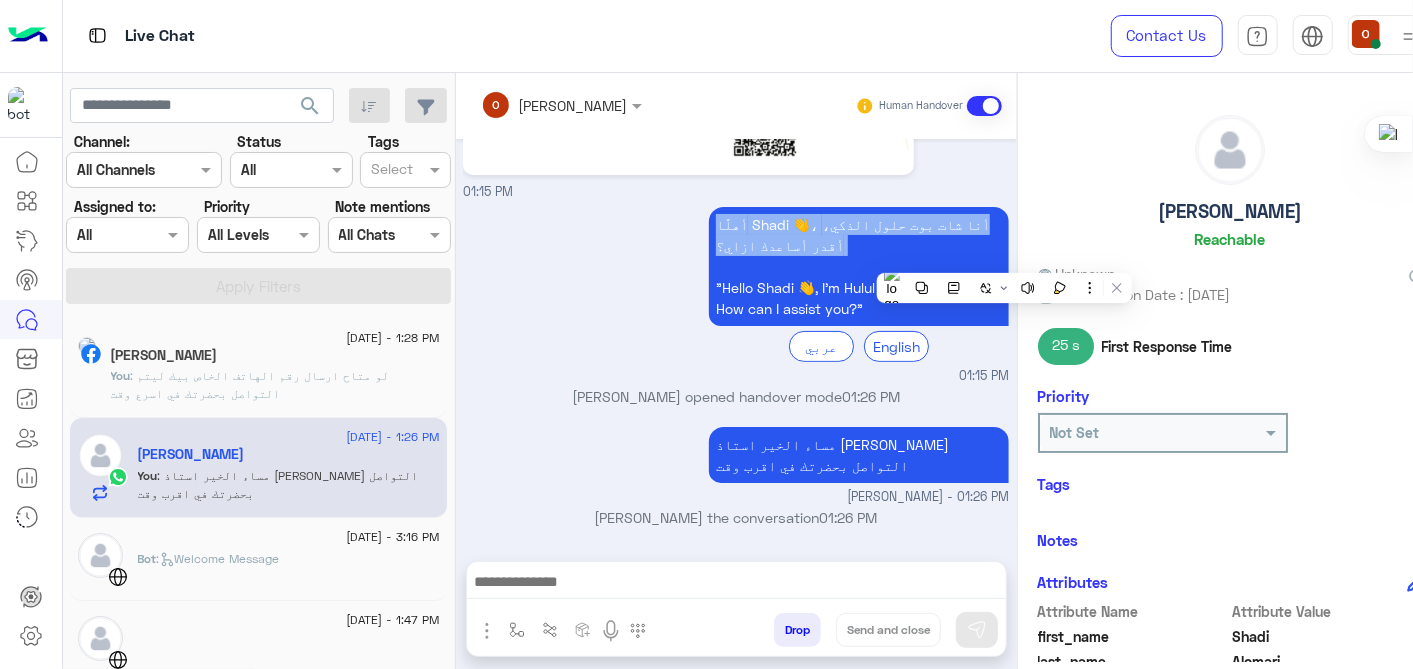 drag, startPoint x: 1004, startPoint y: 257, endPoint x: 989, endPoint y: 408, distance: 151.74321 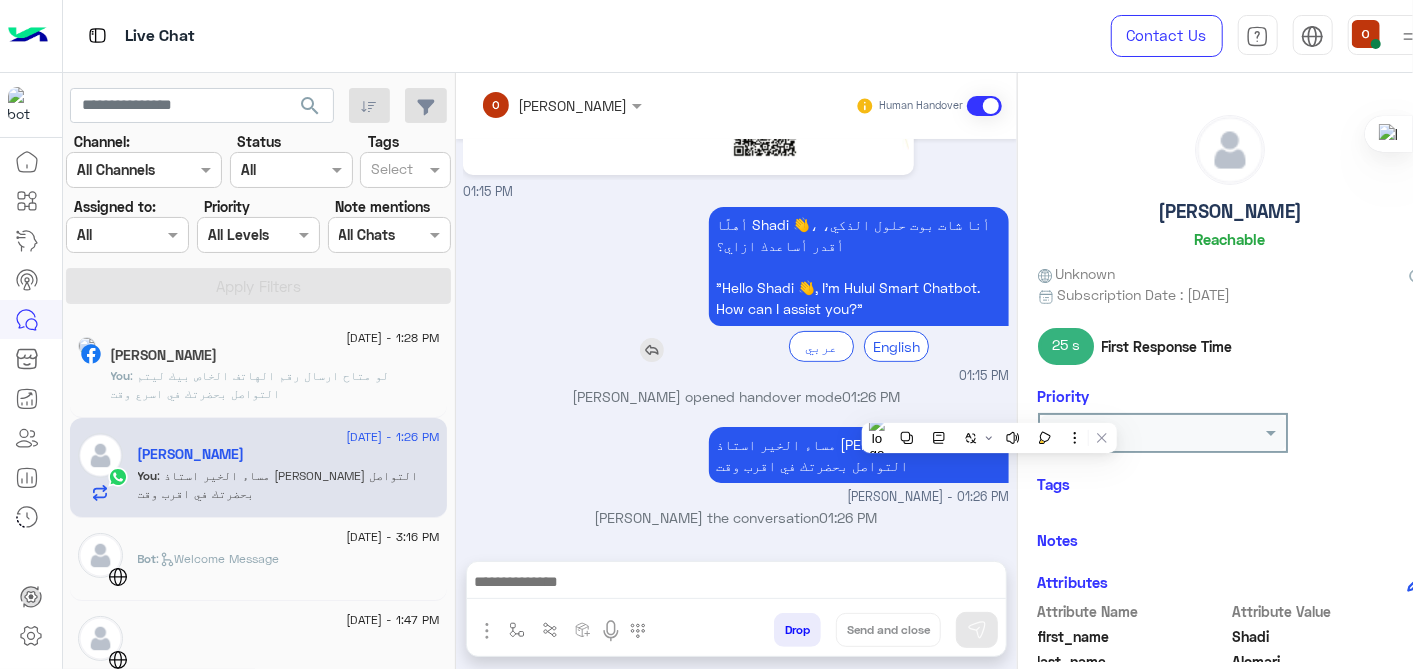 click on "أهلًا Shadi 👋، أنا شات بوت حلول الذكي، أقدر أساعدك ازاي؟ "Hello Shadi 👋, I’m Hulul Smart Chatbot. How can I assist you?"  عربي   English" at bounding box center [802, 284] 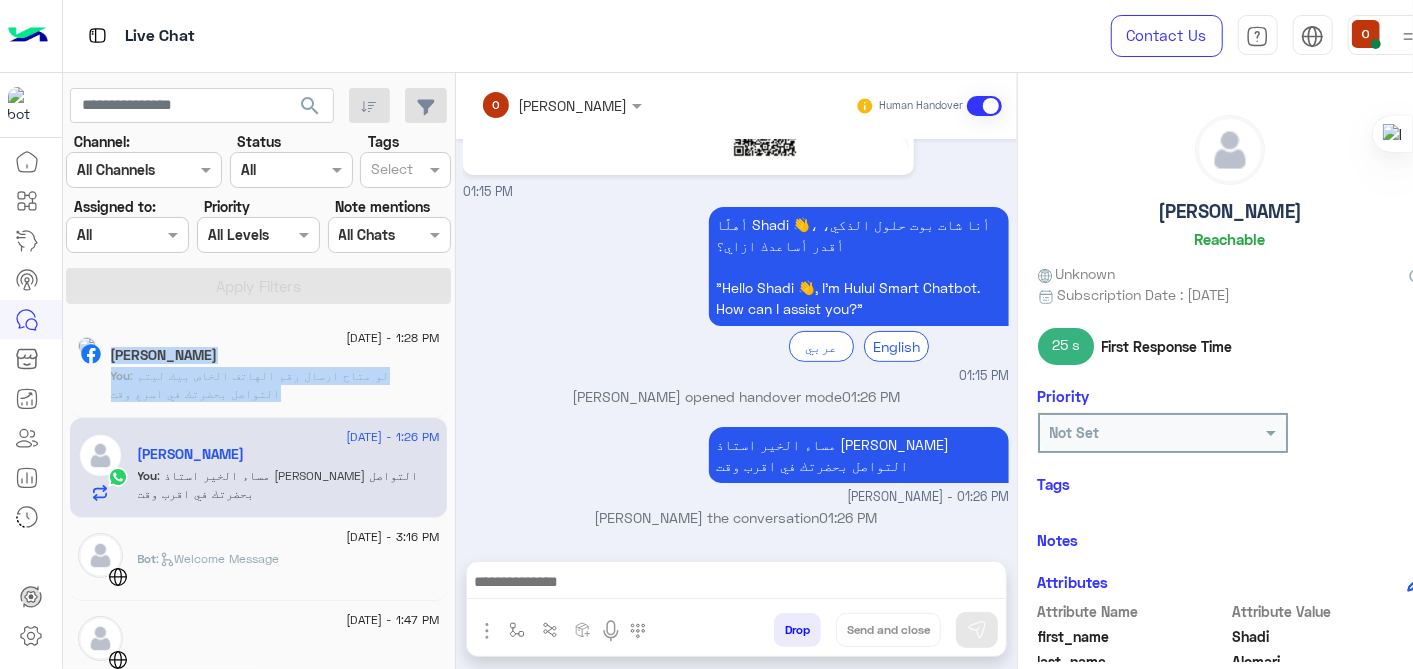 drag, startPoint x: 437, startPoint y: 331, endPoint x: 539, endPoint y: 349, distance: 103.57606 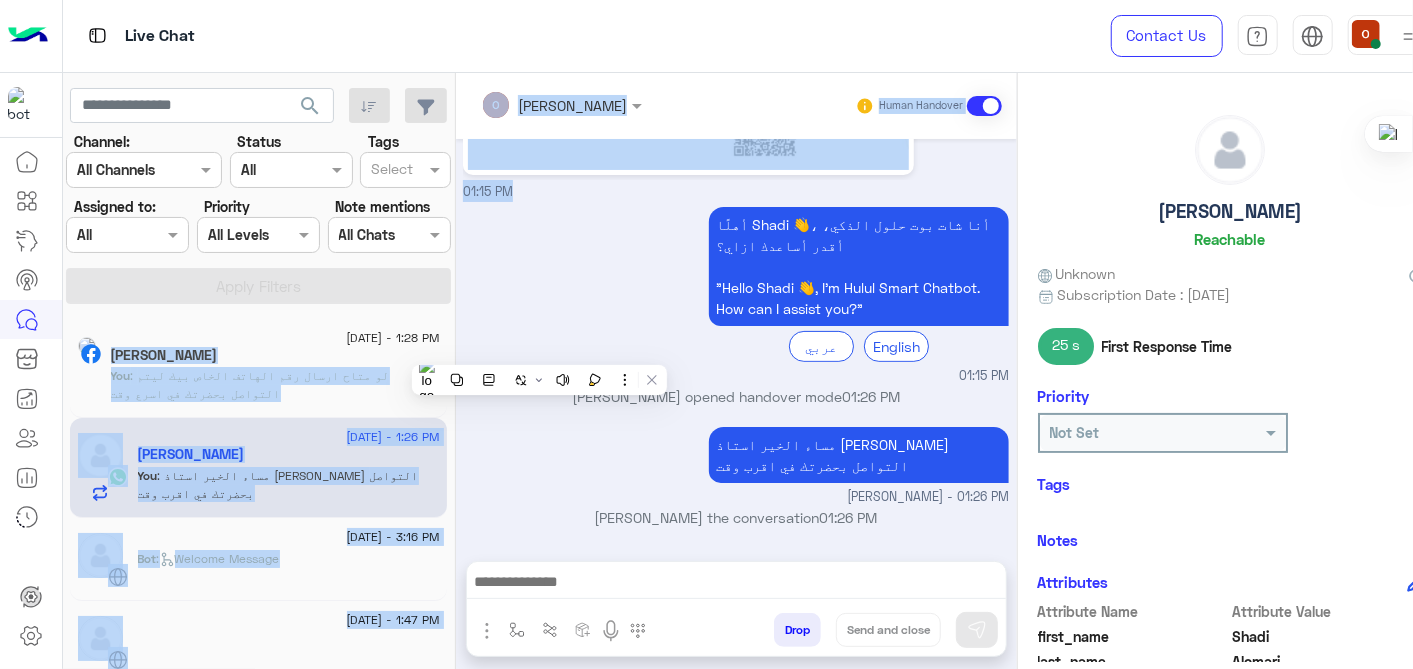 click on "أهلًا Shadi 👋، أنا شات بوت حلول الذكي، أقدر أساعدك ازاي؟ "Hello Shadi 👋, I’m Hulul Smart Chatbot. How can I assist you?"  عربي   English     01:15 PM" at bounding box center [736, 294] 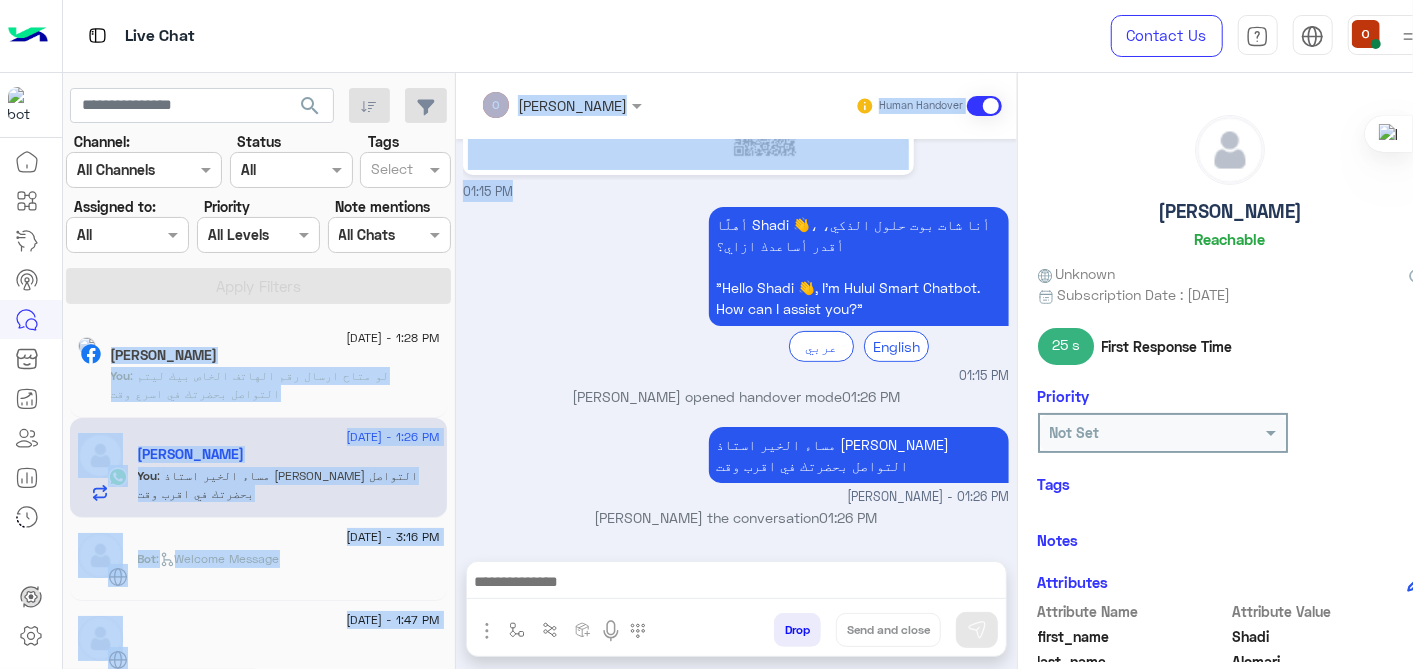 click on "أهلًا Shadi 👋، أنا شات بوت حلول الذكي، أقدر أساعدك ازاي؟ "Hello Shadi 👋, I’m Hulul Smart Chatbot. How can I assist you?"  عربي   English     01:15 PM" at bounding box center (736, 294) 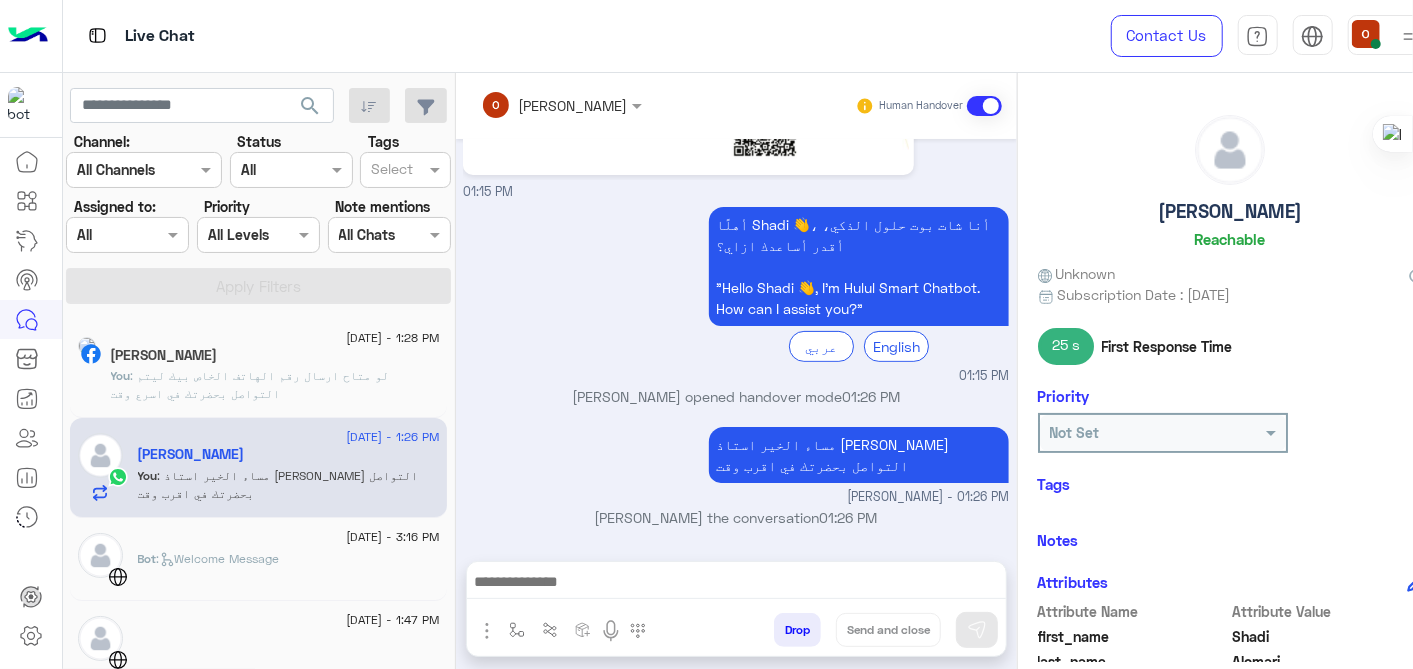 click on "أهلًا Shadi 👋، أنا شات بوت حلول الذكي، أقدر أساعدك ازاي؟ "Hello Shadi 👋, I’m Hulul Smart Chatbot. How can I assist you?"  عربي   English     01:15 PM" at bounding box center [736, 294] 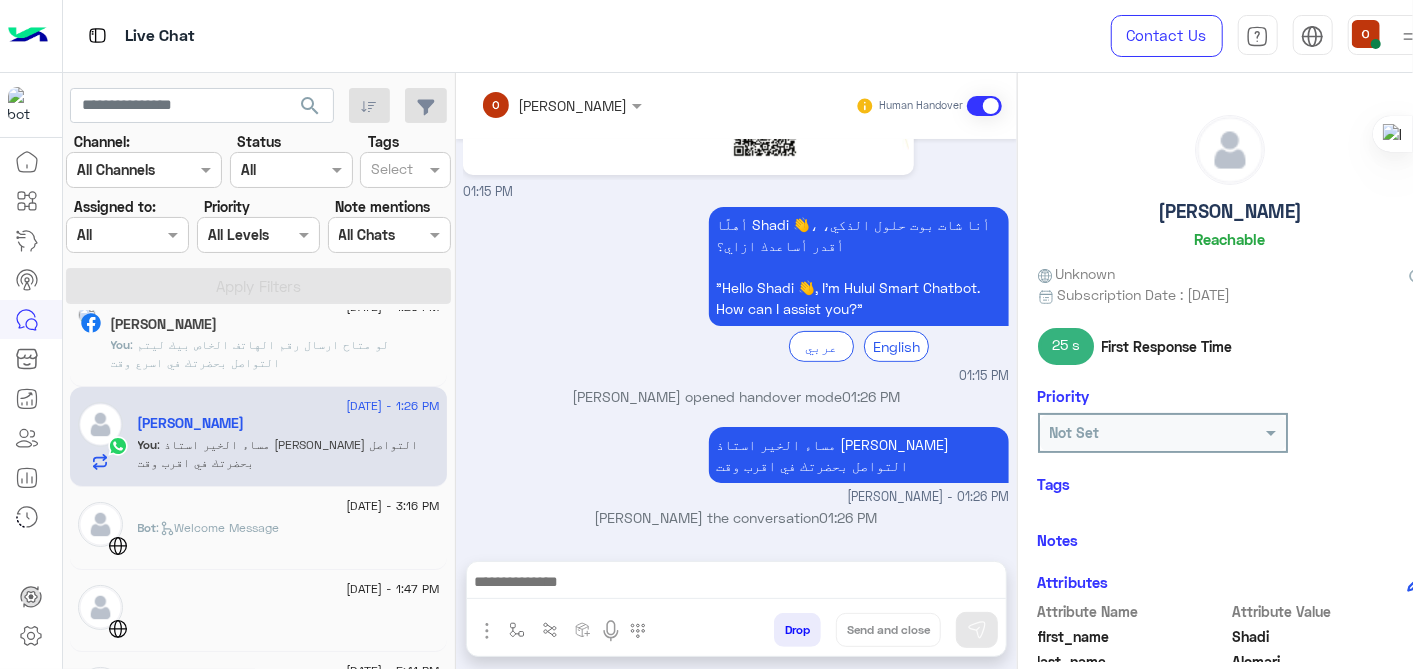scroll, scrollTop: 0, scrollLeft: 0, axis: both 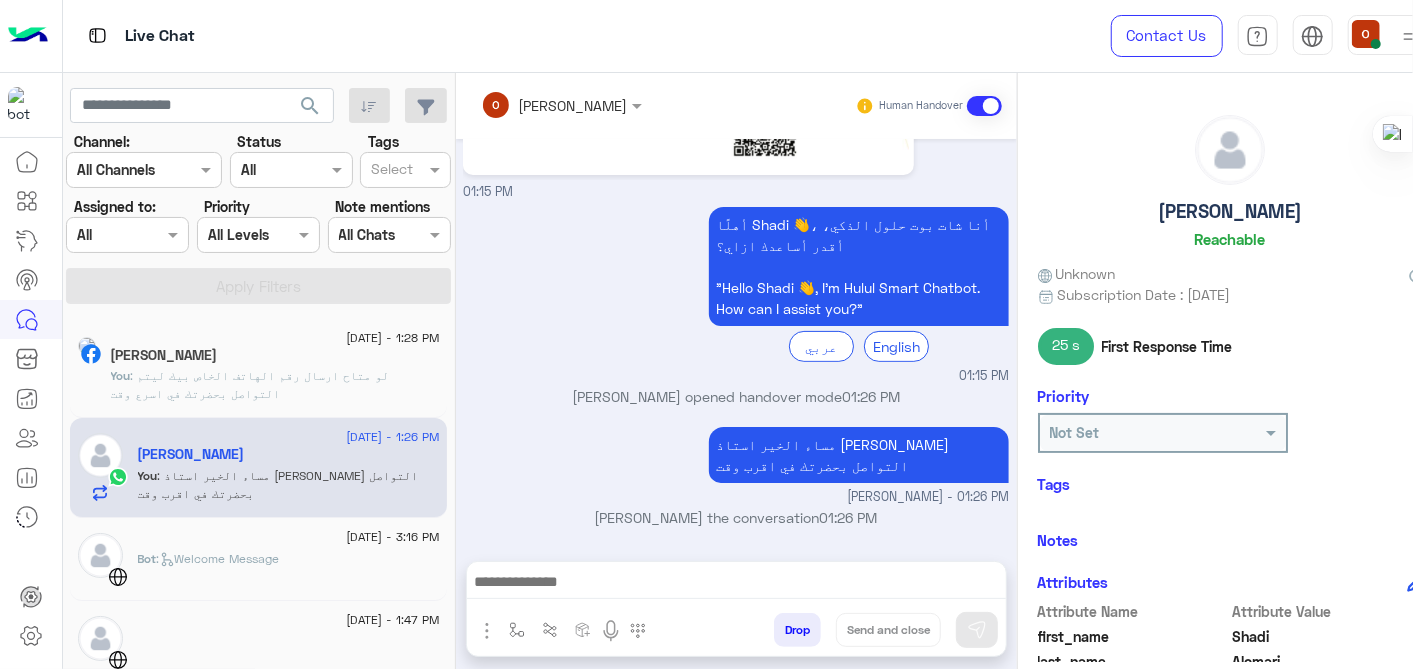click on "You  : لو متاح ارسال رقم الهاتف الخاص بيك ليتم التواصل بحضرتك في اسرع وقت" 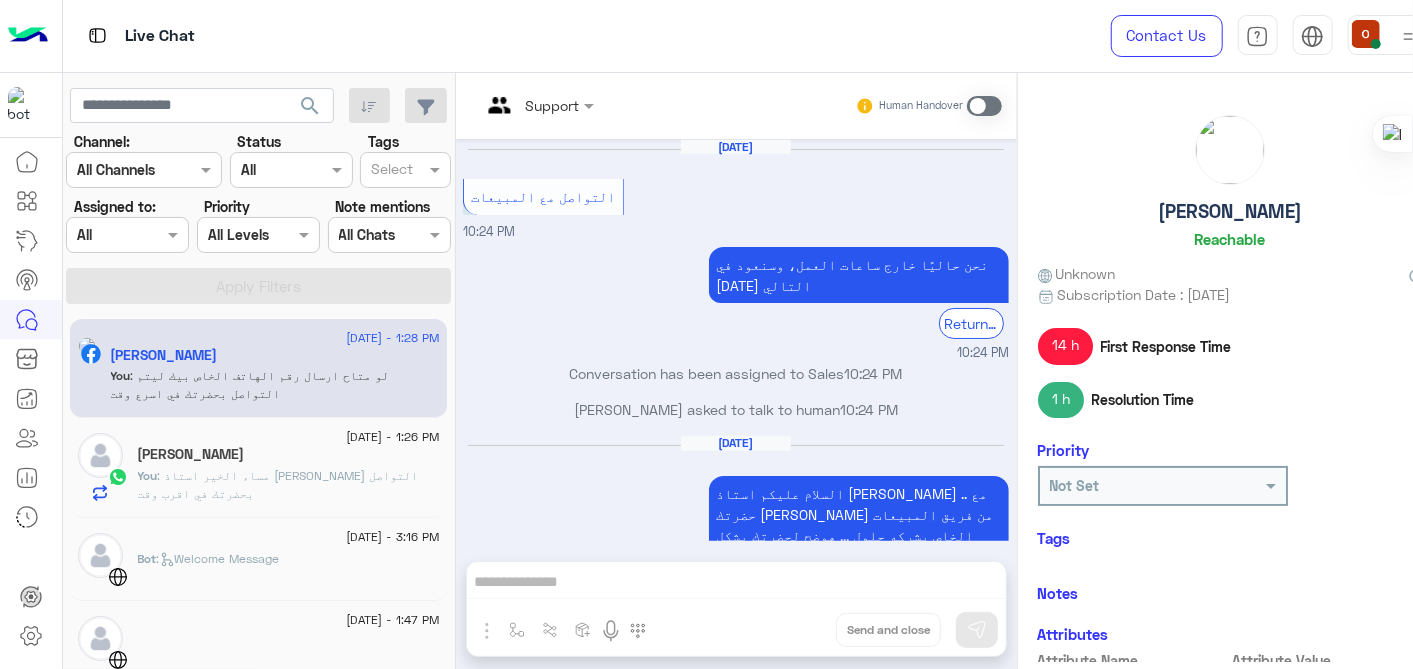 scroll, scrollTop: 432, scrollLeft: 0, axis: vertical 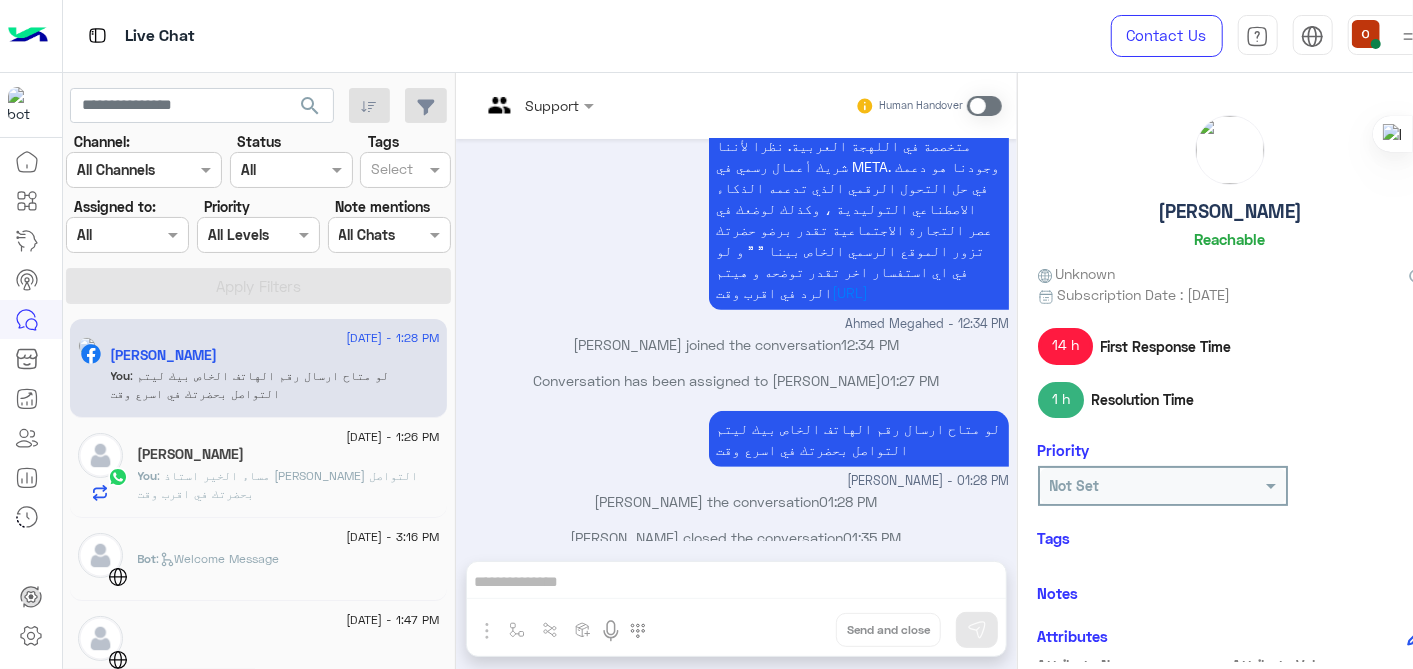 click on "You  : مساء الخير استاذ [PERSON_NAME] التواصل بحضرتك في اقرب وقت" 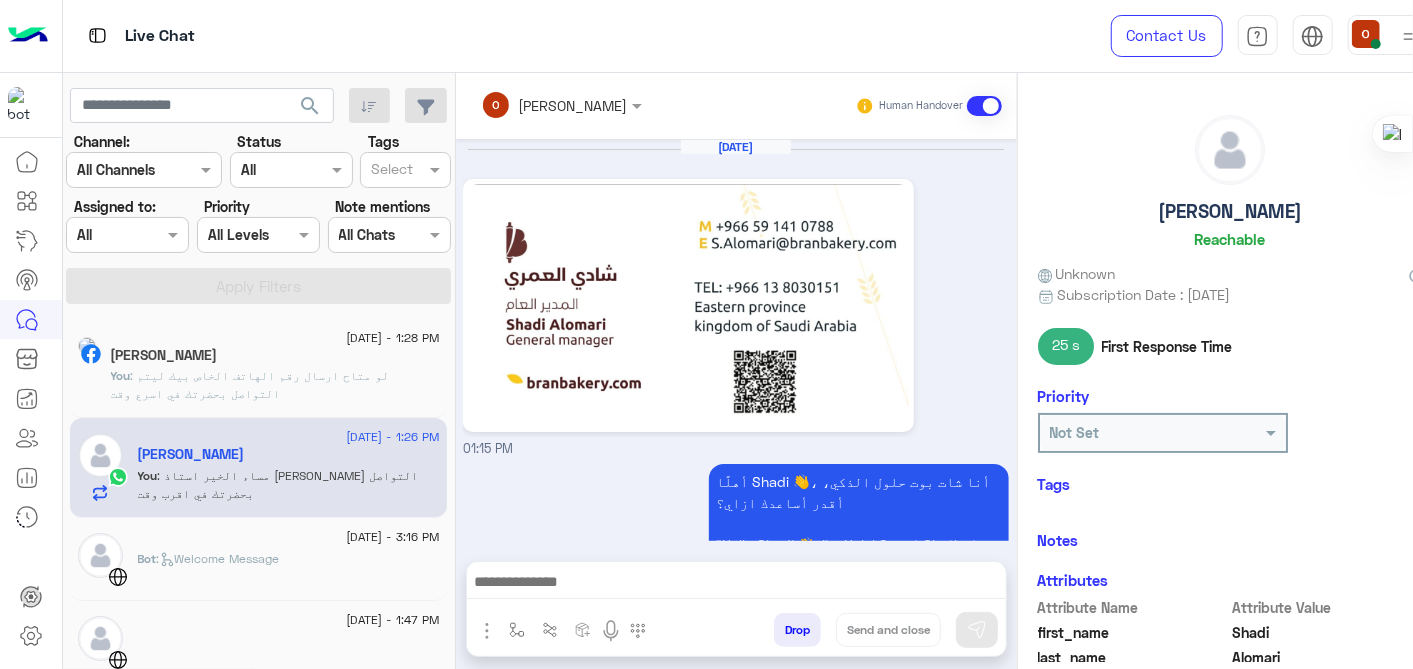 scroll, scrollTop: 257, scrollLeft: 0, axis: vertical 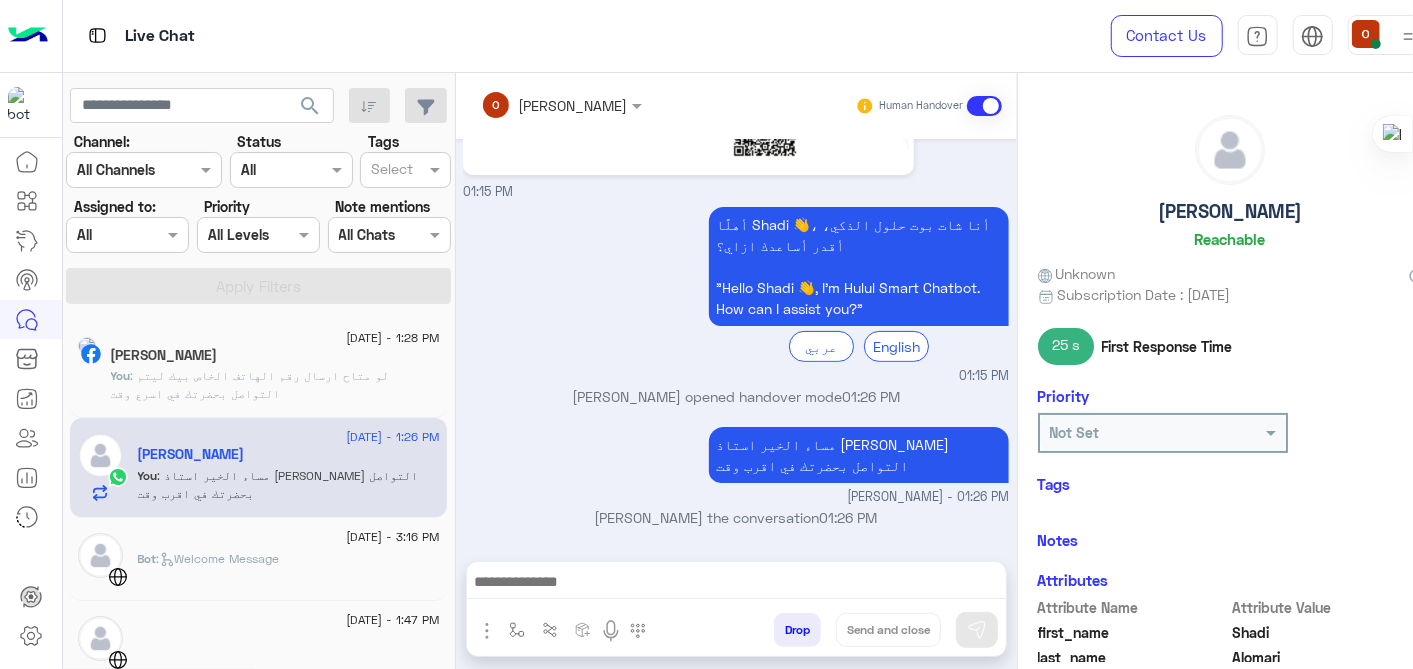 click on ": لو متاح ارسال رقم الهاتف الخاص بيك ليتم التواصل بحضرتك في اسرع وقت" 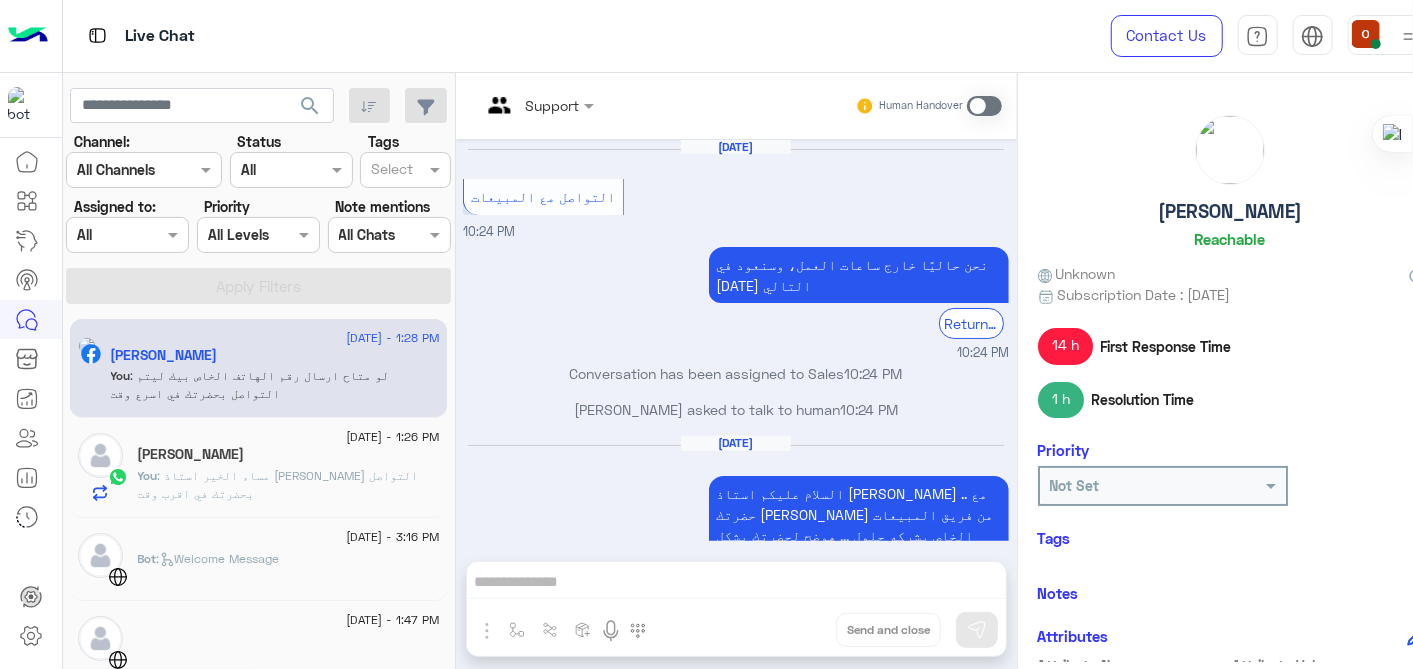 scroll, scrollTop: 432, scrollLeft: 0, axis: vertical 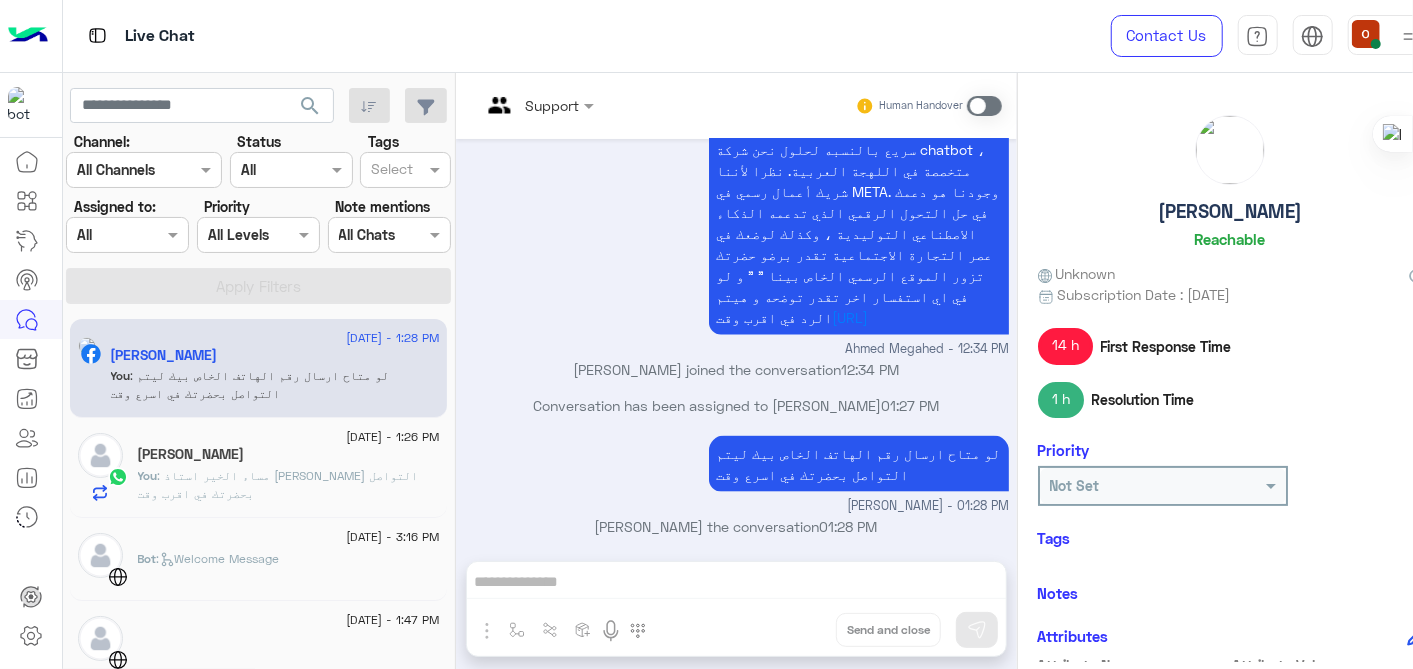 click on "[PERSON_NAME] -  01:28 PM" at bounding box center (736, 506) 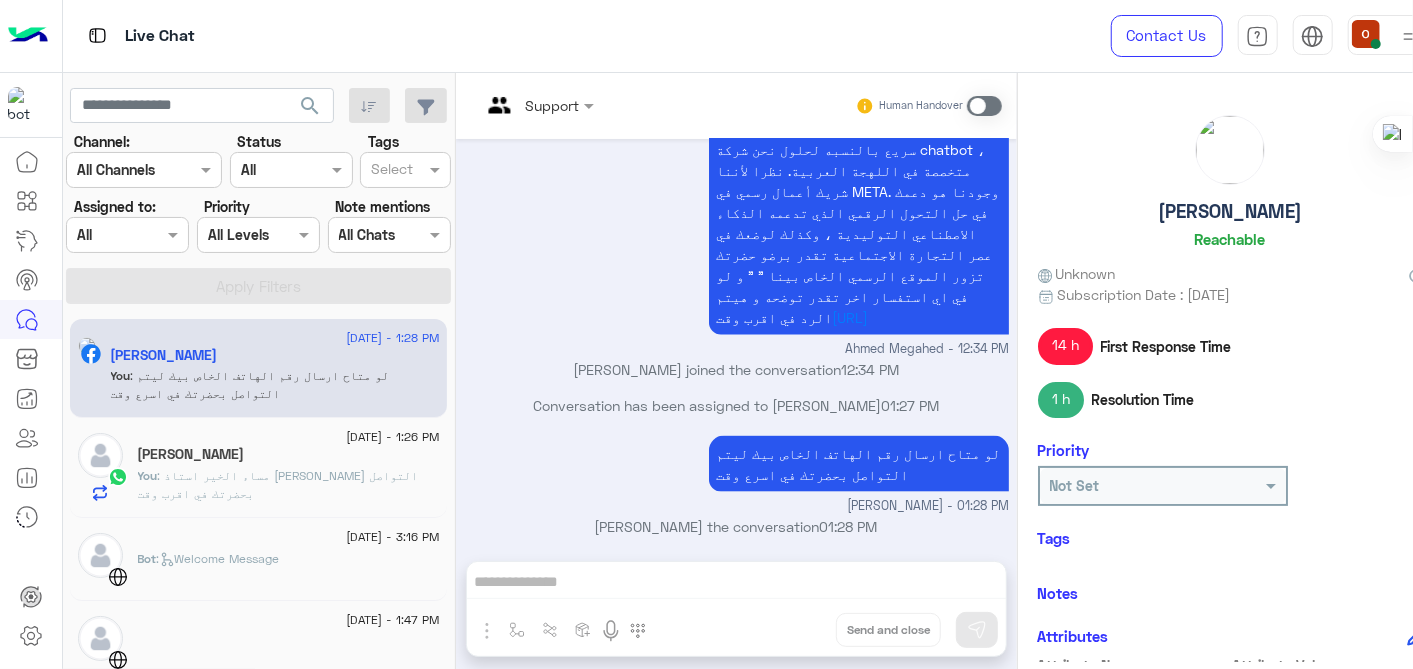 scroll, scrollTop: 152, scrollLeft: 0, axis: vertical 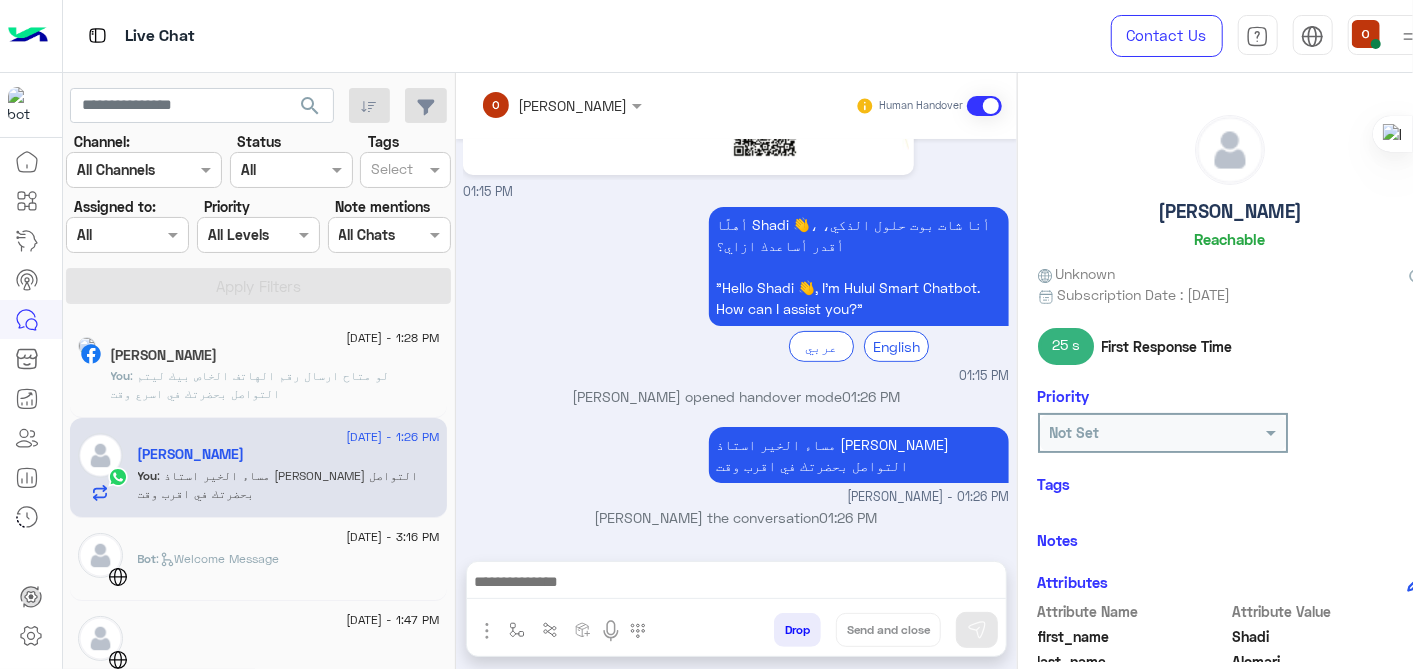 click on "You  : لو متاح ارسال رقم الهاتف الخاص بيك ليتم التواصل بحضرتك في اسرع وقت" 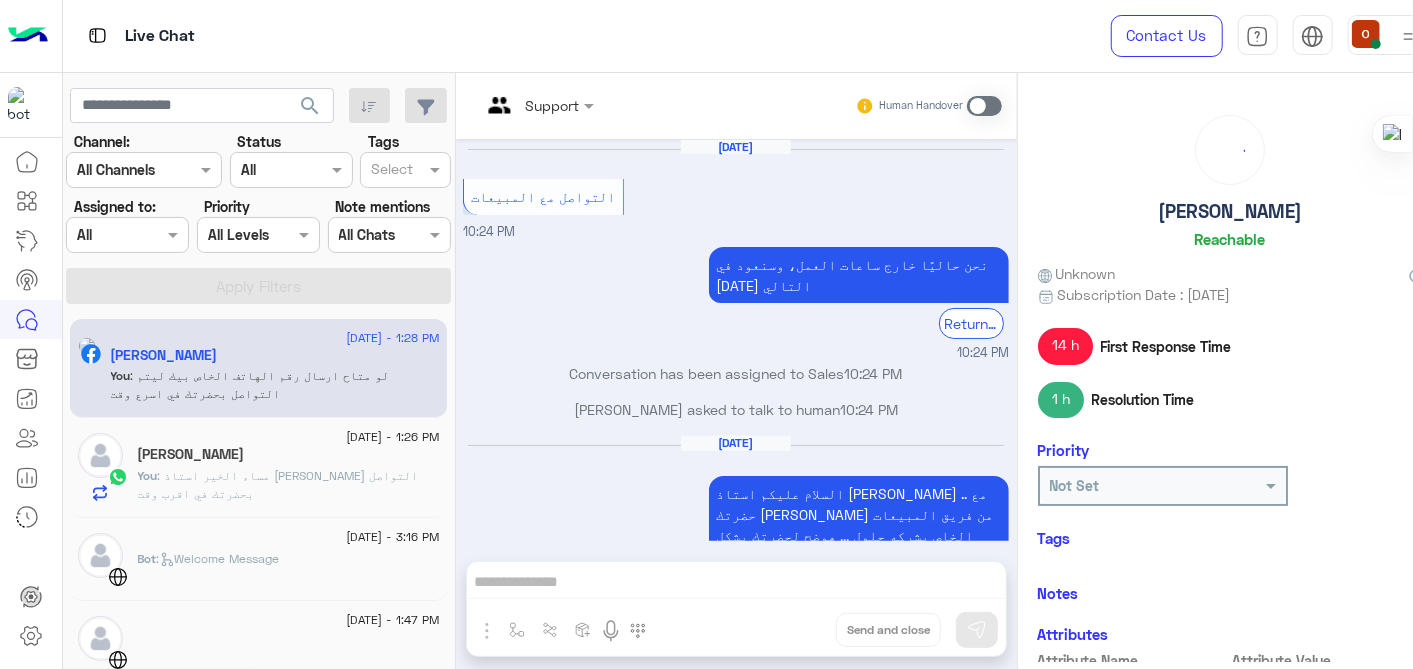 scroll, scrollTop: 432, scrollLeft: 0, axis: vertical 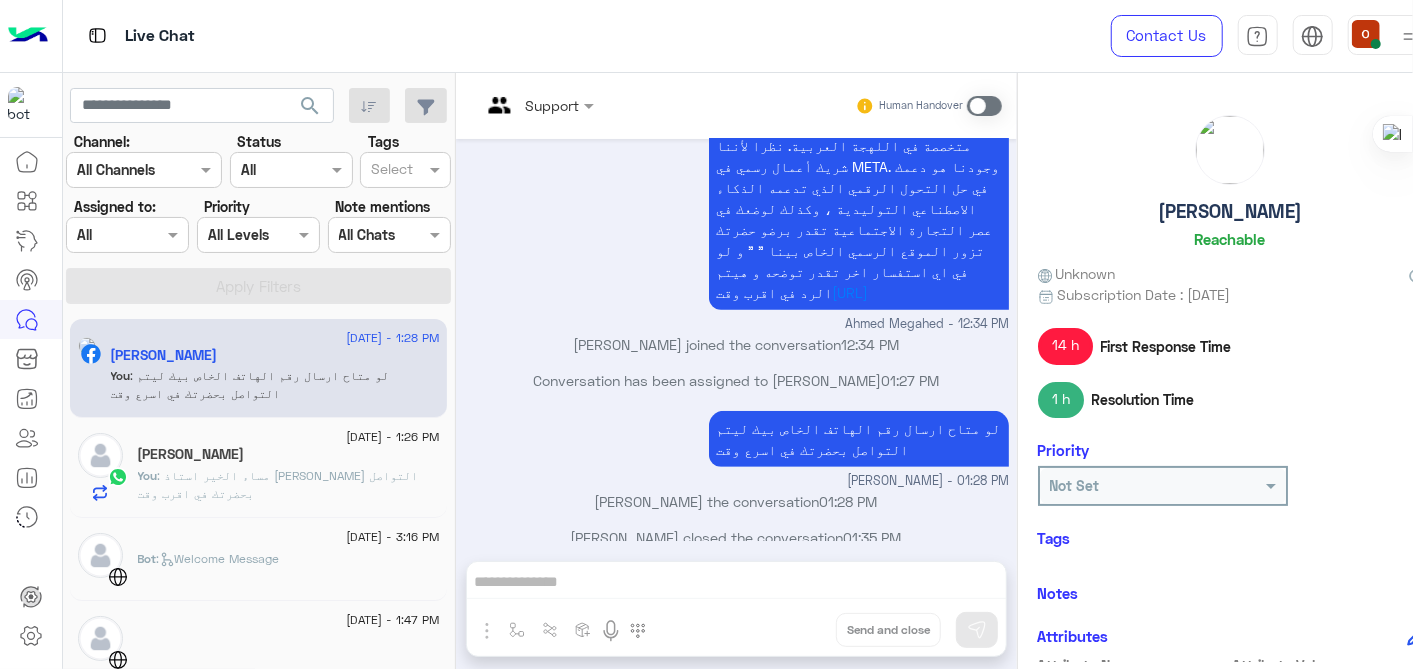 click on "You  : مساء الخير استاذ [PERSON_NAME] التواصل بحضرتك في اقرب وقت" 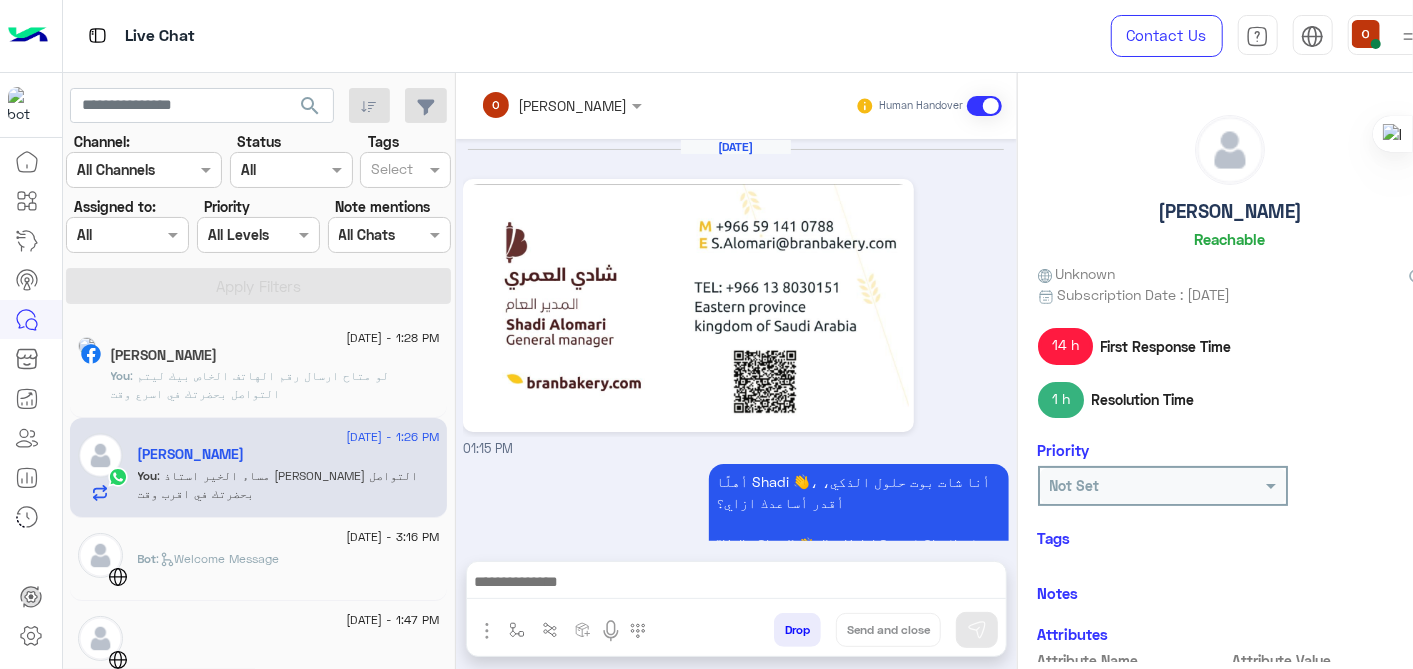 scroll, scrollTop: 257, scrollLeft: 0, axis: vertical 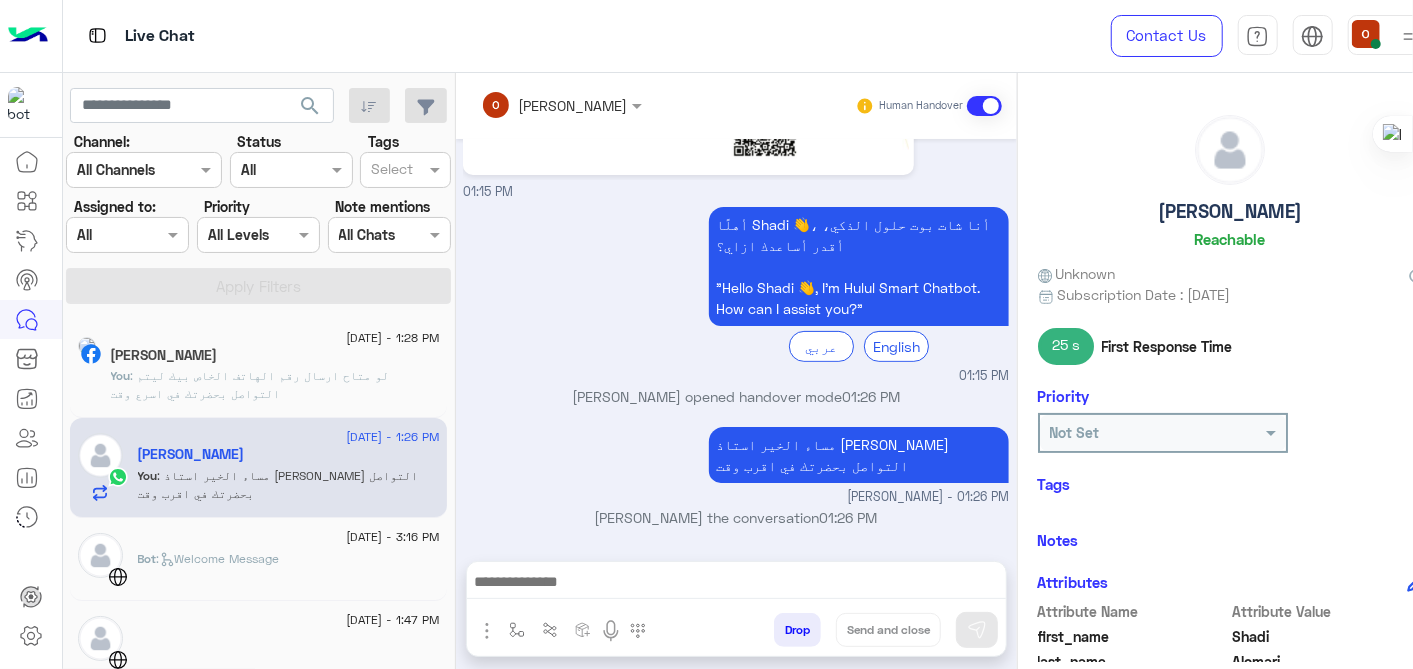 click on "You  : لو متاح ارسال رقم الهاتف الخاص بيك ليتم التواصل بحضرتك في اسرع وقت" 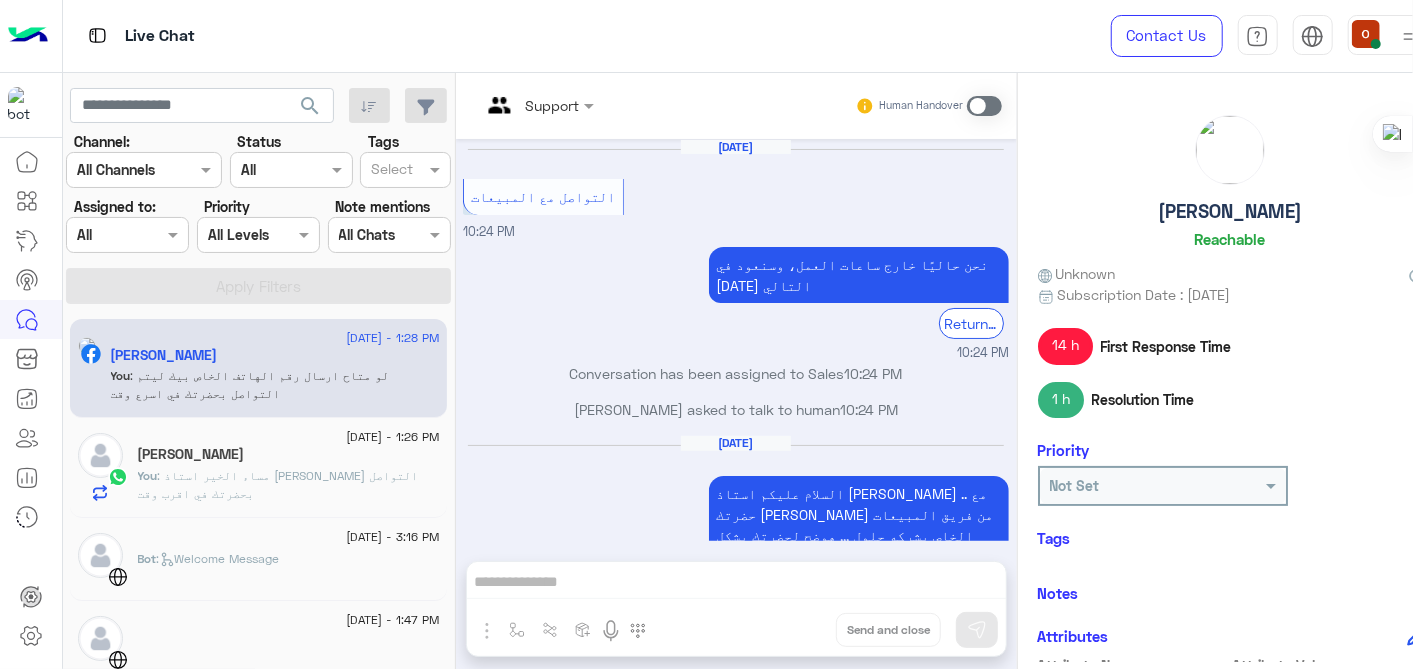 scroll, scrollTop: 432, scrollLeft: 0, axis: vertical 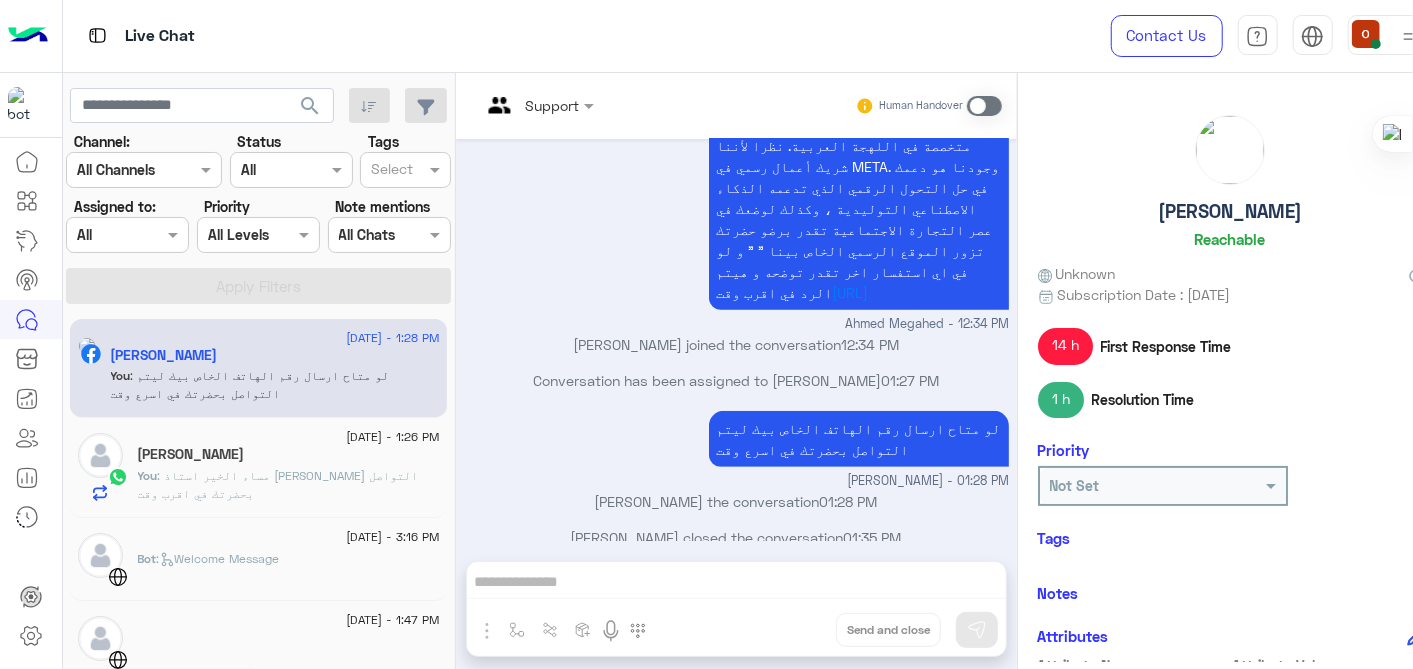 click on "[PERSON_NAME]" 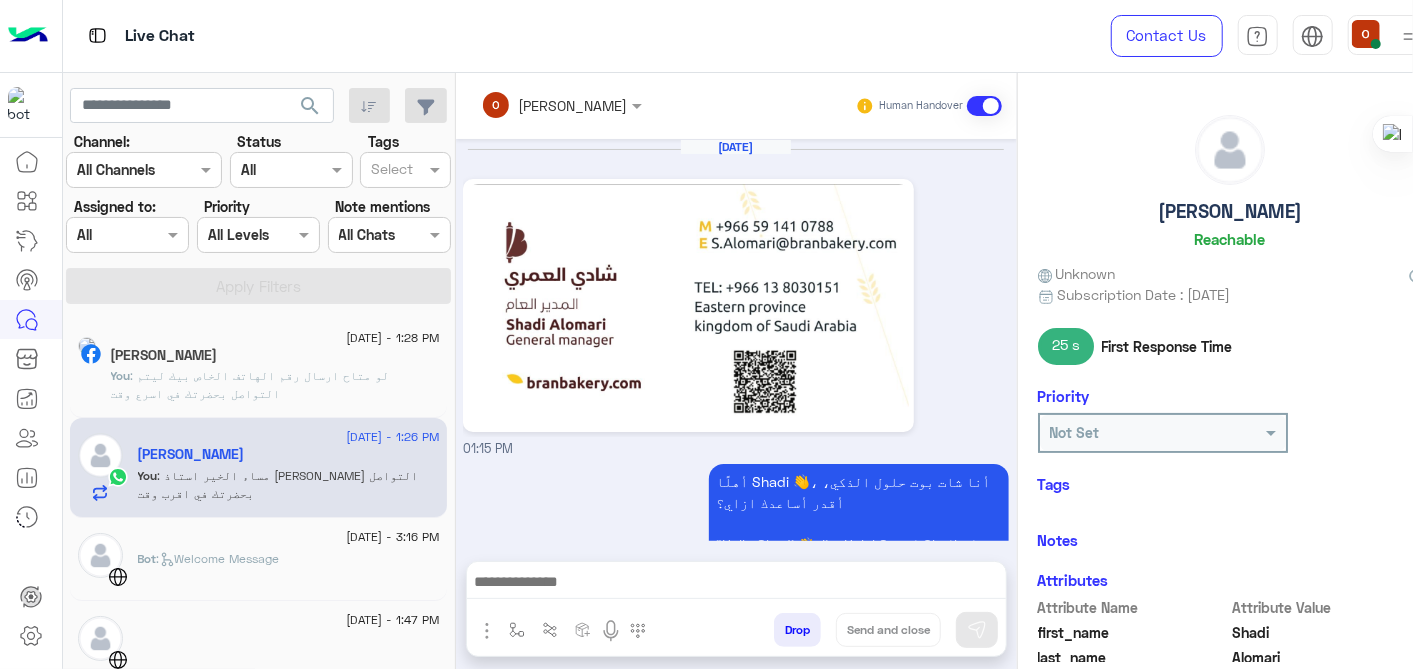 scroll, scrollTop: 257, scrollLeft: 0, axis: vertical 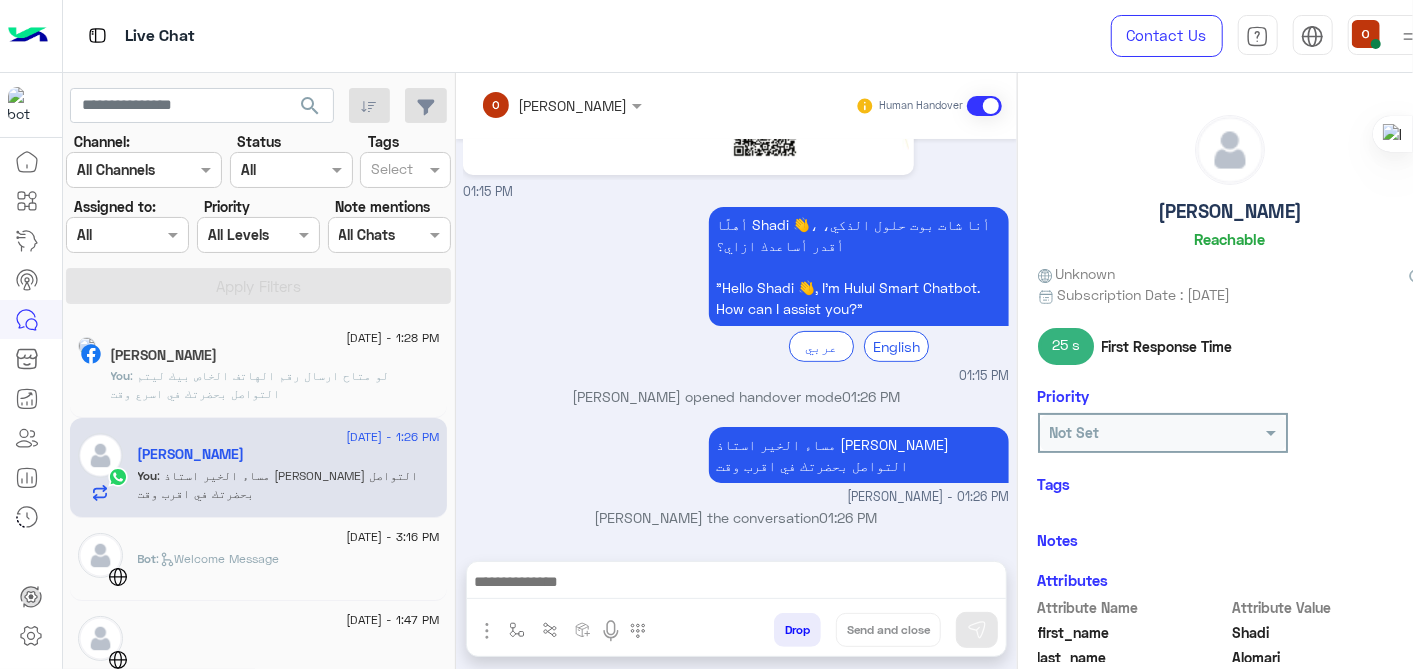click on "You  : لو متاح ارسال رقم الهاتف الخاص بيك ليتم التواصل بحضرتك في اسرع وقت" 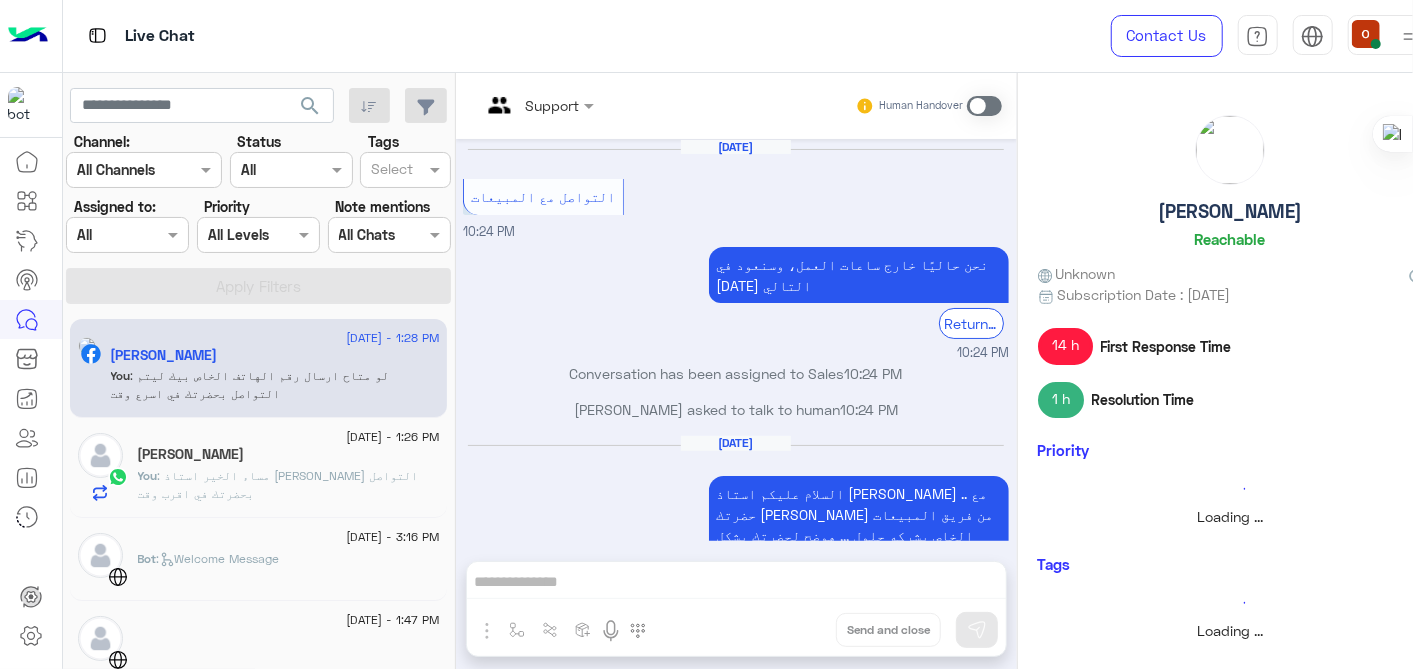scroll, scrollTop: 432, scrollLeft: 0, axis: vertical 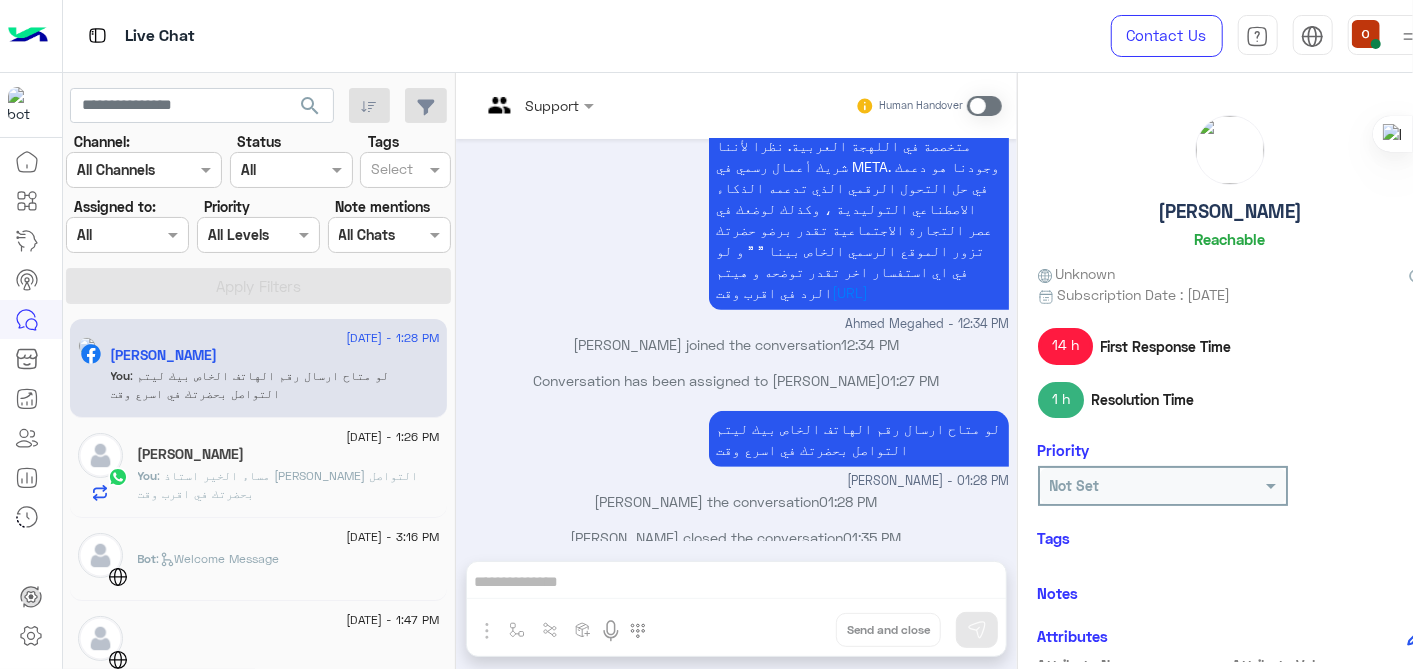 click on "[DATE] - 1:26 PM" 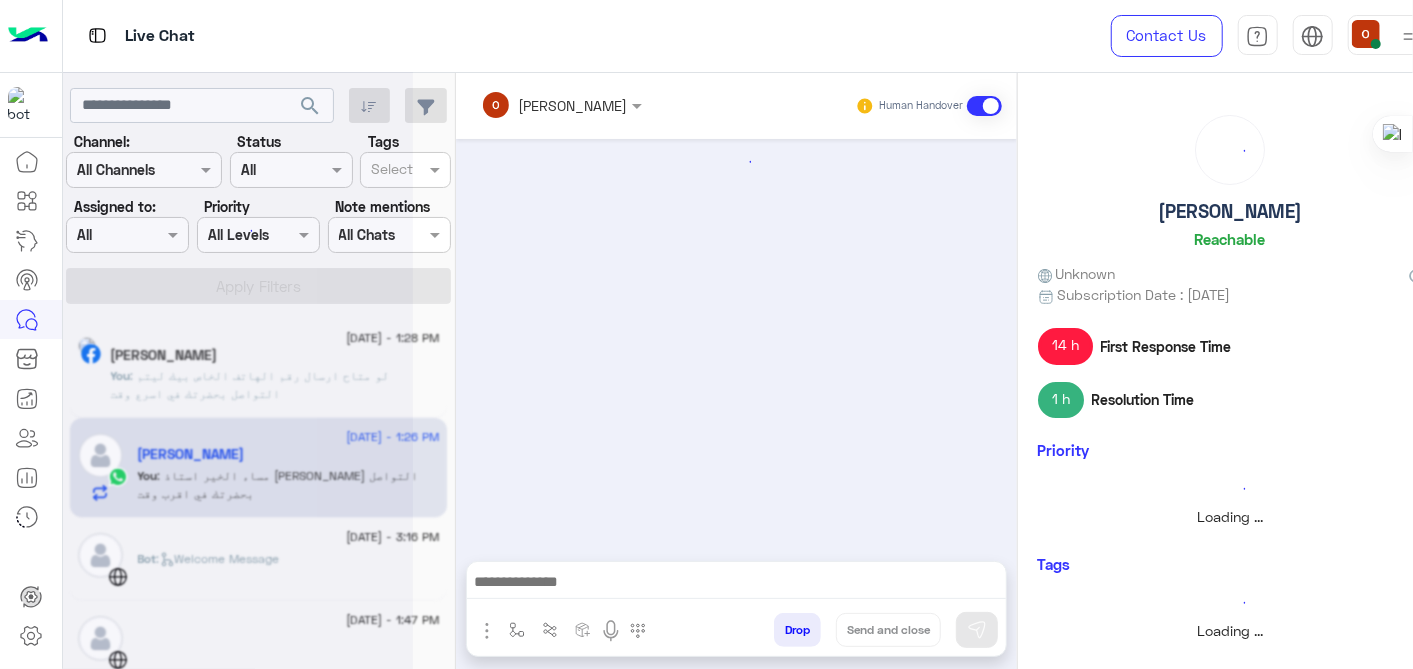 scroll, scrollTop: 0, scrollLeft: 0, axis: both 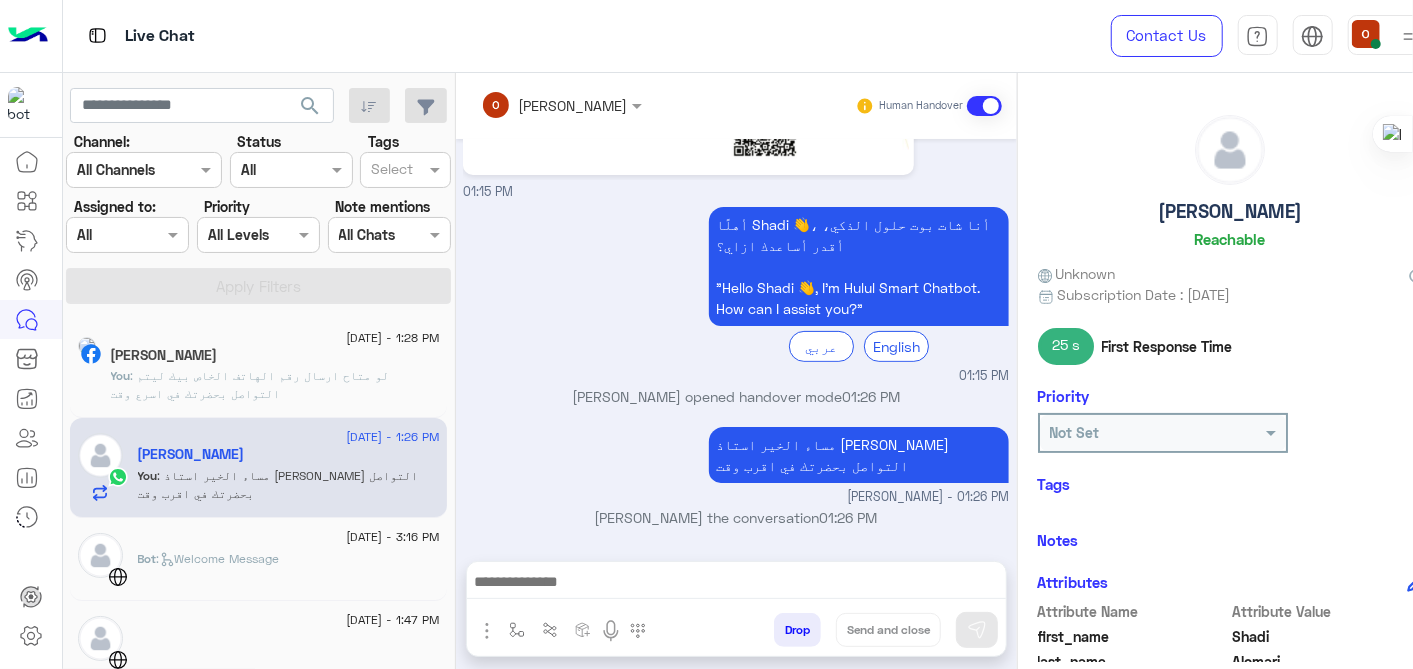 click on "You  : لو متاح ارسال رقم الهاتف الخاص بيك ليتم التواصل بحضرتك في اسرع وقت" 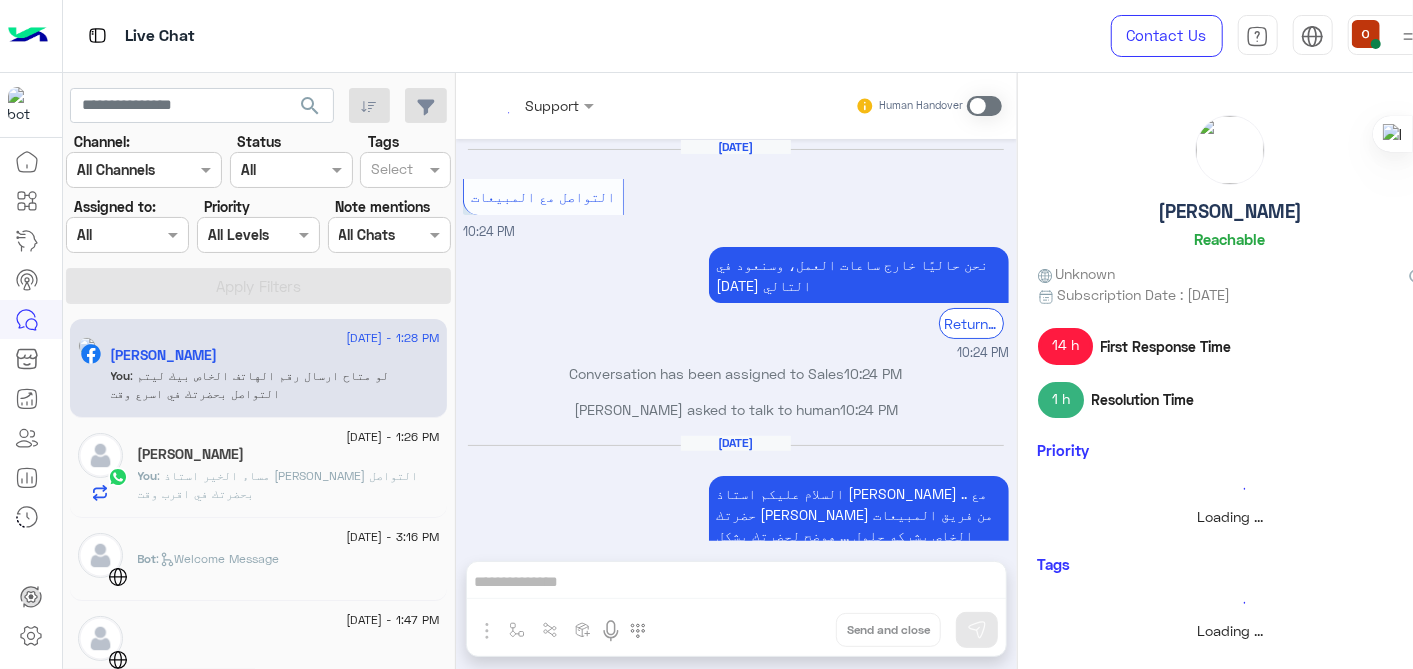 scroll, scrollTop: 432, scrollLeft: 0, axis: vertical 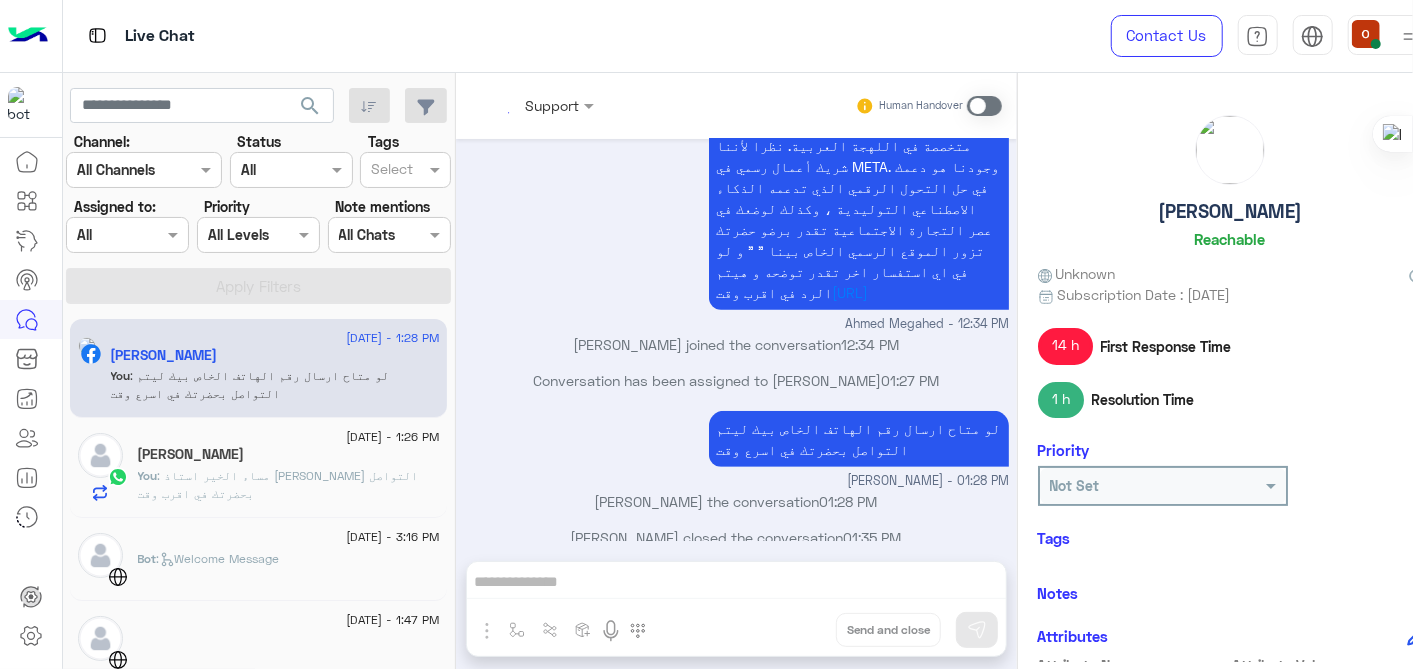 click on "[PERSON_NAME]" 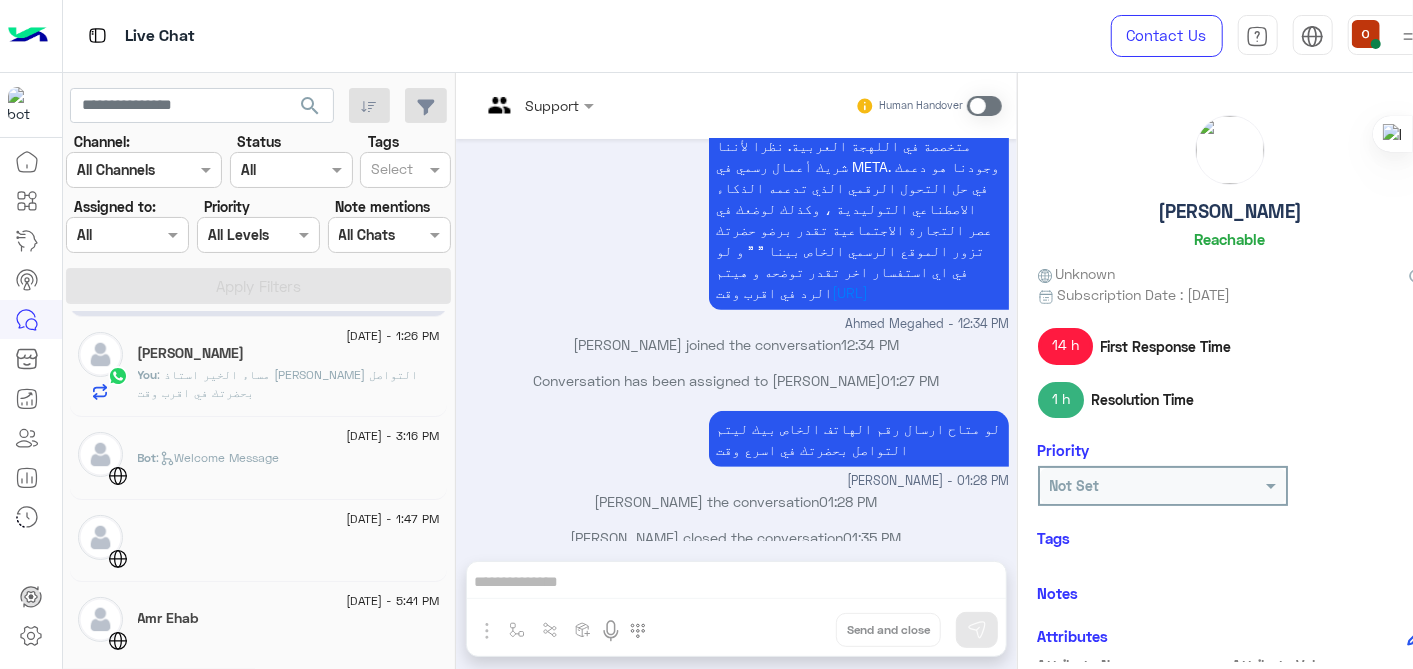 scroll, scrollTop: 0, scrollLeft: 0, axis: both 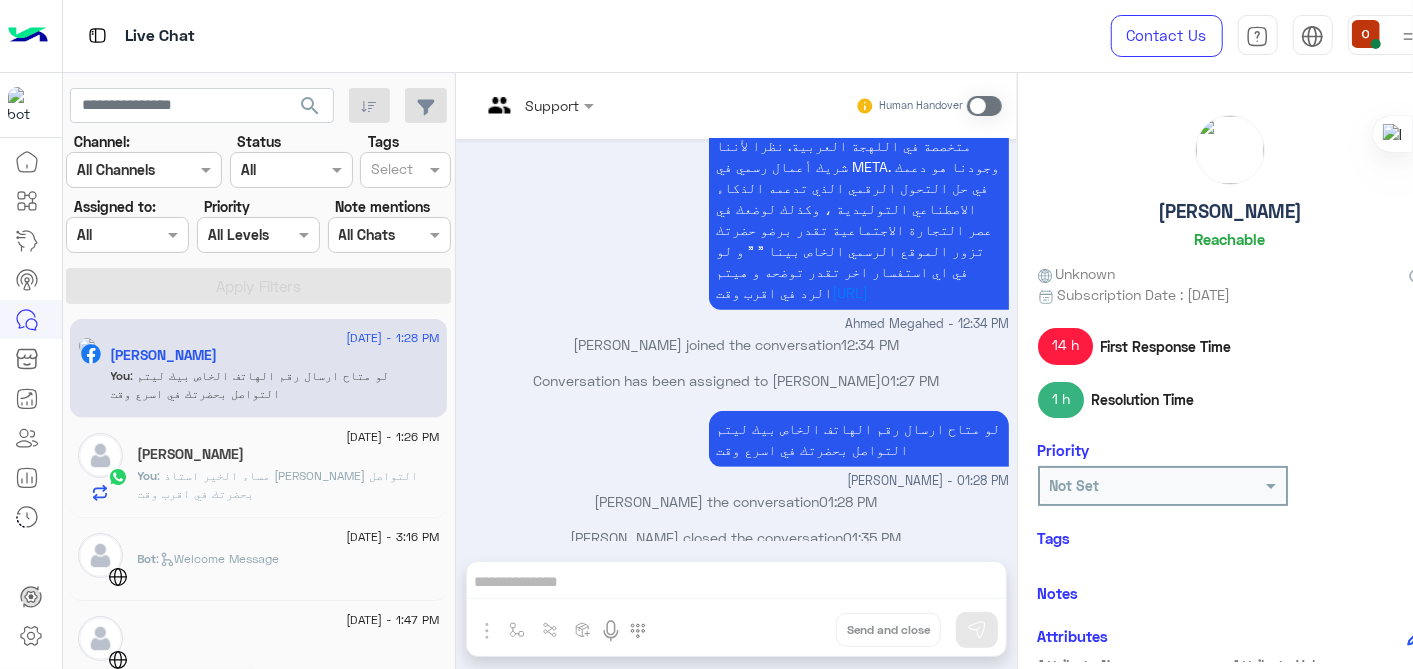 drag, startPoint x: 1412, startPoint y: 271, endPoint x: 1412, endPoint y: 455, distance: 184 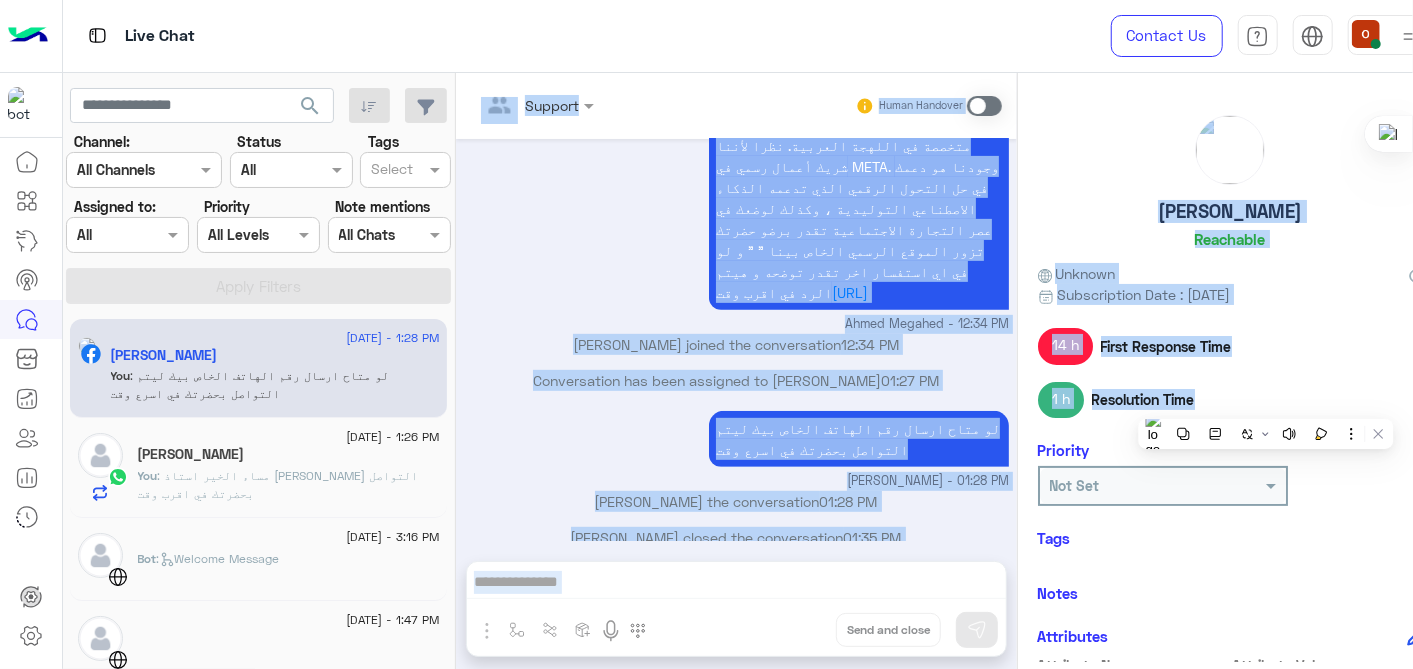 scroll, scrollTop: 513, scrollLeft: 0, axis: vertical 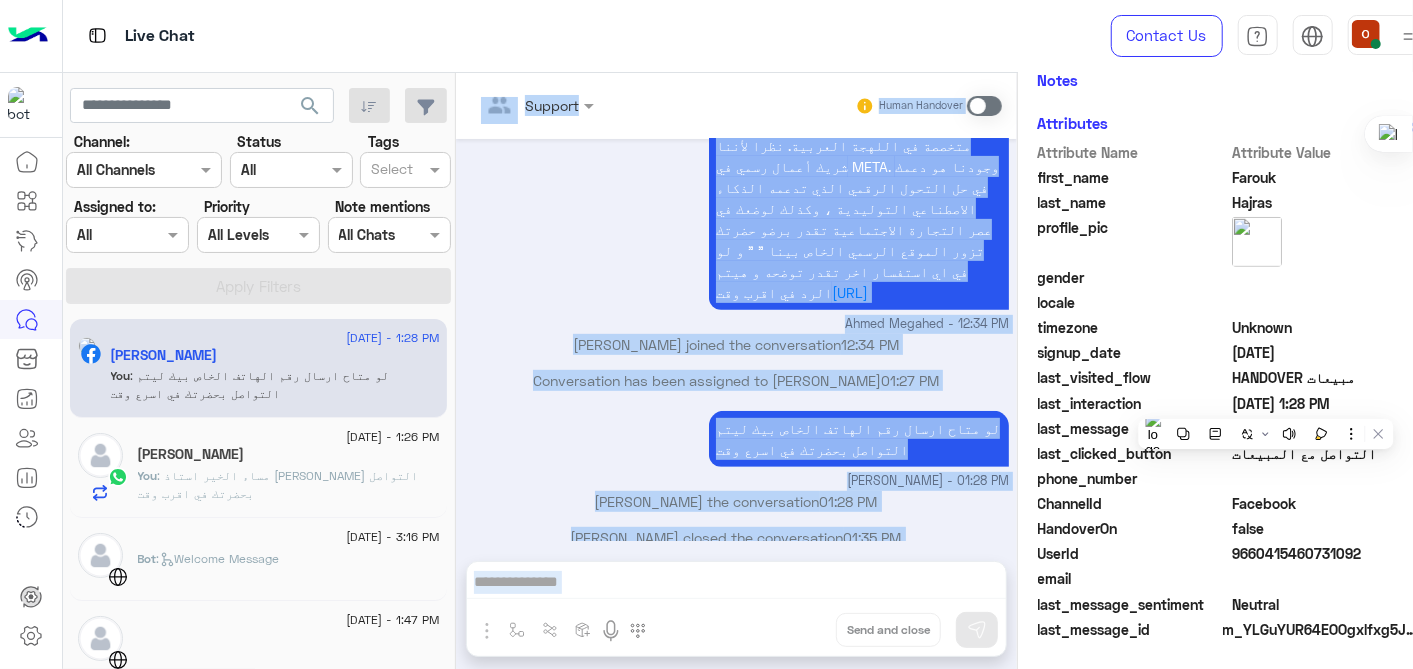 drag, startPoint x: 1374, startPoint y: 403, endPoint x: 1374, endPoint y: 717, distance: 314 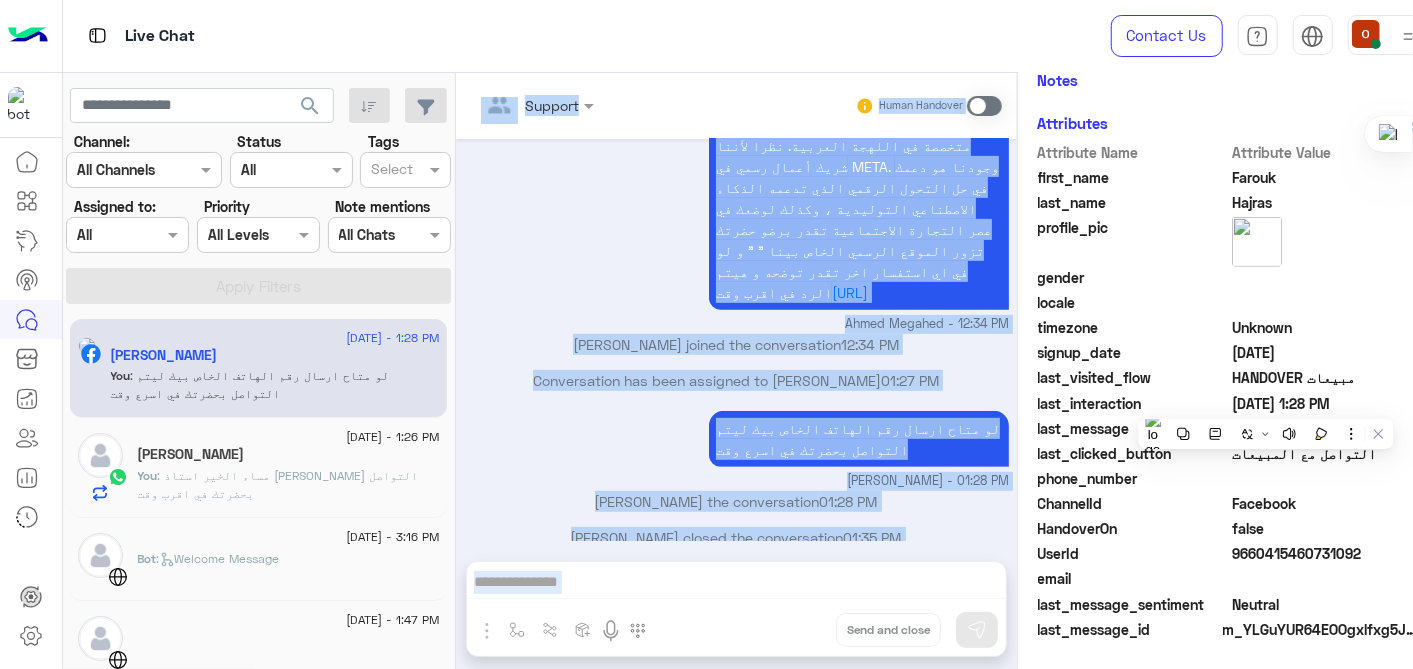 click on "Live Chat   Contact Us  Help Center عربي English search Channel: Channel All Channels Status Channel All Tags Select Assigned to: Assigned on All Priority All Levels All Levels Note mentions Select All Chats Apply Filters [DATE] - 1:28 PM  [PERSON_NAME]   You  : لو متاح ارسال رقم الهاتف الخاص بيك ليتم التواصل بحضرتك في اسرع وقت  [DATE] - 1:26 PM  Shadi Alomari   You  : مساء الخير استاذ [PERSON_NAME] التواصل بحضرتك في اقرب وقت  [DATE] - 3:16 PM     Bot :   Welcome Message  [DATE] - 1:47 PM     [DATE] - 5:41 PM  Amr Ehab  [DATE] - 5:40 PM  check   check :   handover support  [DATE] - 5:33 PM  [PERSON_NAME]   [DATE] - 3:32 PM  [PERSON_NAME]  Bot :   مبيعات HANDOVER  [DATE] - 1:38 PM  hesham test  Bot :   Welcome Message  [DATE] - 1:16 PM  د.[PERSON_NAME] أسنان - Dr [PERSON_NAME] (Admin)  : [URL] [DATE] - 11:59 AM  Youssef   [DATE] - 10:12 AM  You  Bot" at bounding box center [706, 334] 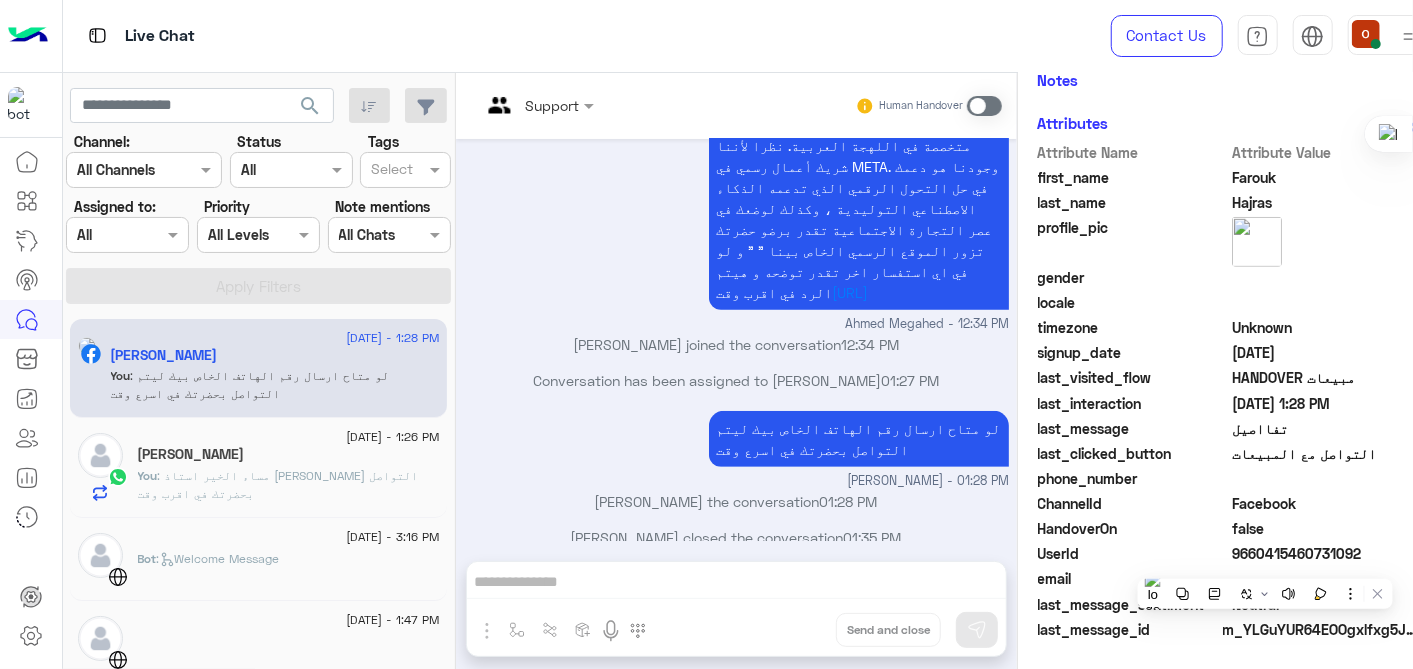 drag, startPoint x: 1374, startPoint y: 717, endPoint x: 1401, endPoint y: 394, distance: 324.12653 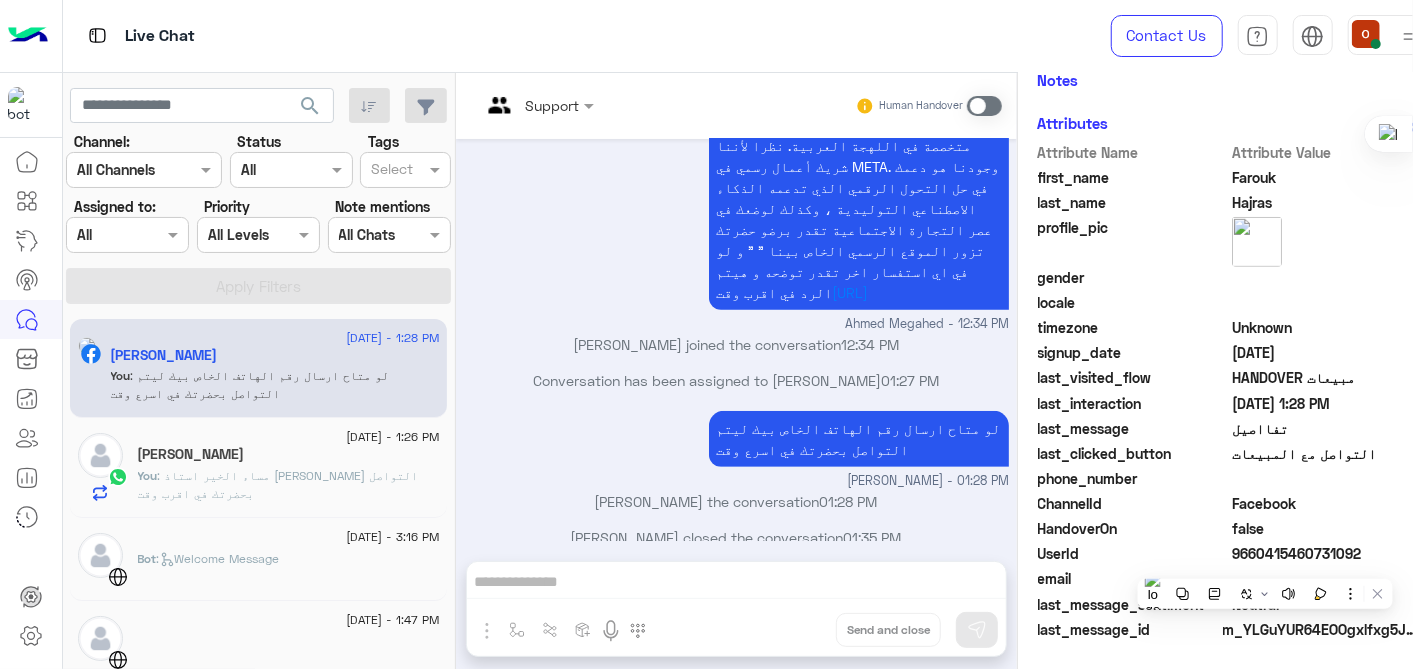 click on "[DATE] 1:28 PM" 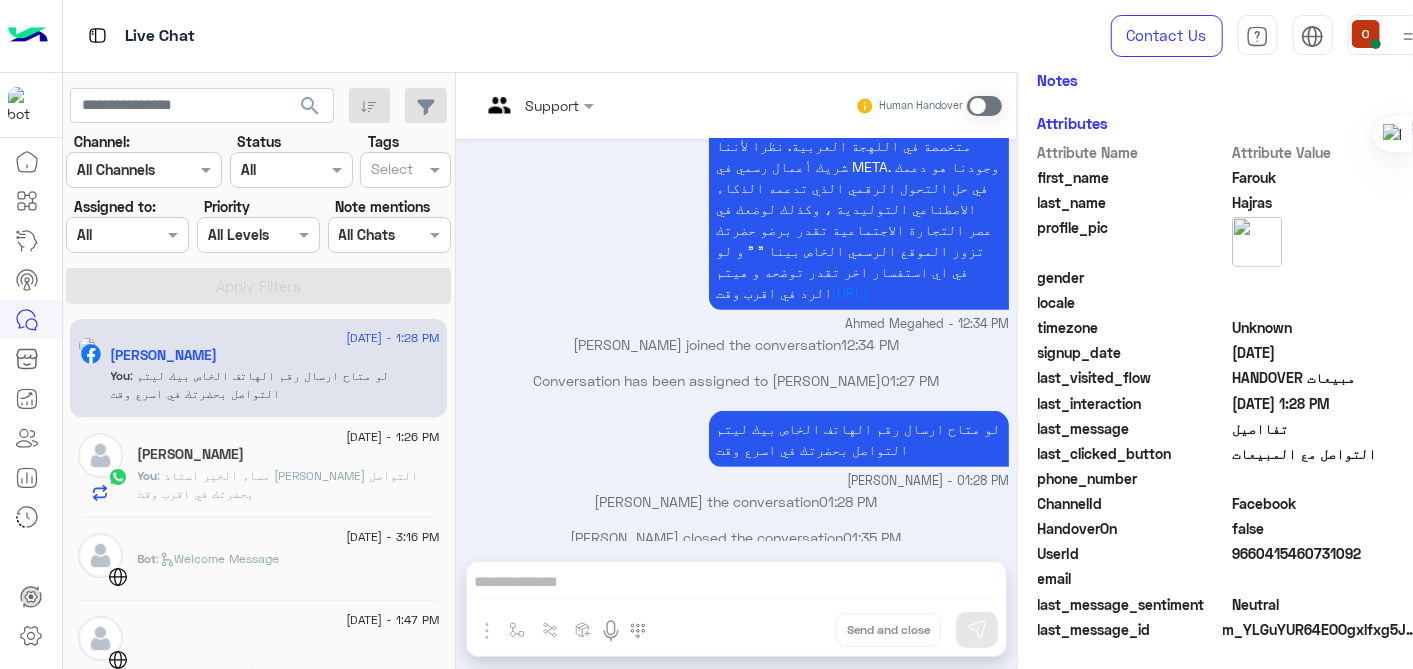 click on "[DATE]  السلام عليكم استاذ [PERSON_NAME] ..
مع حضرتك [PERSON_NAME] من فريق المبيعات الخاص بشركه حلول ,,, هوضح لحضرتك بشكل سريع بالنسبه لحلول
نحن شركة chatbot ، متخصصة في اللهجة العربية.
نظرا لأننا شريك أعمال رسمي في META.
وجودنا هو دعمك في حل التحول الرقمي الذي تدعمه الذكاء الاصطناعي التوليدية ، وكذلك لوضعك في عصر التجارة الاجتماعية تقدر برضو حضرتك تزور الموقع الرسمي الخاص بينا " "
و لو في اي استفسار اخر تقدر توضحه و هيتم الرد في اقرب وقت   [URL]  Ahmed Megahed  -  12:34 PM" at bounding box center (736, 168) 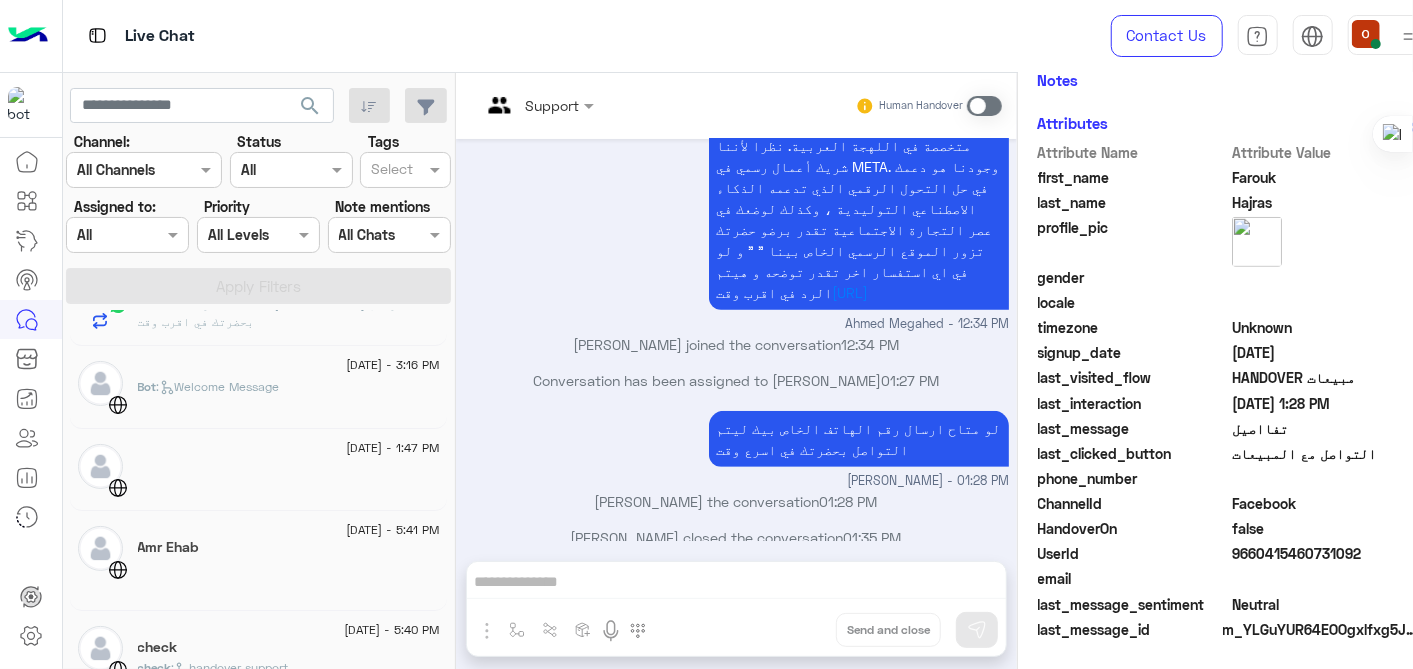 scroll, scrollTop: 0, scrollLeft: 0, axis: both 